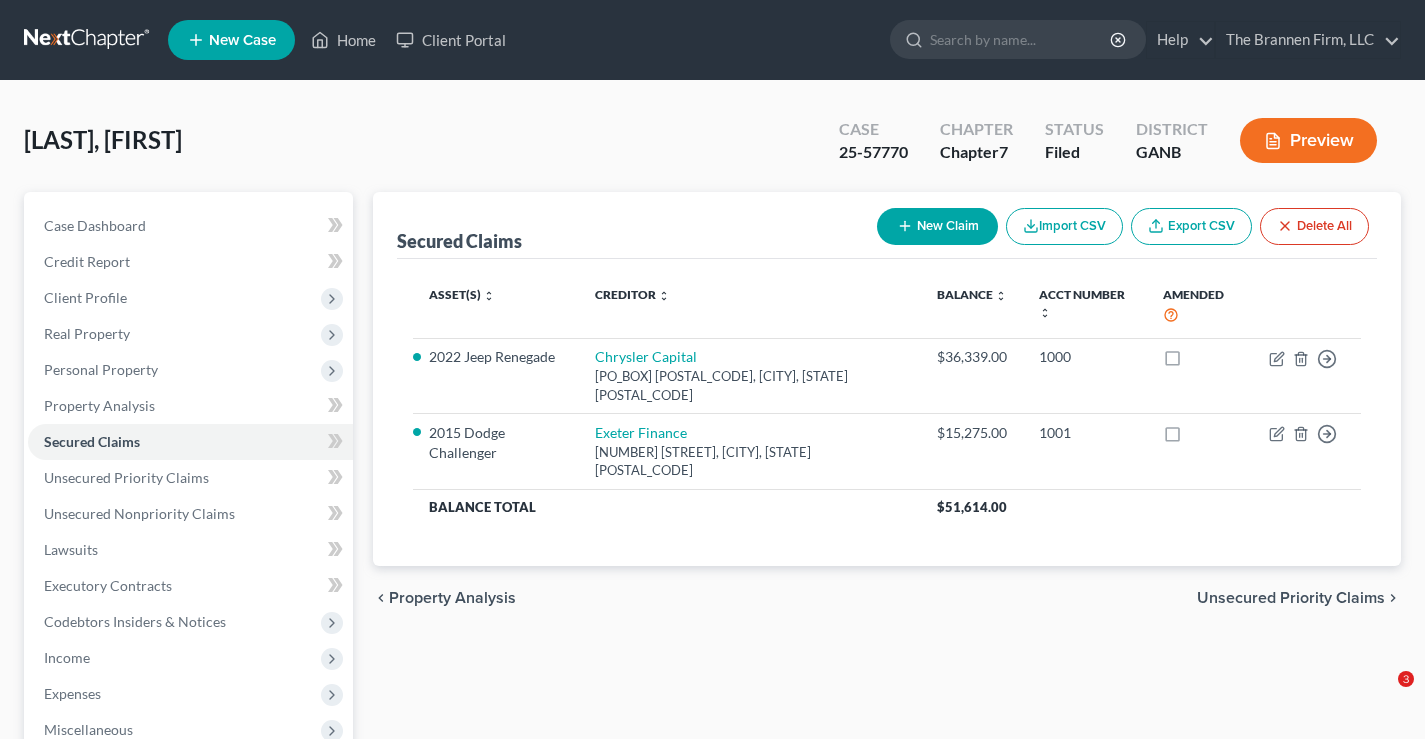 scroll, scrollTop: 0, scrollLeft: 0, axis: both 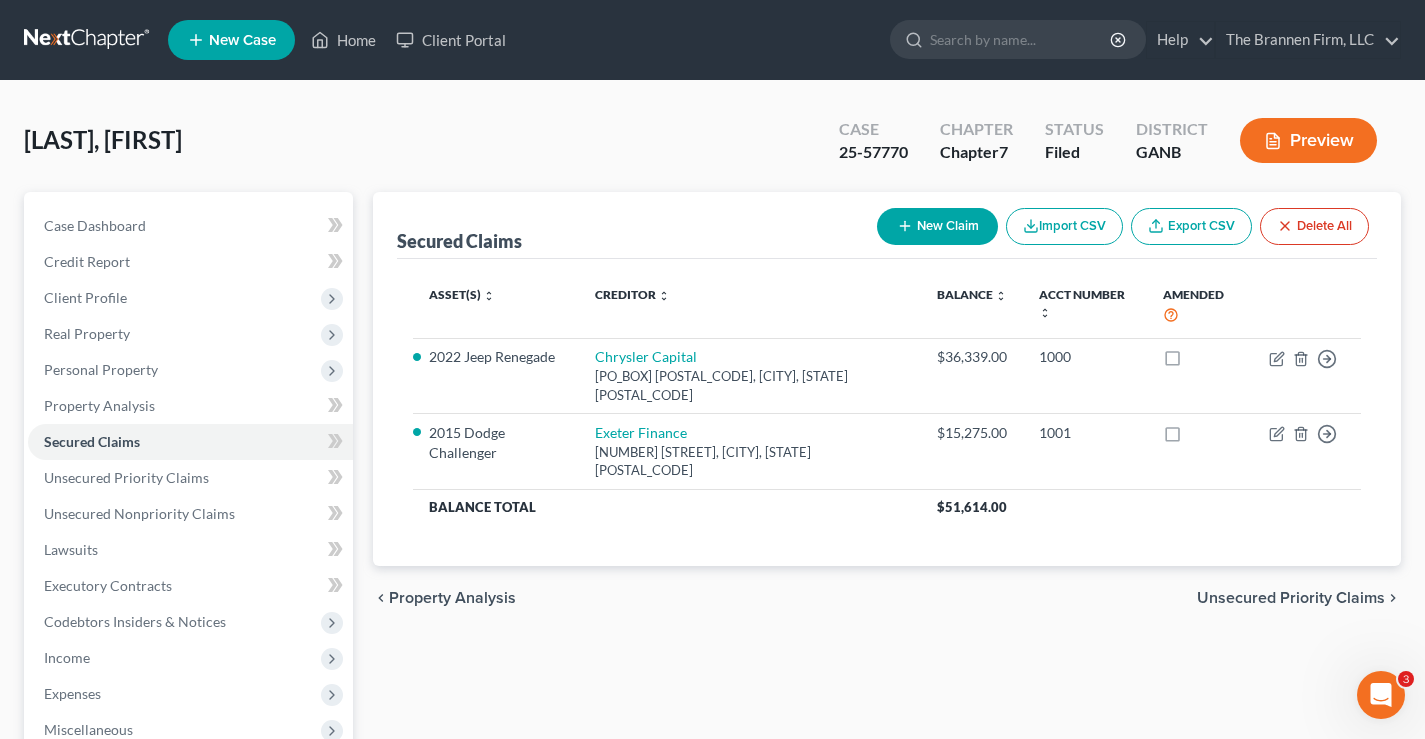click at bounding box center (88, 40) 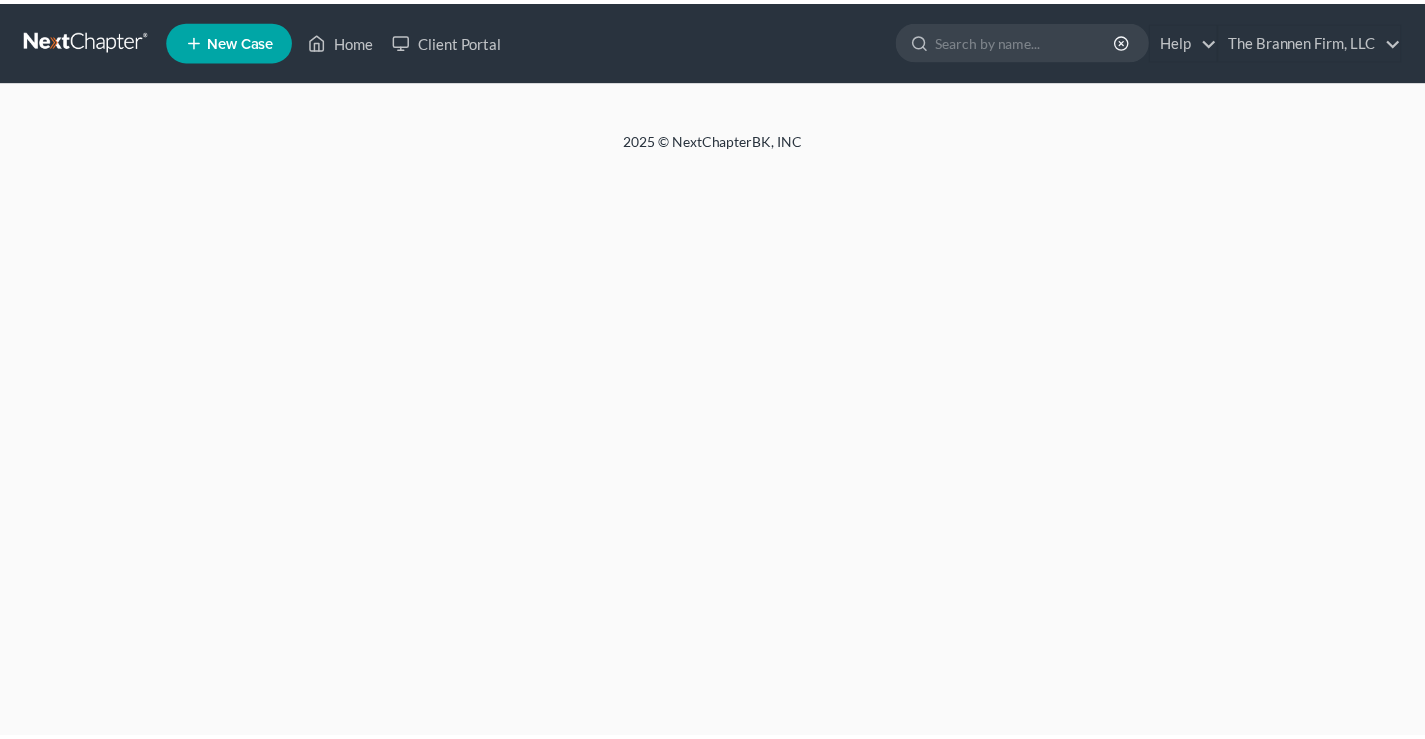 scroll, scrollTop: 0, scrollLeft: 0, axis: both 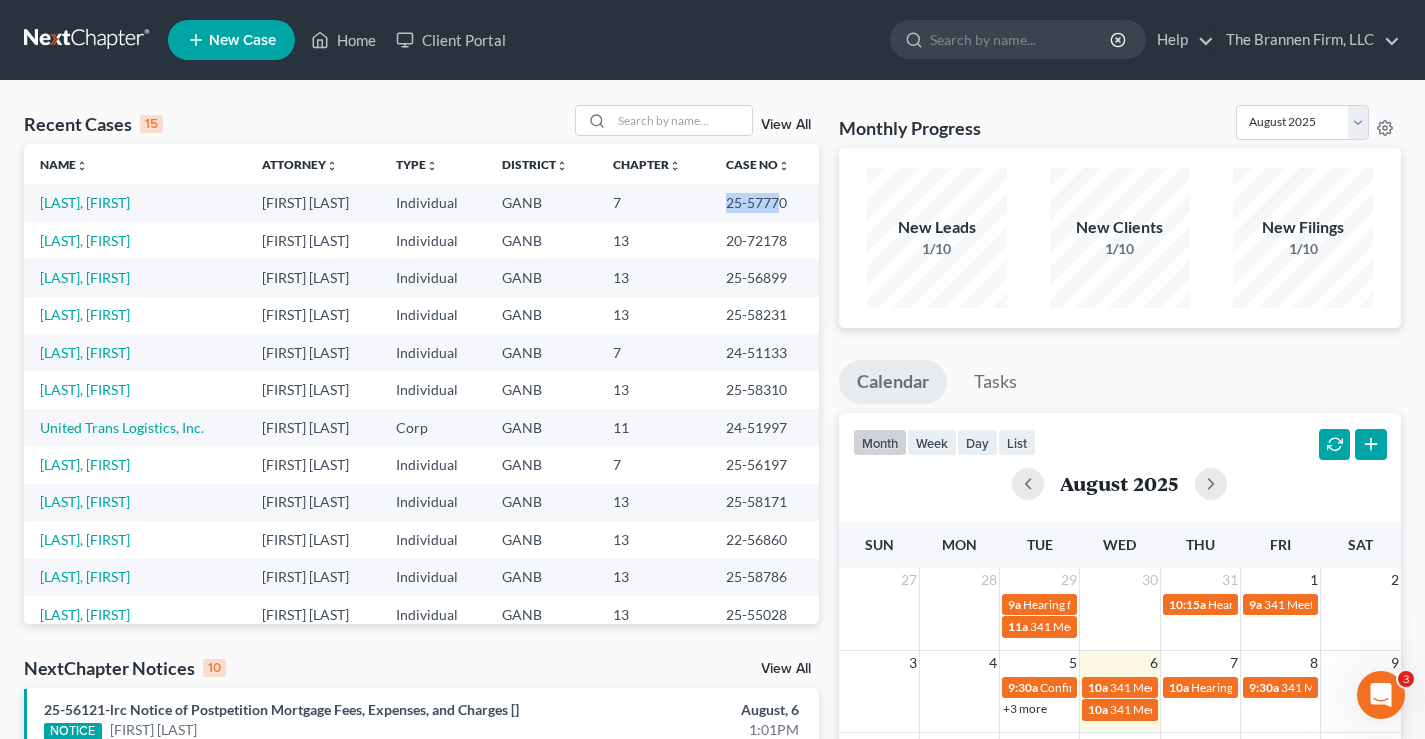 drag, startPoint x: 715, startPoint y: 203, endPoint x: 770, endPoint y: 203, distance: 55 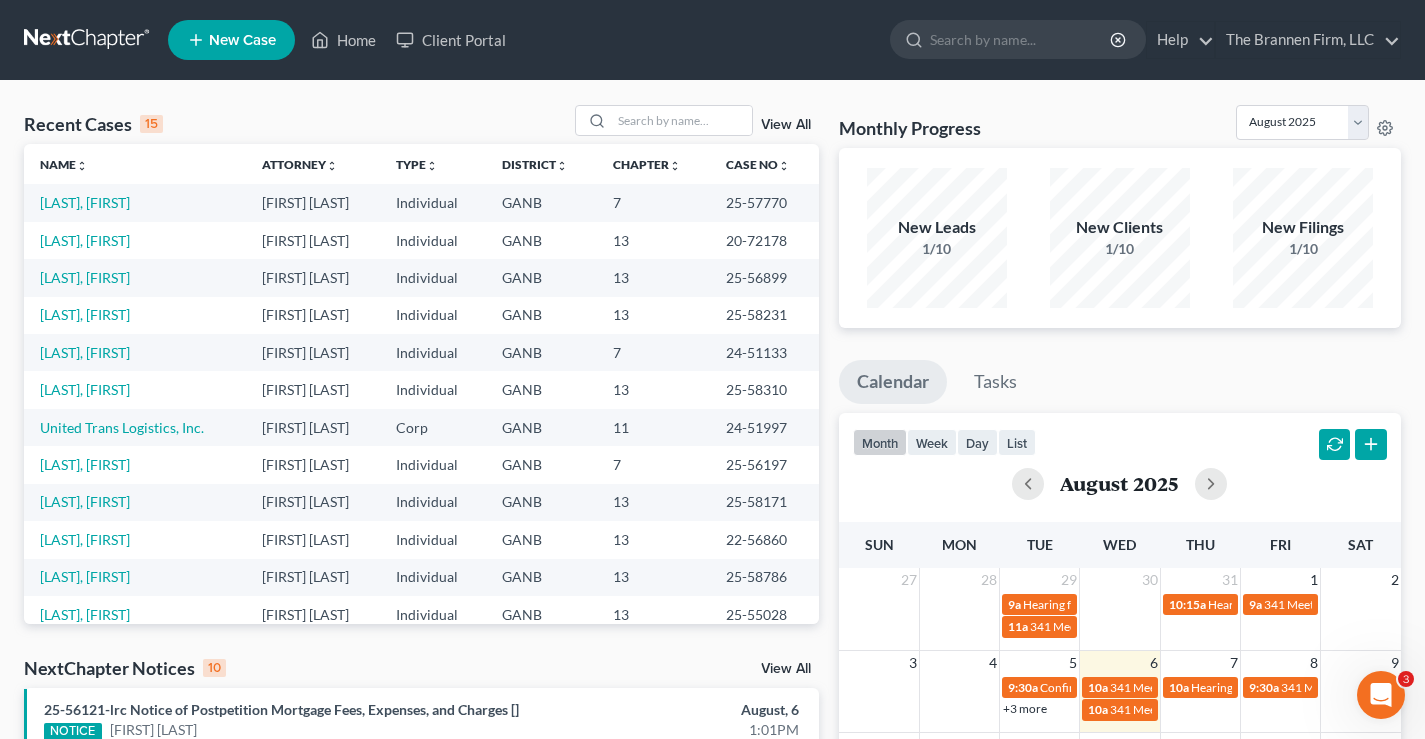 click on "20-72178" at bounding box center [764, 240] 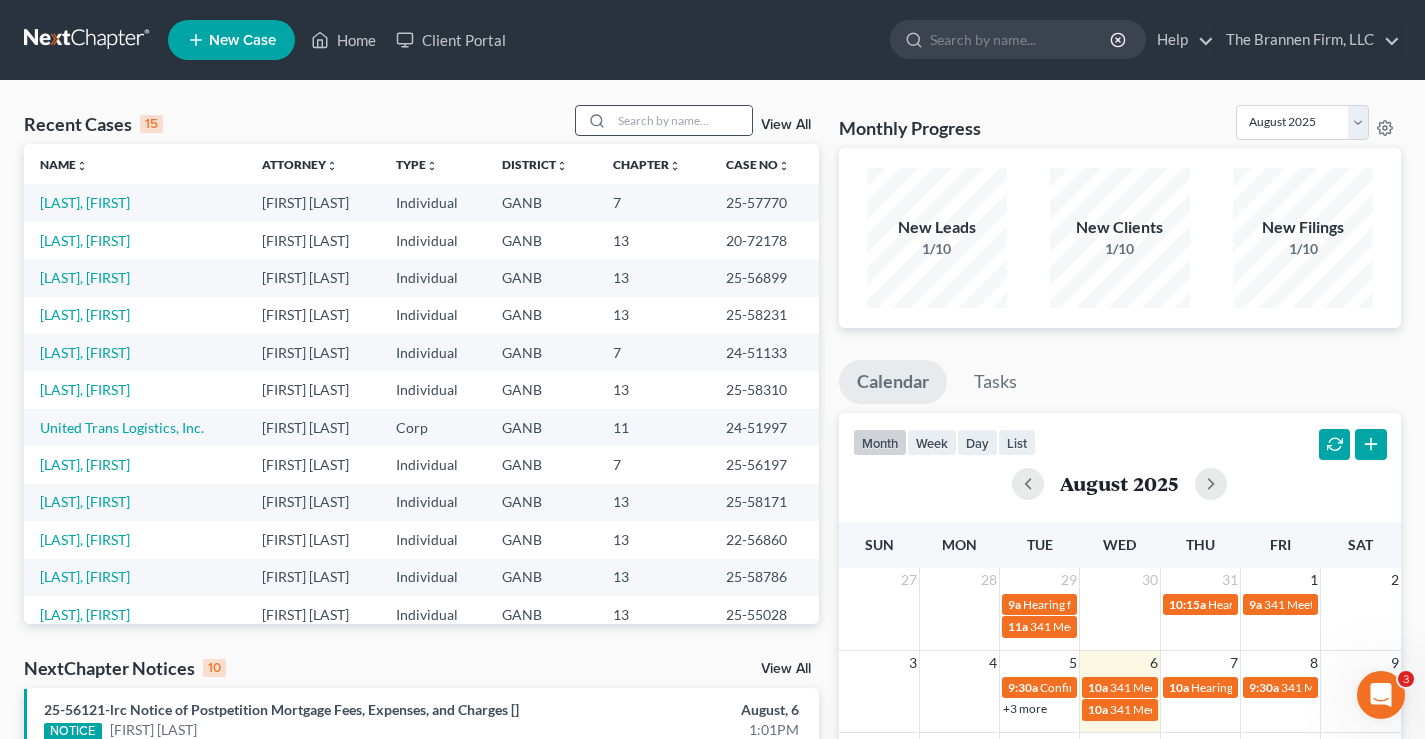 click at bounding box center (594, 120) 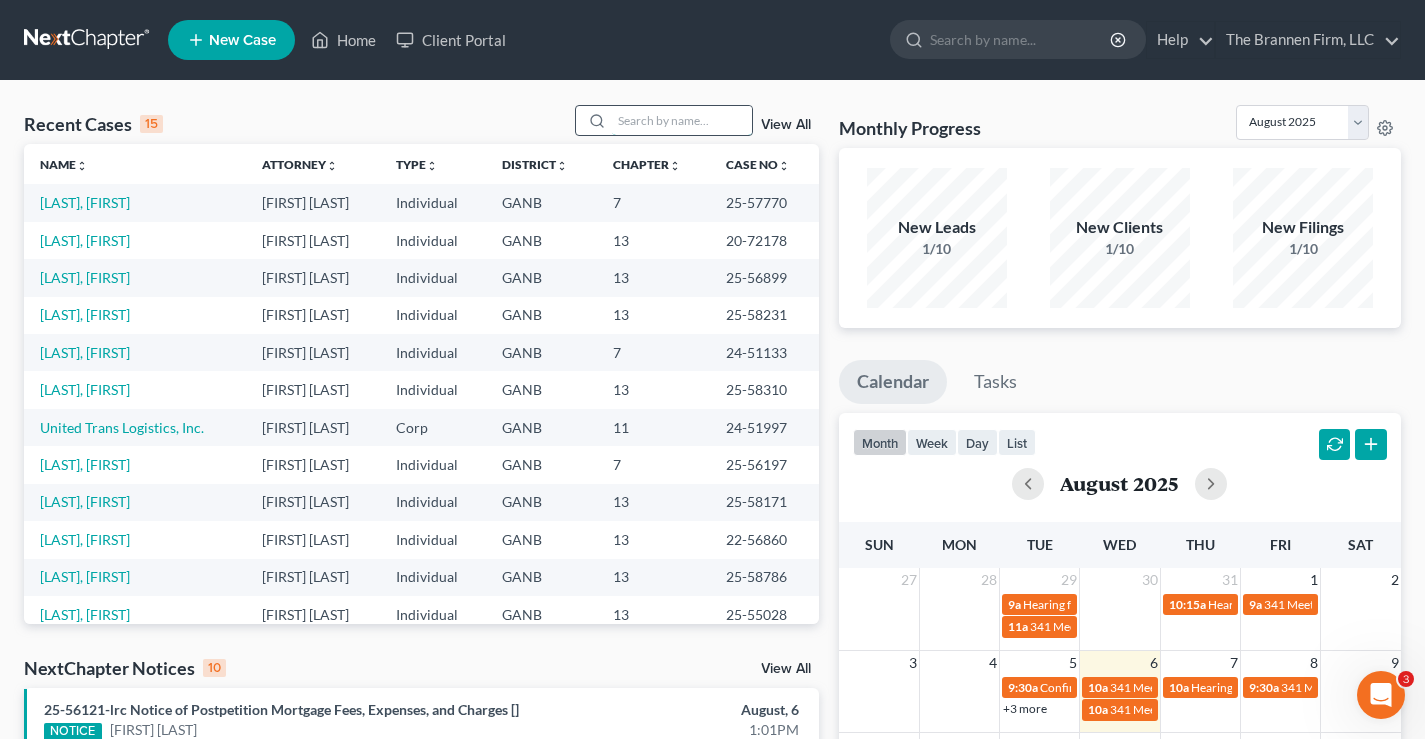 click at bounding box center [682, 120] 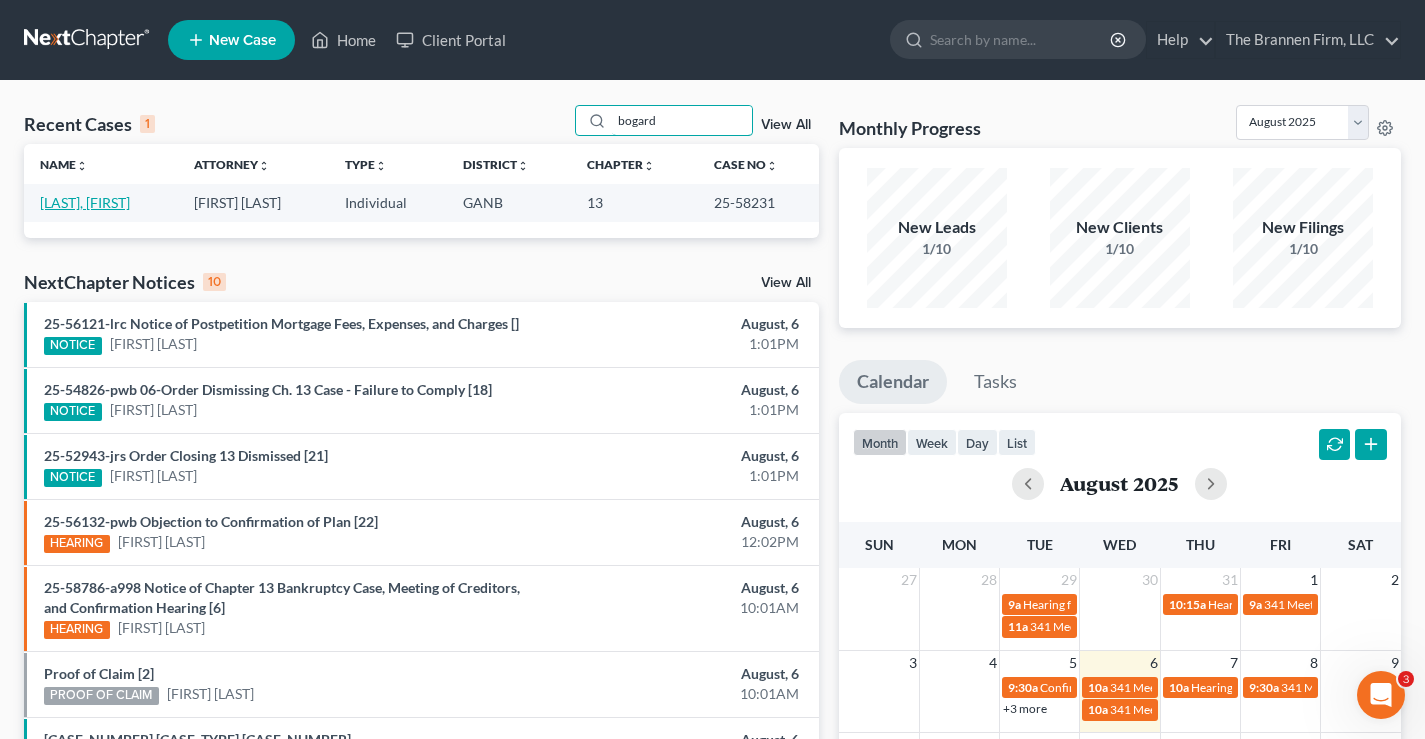 type on "bogard" 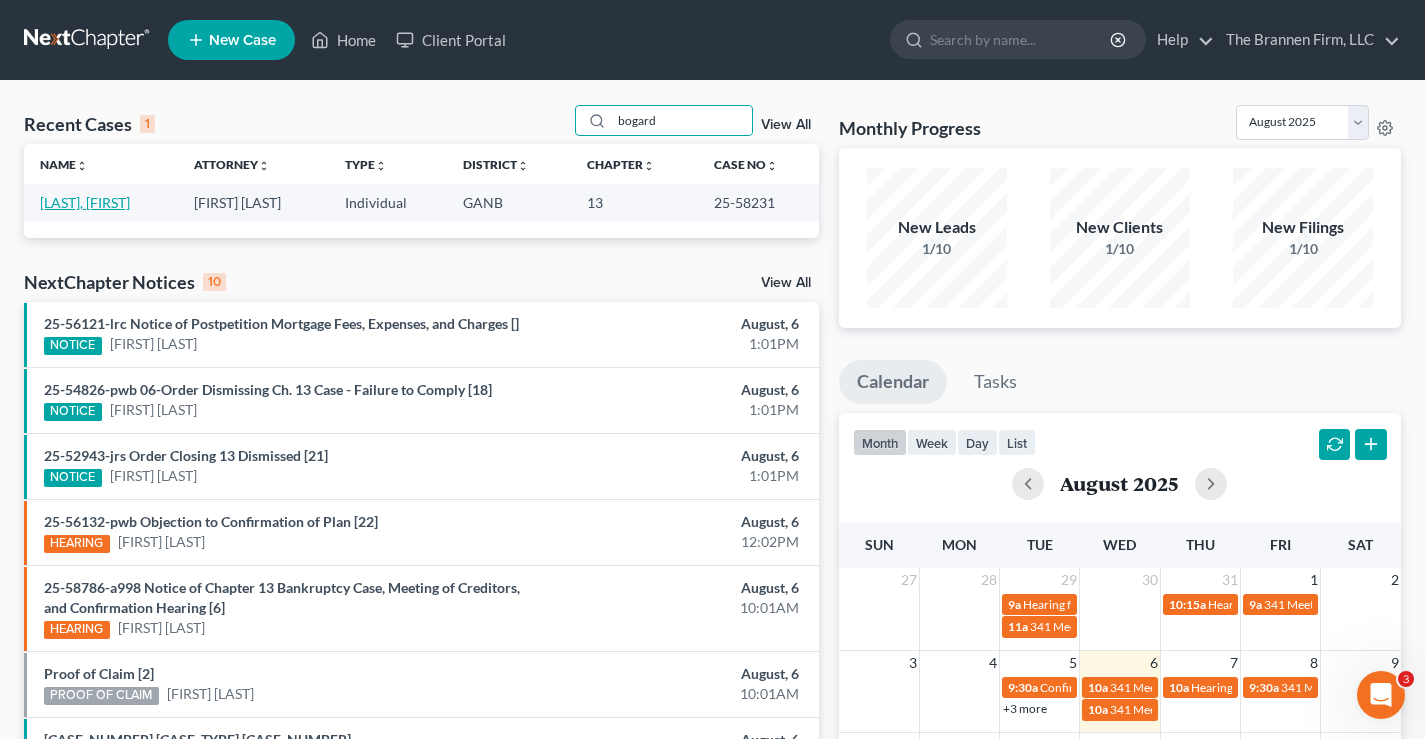 click on "[LAST], [FIRST]" at bounding box center [85, 202] 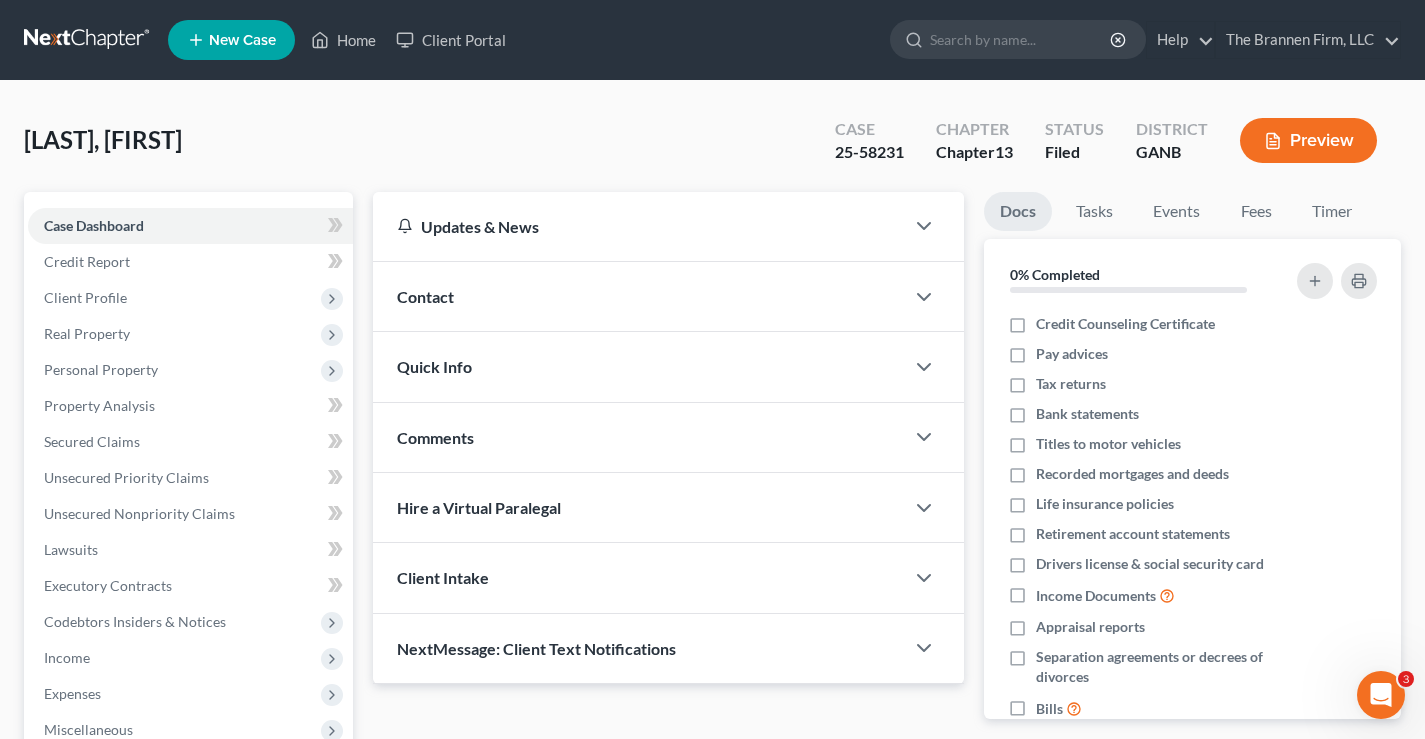 scroll, scrollTop: 360, scrollLeft: 0, axis: vertical 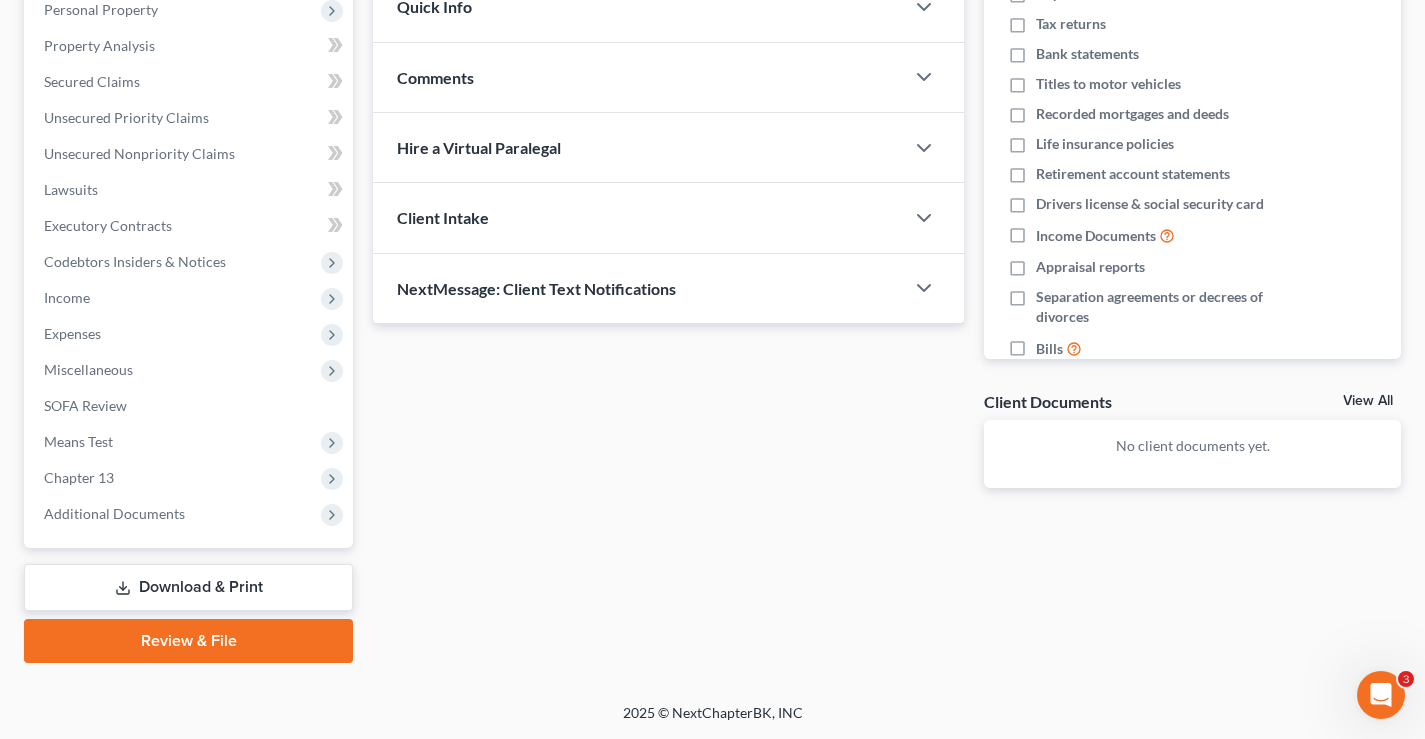 click on "Download & Print" at bounding box center (188, 587) 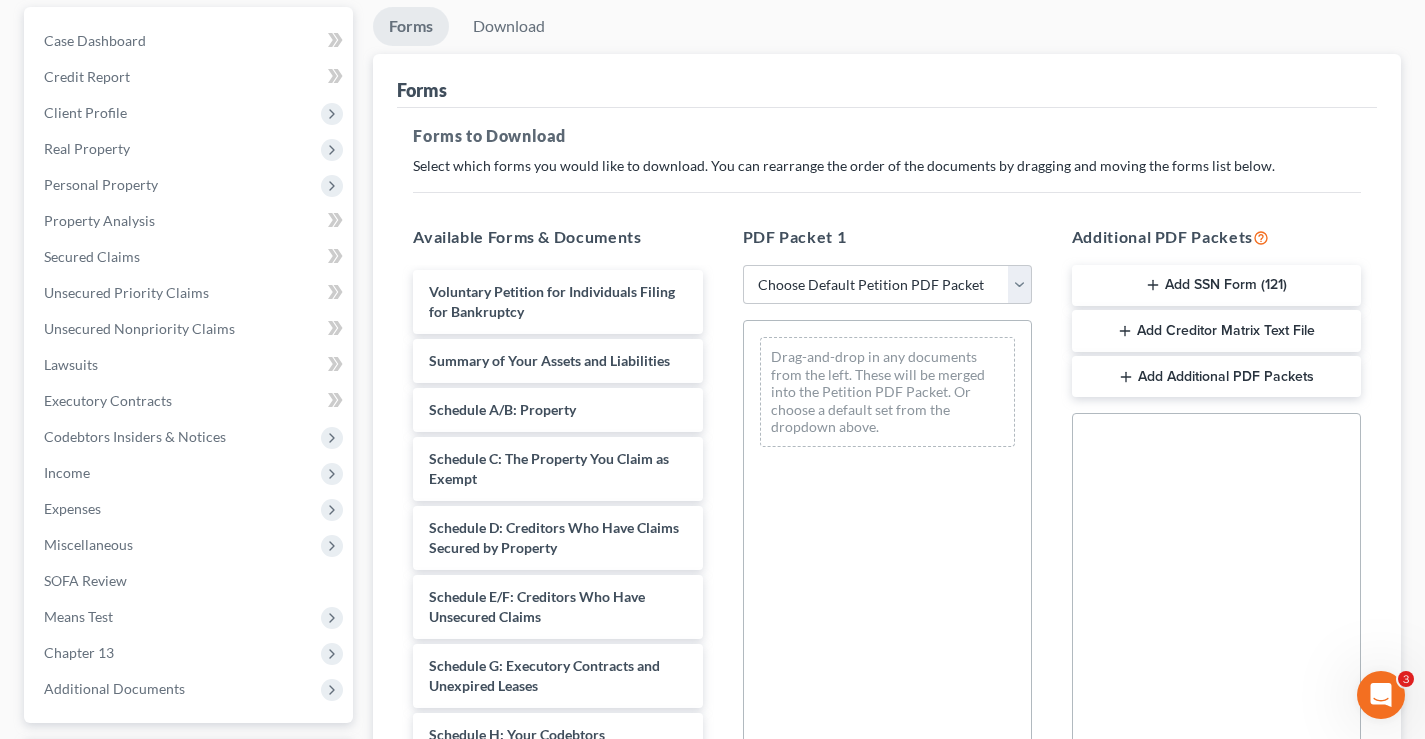 scroll, scrollTop: 400, scrollLeft: 0, axis: vertical 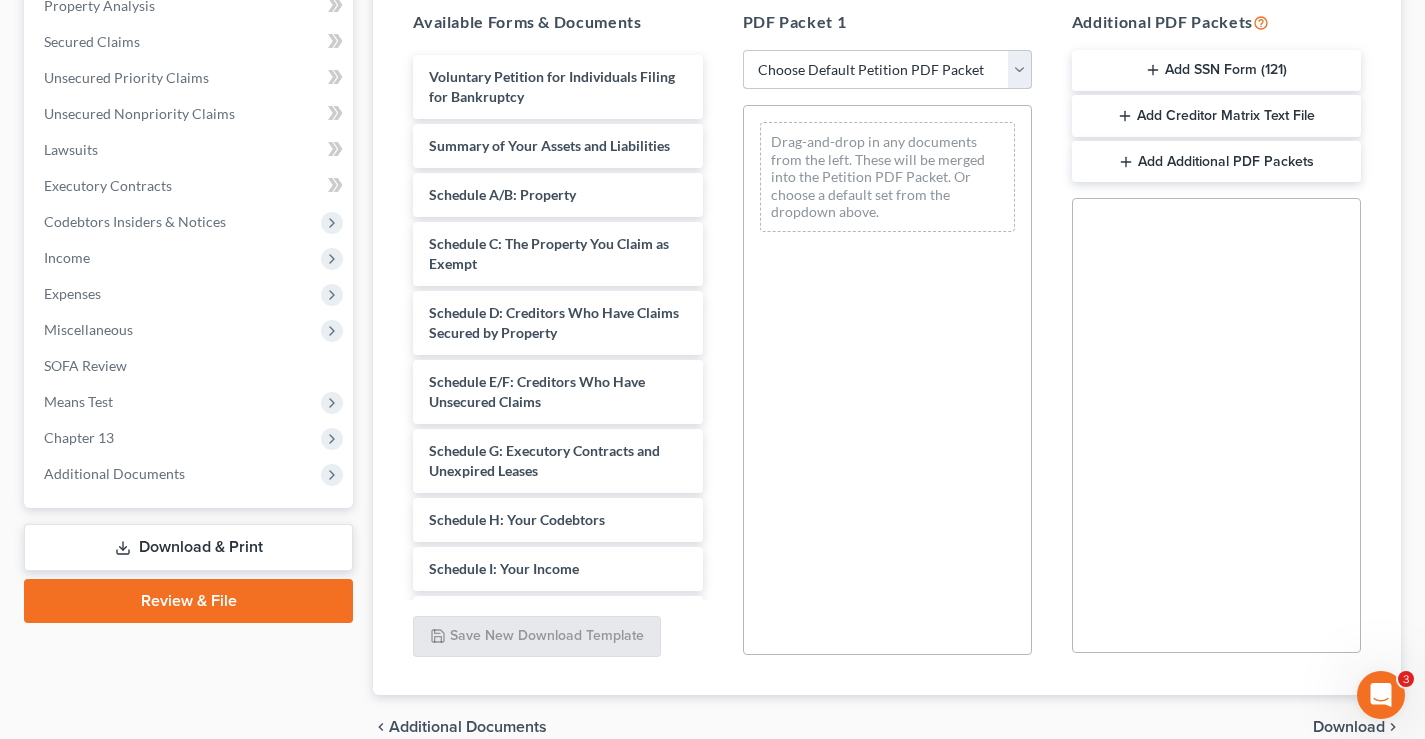 click on "Choose Default Petition PDF Packet Complete Bankruptcy Petition (all forms and schedules) Emergency Filing Forms (Petition and Creditor List Only) Amended Forms Signature Pages Only Supplemental Post Petition (Sch. I & J) Supplemental Post Petition (Sch. I) Supplemental Post Petition (Sch. J)" at bounding box center (887, 70) 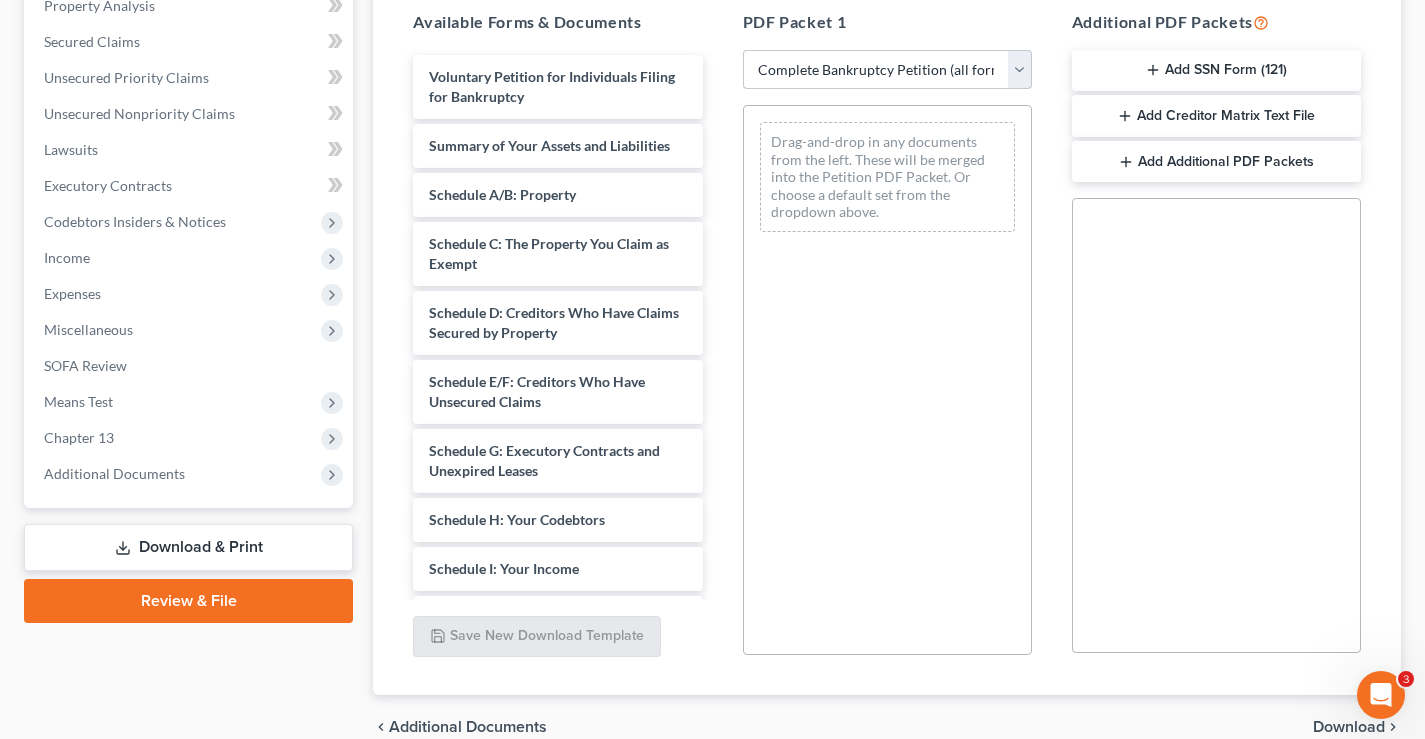 click on "Choose Default Petition PDF Packet Complete Bankruptcy Petition (all forms and schedules) Emergency Filing Forms (Petition and Creditor List Only) Amended Forms Signature Pages Only Supplemental Post Petition (Sch. I & J) Supplemental Post Petition (Sch. I) Supplemental Post Petition (Sch. J)" at bounding box center (887, 70) 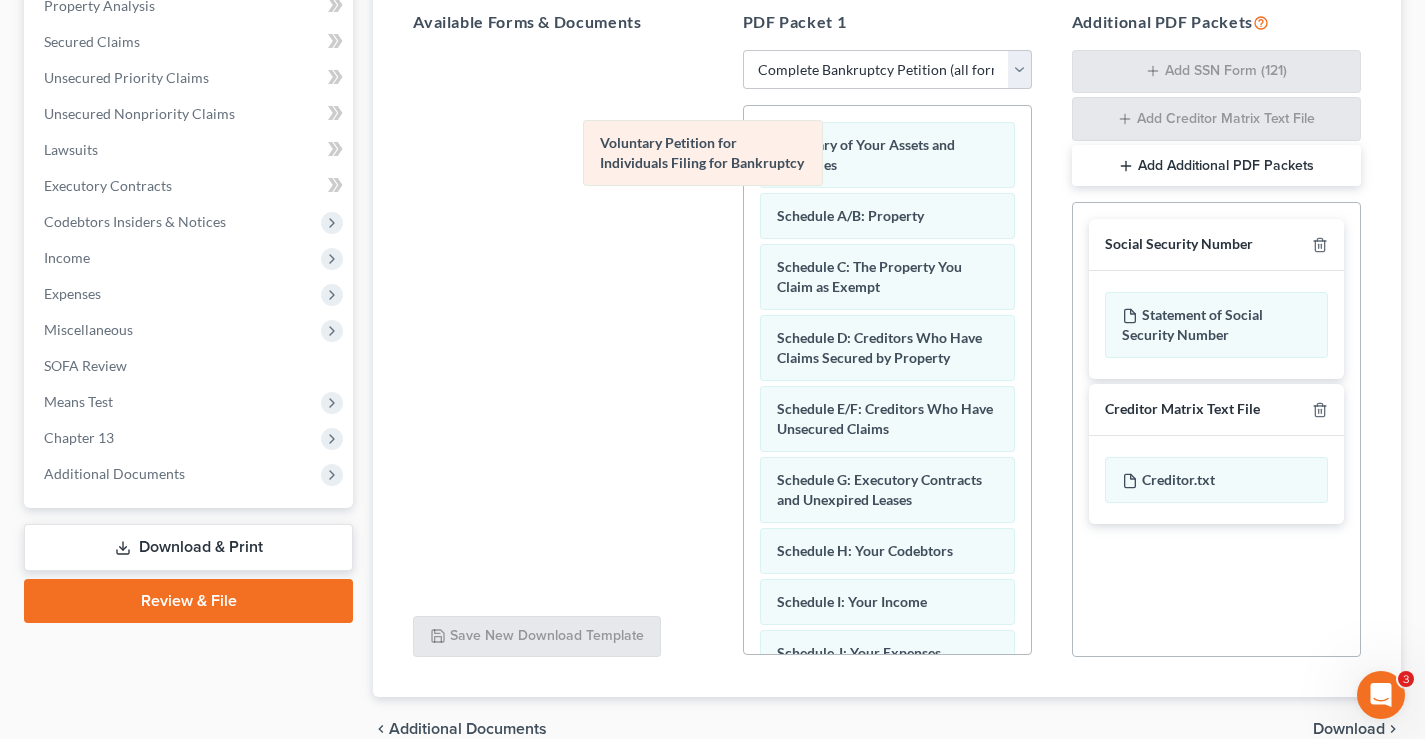 drag, startPoint x: 799, startPoint y: 163, endPoint x: 644, endPoint y: 162, distance: 155.00322 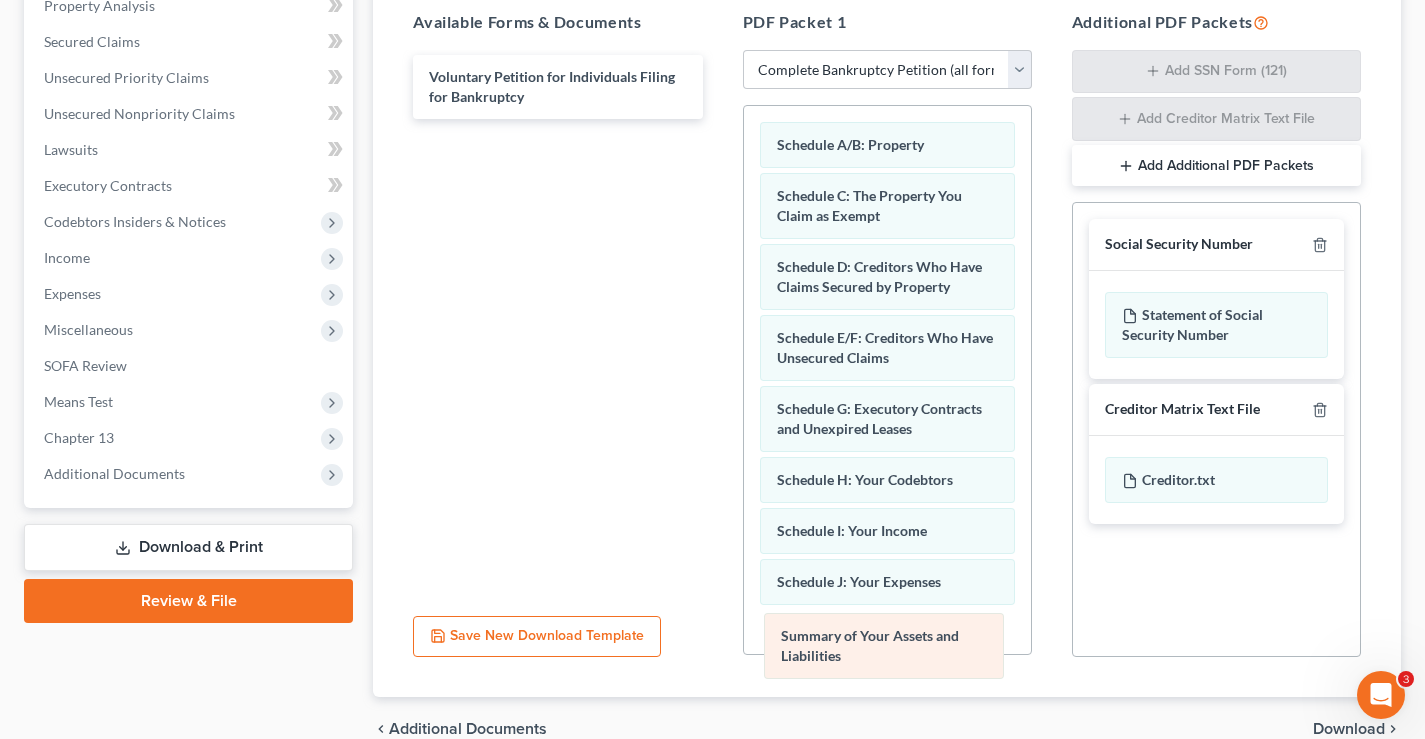 drag, startPoint x: 884, startPoint y: 149, endPoint x: 888, endPoint y: 636, distance: 487.01642 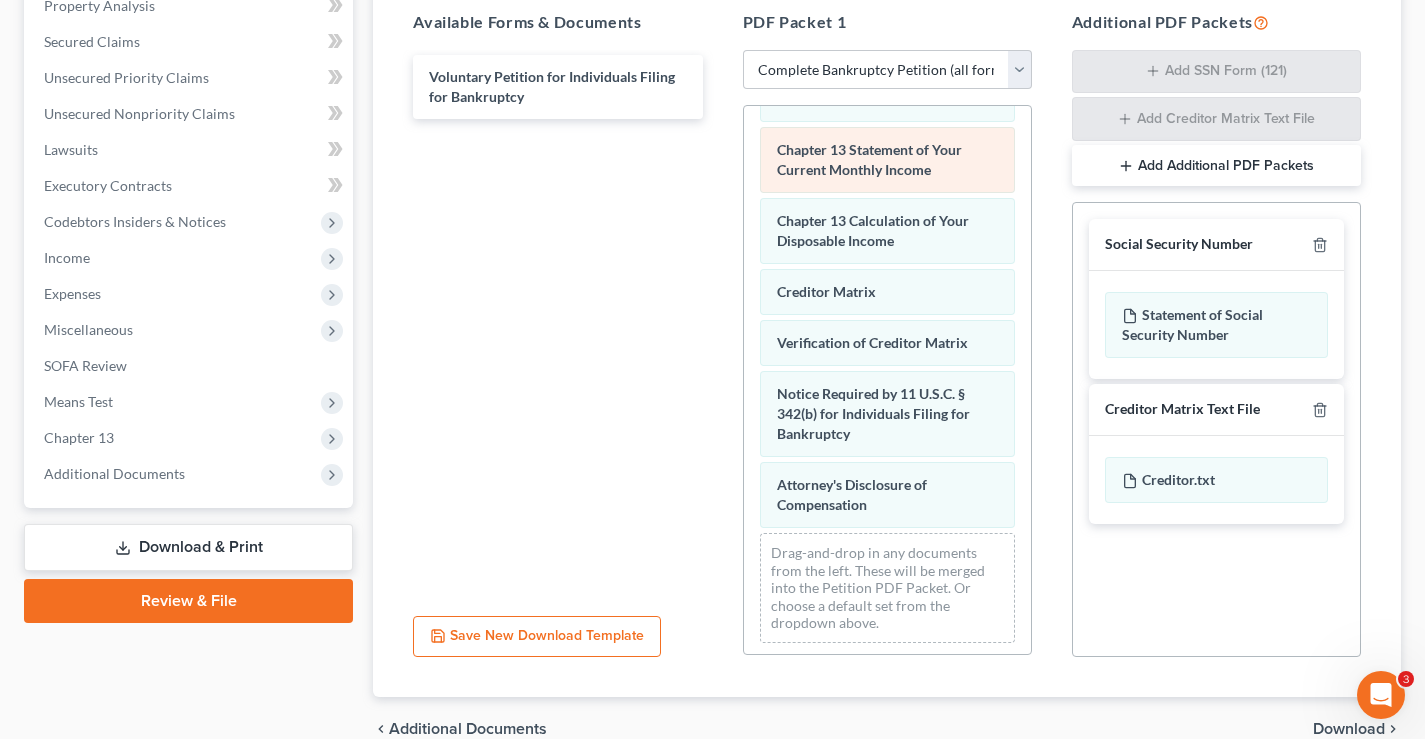 scroll, scrollTop: 721, scrollLeft: 0, axis: vertical 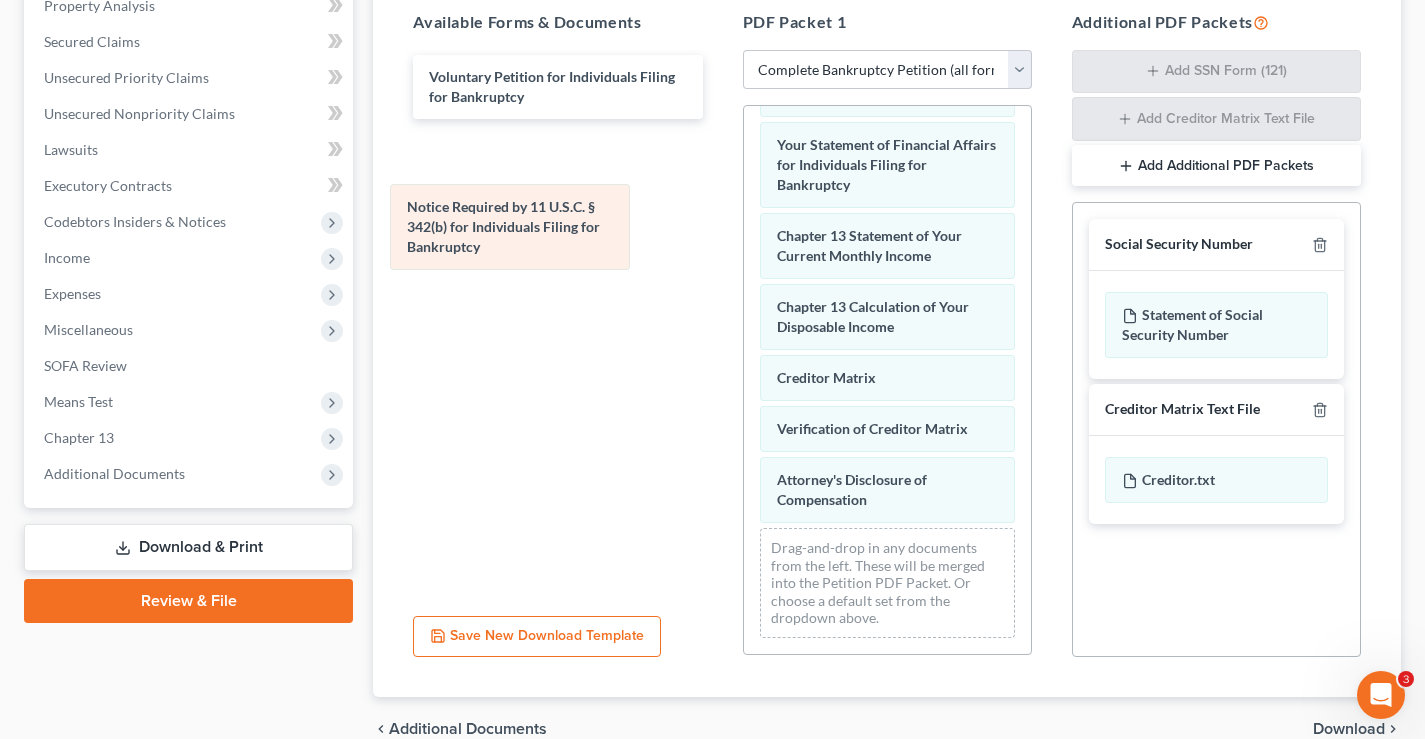 drag, startPoint x: 916, startPoint y: 400, endPoint x: 546, endPoint y: 218, distance: 412.33966 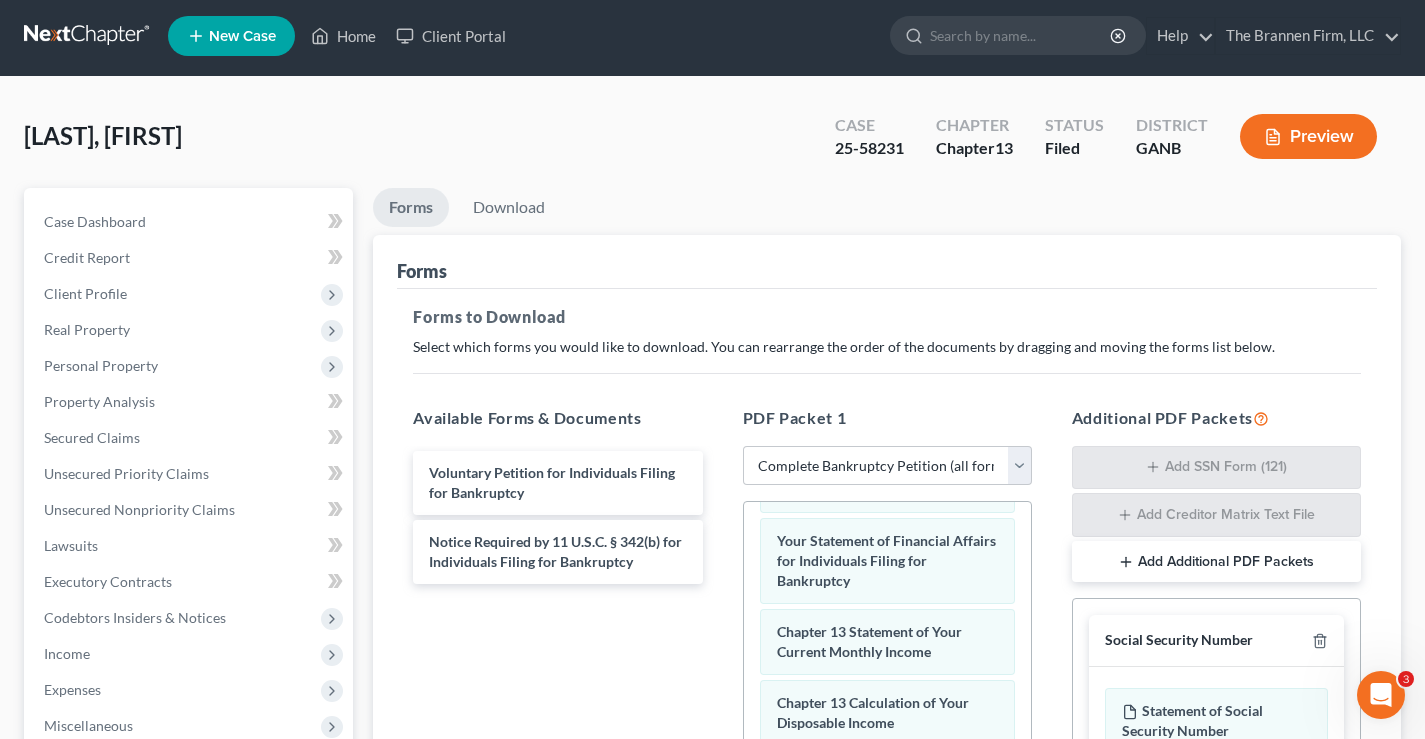 scroll, scrollTop: 0, scrollLeft: 0, axis: both 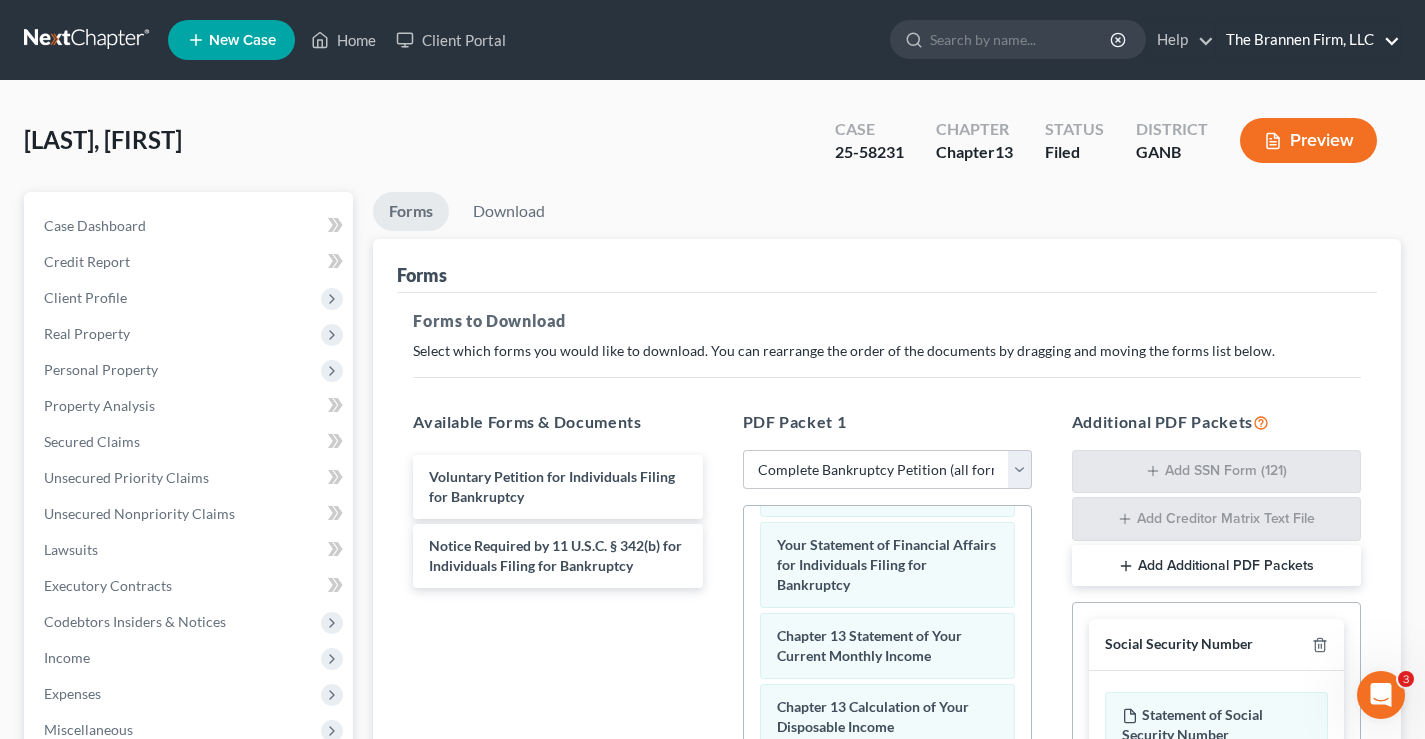 click on "The Brannen Firm, LLC" at bounding box center (1308, 40) 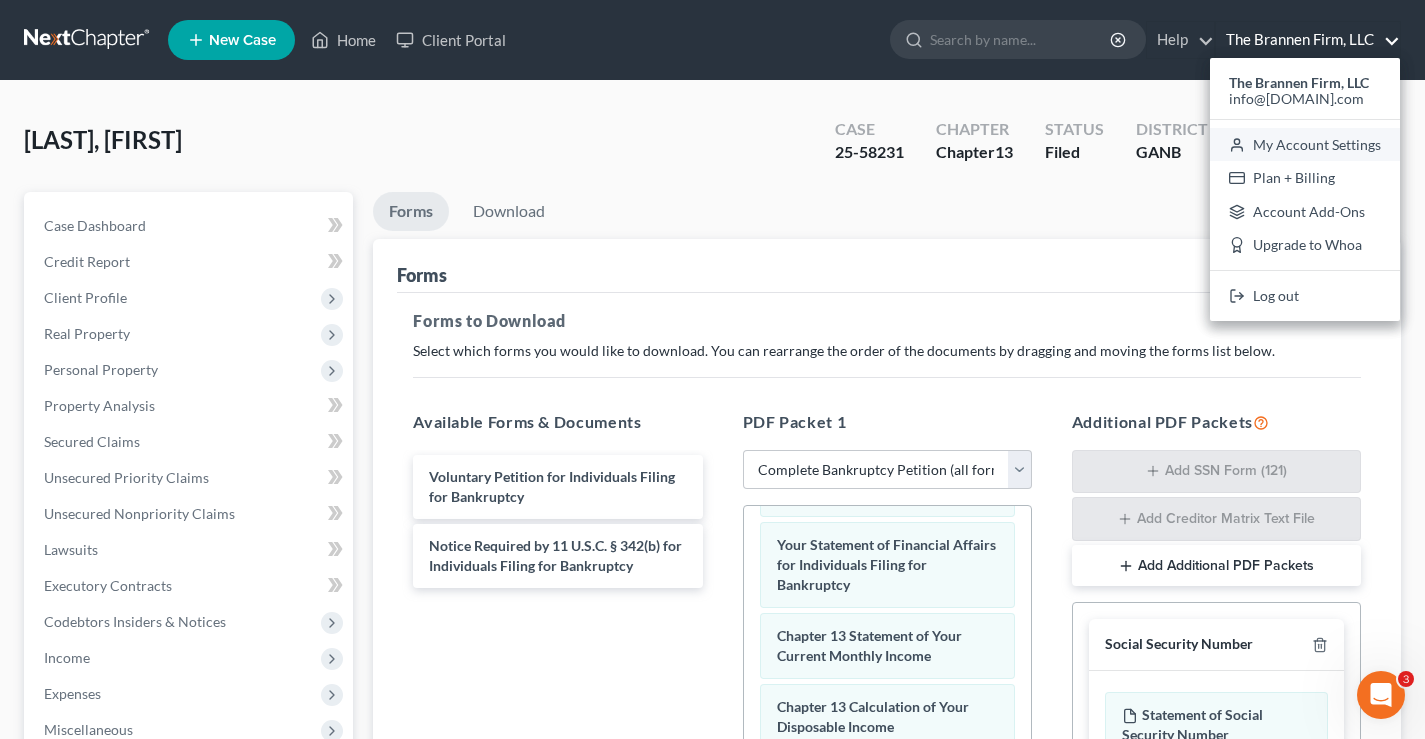 click on "My Account Settings" at bounding box center (1305, 145) 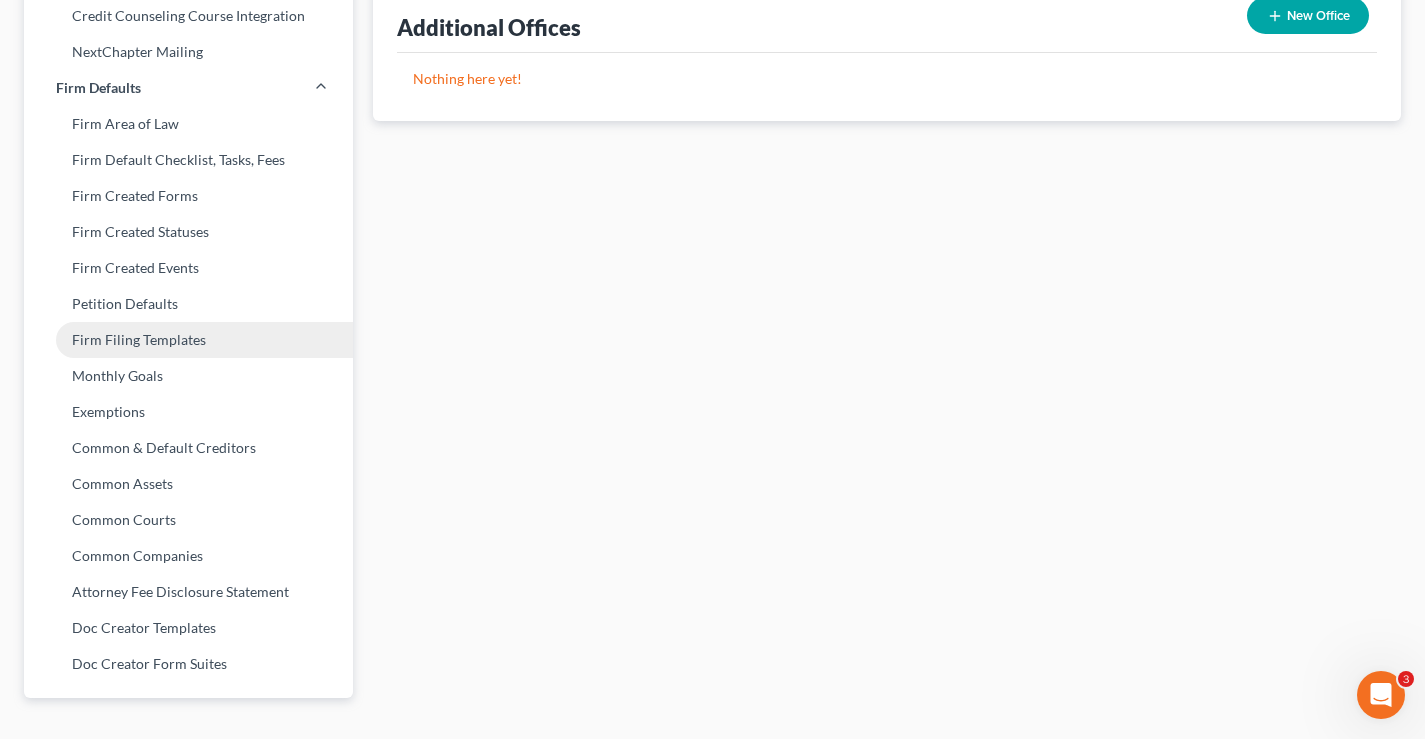 scroll, scrollTop: 742, scrollLeft: 0, axis: vertical 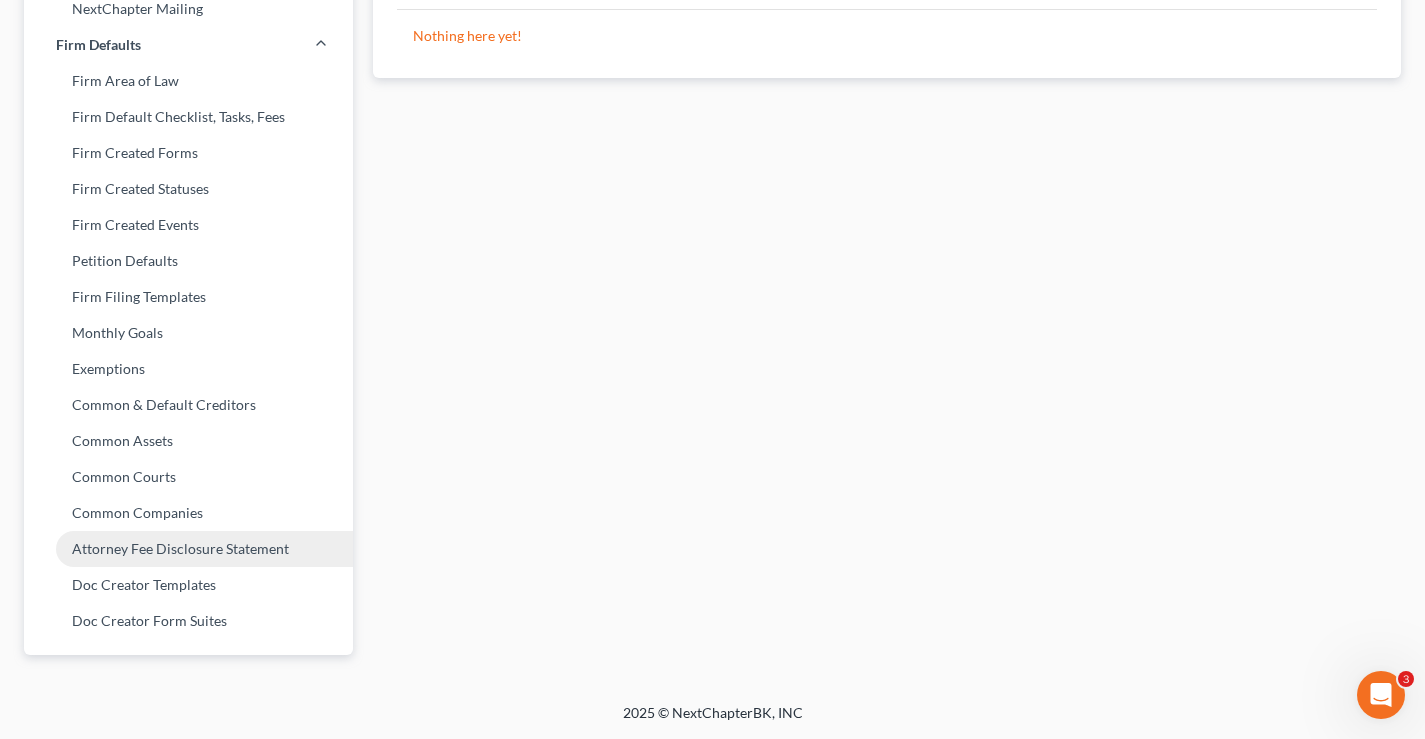 click on "Attorney Fee Disclosure Statement" at bounding box center [188, 549] 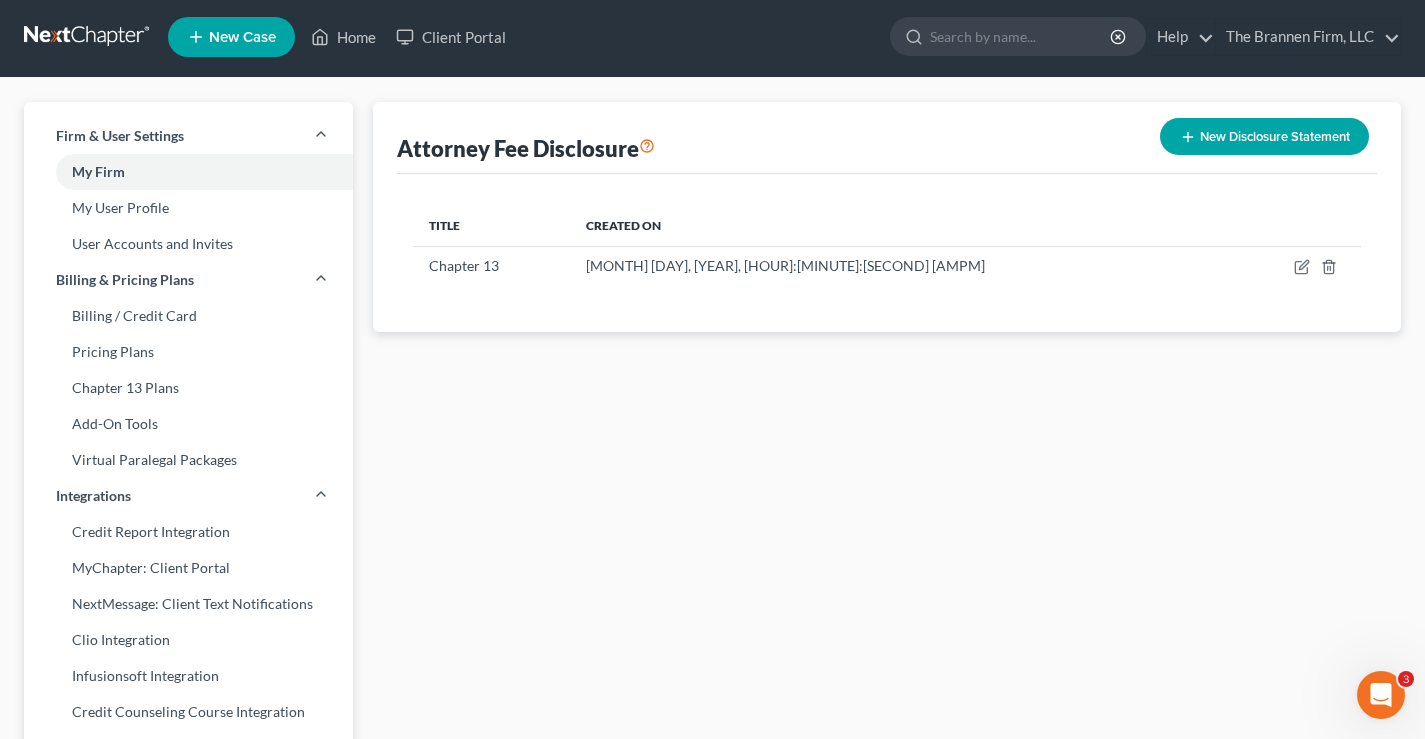 scroll, scrollTop: 0, scrollLeft: 0, axis: both 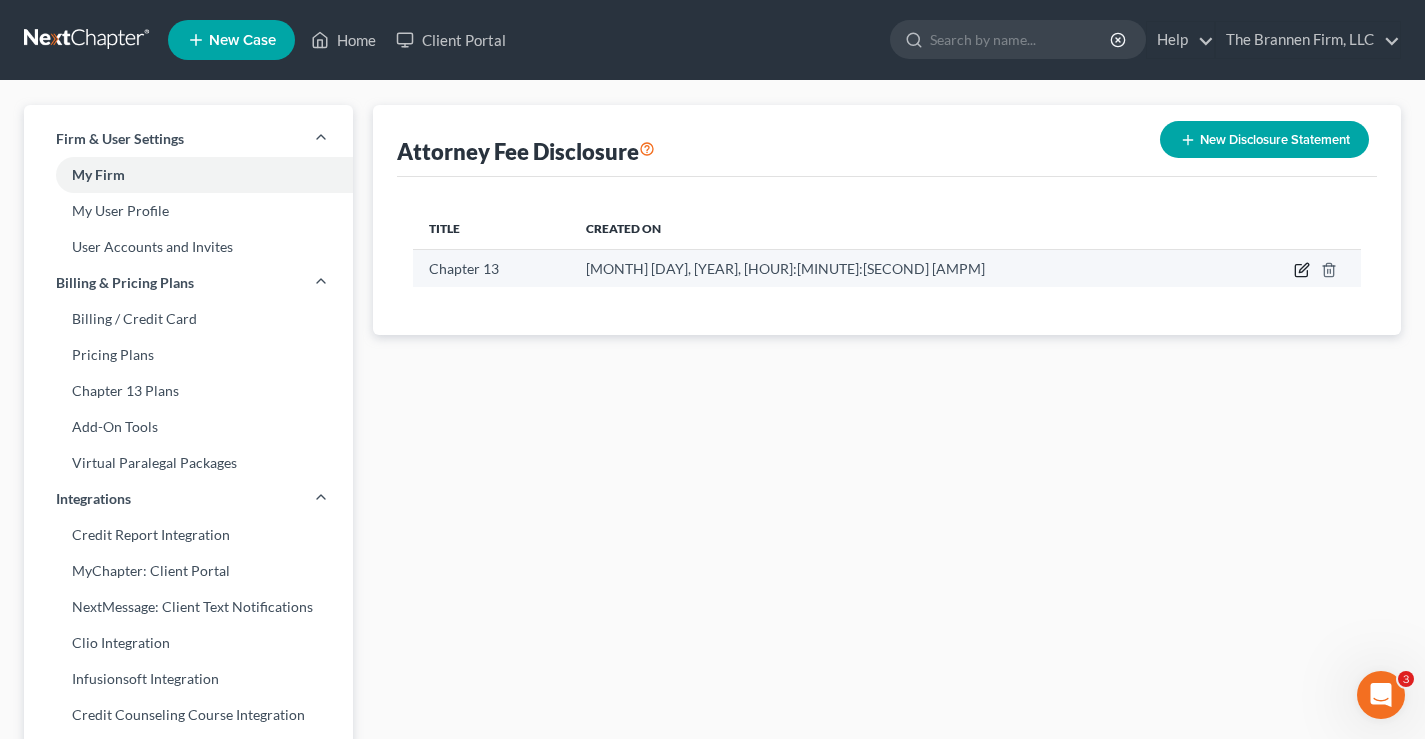 click 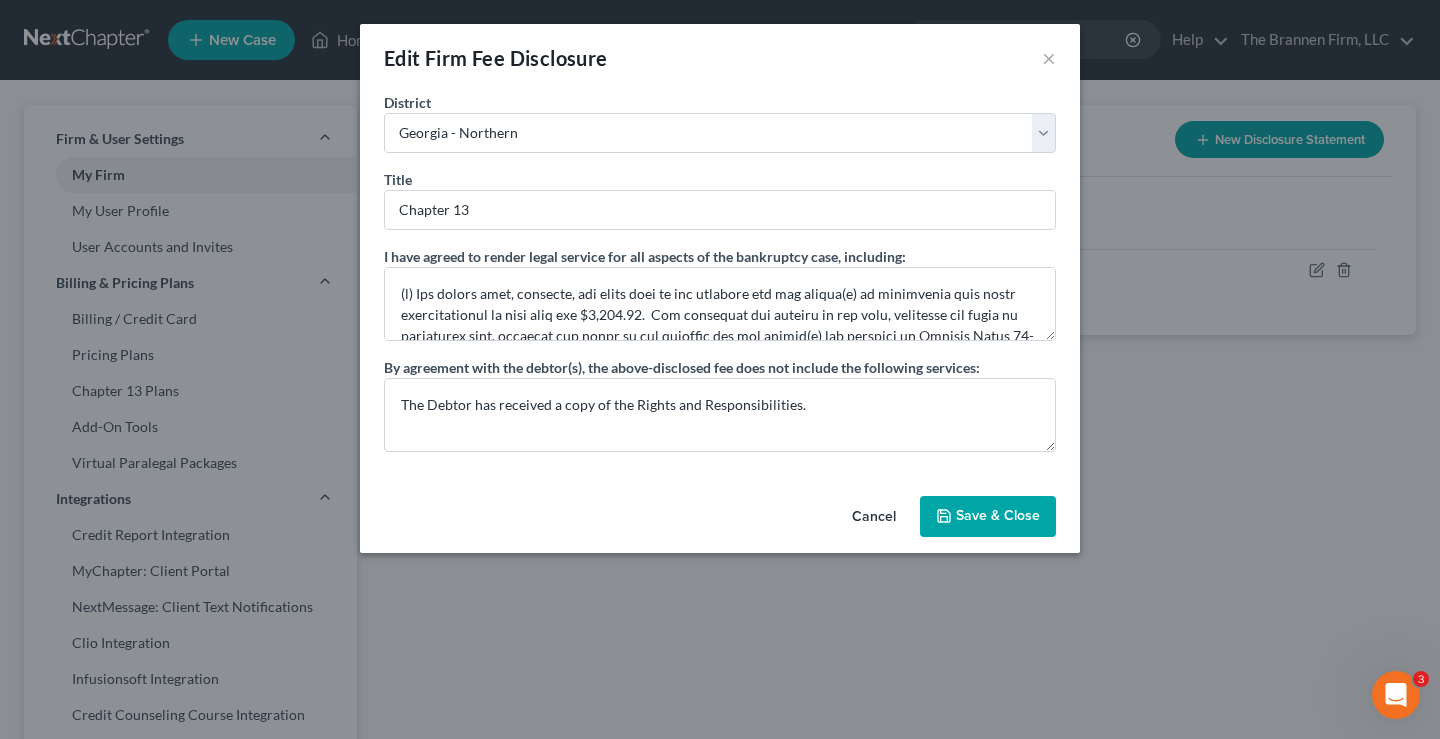 click on "Save & Close" at bounding box center [988, 517] 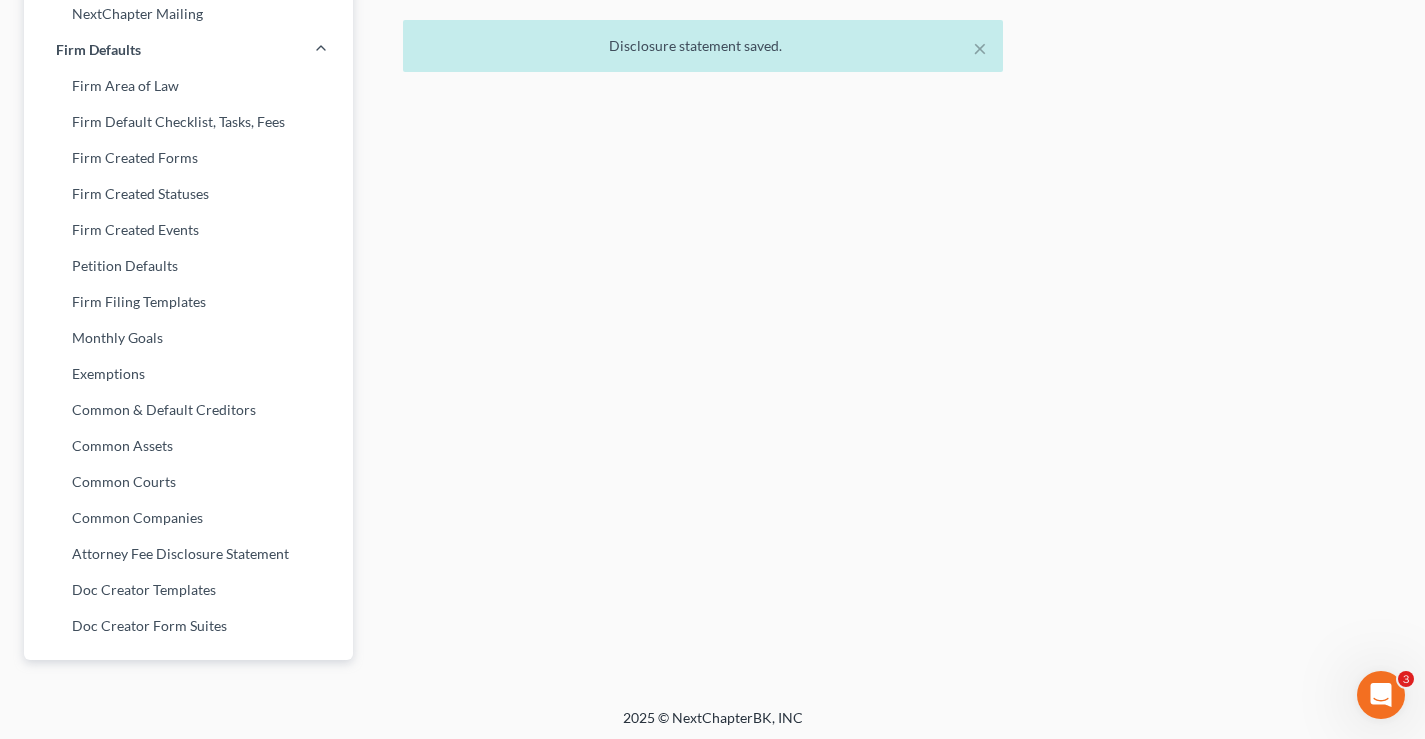 scroll, scrollTop: 742, scrollLeft: 0, axis: vertical 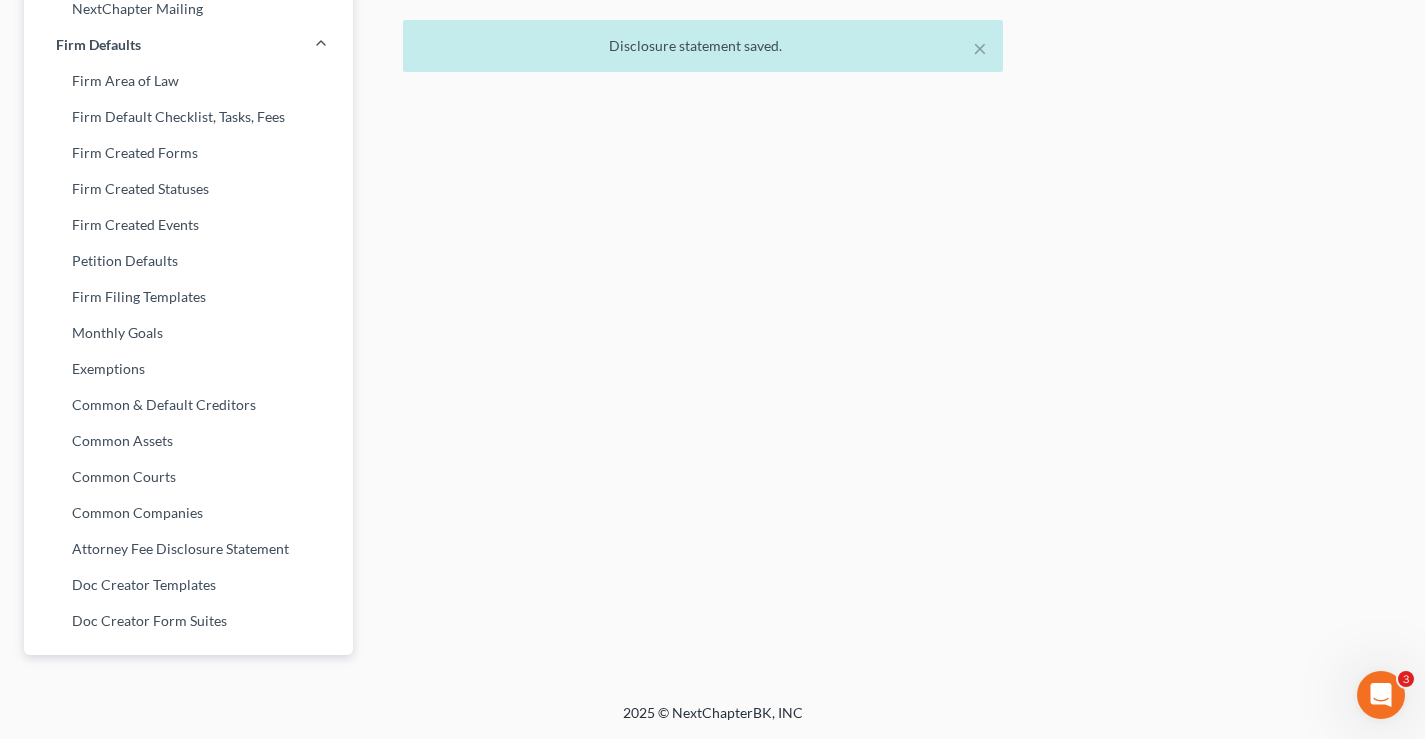 click on "Attorney Fee Disclosure  New Disclosure Statement
Title
Created On
Chapter 13
Jan 31, 2019, 04:49:21 PM" at bounding box center [887, 21] 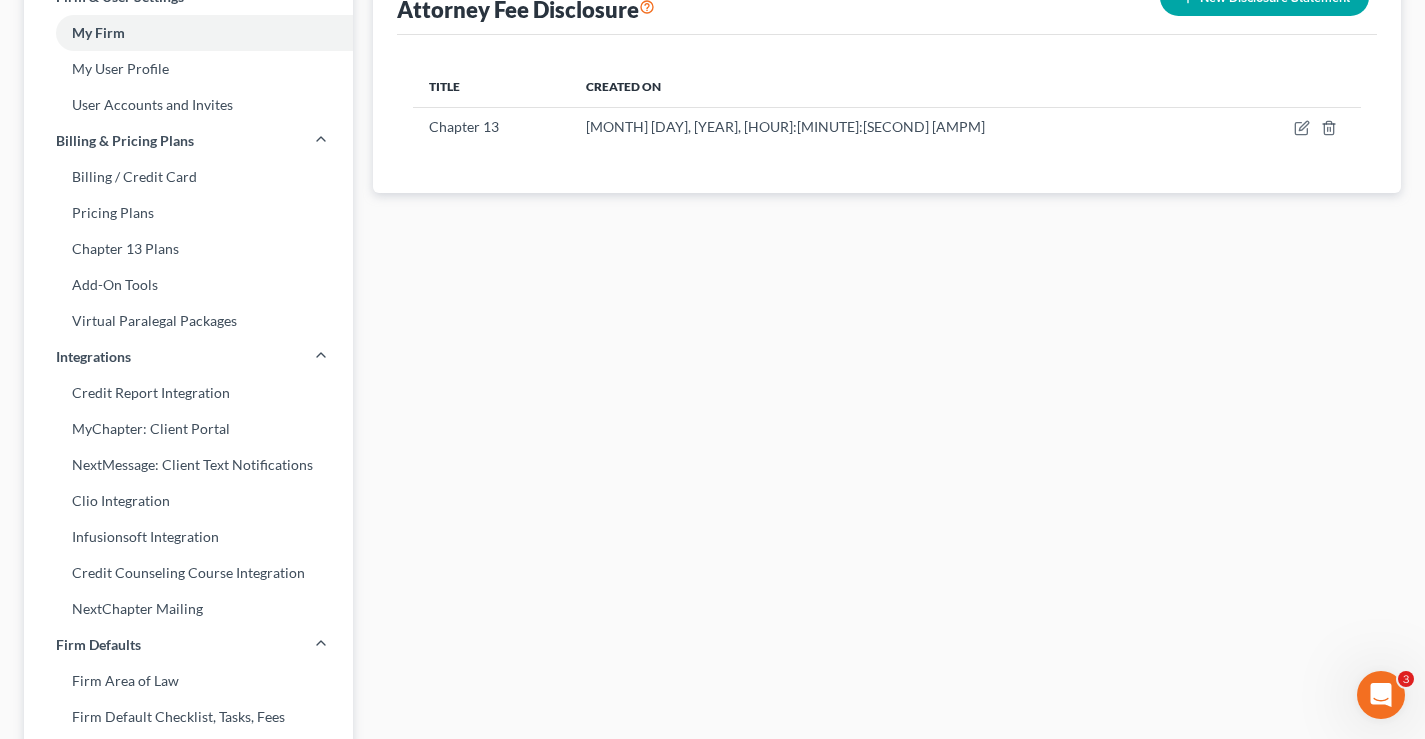 scroll, scrollTop: 0, scrollLeft: 0, axis: both 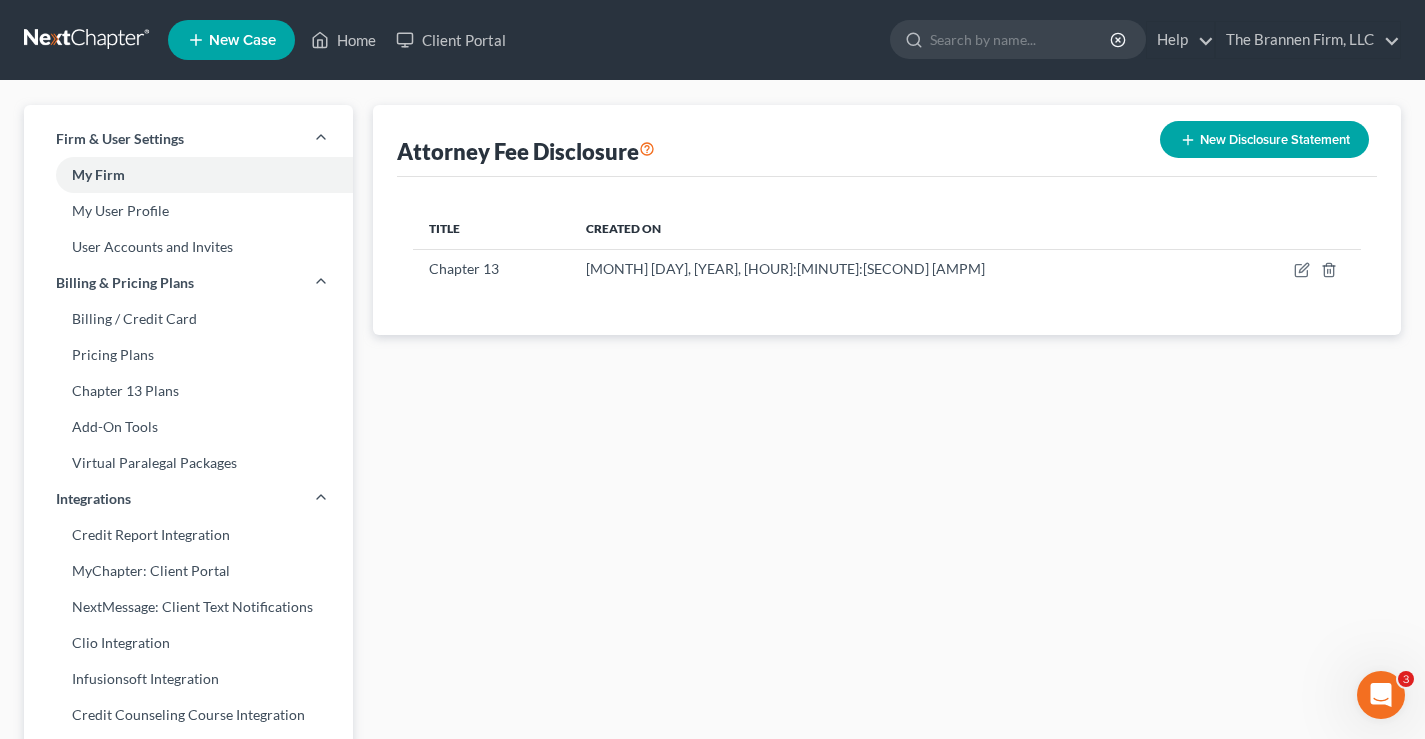 click at bounding box center (88, 40) 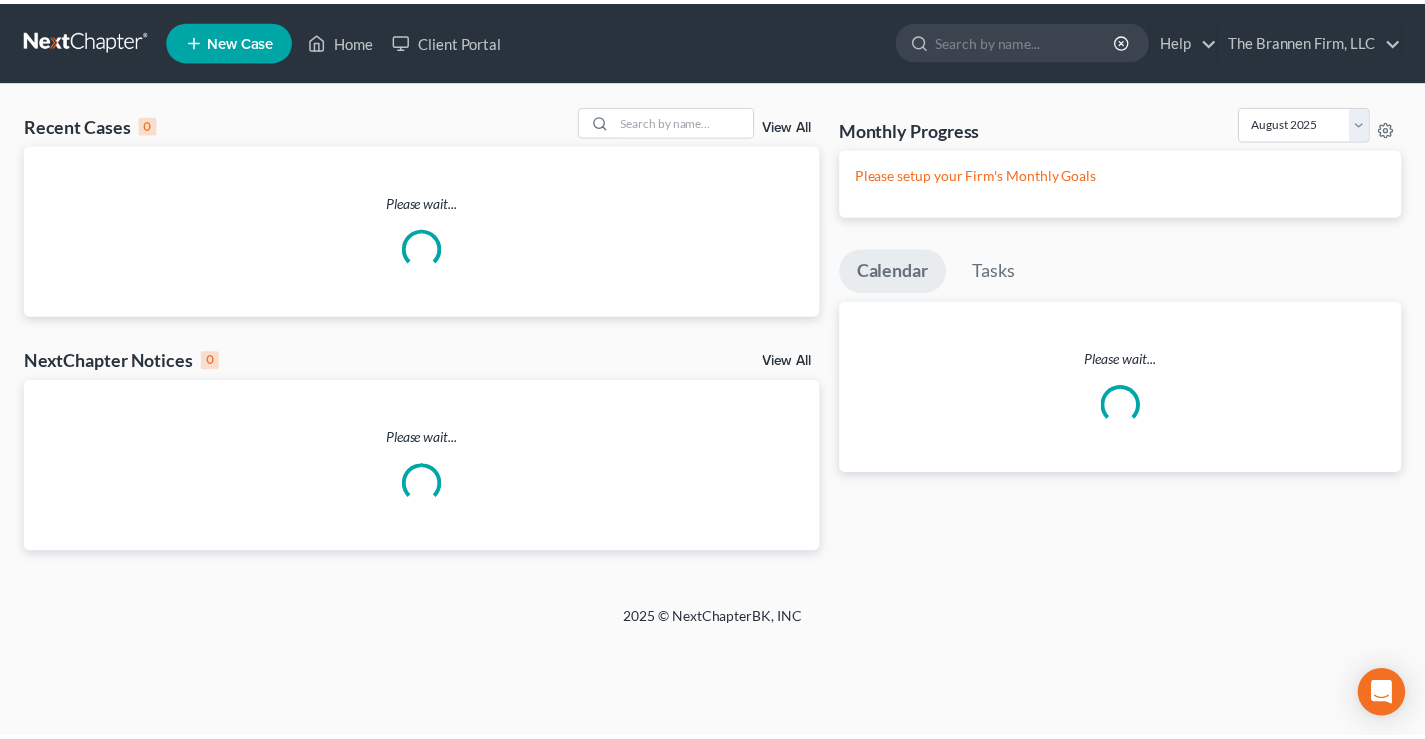 scroll, scrollTop: 0, scrollLeft: 0, axis: both 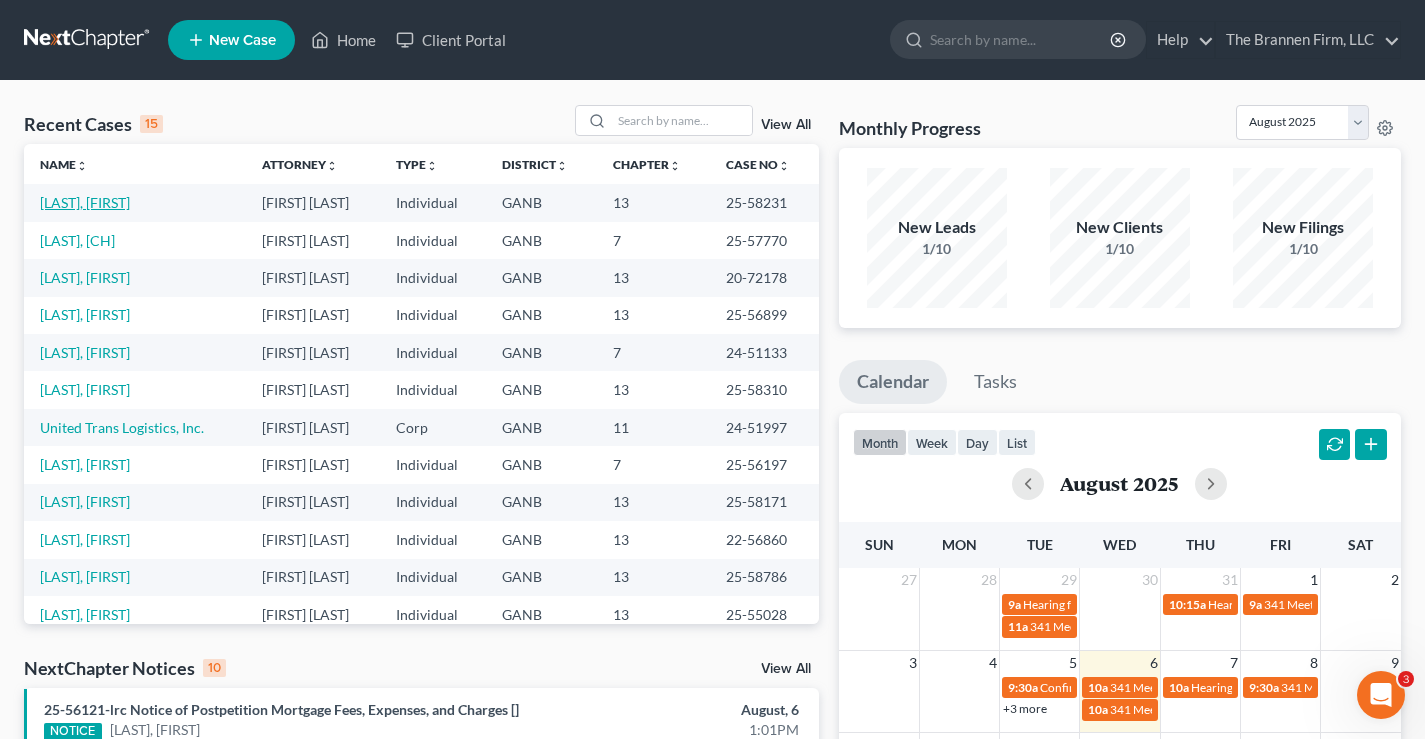 click on "[LAST], [FIRST]" at bounding box center (85, 202) 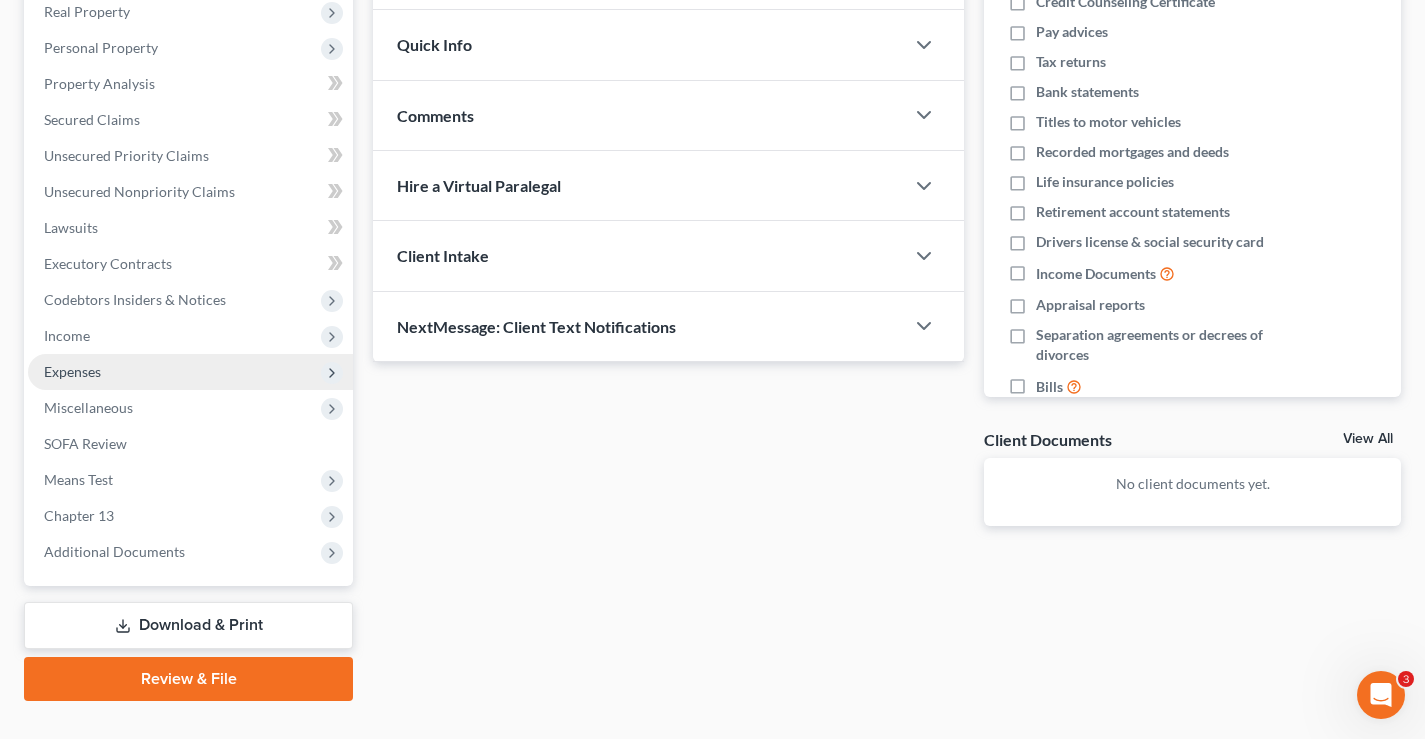 scroll, scrollTop: 360, scrollLeft: 0, axis: vertical 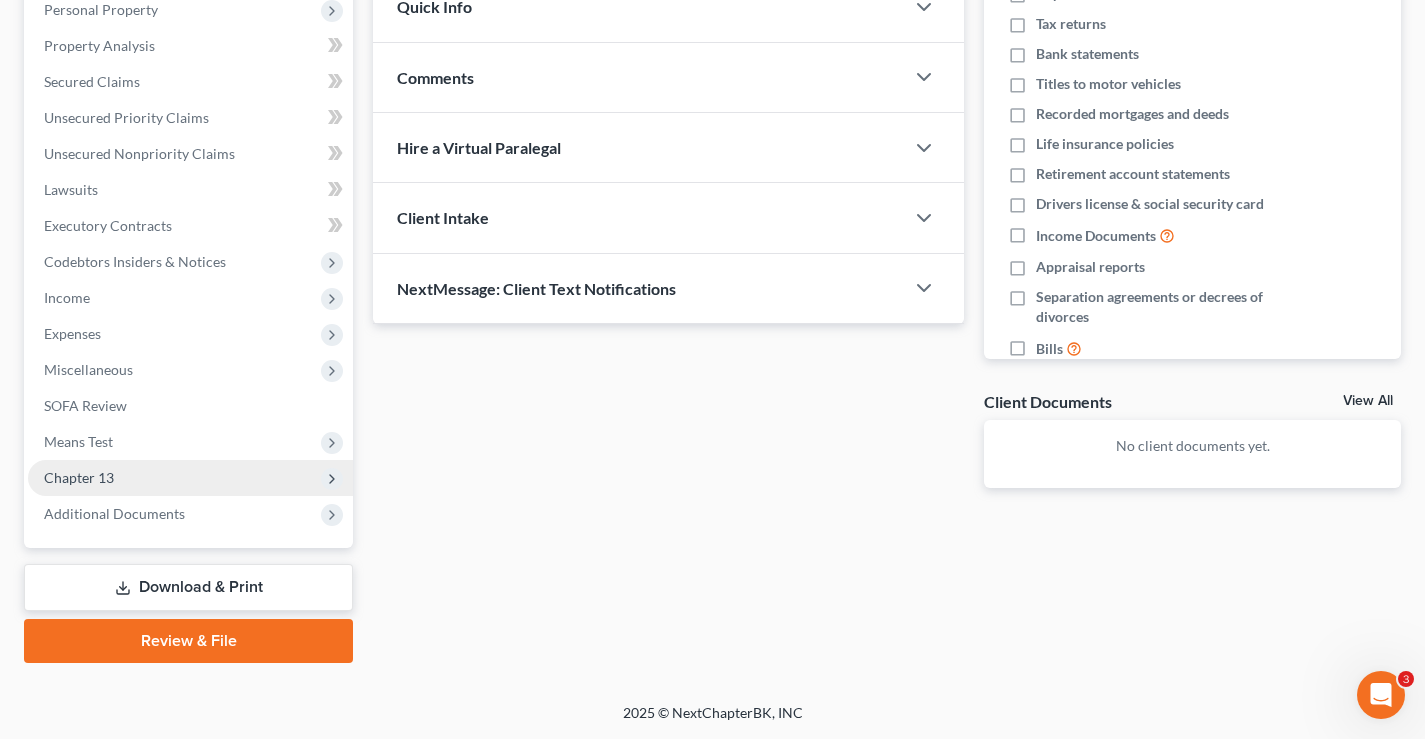 click on "Chapter 13" at bounding box center [79, 477] 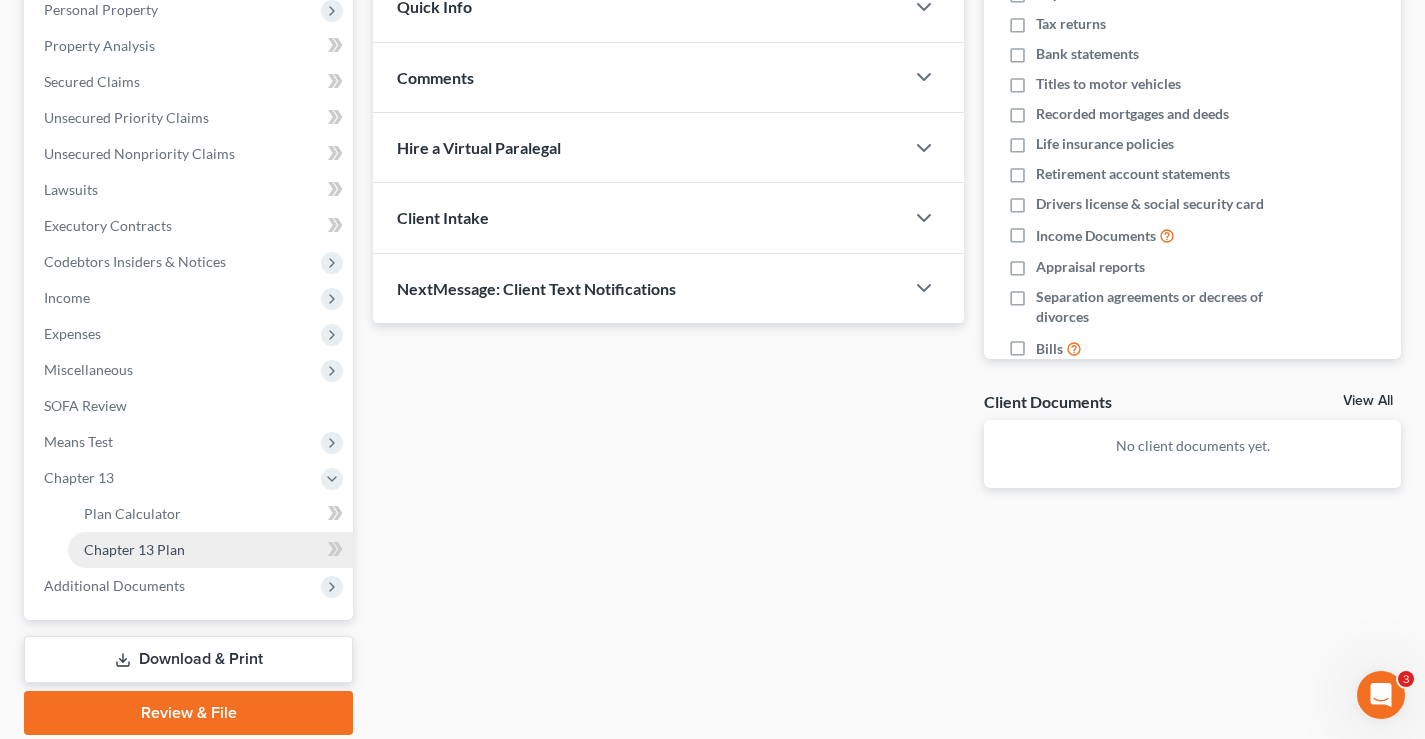click on "Chapter 13 Plan" at bounding box center (134, 549) 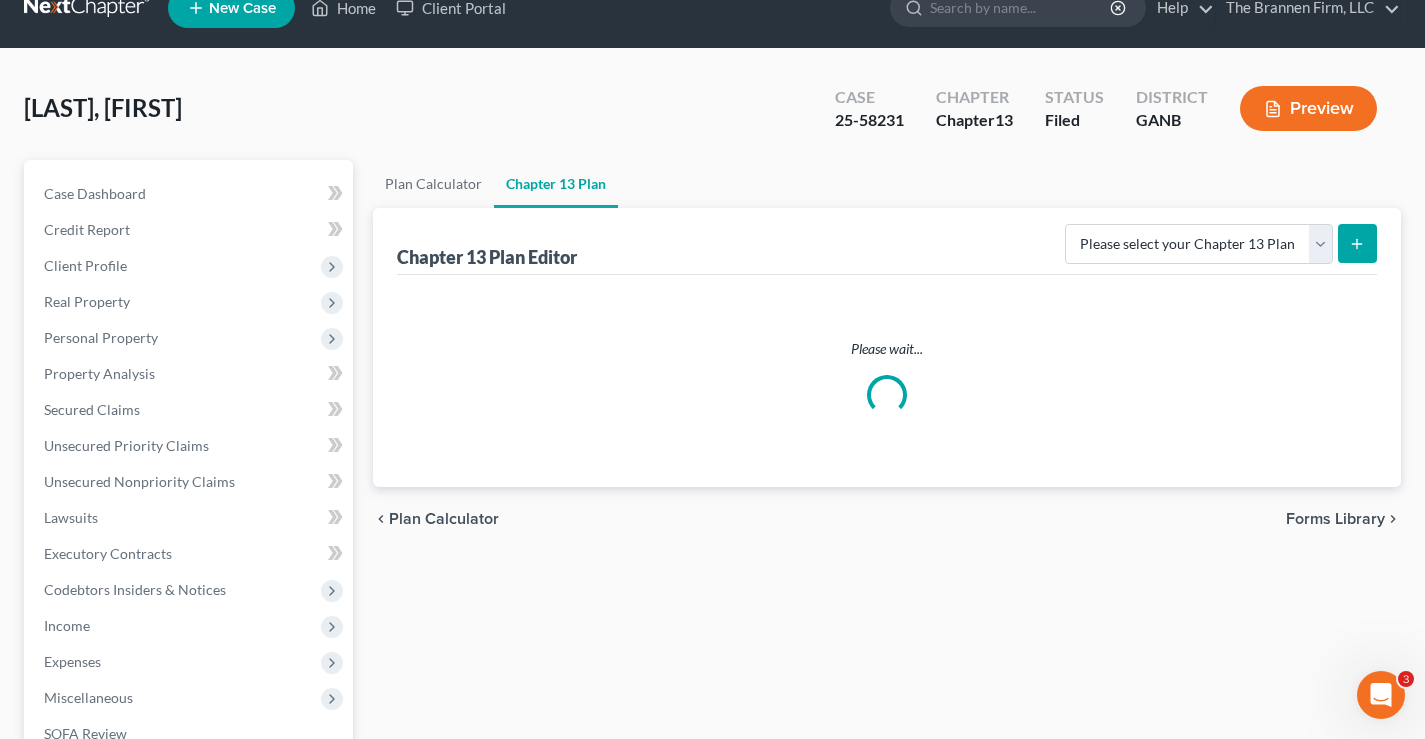 scroll, scrollTop: 0, scrollLeft: 0, axis: both 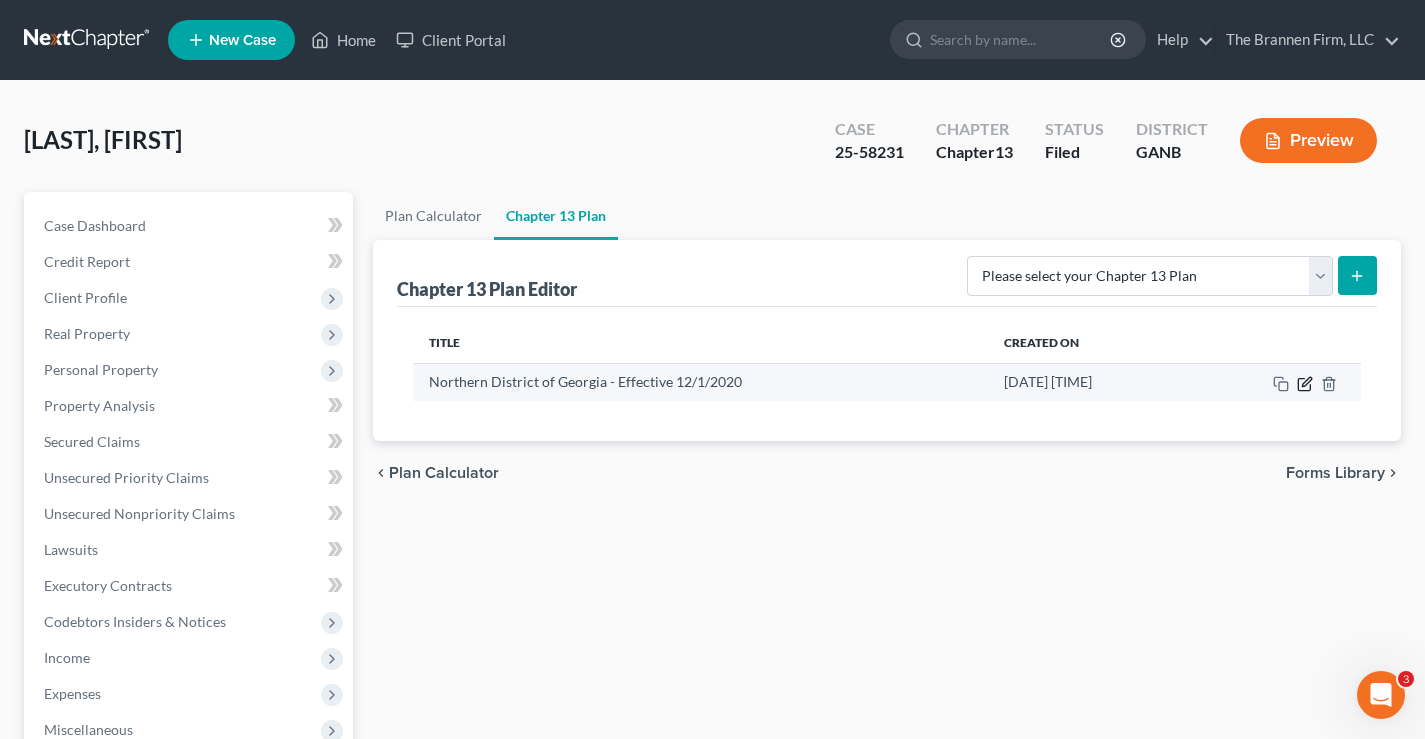click 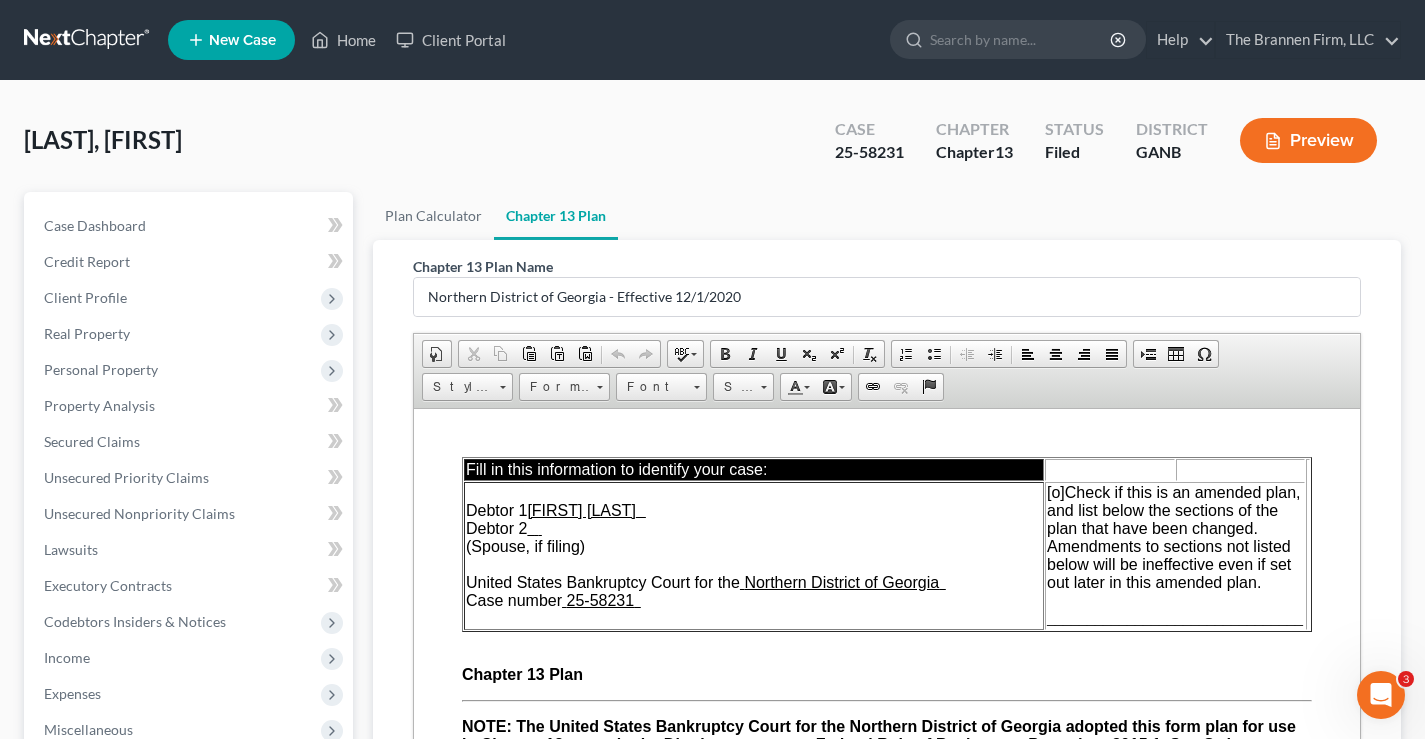 scroll, scrollTop: 0, scrollLeft: 0, axis: both 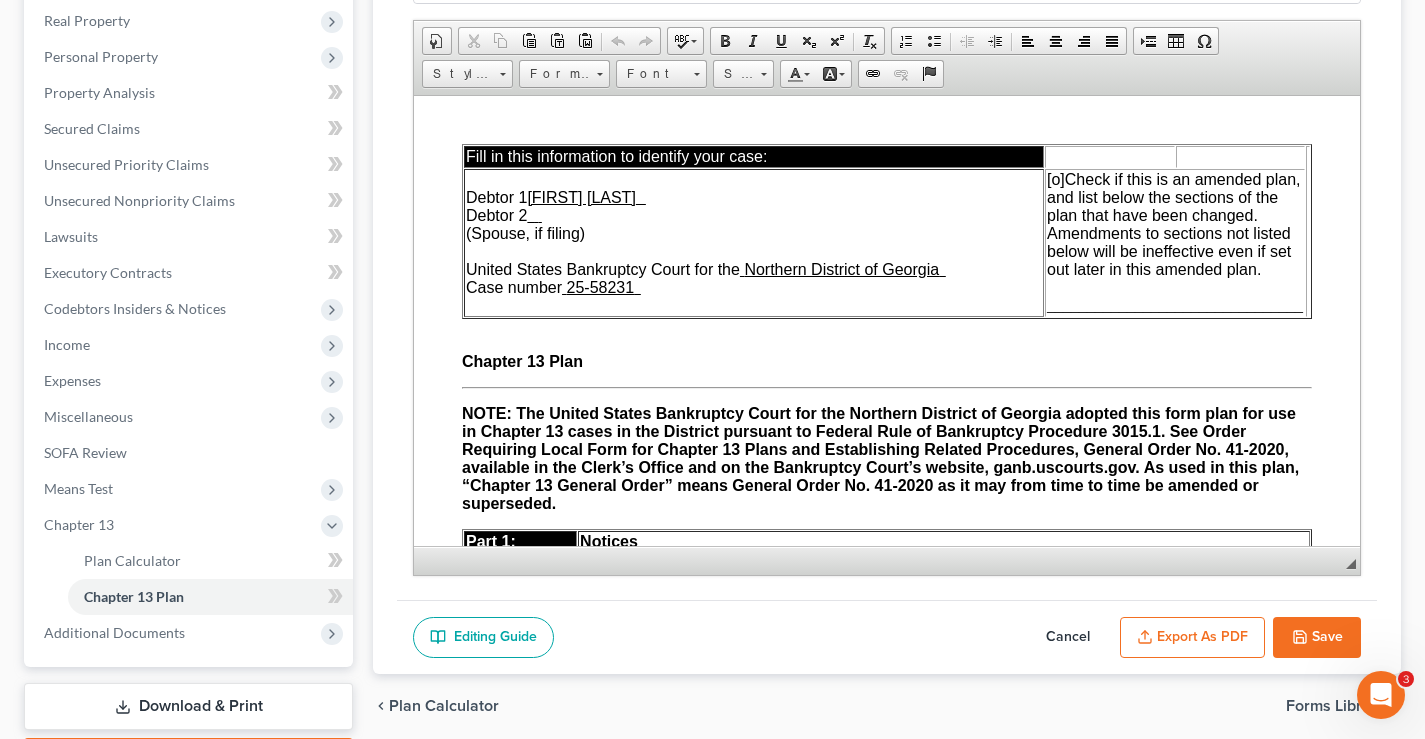 drag, startPoint x: 1433, startPoint y: 210, endPoint x: 877, endPoint y: 174, distance: 557.16425 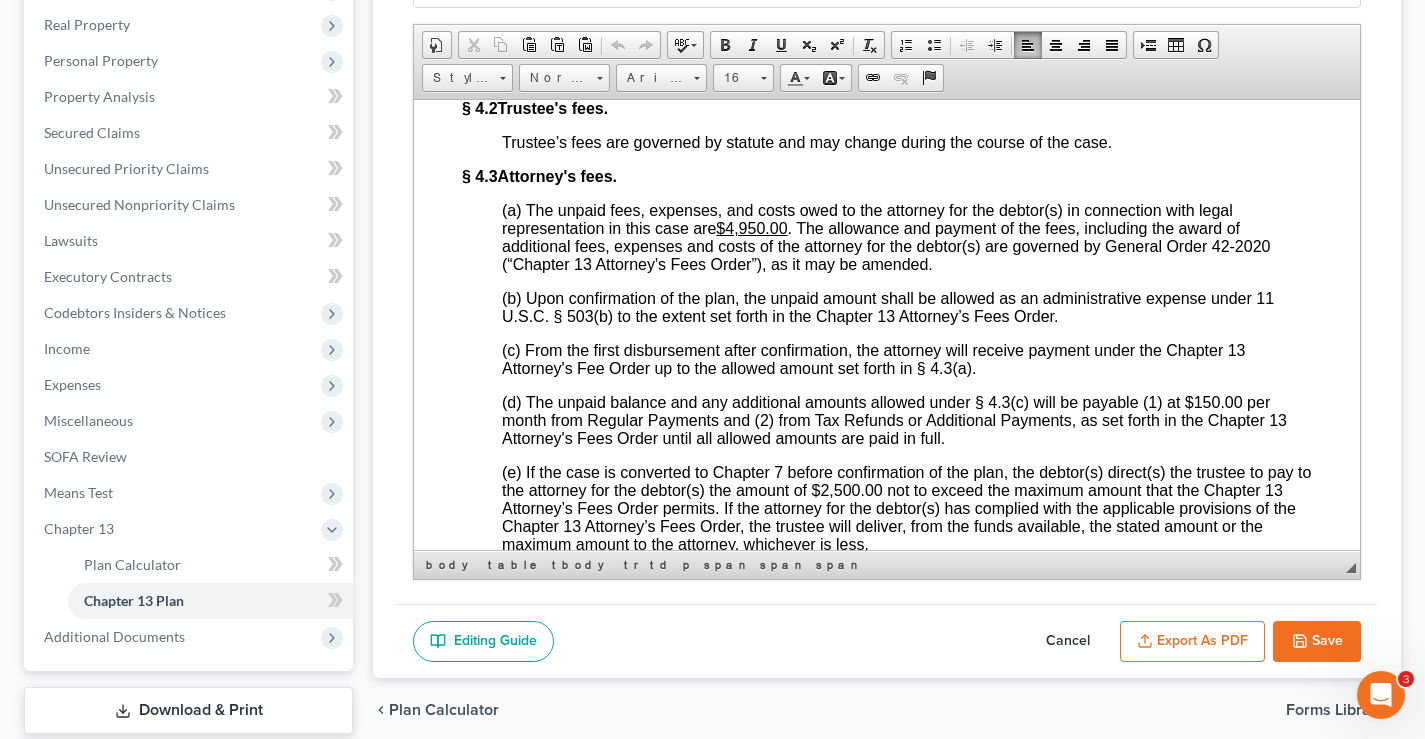scroll, scrollTop: 4752, scrollLeft: 0, axis: vertical 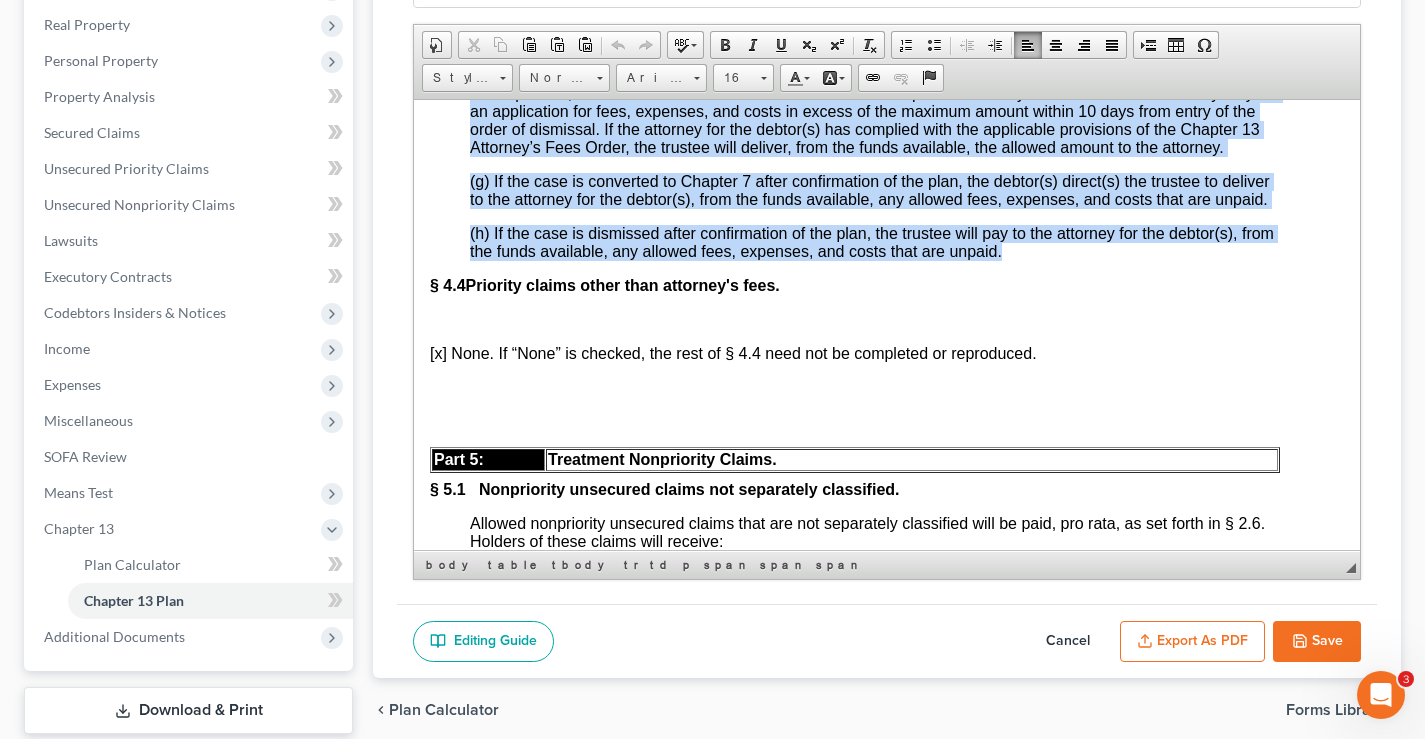 drag, startPoint x: 493, startPoint y: 293, endPoint x: 1057, endPoint y: 315, distance: 564.4289 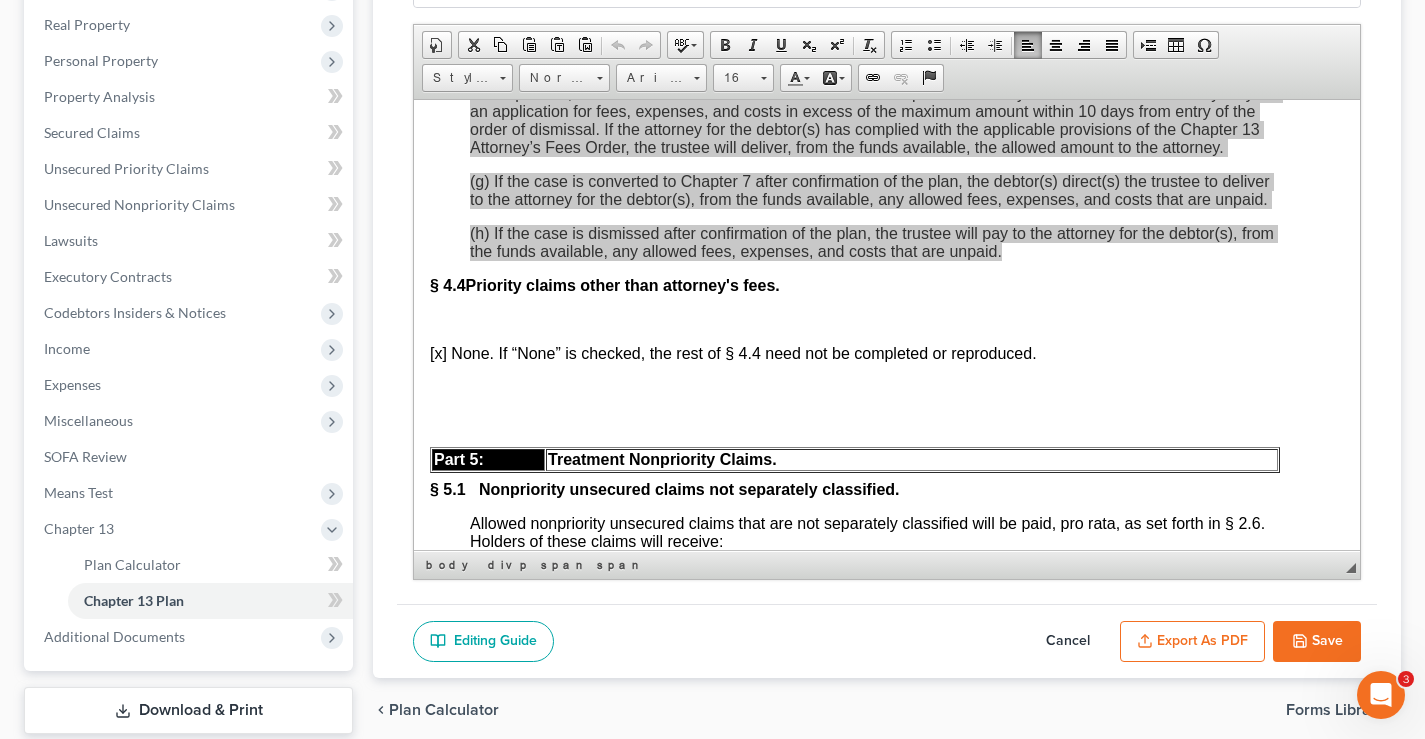 scroll, scrollTop: 0, scrollLeft: 0, axis: both 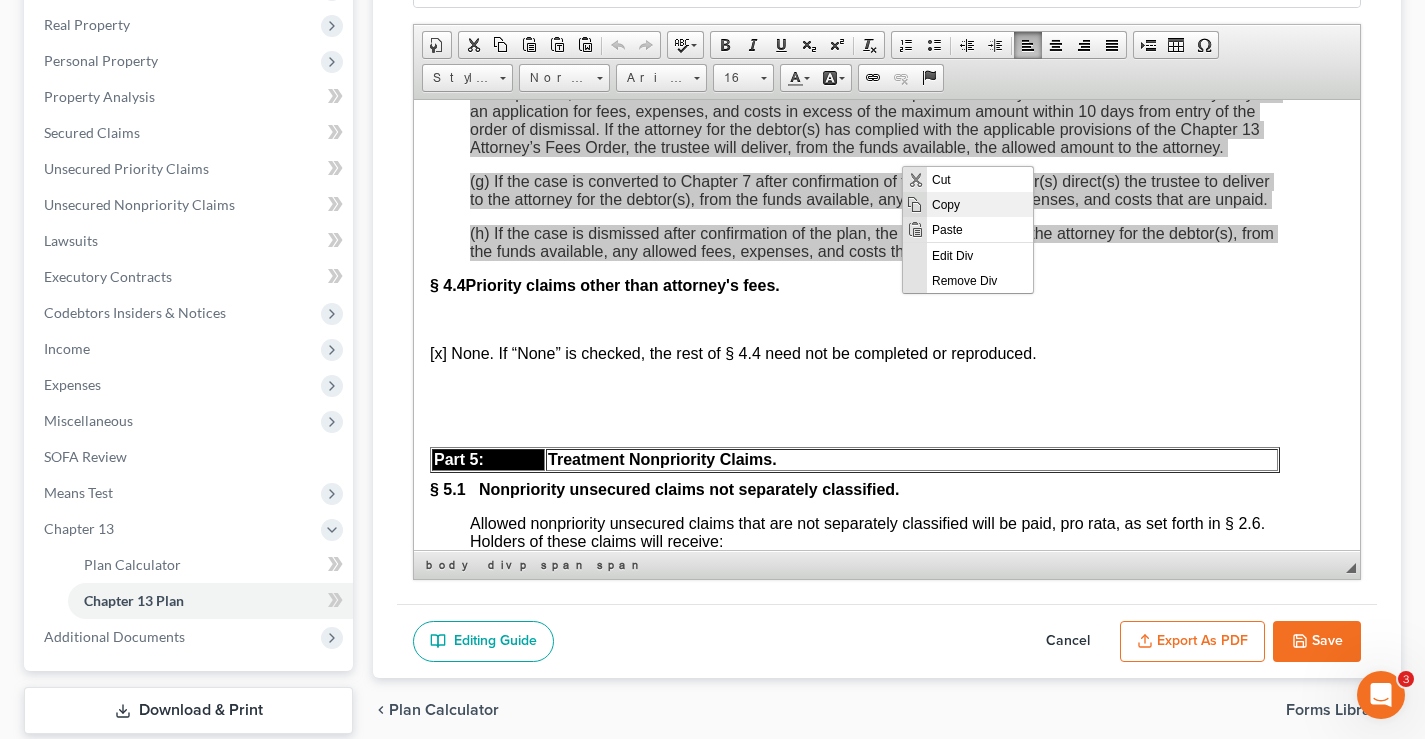 drag, startPoint x: 976, startPoint y: 203, endPoint x: 1584, endPoint y: 370, distance: 630.51807 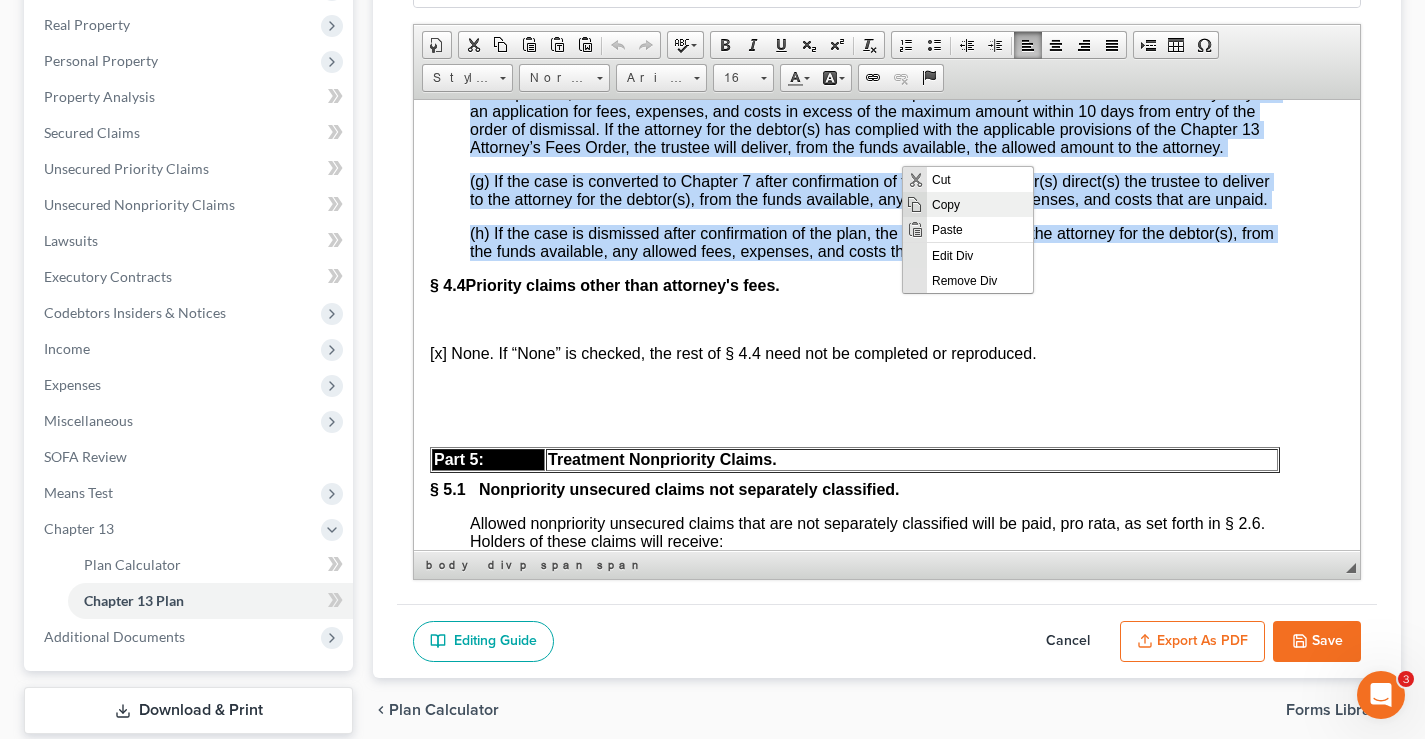 copy on "(a) The unpaid fees, expenses, and costs owed to the attorney for the debtor(s) in connection with legal representation in this case are  $4,950.00 .    The allowance and payment of the fees, including the award of additional fees, expenses and costs of the attorney for the debtor(s) are governed by General Order 42-2020 (“Chapter 13 Attorney's Fees Order”), as it may be amended. (b)   Upon confirmation of the plan, the unpaid amount shall be allowed as an administrative expense under 11 U.S.C. § 503(b) to the extent set forth in the Chapter 13 Attorney’s Fees Order. (c)   From the first disbursement after confirmation, the attorney will receive payment under the Chapter 13 Attorney's Fee Order up to the allowed amount set forth in § 4.3(a). (d)   The unpaid balance and any additional amounts allowed under § 4.3(c) will be payable (1) at $ 150.00   per month from Regular Payments and (2) from Tax Refunds or Additional Payments, as set forth in the Chapter 13 Attorney's Fees Order until all allowed amounts ..." 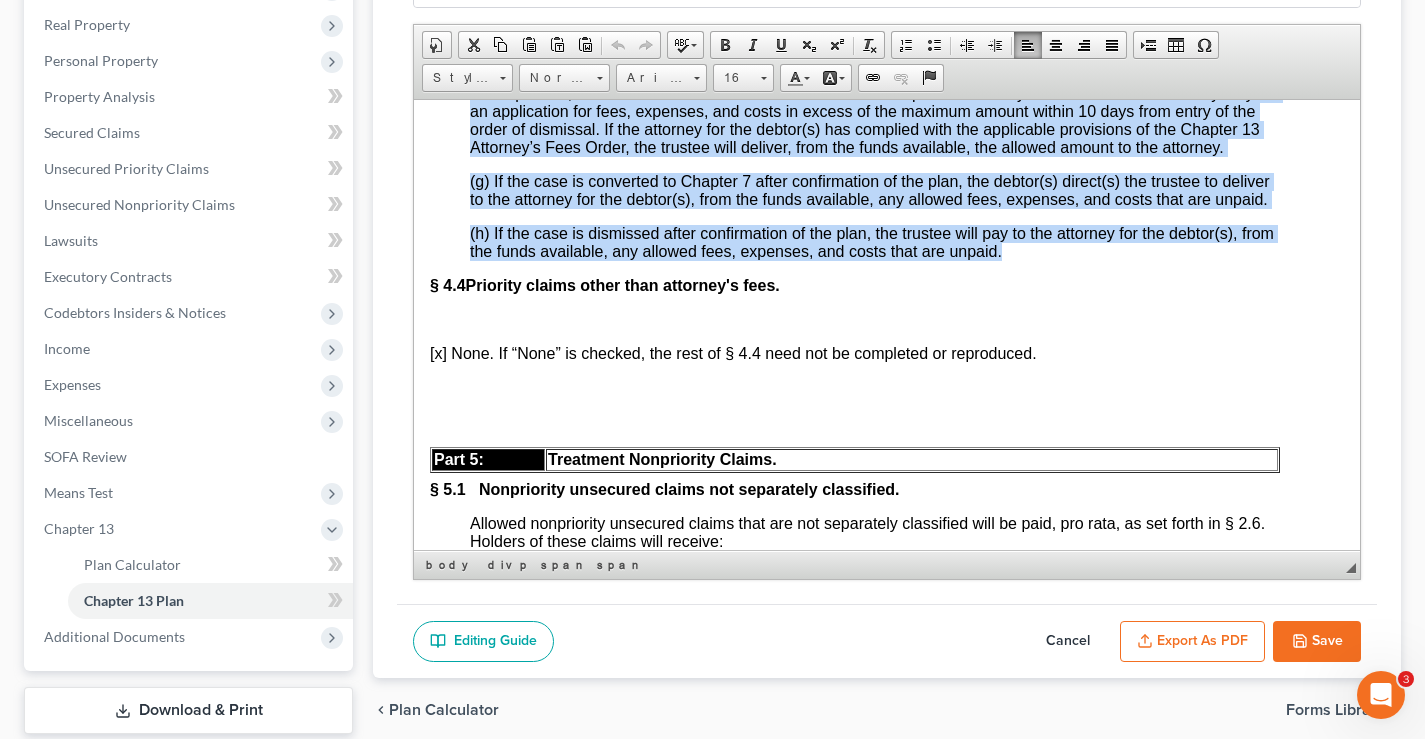 click on "(h)   If the case is dismissed after confirmation of the plan, the trustee will pay to the attorney for the debtor(s), from the funds available, any allowed fees, expenses, and costs that are unpaid." at bounding box center (875, 242) 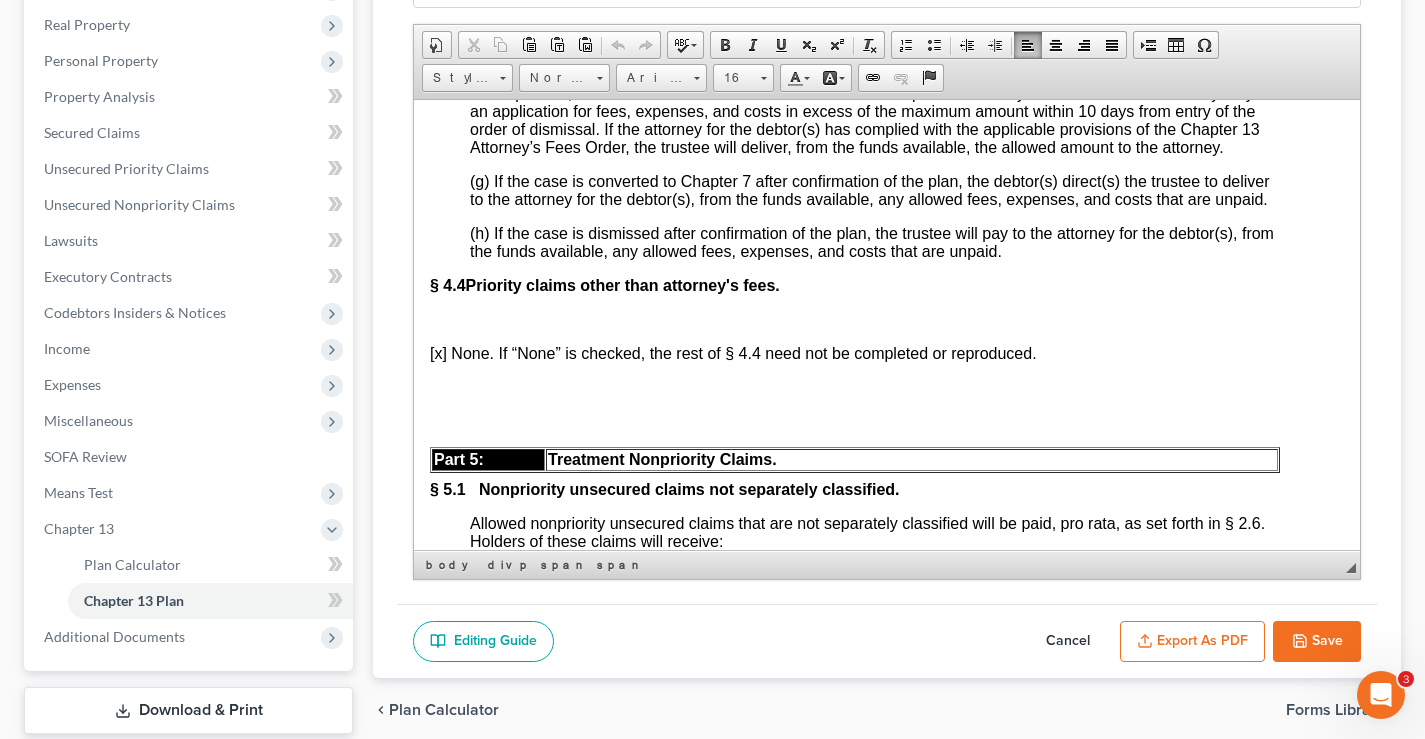 click on "Save" at bounding box center (1317, 642) 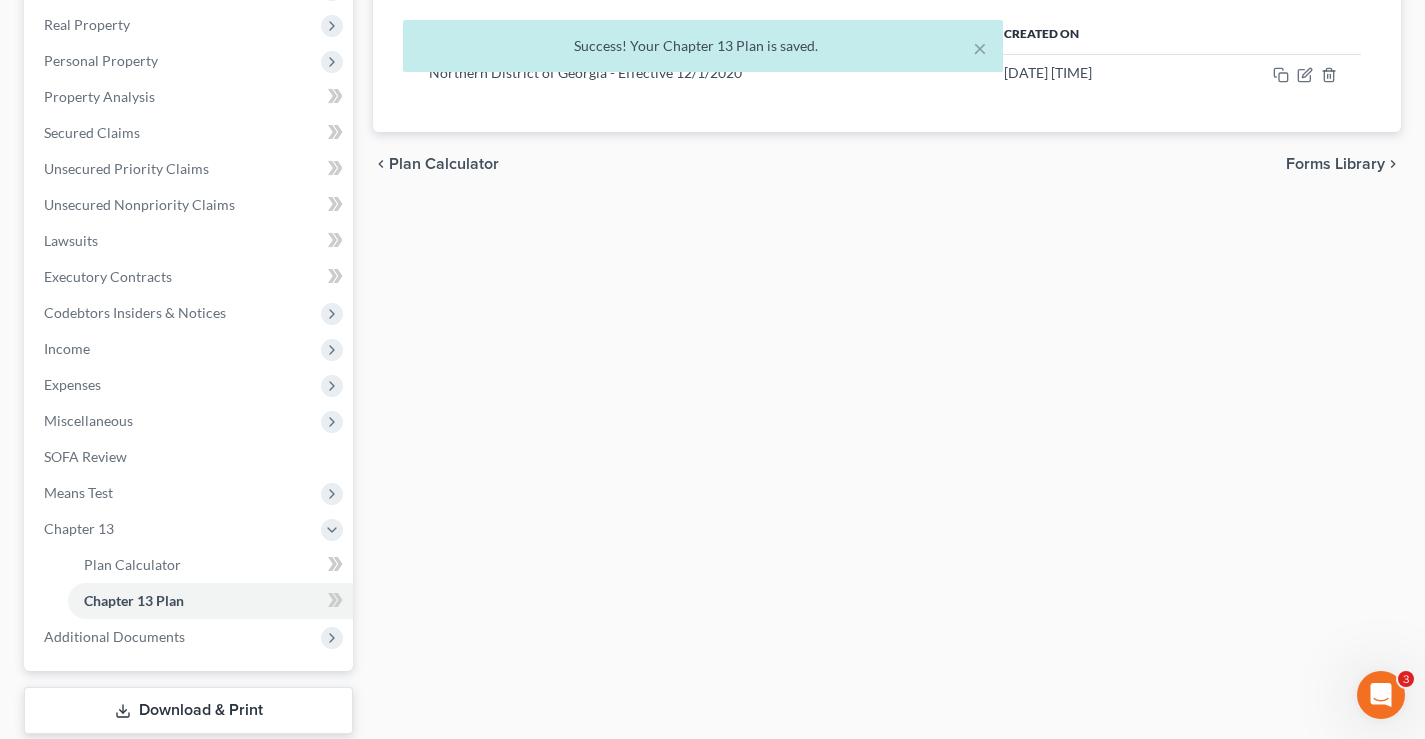 scroll, scrollTop: 0, scrollLeft: 0, axis: both 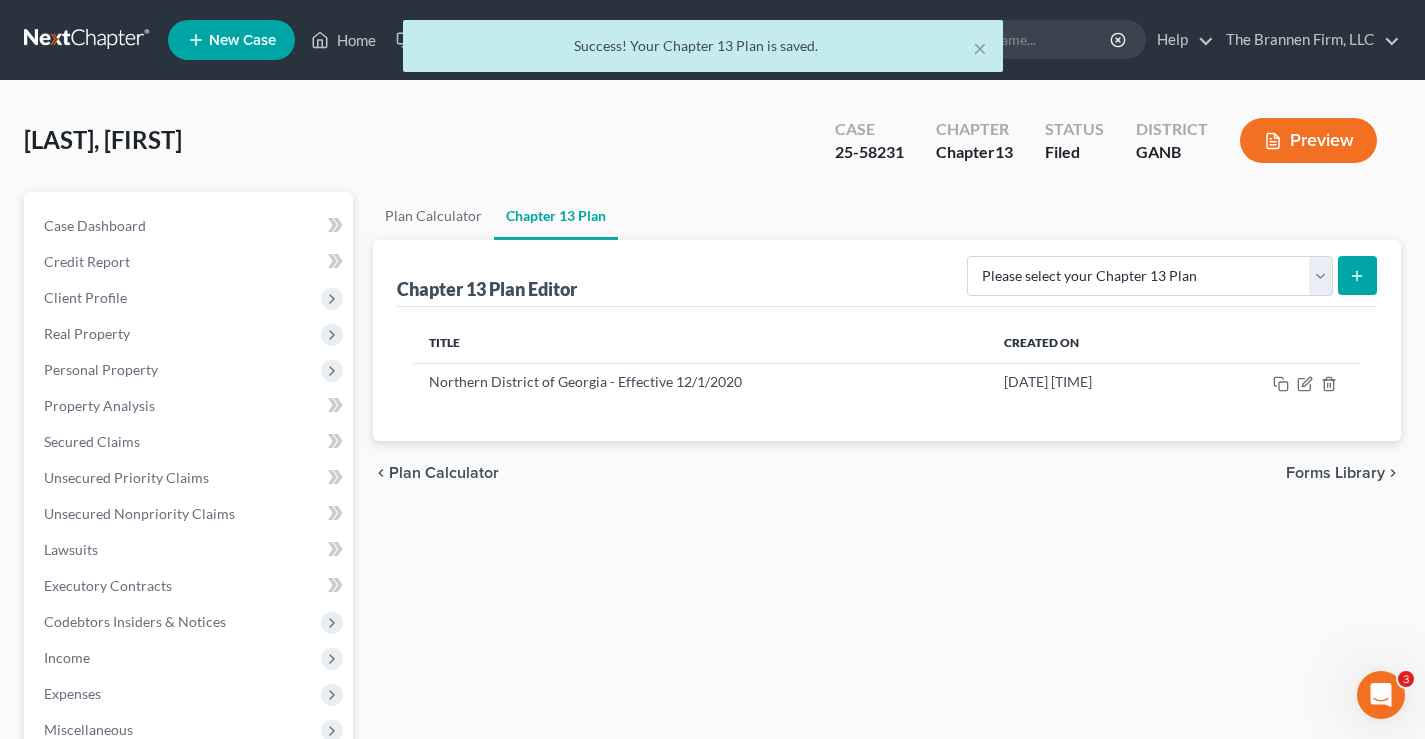 click on "×                     Success! Your Chapter 13 Plan is saved." at bounding box center [702, 51] 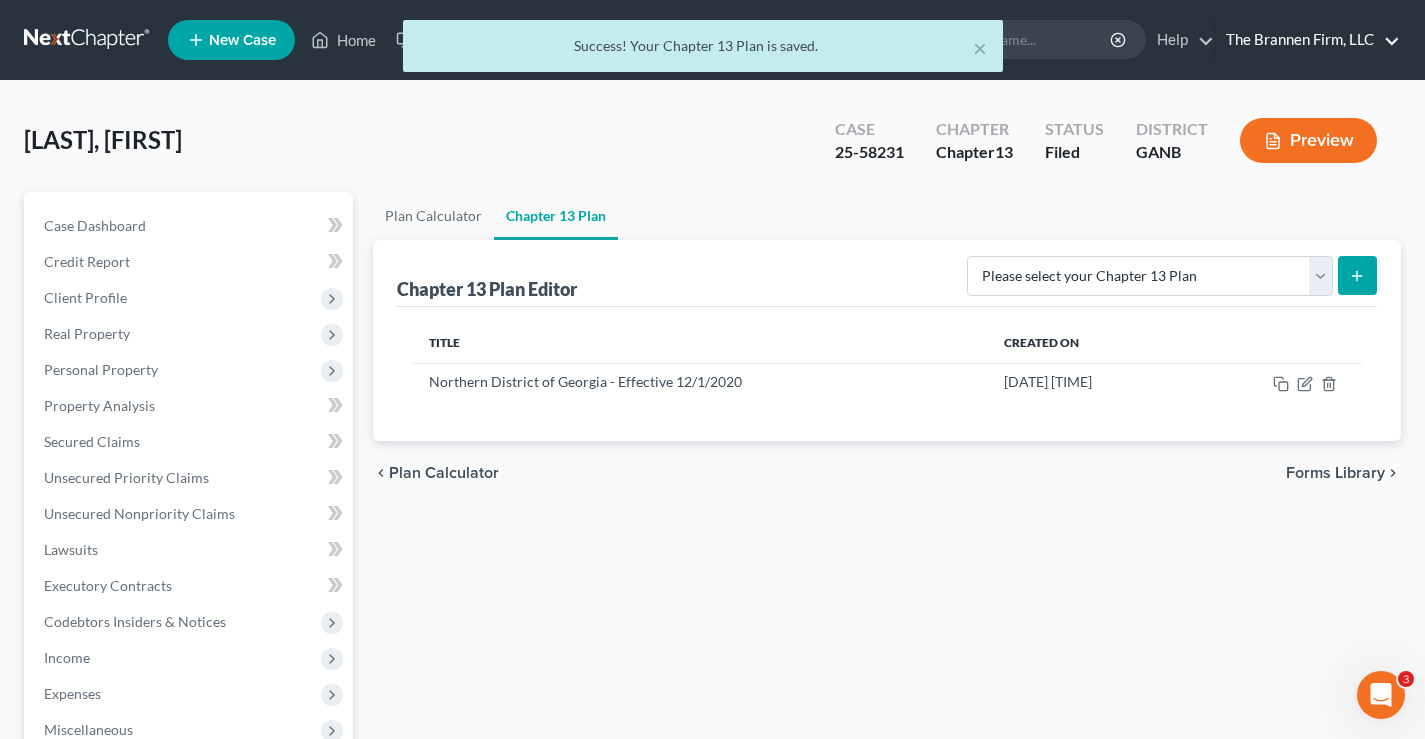 click on "Home New Case Client Portal The Brannen Firm, LLC info@brannenlawfirm.com My Account Settings Plan + Billing Account Add-Ons Upgrade to Whoa Help Center Webinars Training Videos What's new Log out New Case Home Client Portal         - No Result - See all results Or Press Enter... Help Help Center Webinars Training Videos What's new The Brannen Firm, LLC The Brannen Firm, LLC info@brannenlawfirm.com My Account Settings Plan + Billing Account Add-Ons Upgrade to Whoa Log out 	 		 ×                     Success! Your Chapter 13 Plan is saved.                     	 Bogard, Precious Upgraded Case 25-58231 Chapter Chapter  13 Status Filed District GANB Preview Petition Navigation
Case Dashboard
Payments" at bounding box center [712, 585] 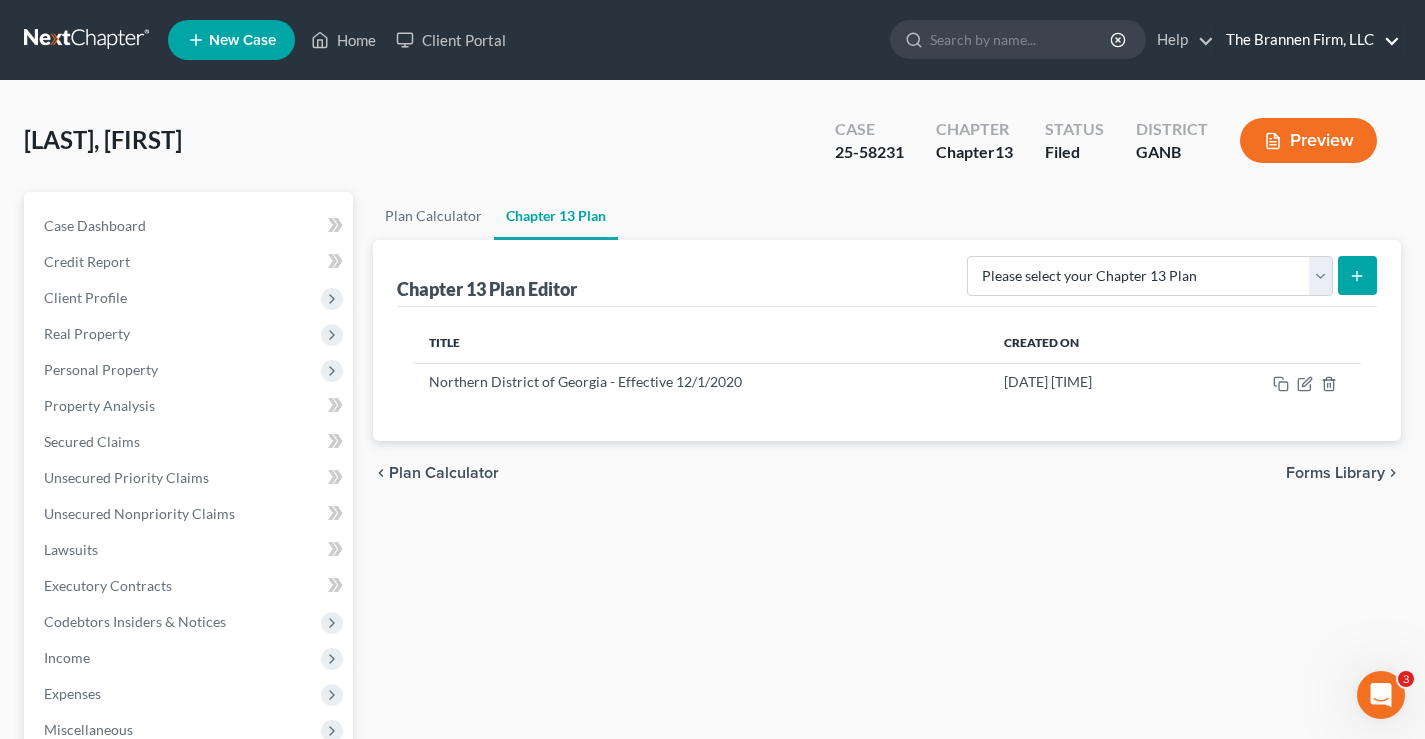 click on "The Brannen Firm, LLC" at bounding box center (1308, 40) 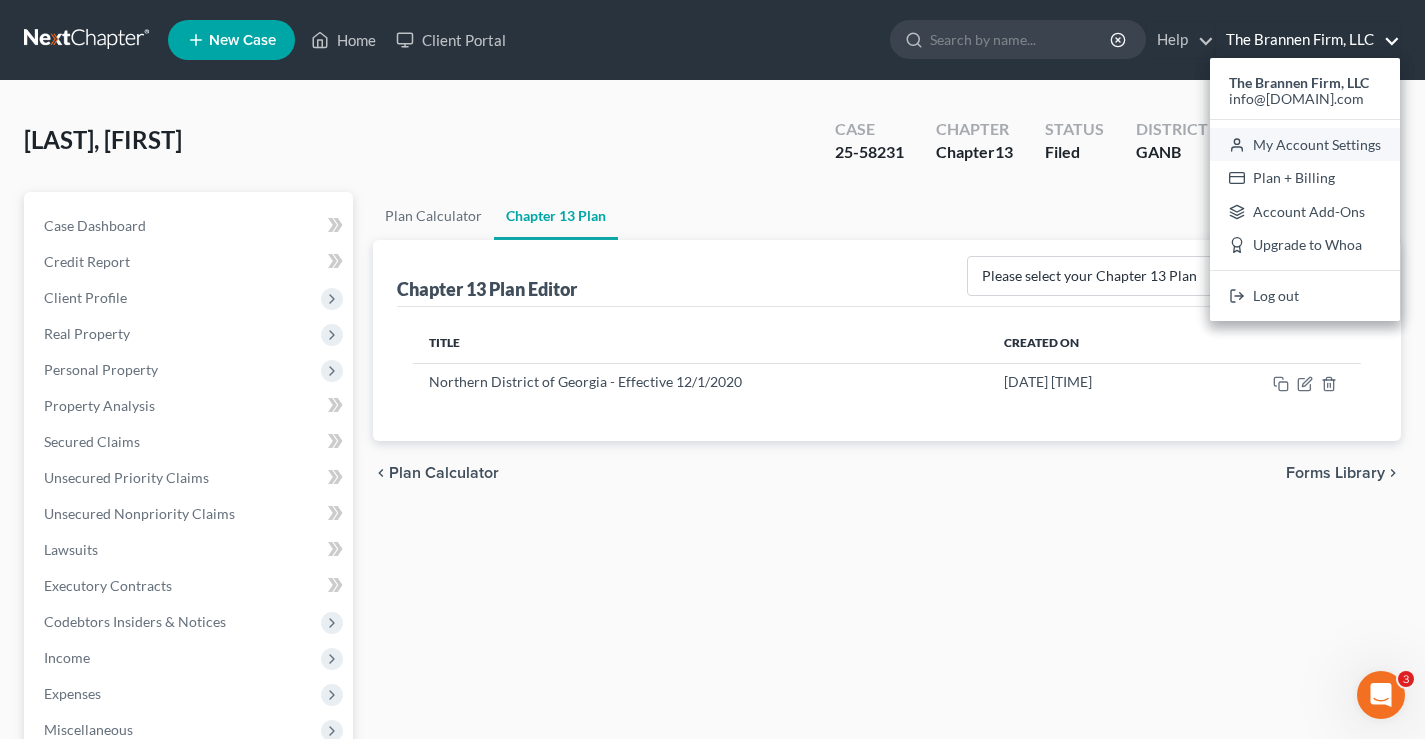 click on "My Account Settings" at bounding box center [1305, 145] 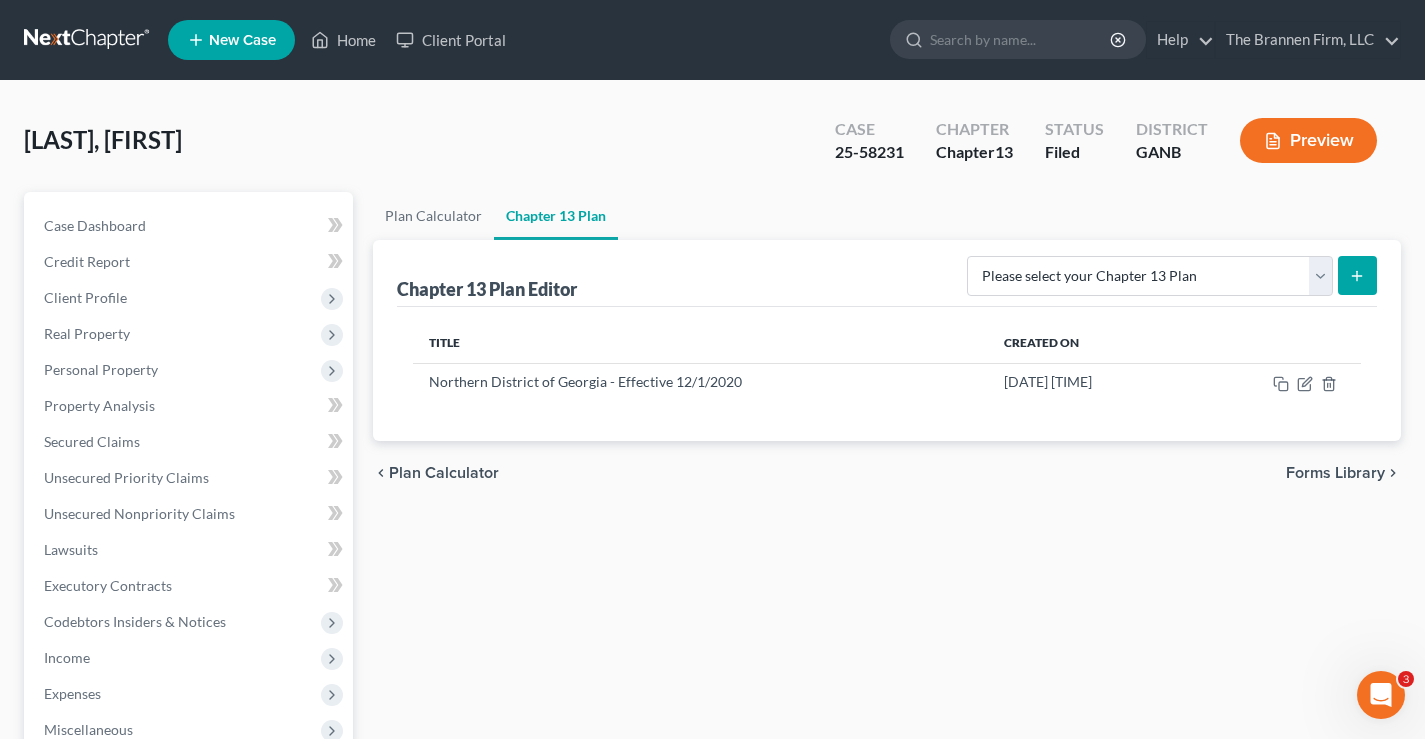 select on "24" 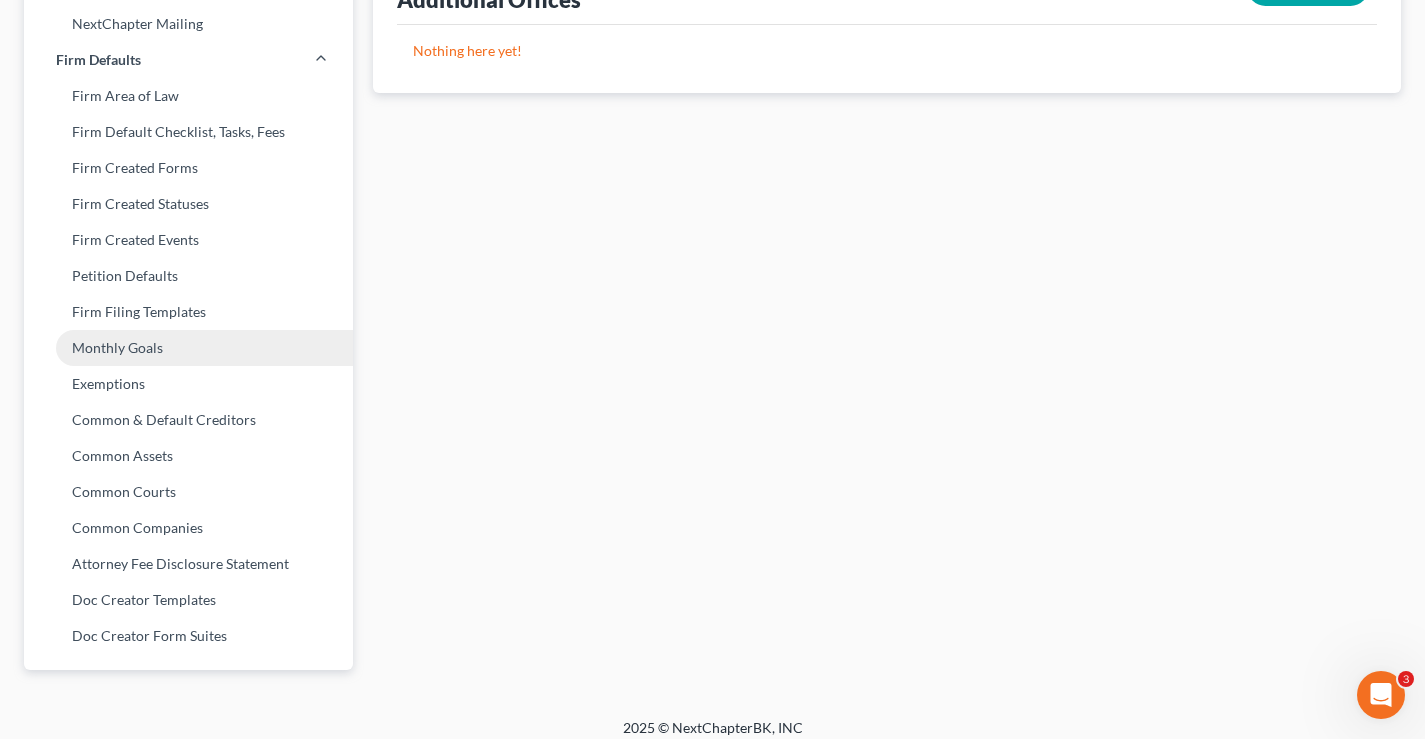scroll, scrollTop: 742, scrollLeft: 0, axis: vertical 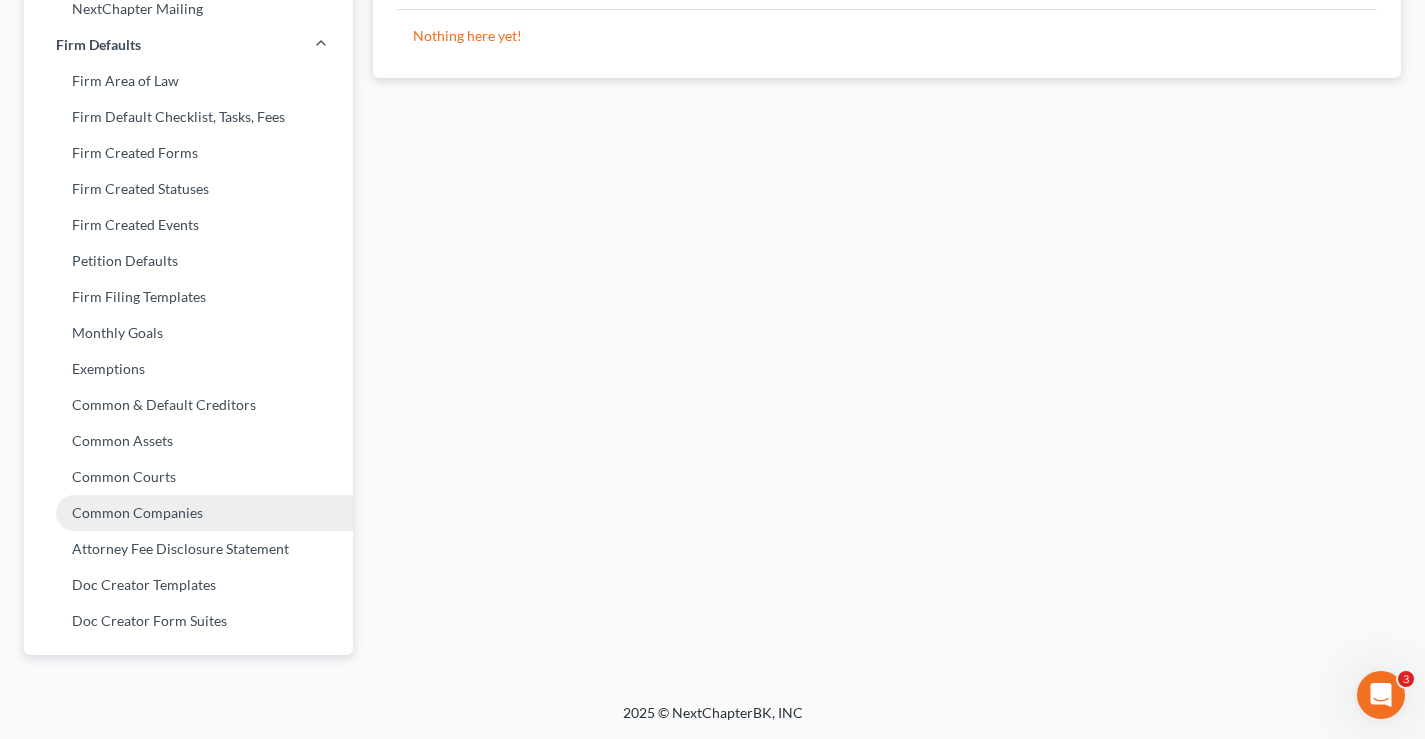 click on "Attorney Fee Disclosure Statement" at bounding box center [188, 549] 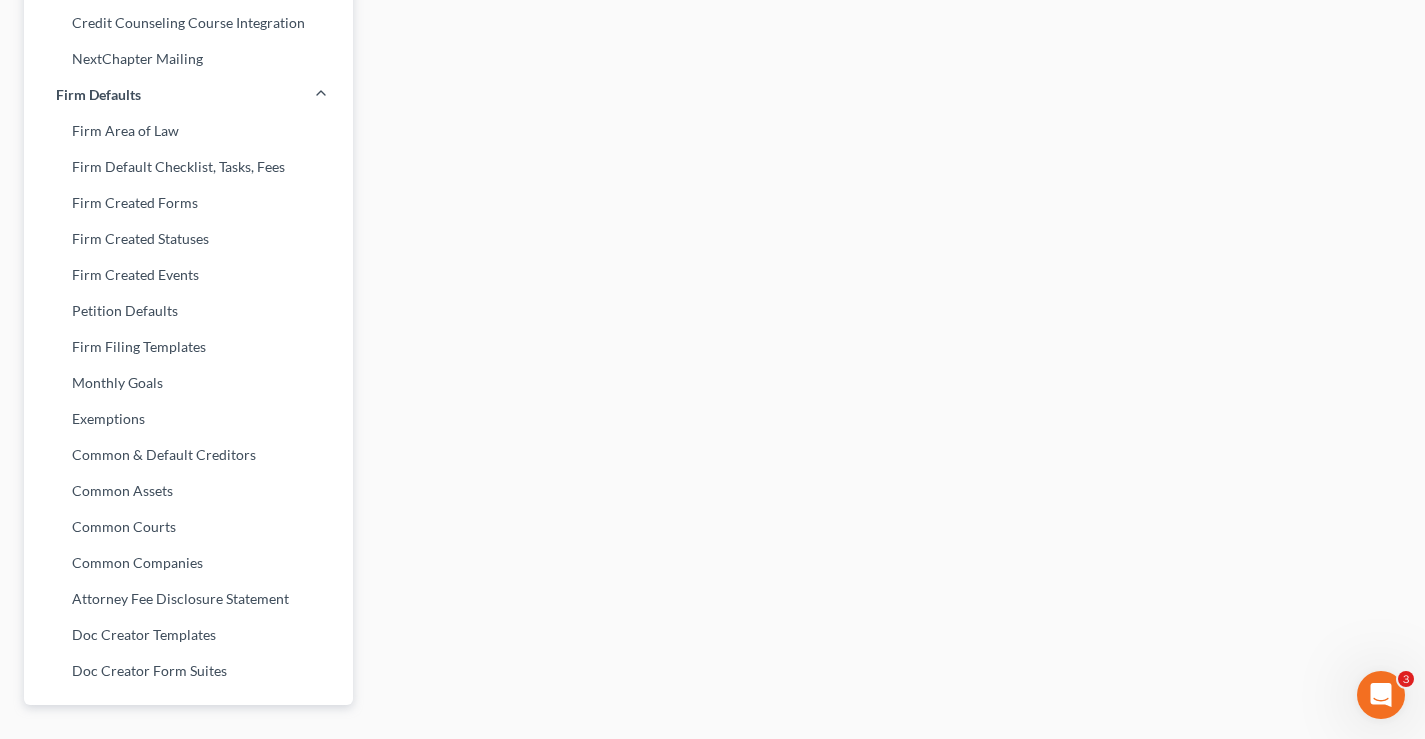 scroll, scrollTop: 742, scrollLeft: 0, axis: vertical 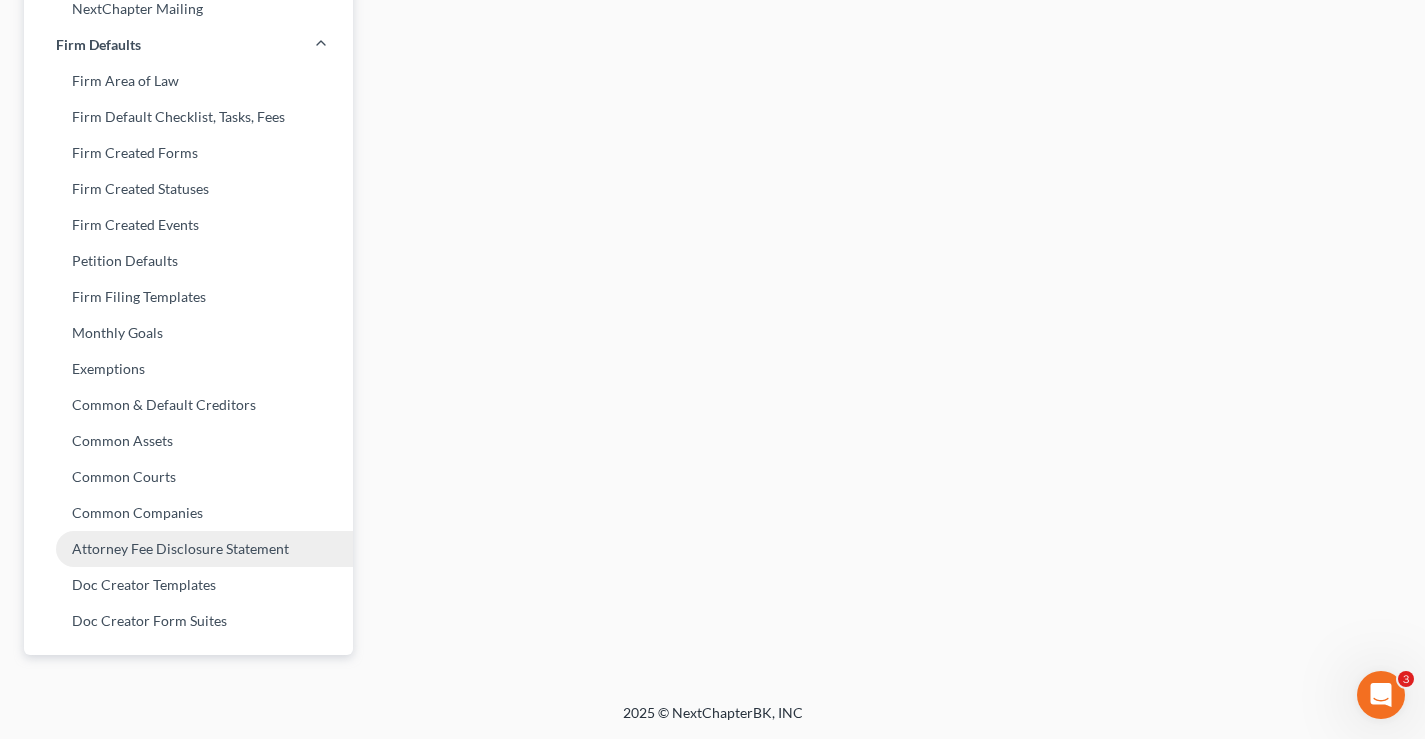 click on "Attorney Fee Disclosure Statement" at bounding box center [188, 549] 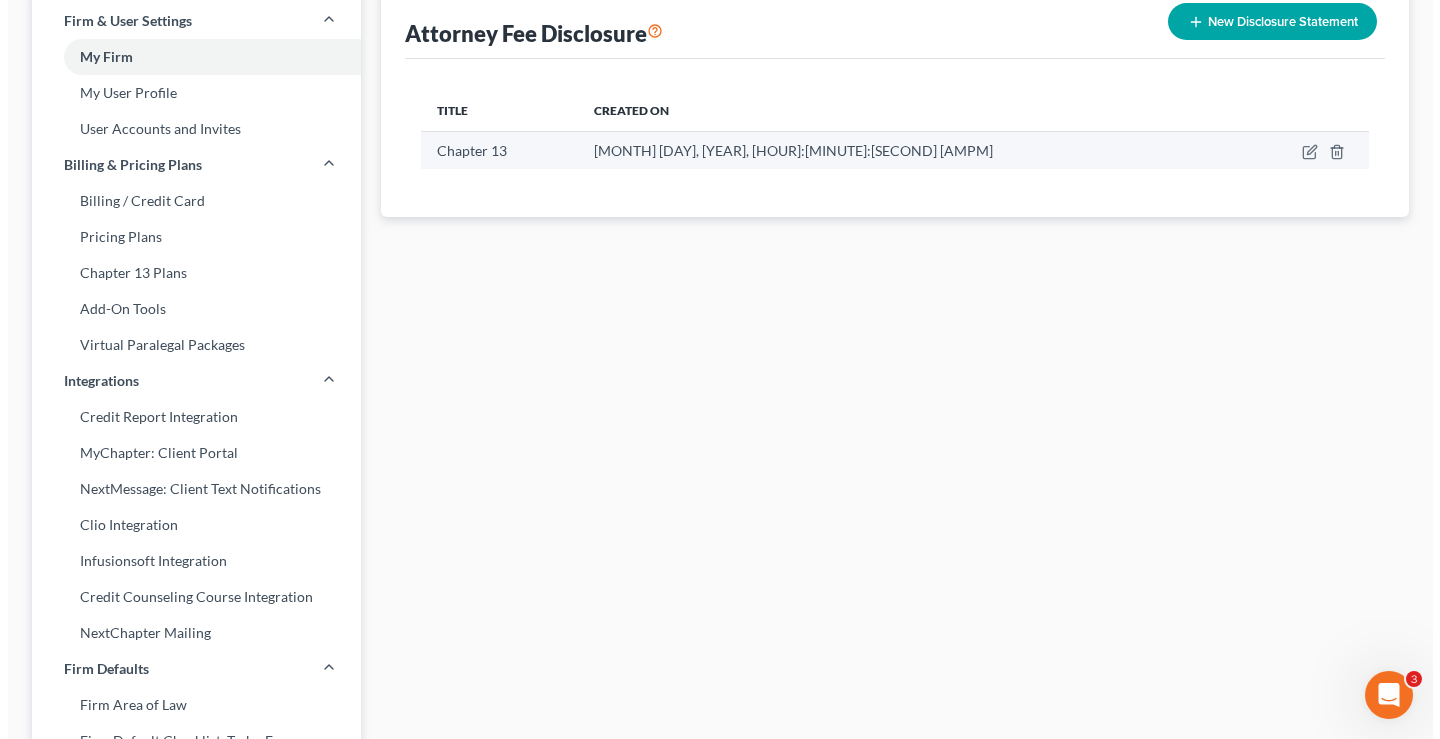 scroll, scrollTop: 0, scrollLeft: 0, axis: both 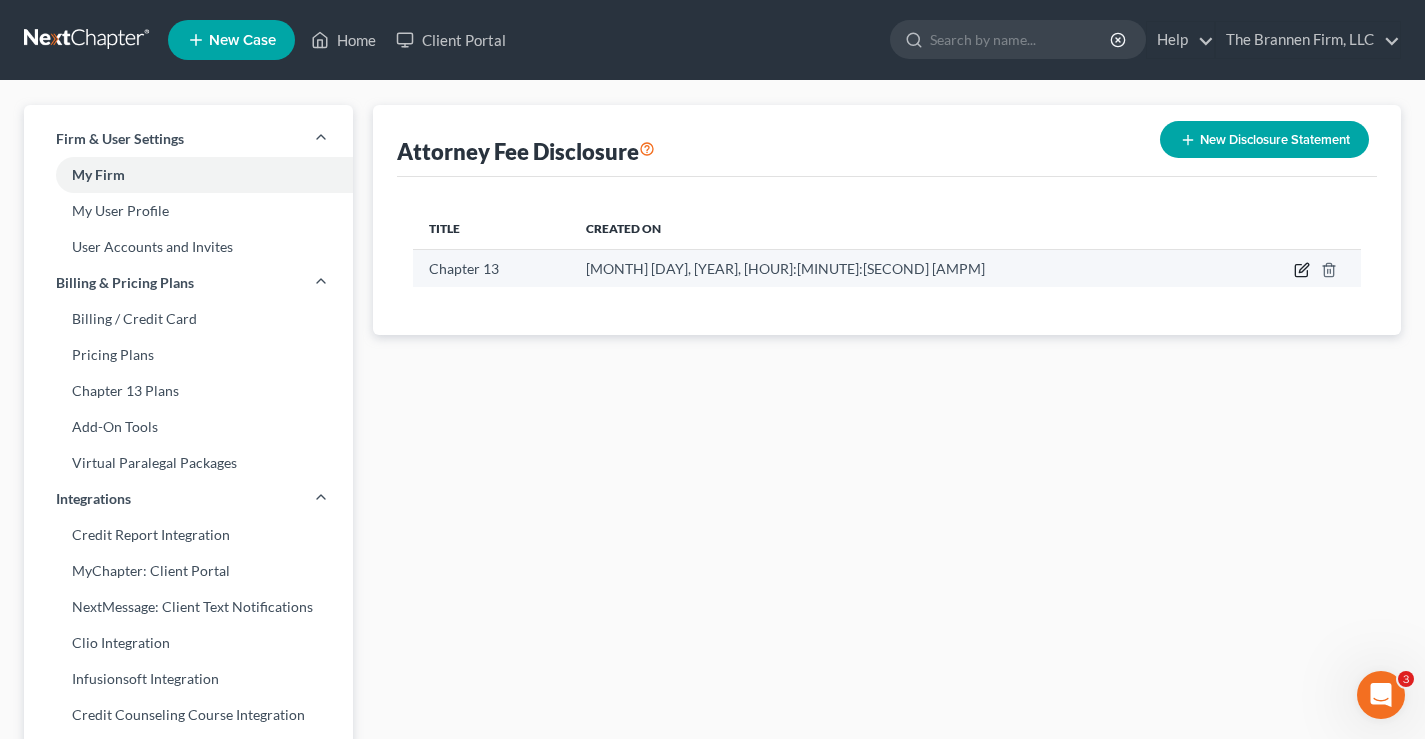 click 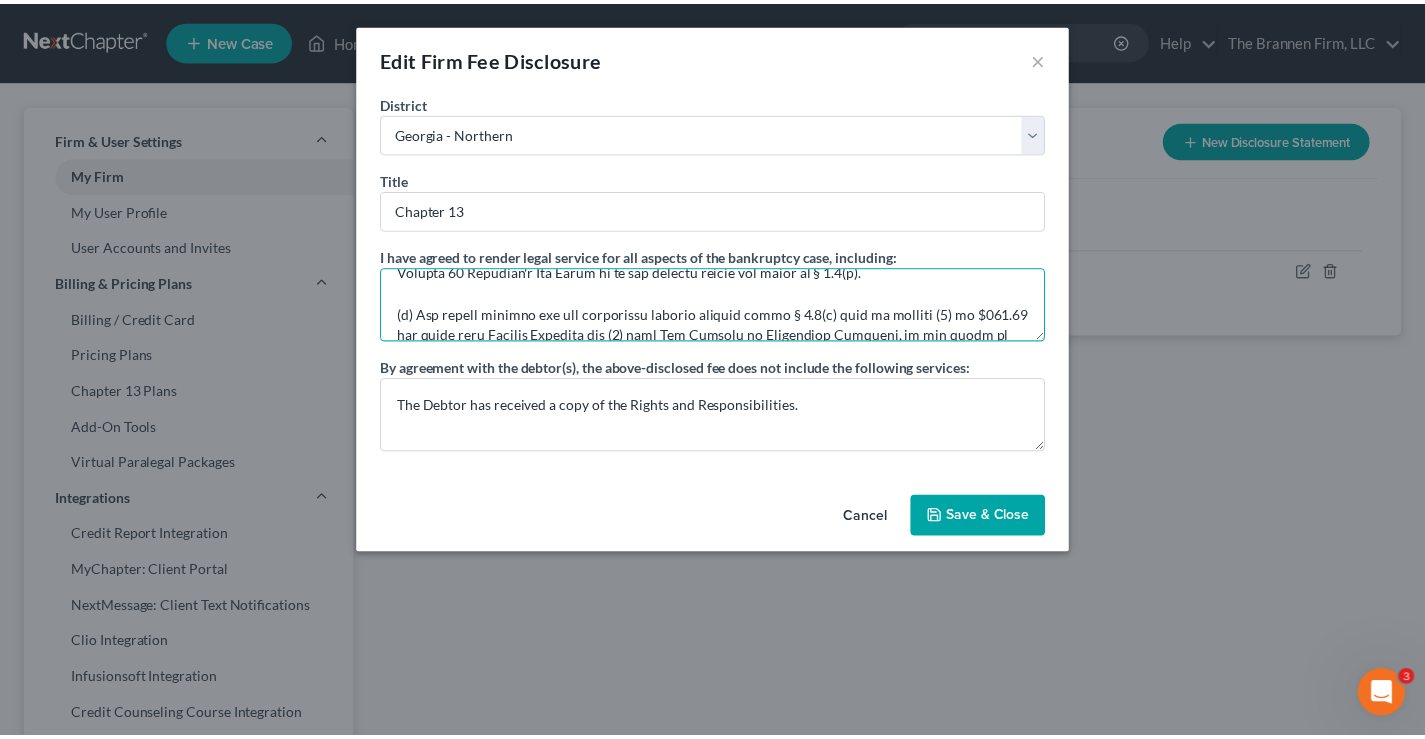 scroll, scrollTop: 200, scrollLeft: 0, axis: vertical 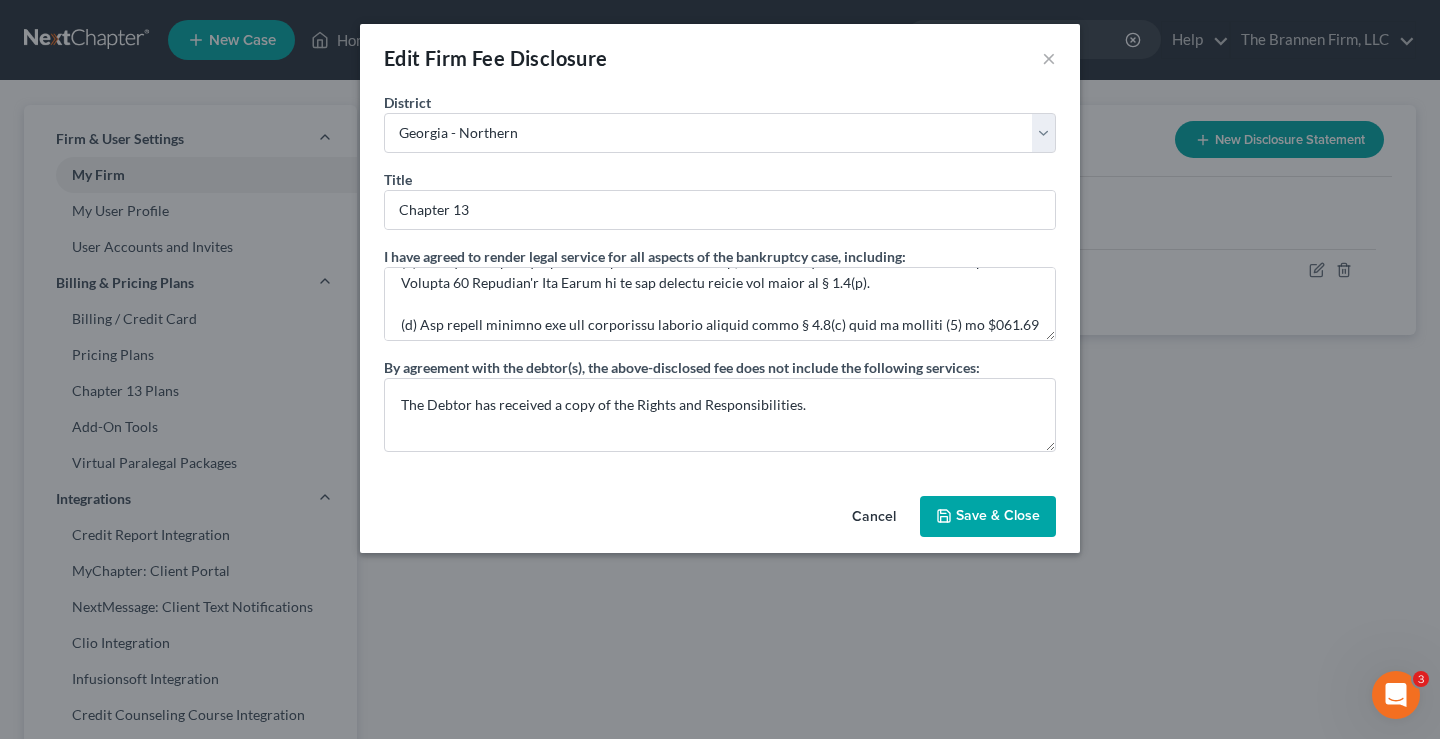 click on "Save & Close" at bounding box center (988, 517) 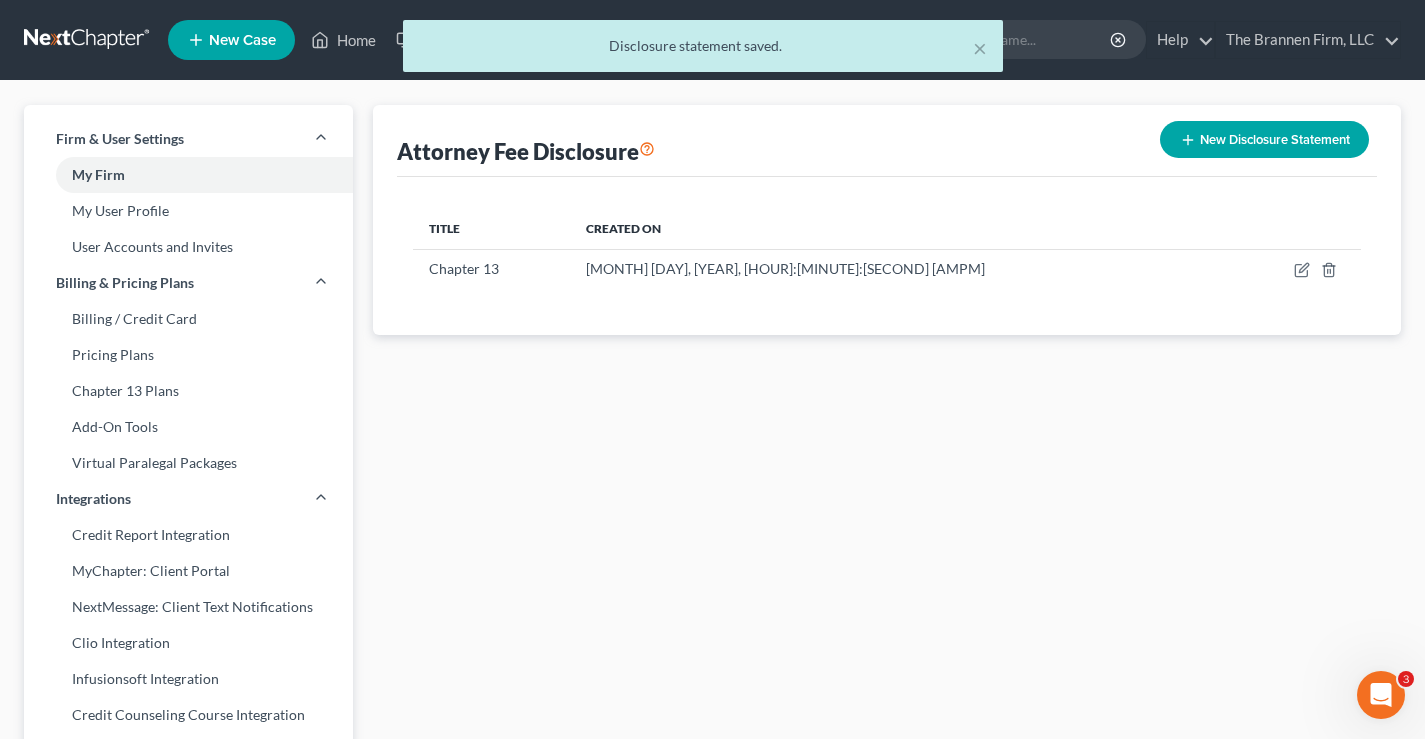 click on "×                     Disclosure statement saved." at bounding box center [702, 51] 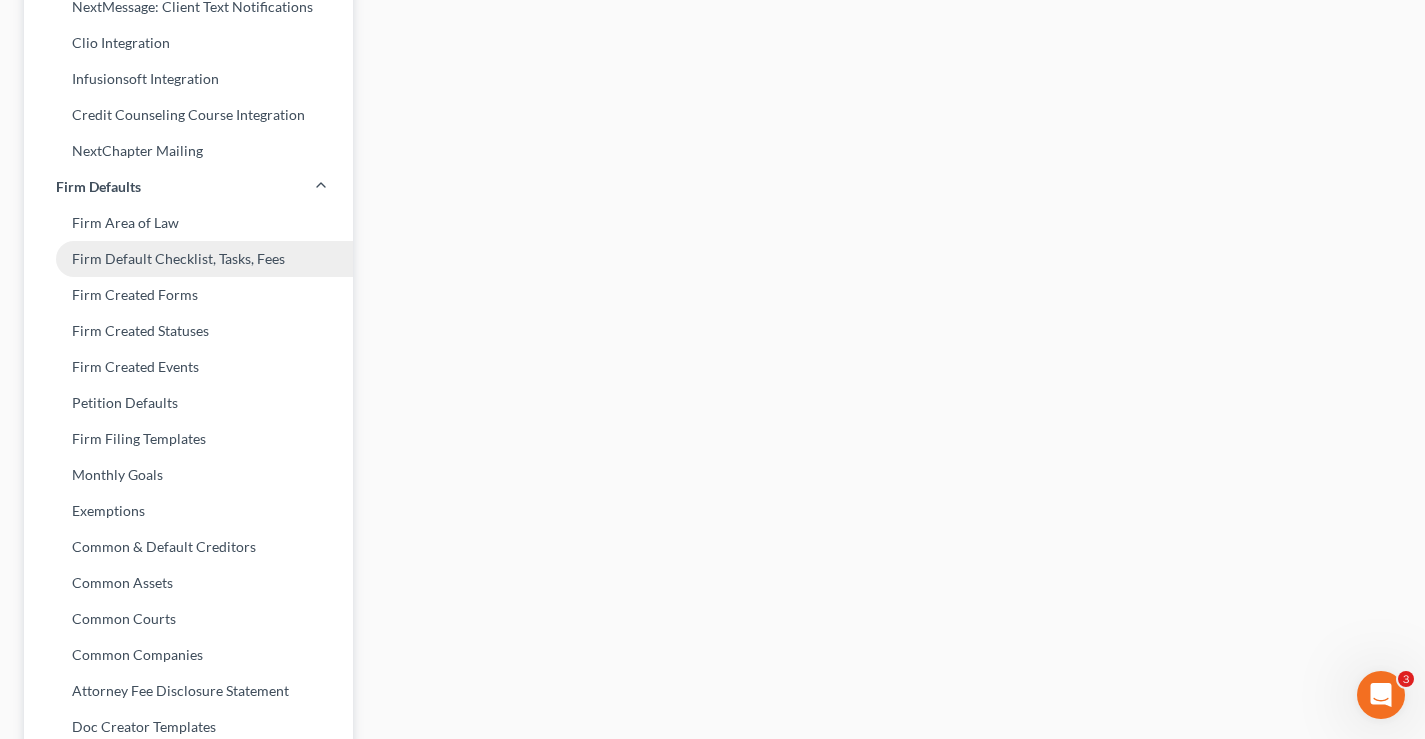 scroll, scrollTop: 0, scrollLeft: 0, axis: both 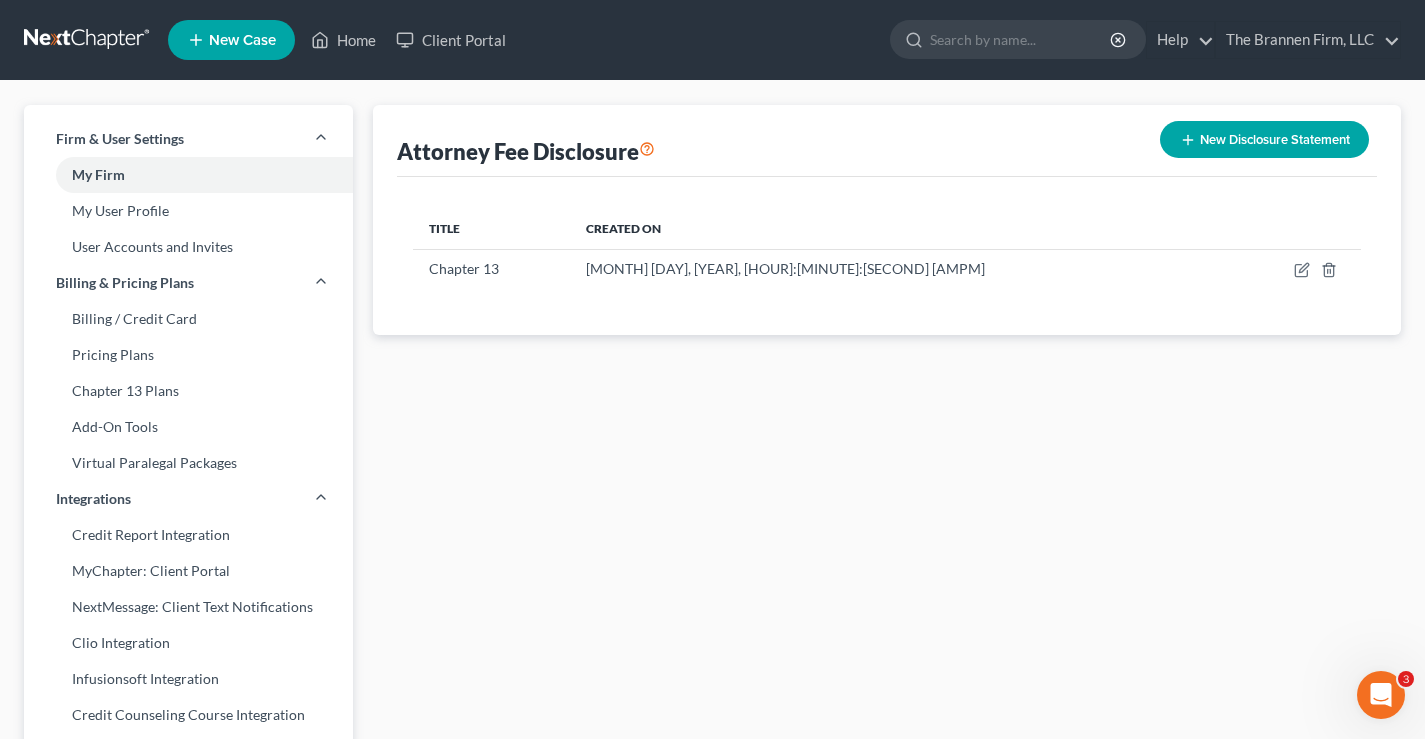 click at bounding box center (88, 40) 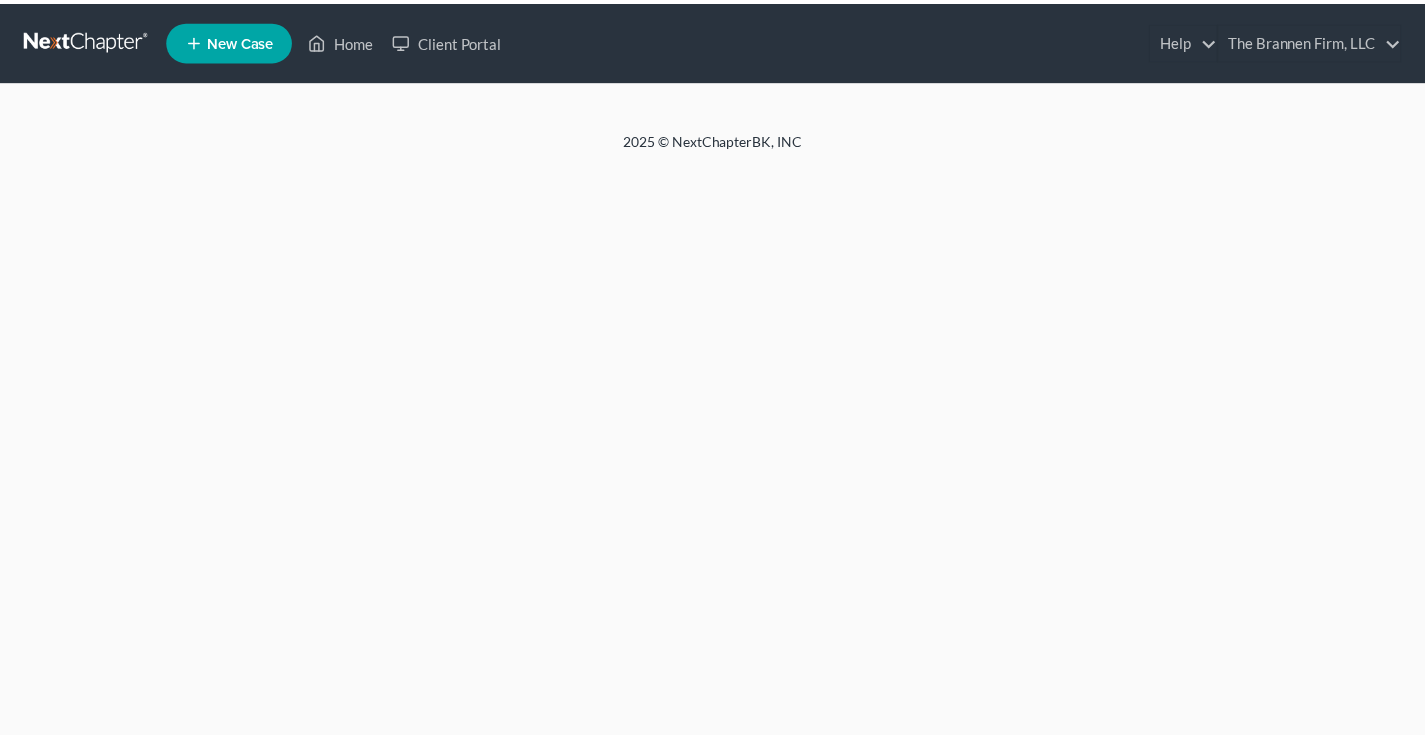 scroll, scrollTop: 0, scrollLeft: 0, axis: both 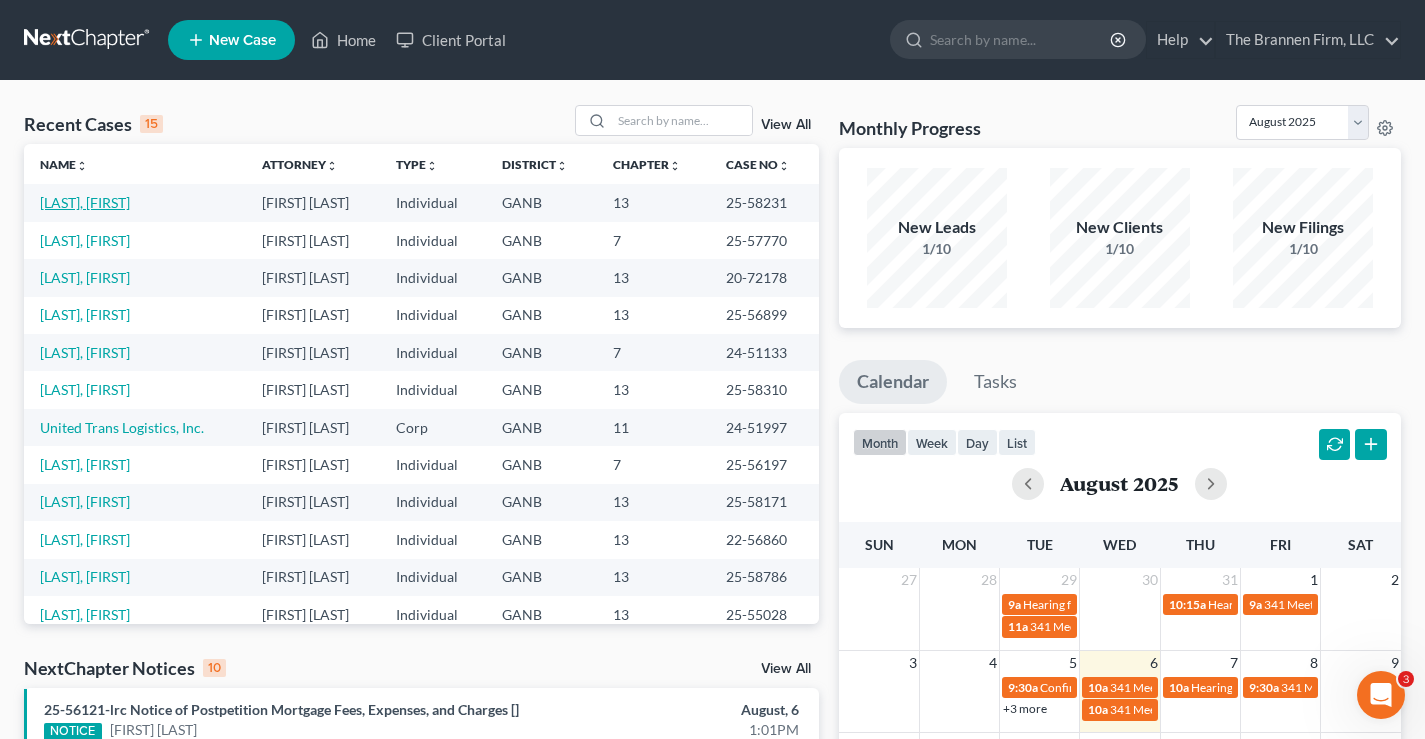 click on "[LAST], [FIRST]" at bounding box center [85, 202] 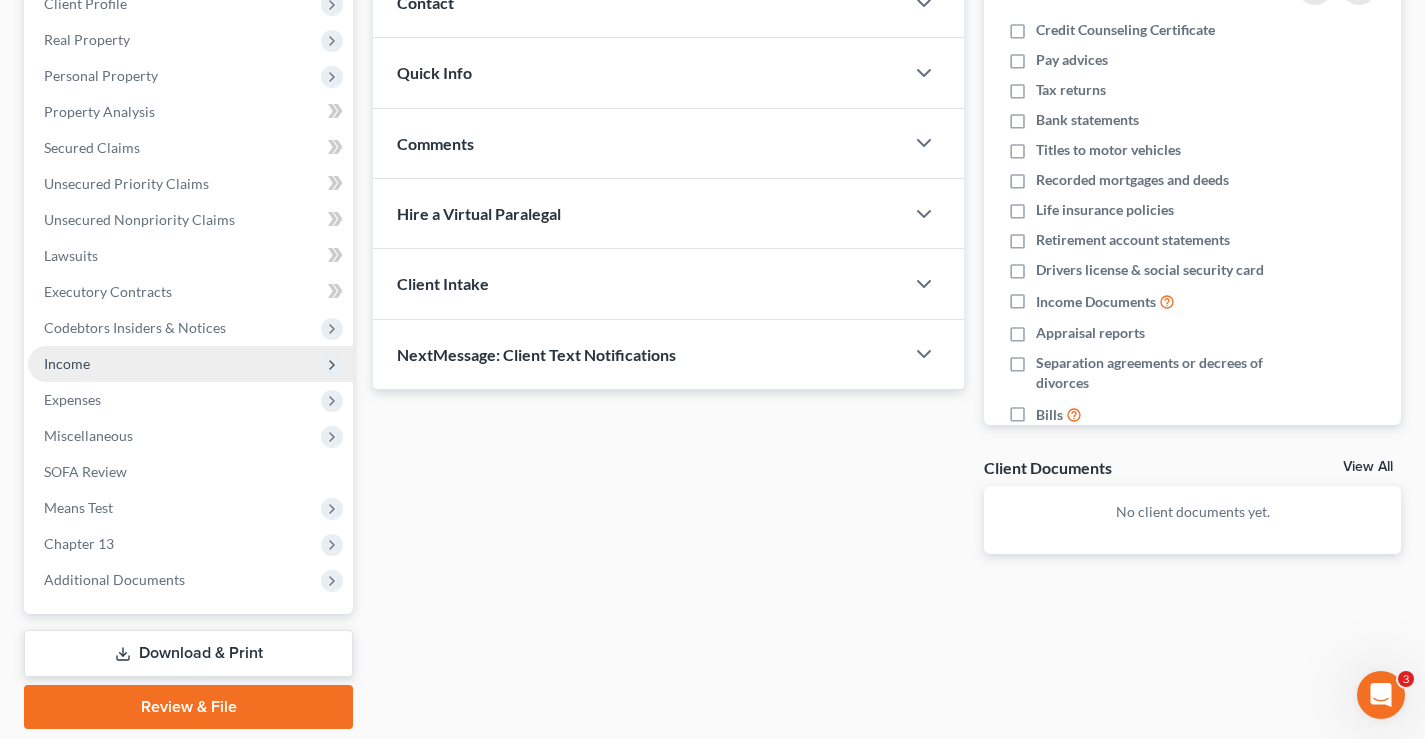 scroll, scrollTop: 360, scrollLeft: 0, axis: vertical 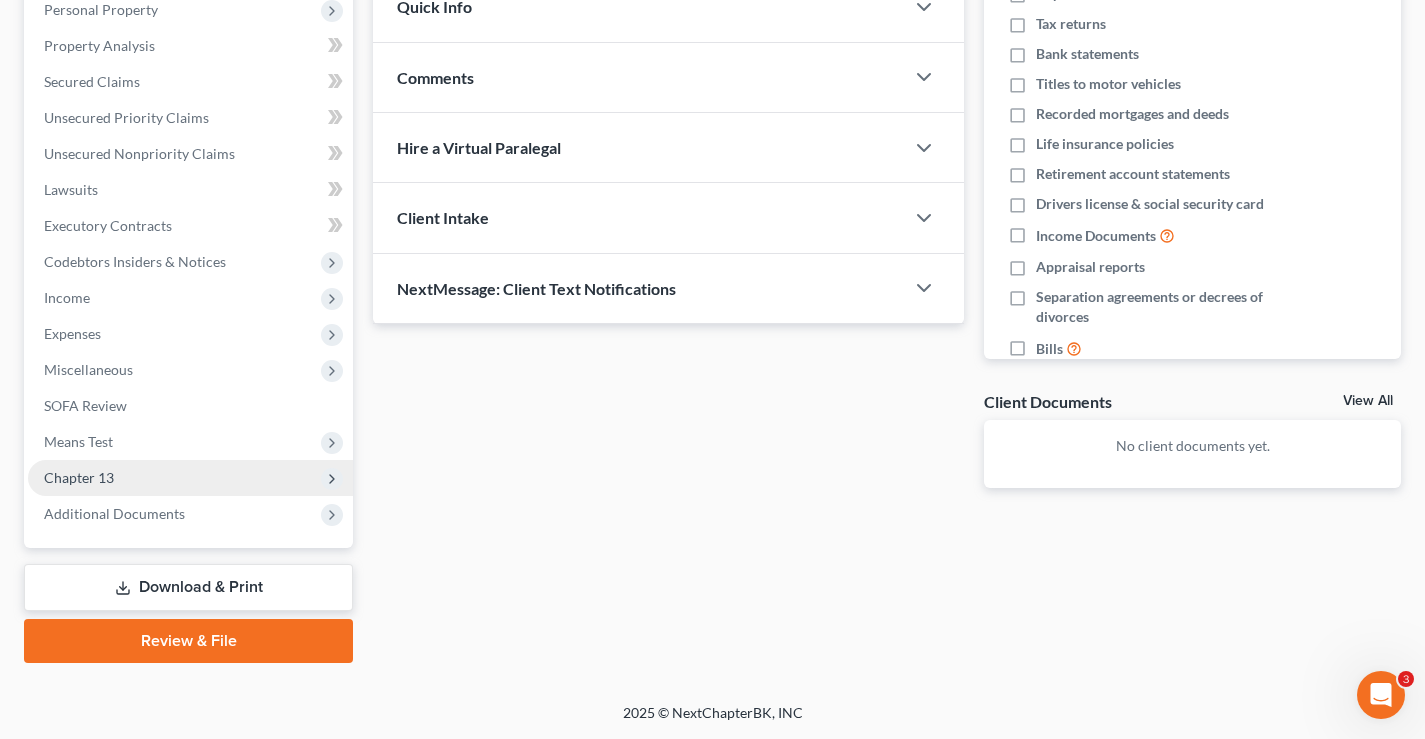 click on "Chapter 13" at bounding box center (79, 477) 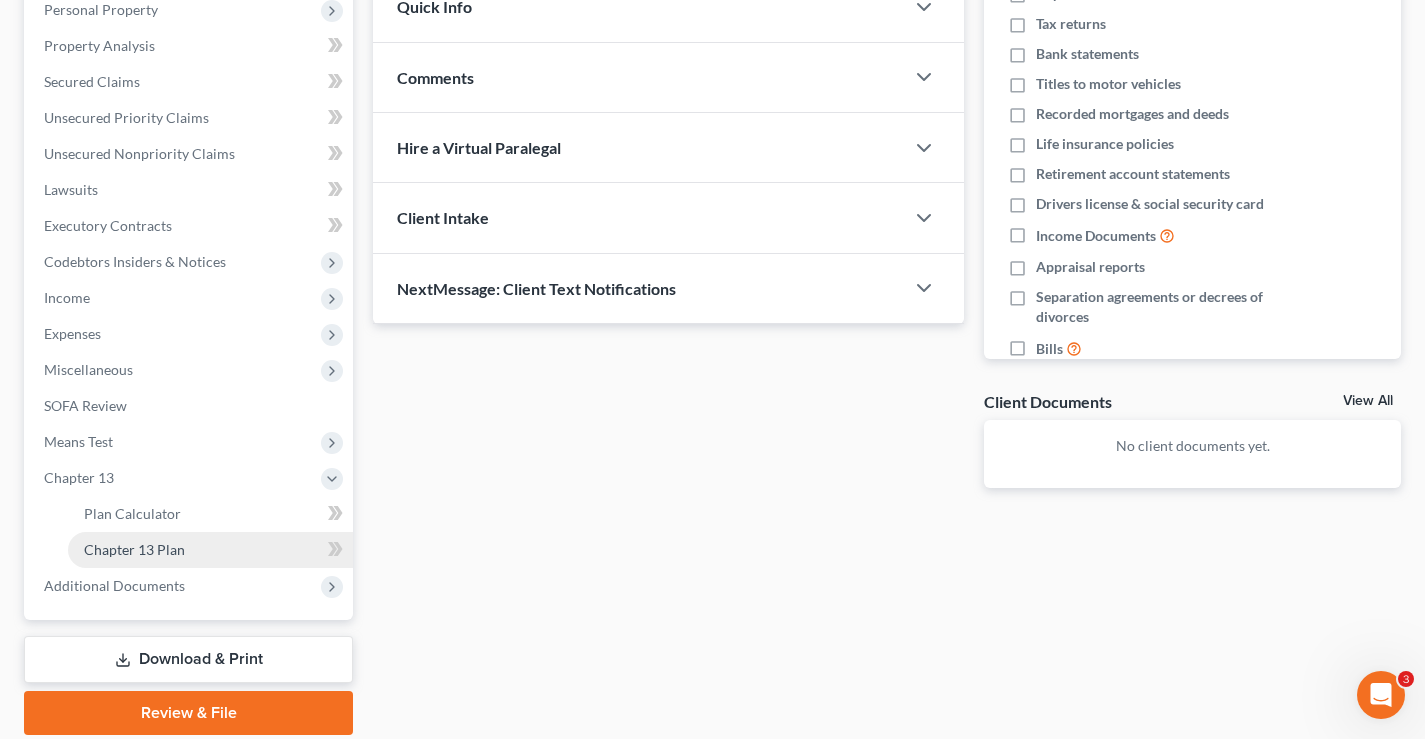click on "Chapter 13 Plan" at bounding box center (134, 549) 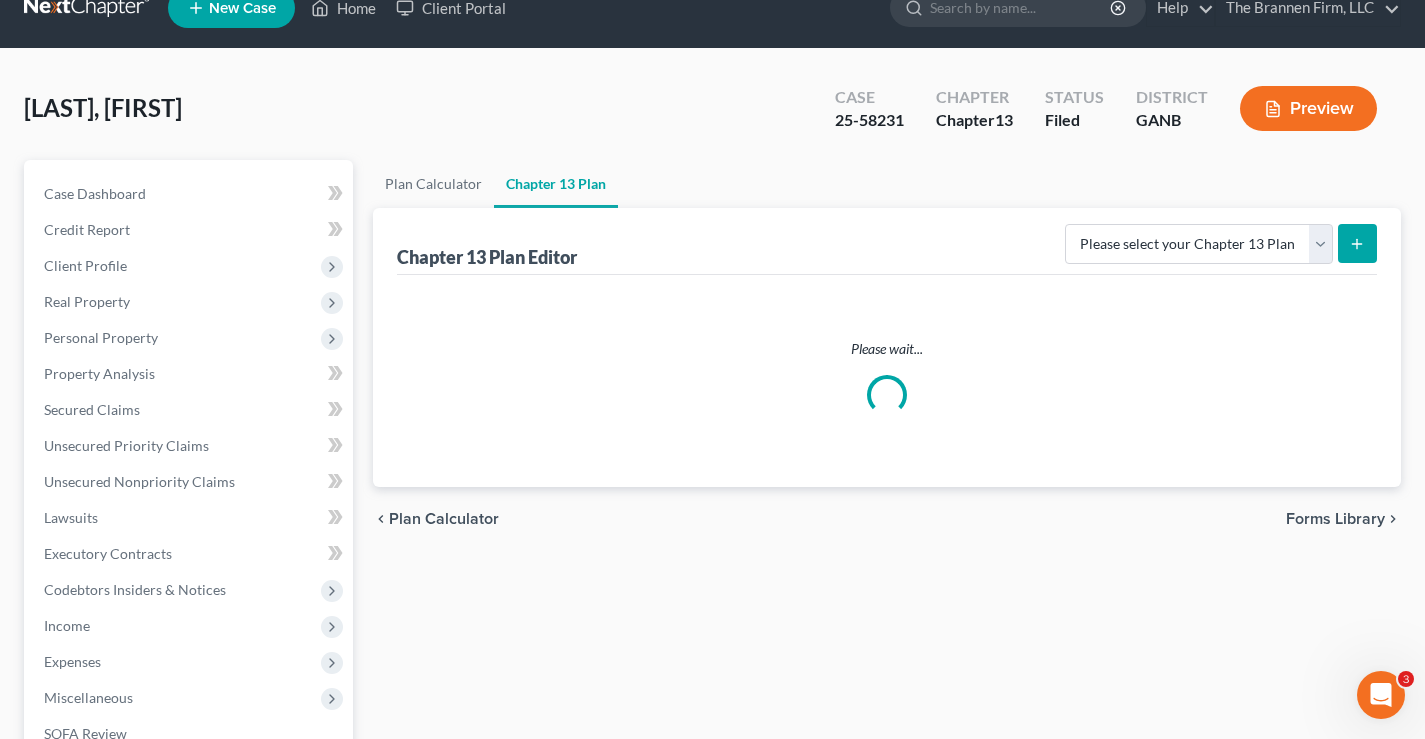 scroll, scrollTop: 0, scrollLeft: 0, axis: both 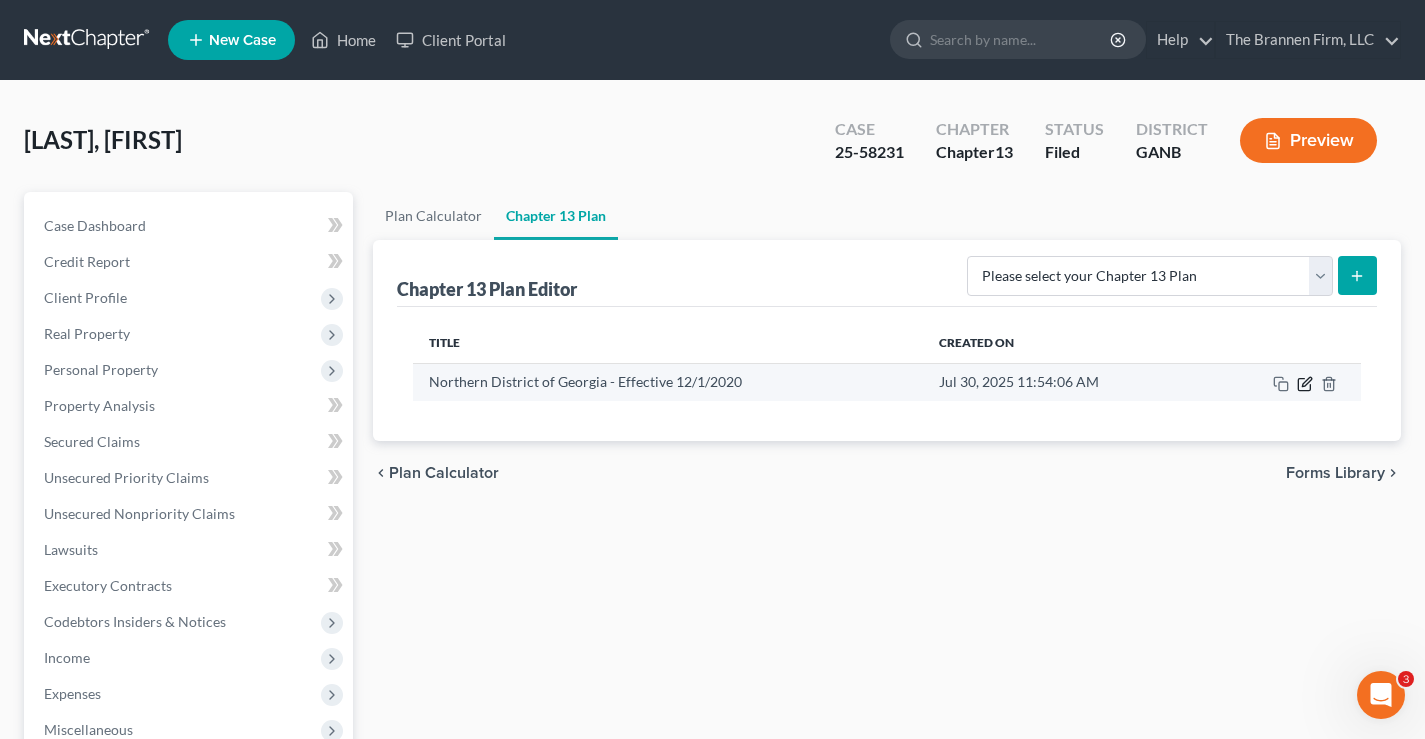 click 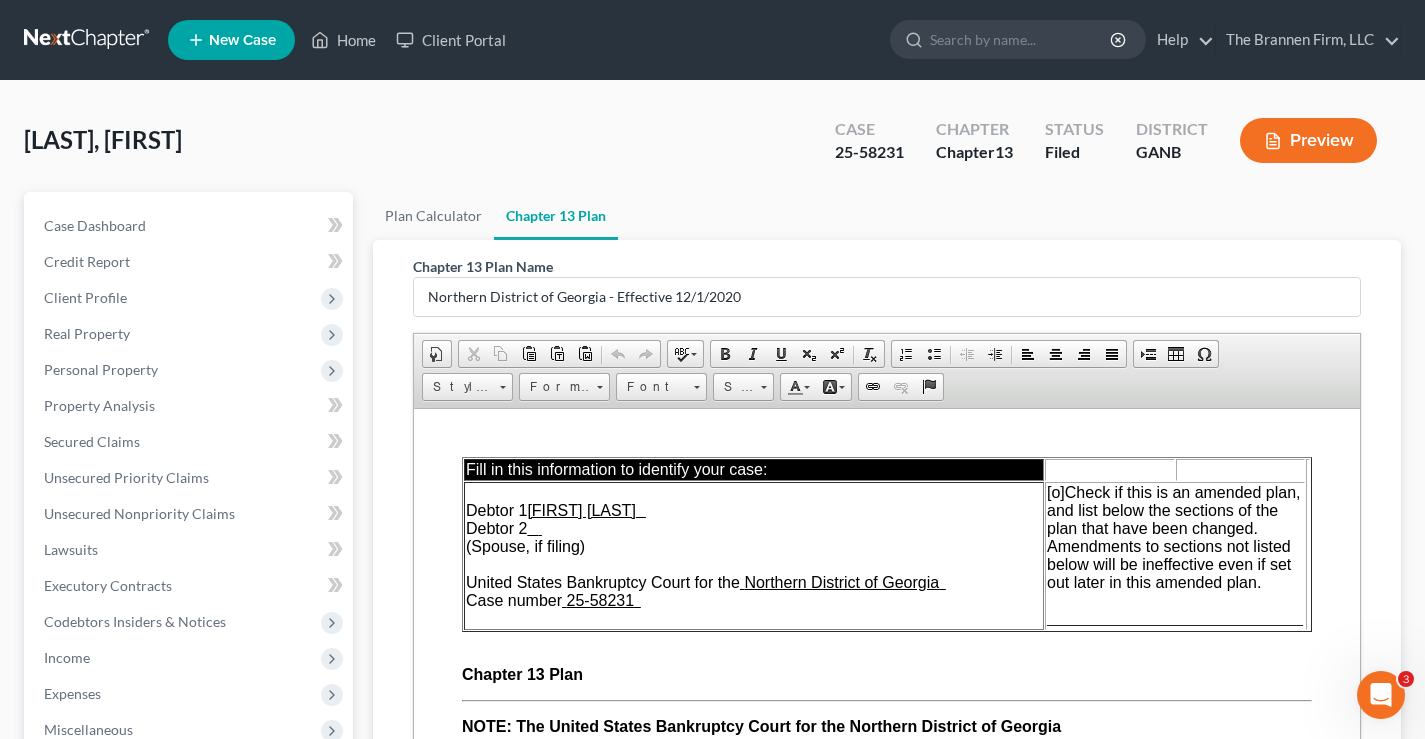 scroll, scrollTop: 0, scrollLeft: 0, axis: both 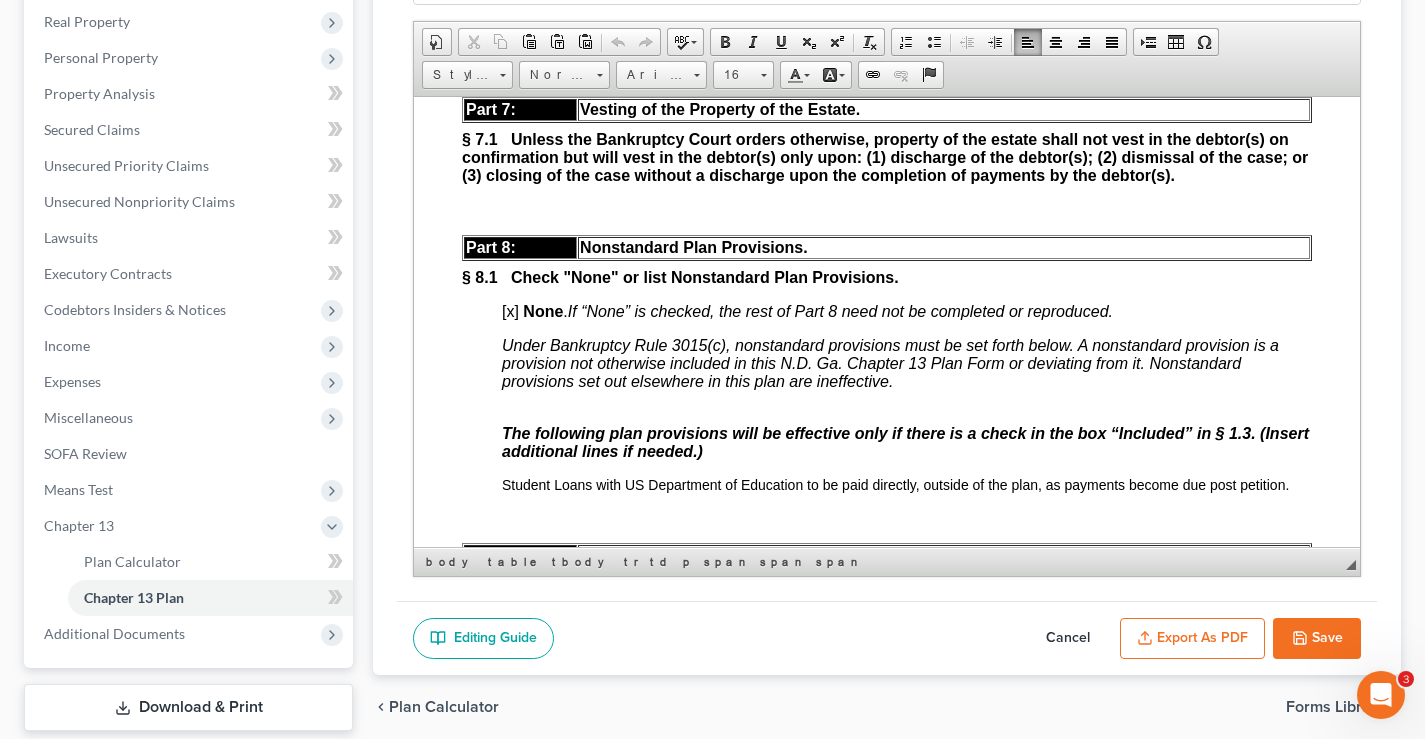 click on "[x]" at bounding box center (510, 310) 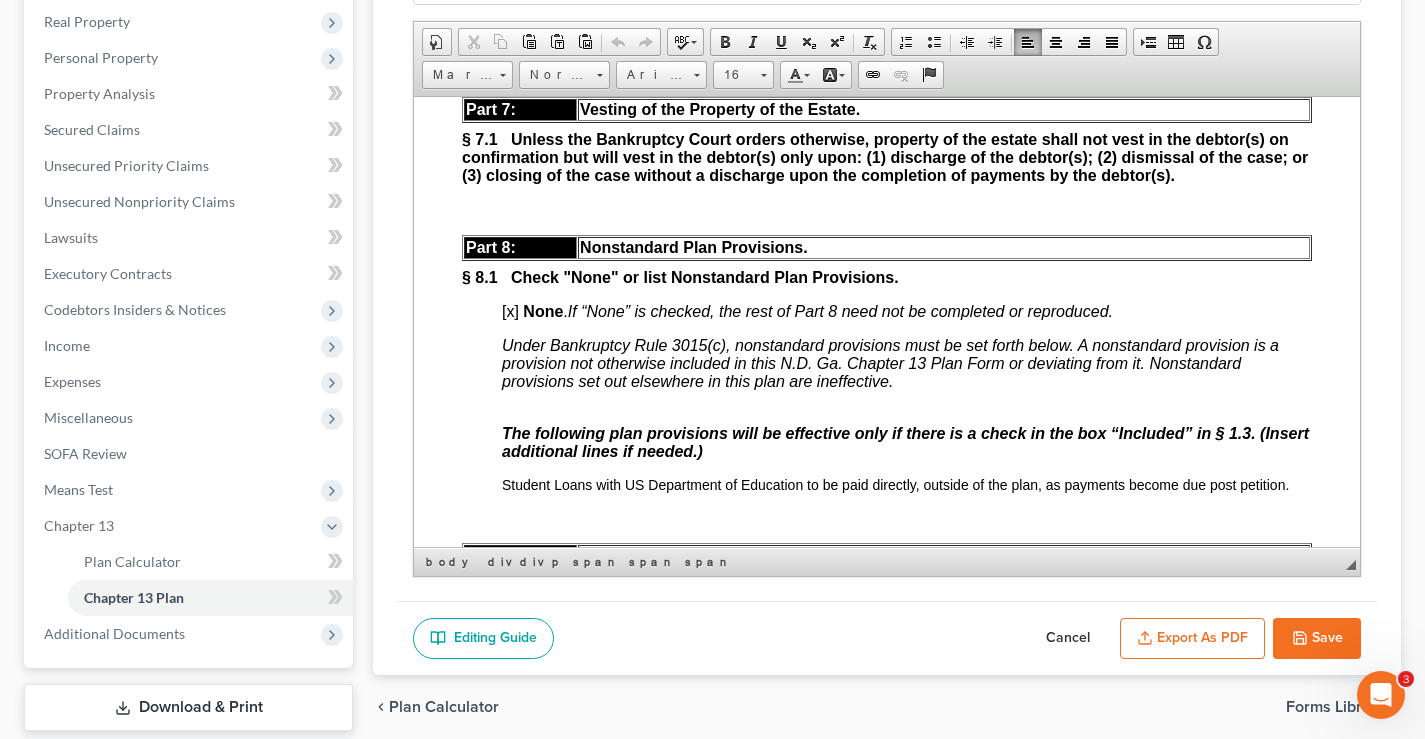 type 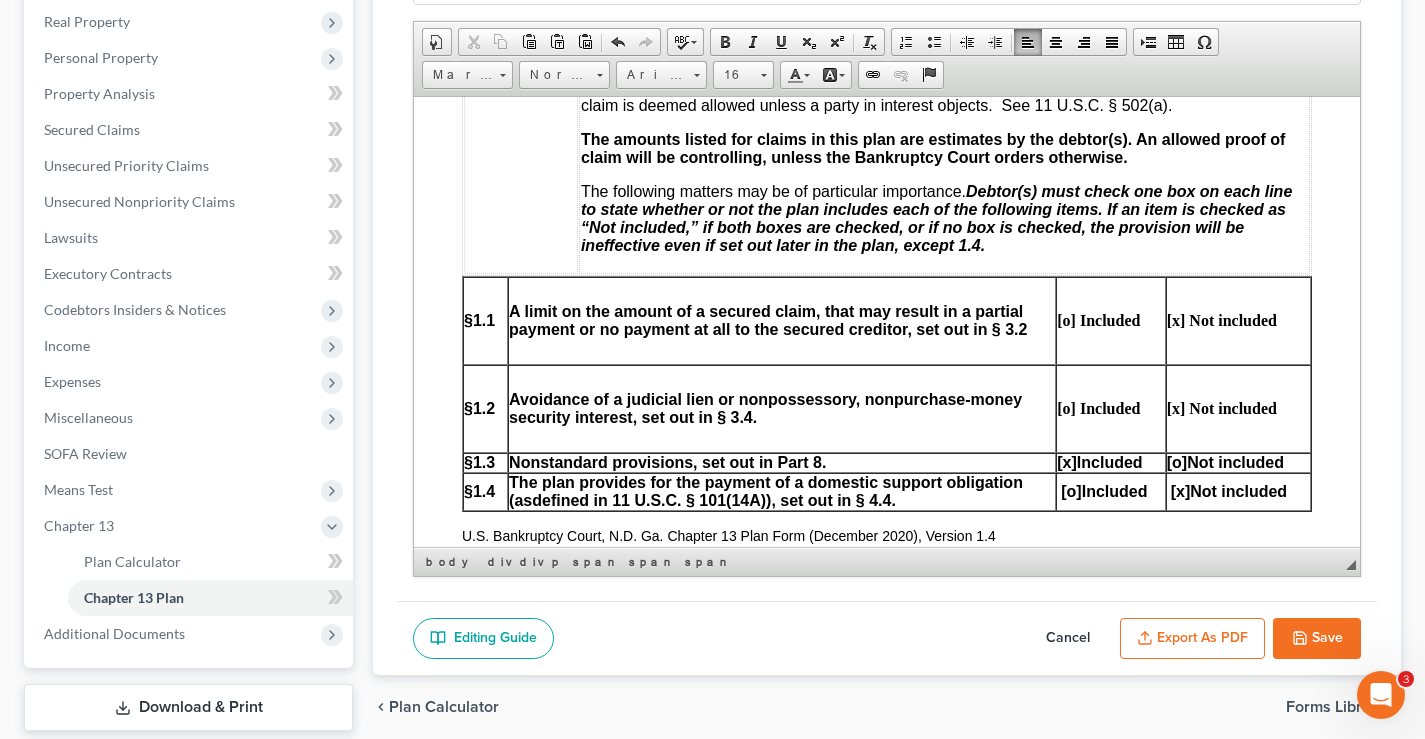 scroll, scrollTop: 0, scrollLeft: 0, axis: both 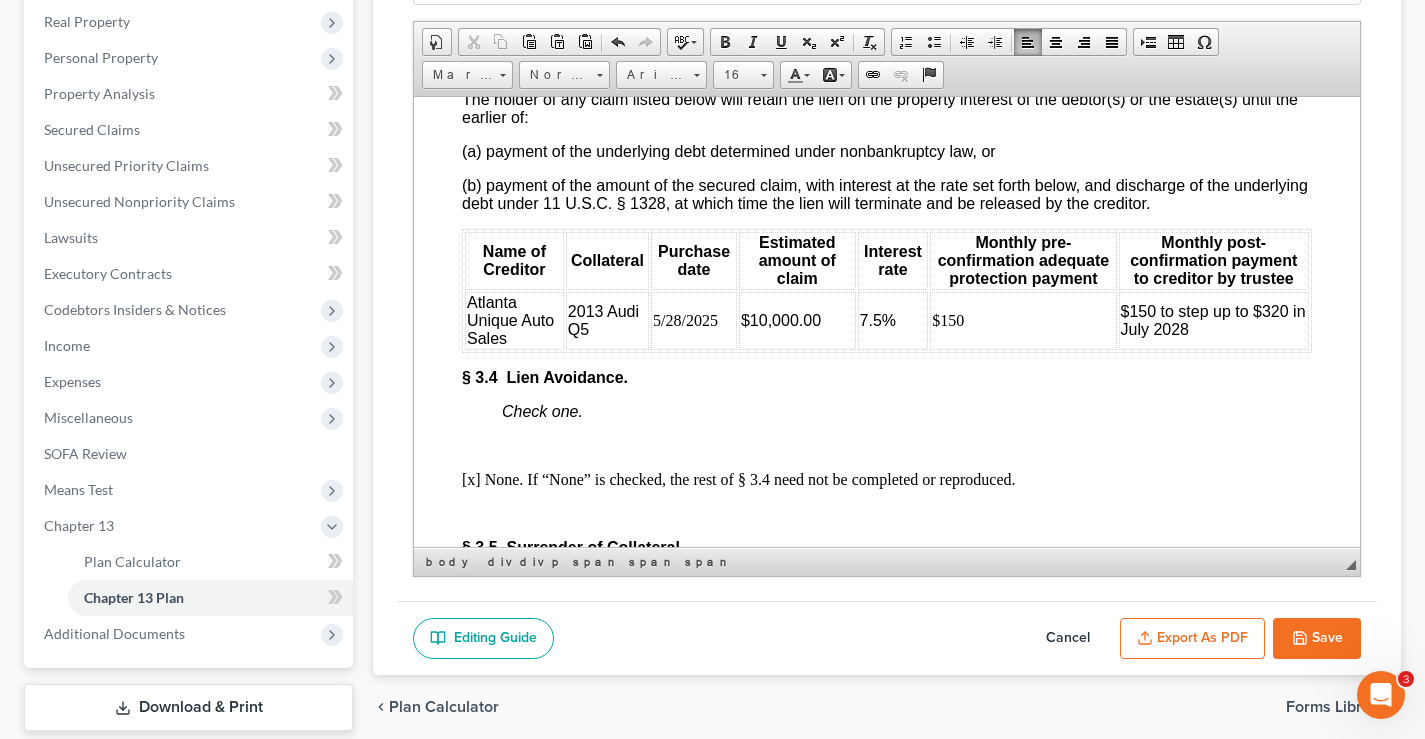 click on "Save" at bounding box center (1317, 639) 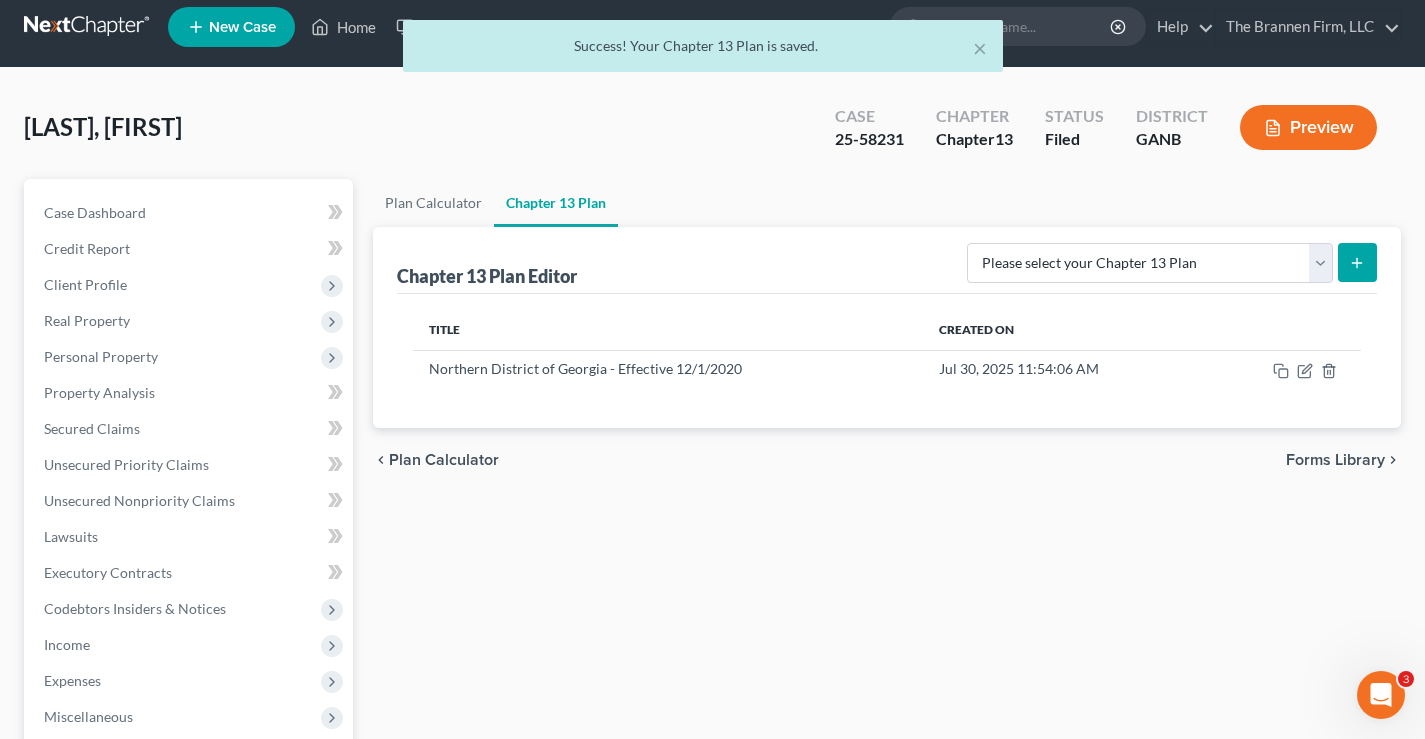 scroll, scrollTop: 0, scrollLeft: 0, axis: both 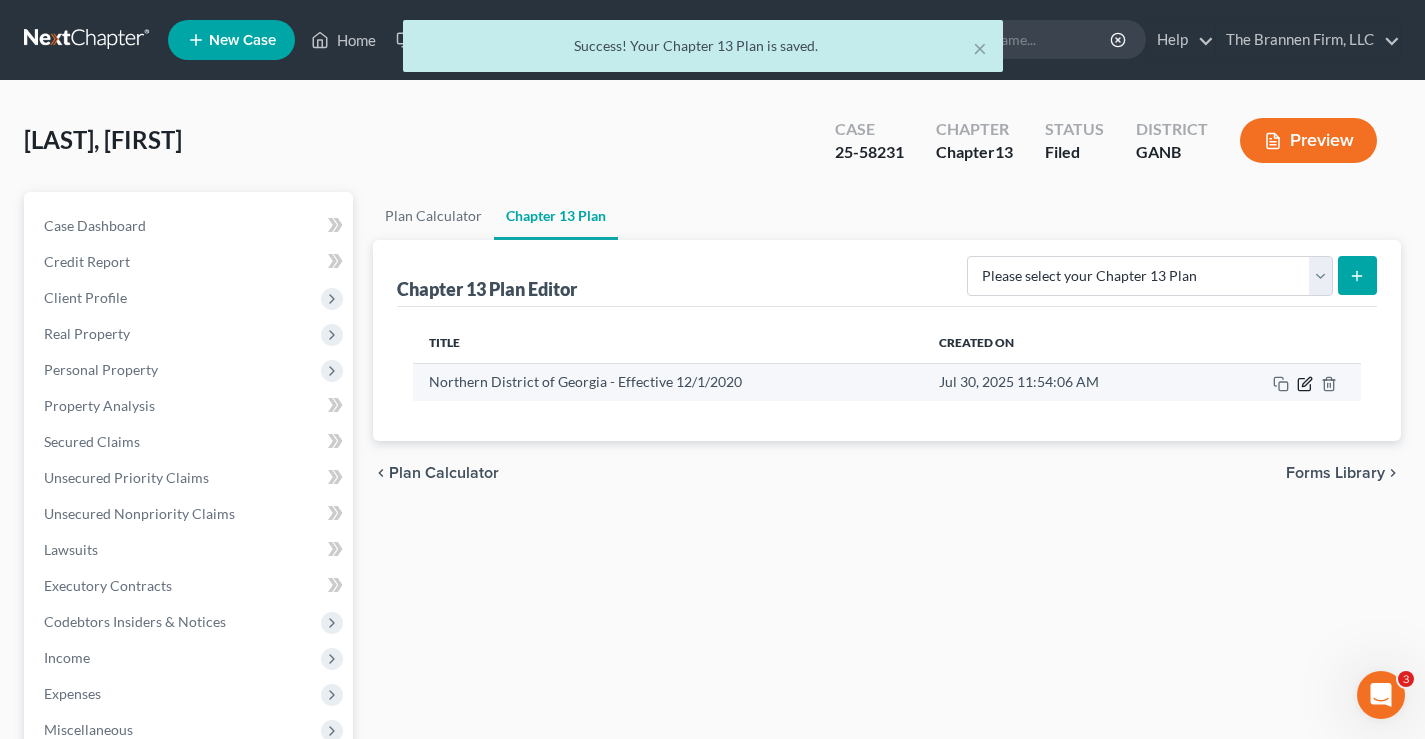 click 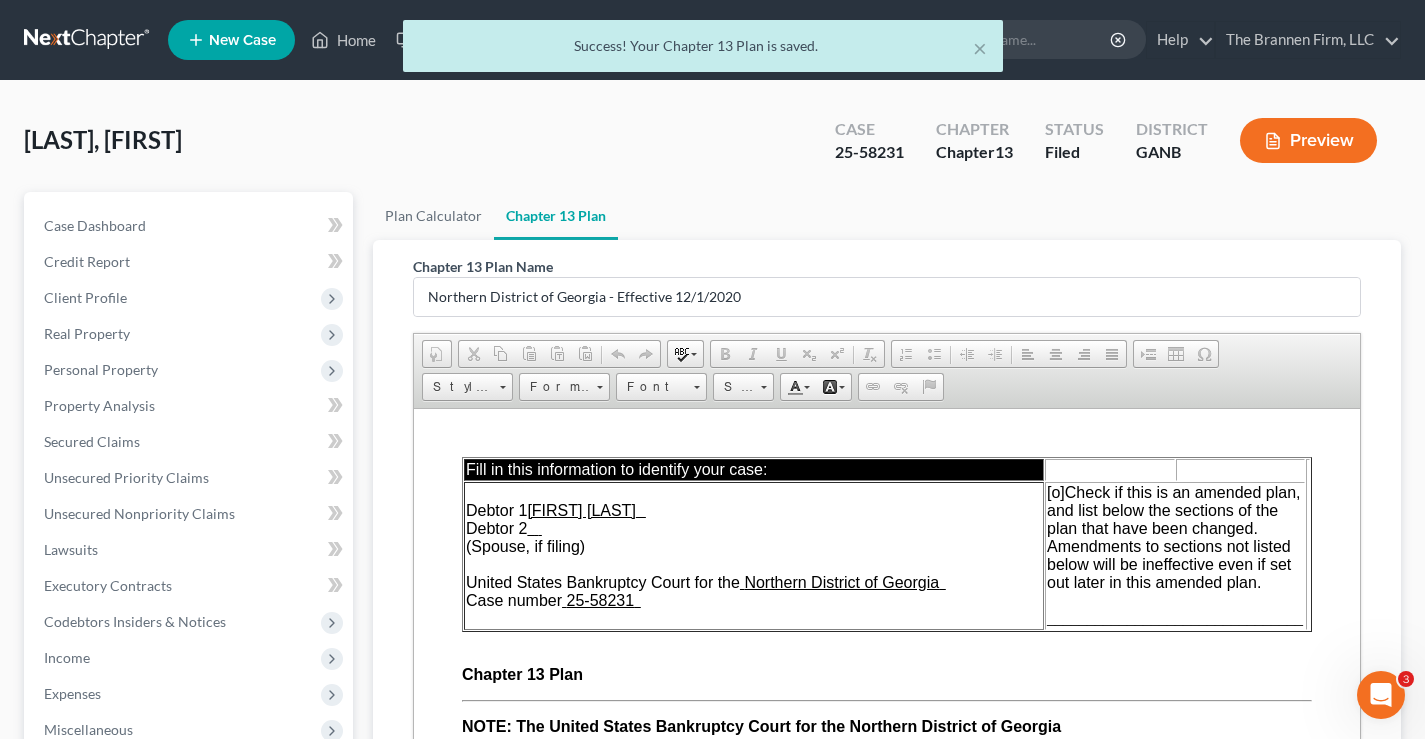 scroll, scrollTop: 0, scrollLeft: 0, axis: both 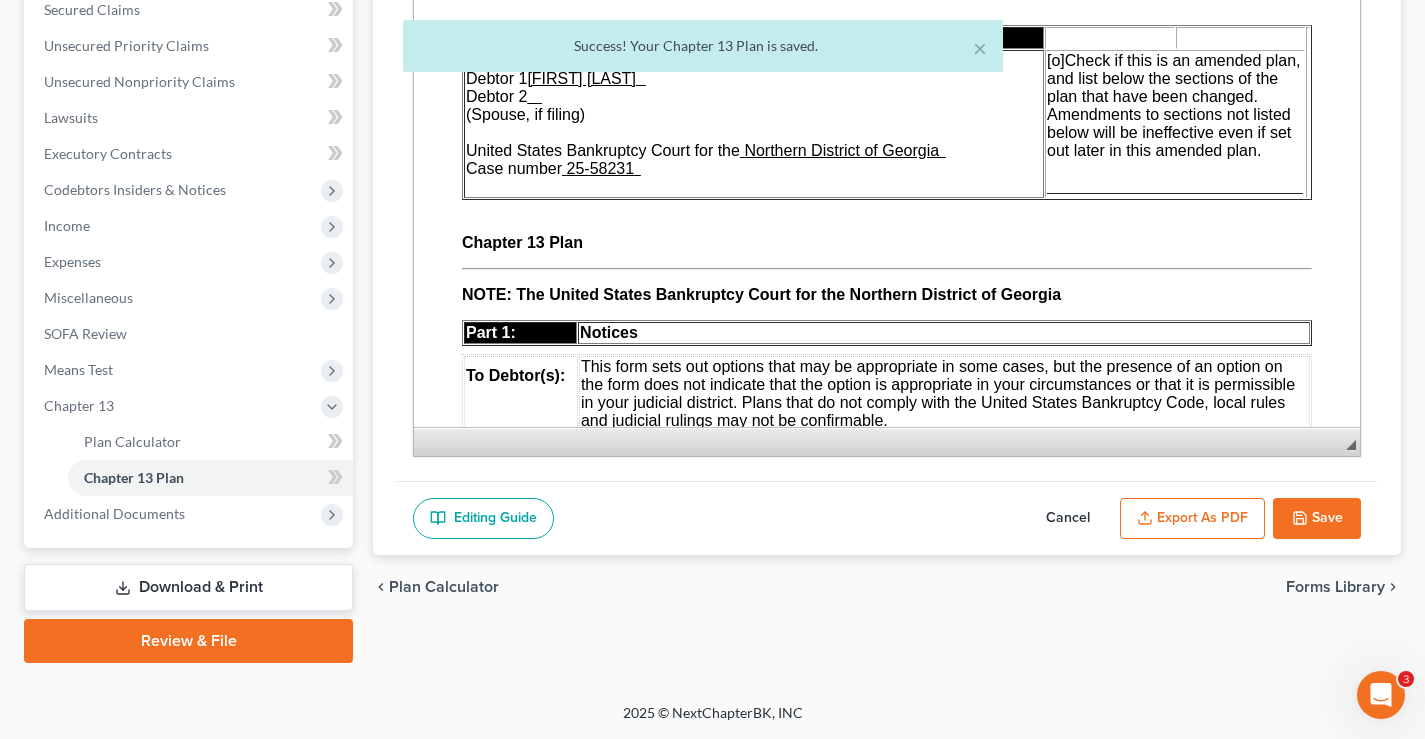 click on "Export as PDF" at bounding box center (1192, 519) 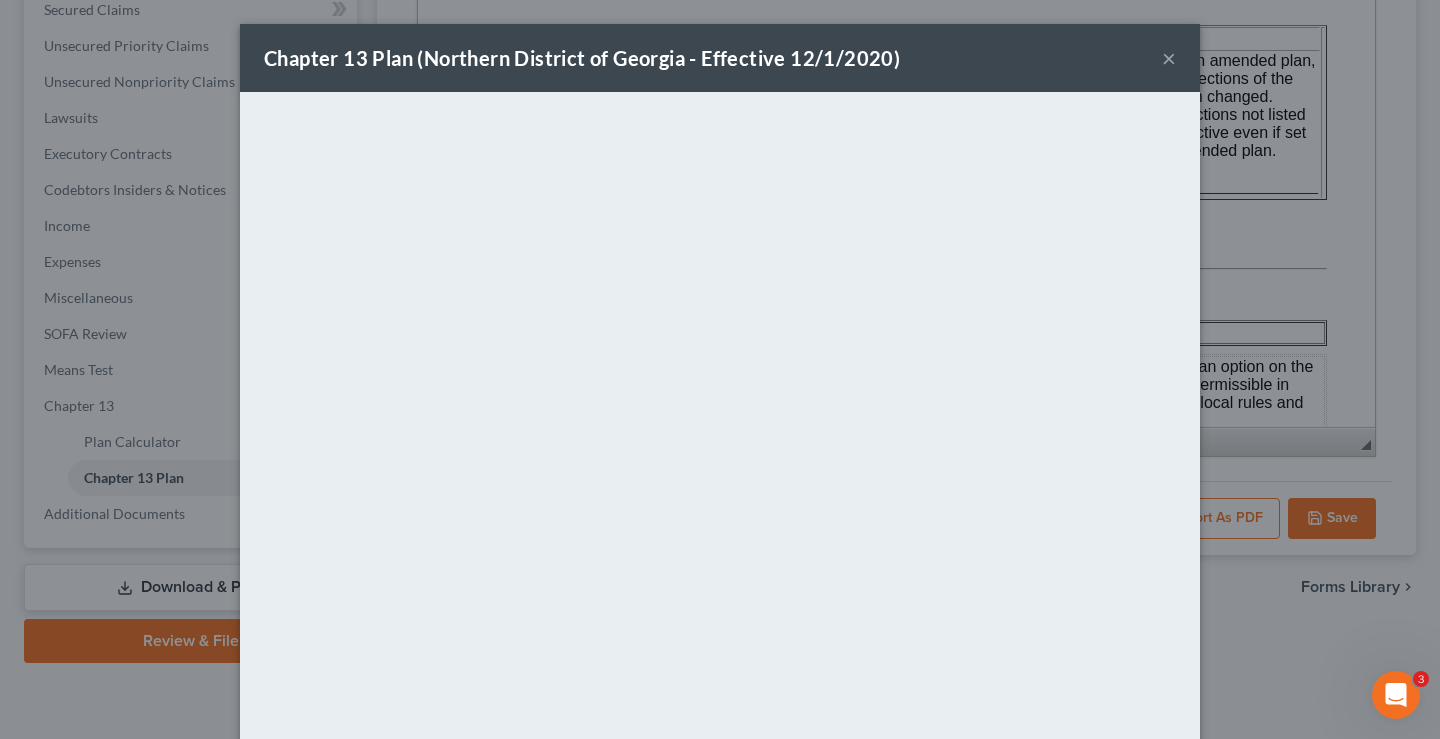 click on "×" at bounding box center (1169, 58) 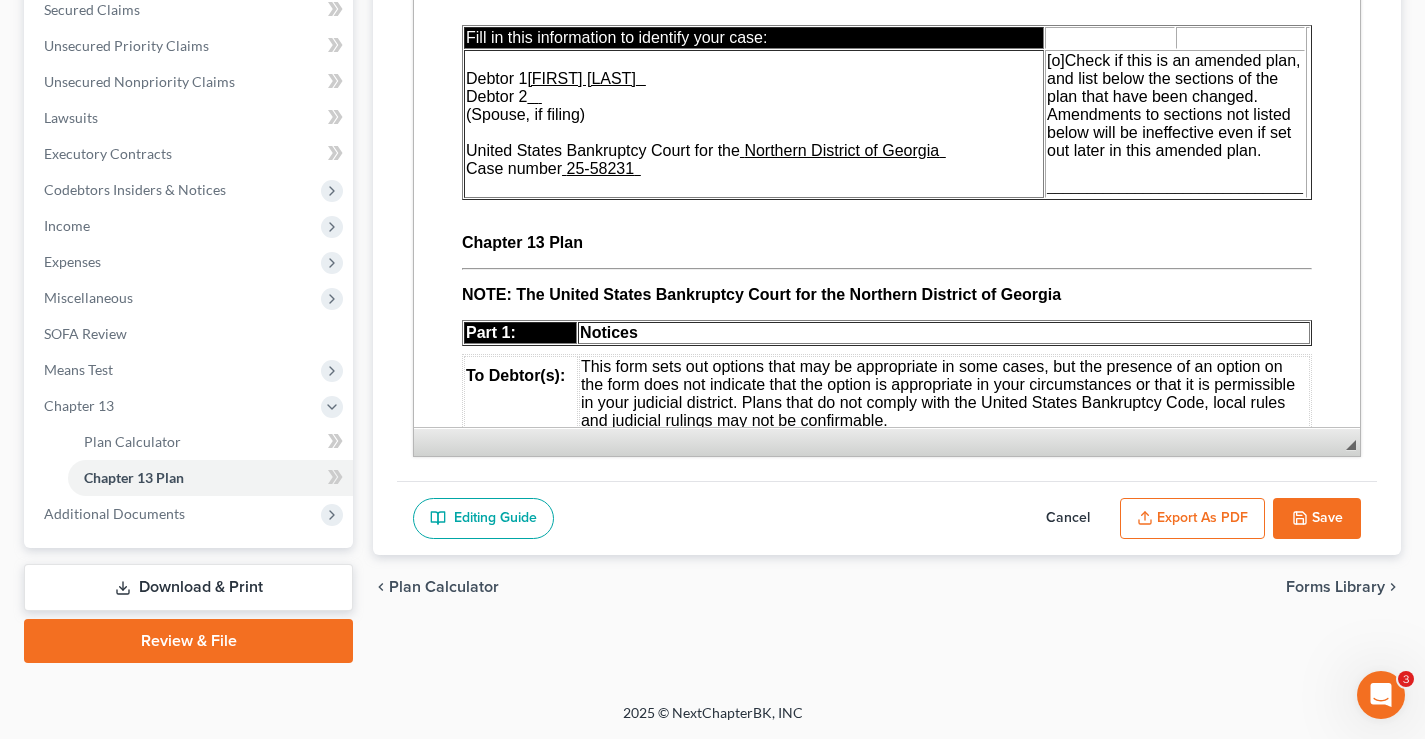 click on "Save" at bounding box center [1317, 519] 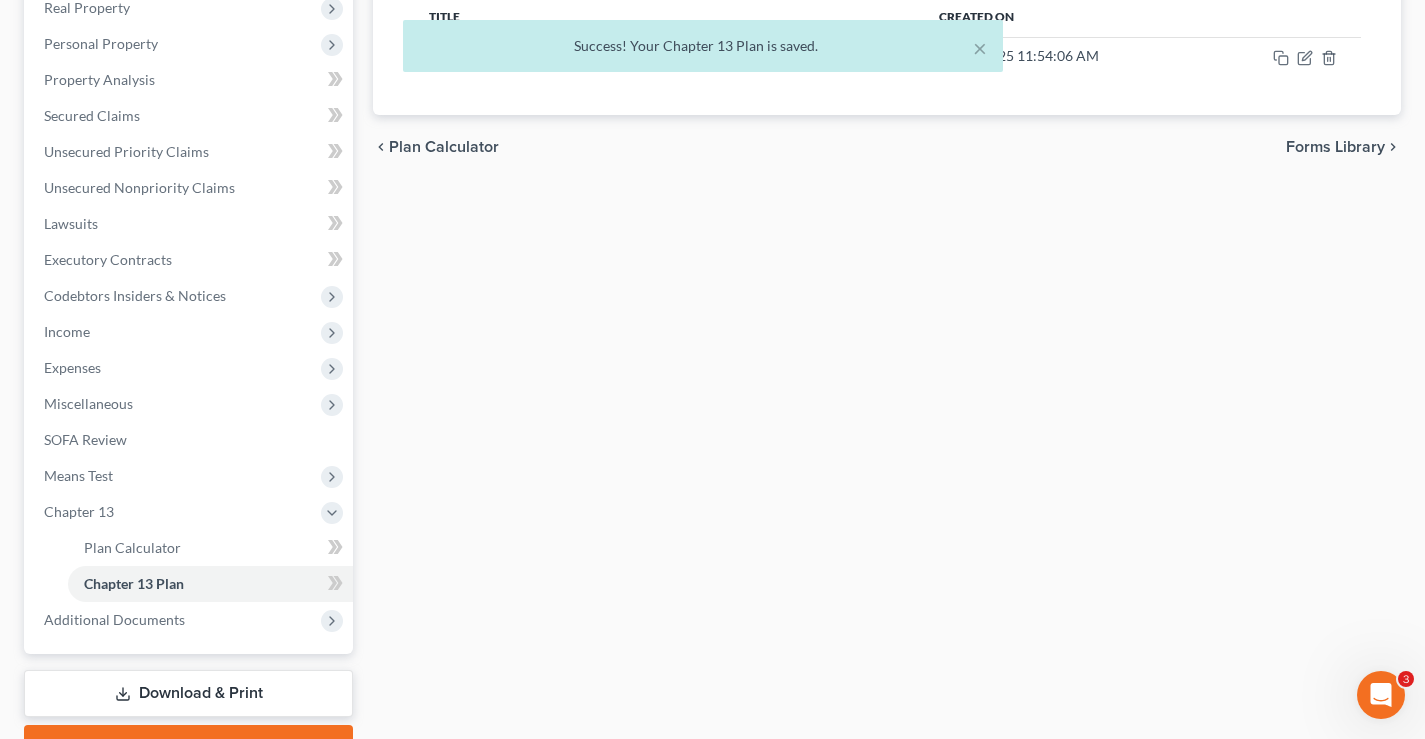 scroll, scrollTop: 432, scrollLeft: 0, axis: vertical 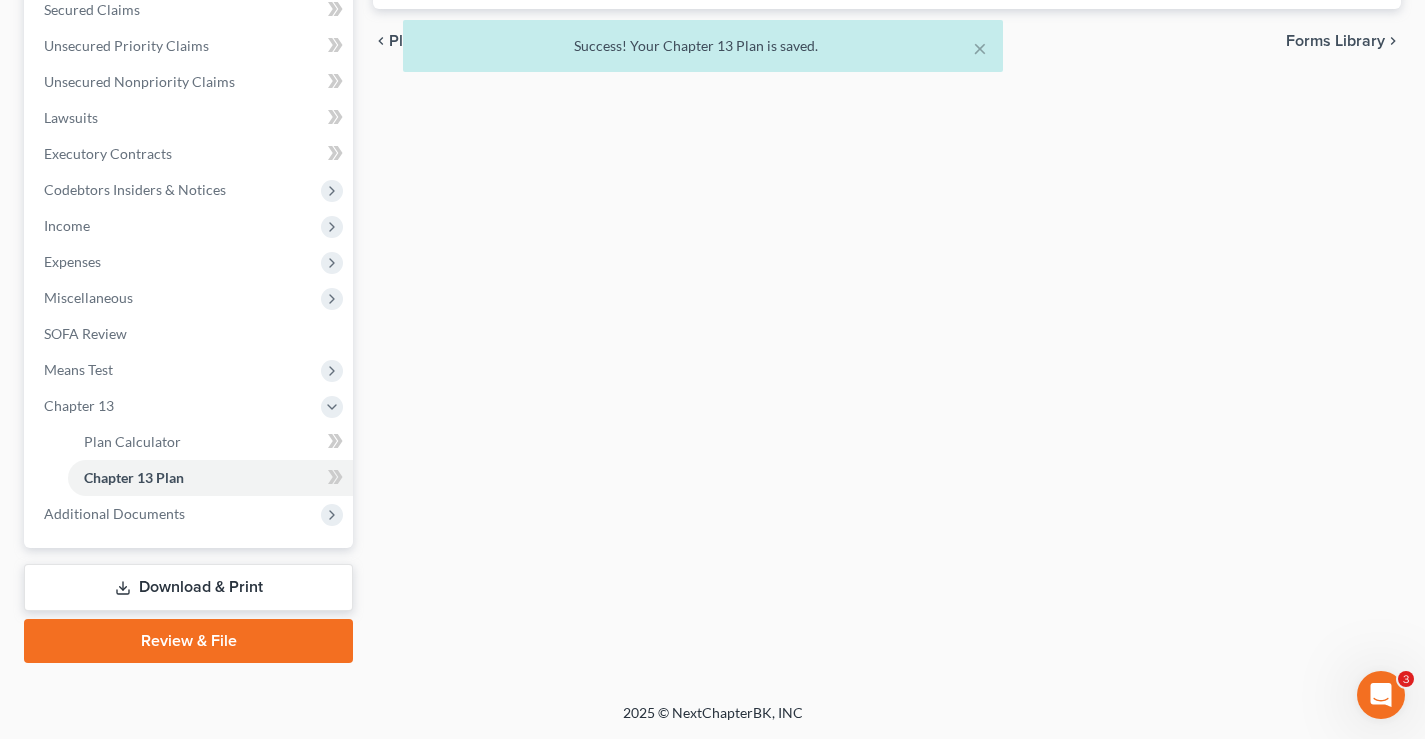 click on "Download & Print" at bounding box center (188, 587) 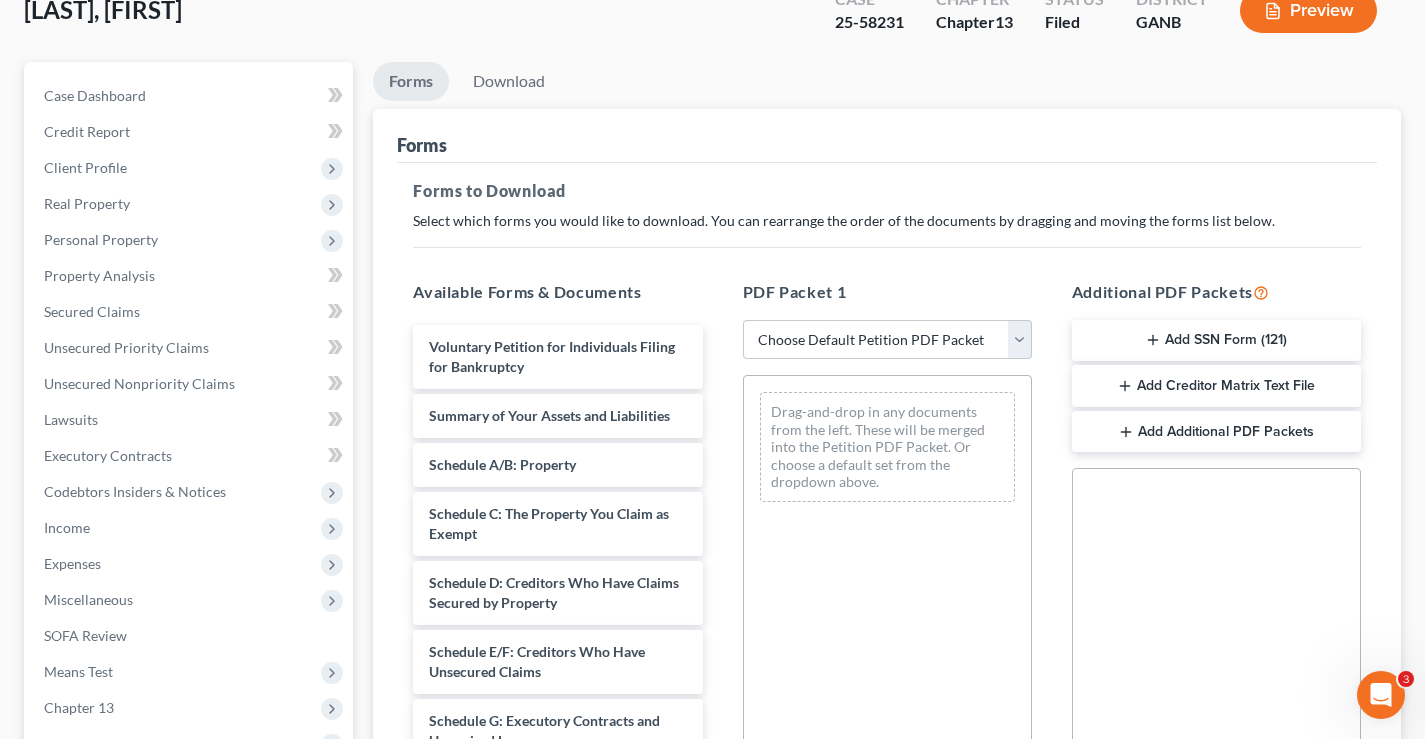 scroll, scrollTop: 400, scrollLeft: 0, axis: vertical 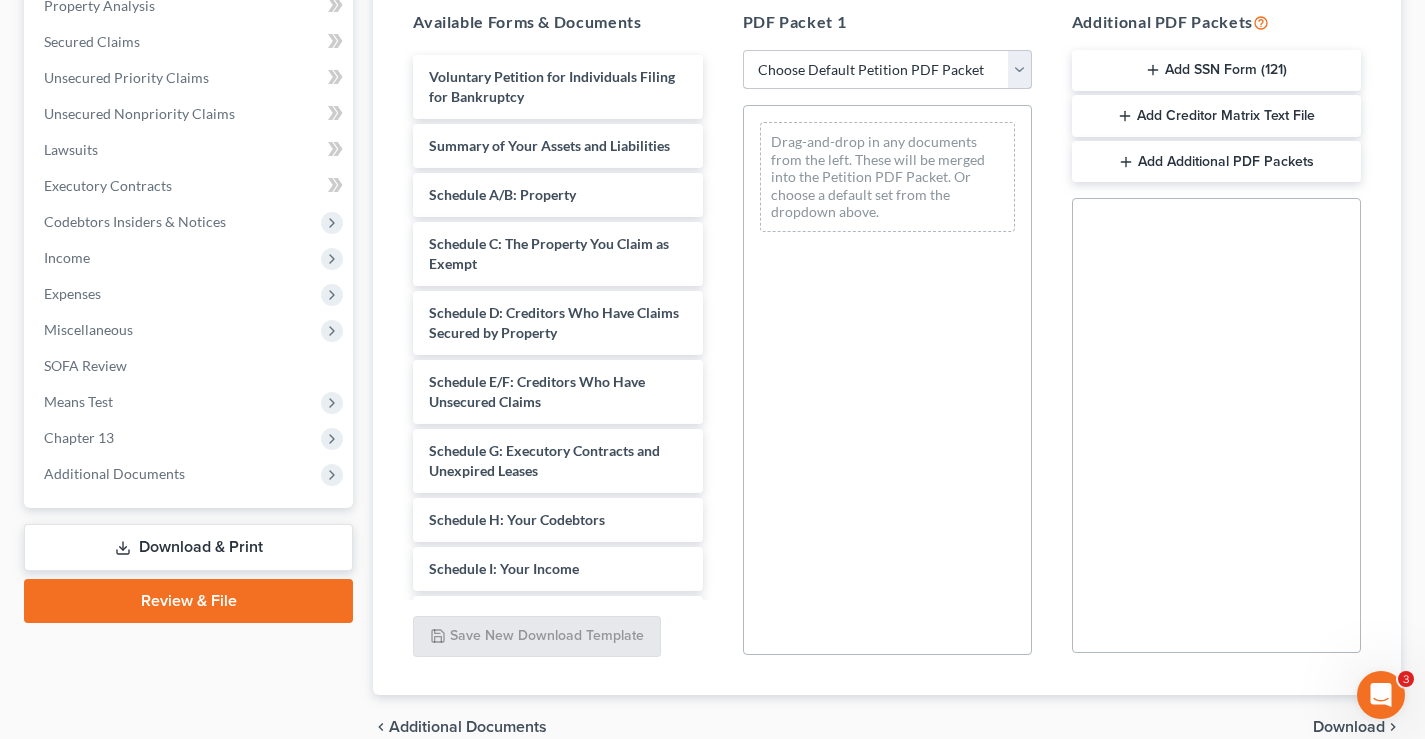 click on "Choose Default Petition PDF Packet Complete Bankruptcy Petition (all forms and schedules) Emergency Filing Forms (Petition and Creditor List Only) Amended Forms Signature Pages Only Supplemental Post Petition (Sch. I & J) Supplemental Post Petition (Sch. I) Supplemental Post Petition (Sch. J)" at bounding box center (887, 70) 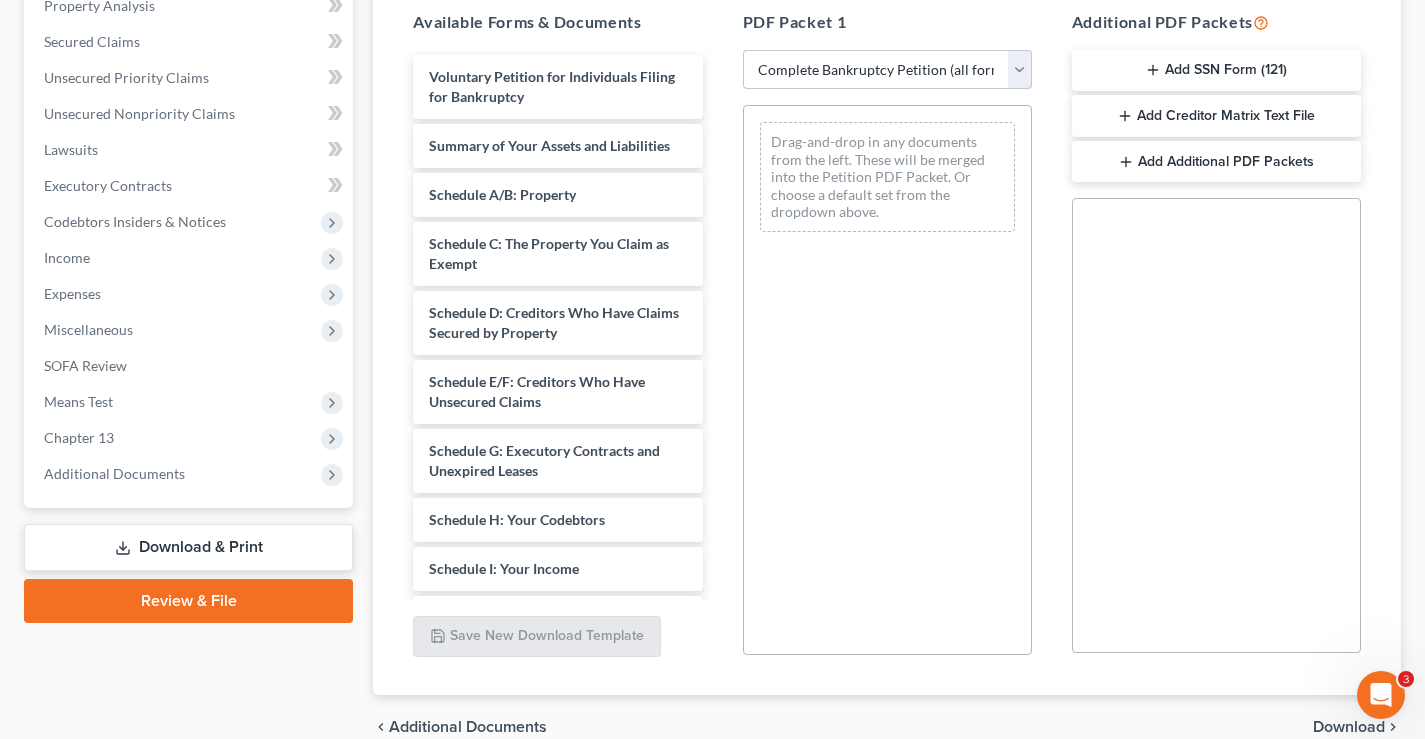 click on "Choose Default Petition PDF Packet Complete Bankruptcy Petition (all forms and schedules) Emergency Filing Forms (Petition and Creditor List Only) Amended Forms Signature Pages Only Supplemental Post Petition (Sch. I & J) Supplemental Post Petition (Sch. I) Supplemental Post Petition (Sch. J)" at bounding box center (887, 70) 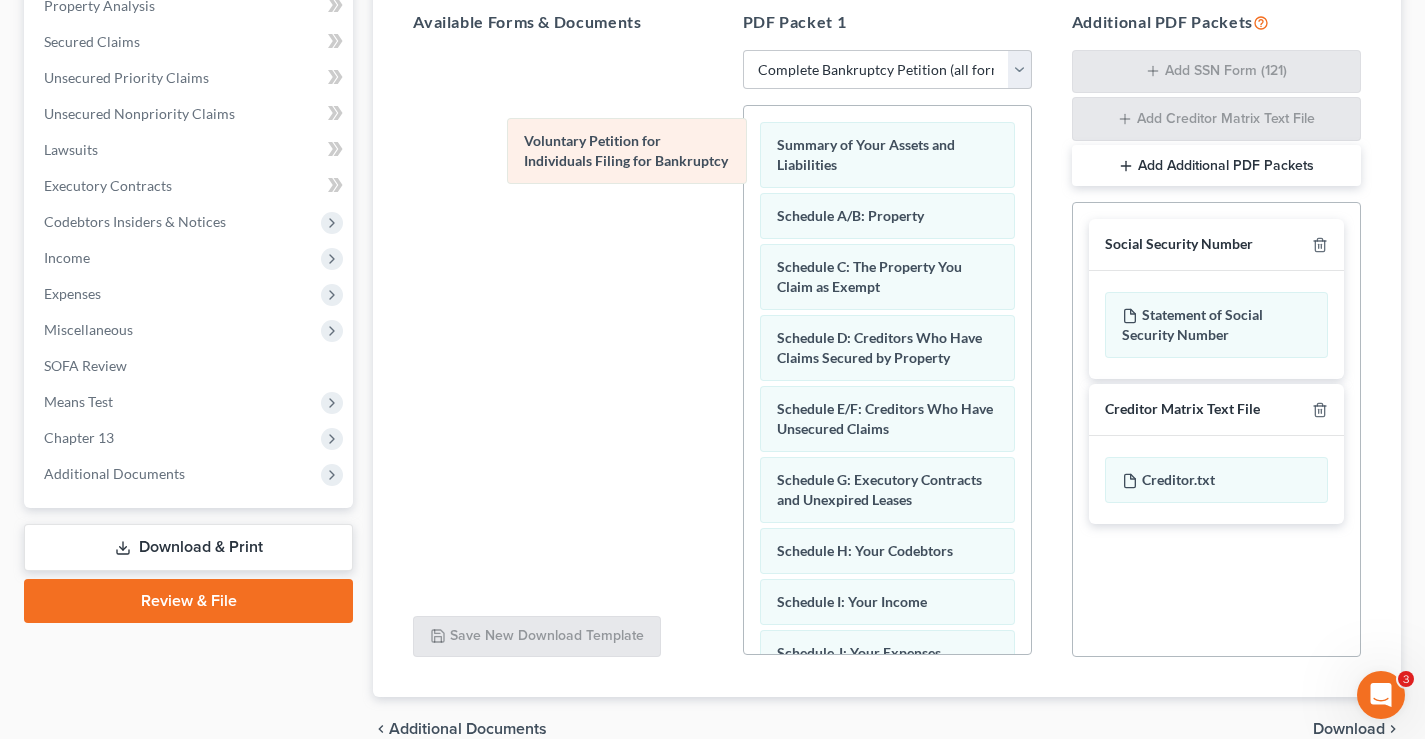 drag, startPoint x: 821, startPoint y: 154, endPoint x: 579, endPoint y: 150, distance: 242.03305 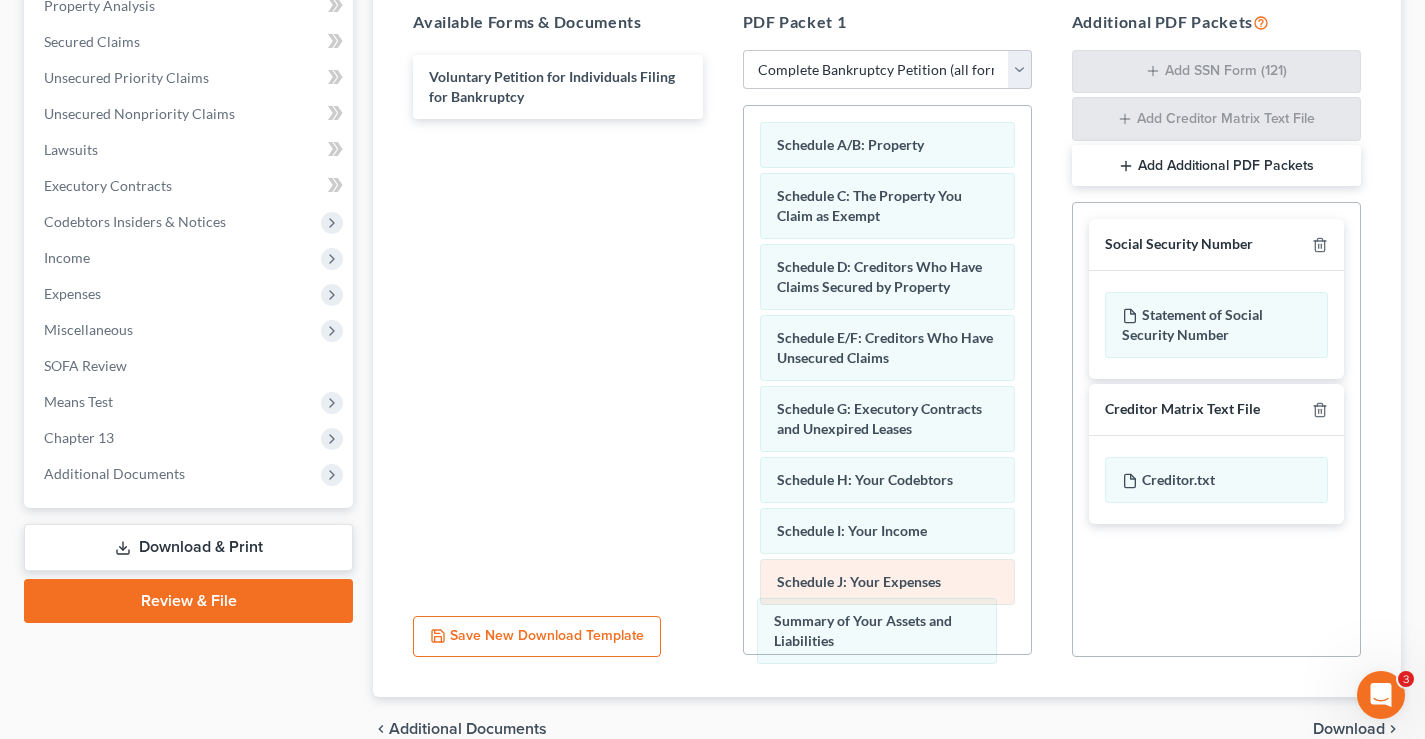 drag, startPoint x: 855, startPoint y: 152, endPoint x: 851, endPoint y: 586, distance: 434.01843 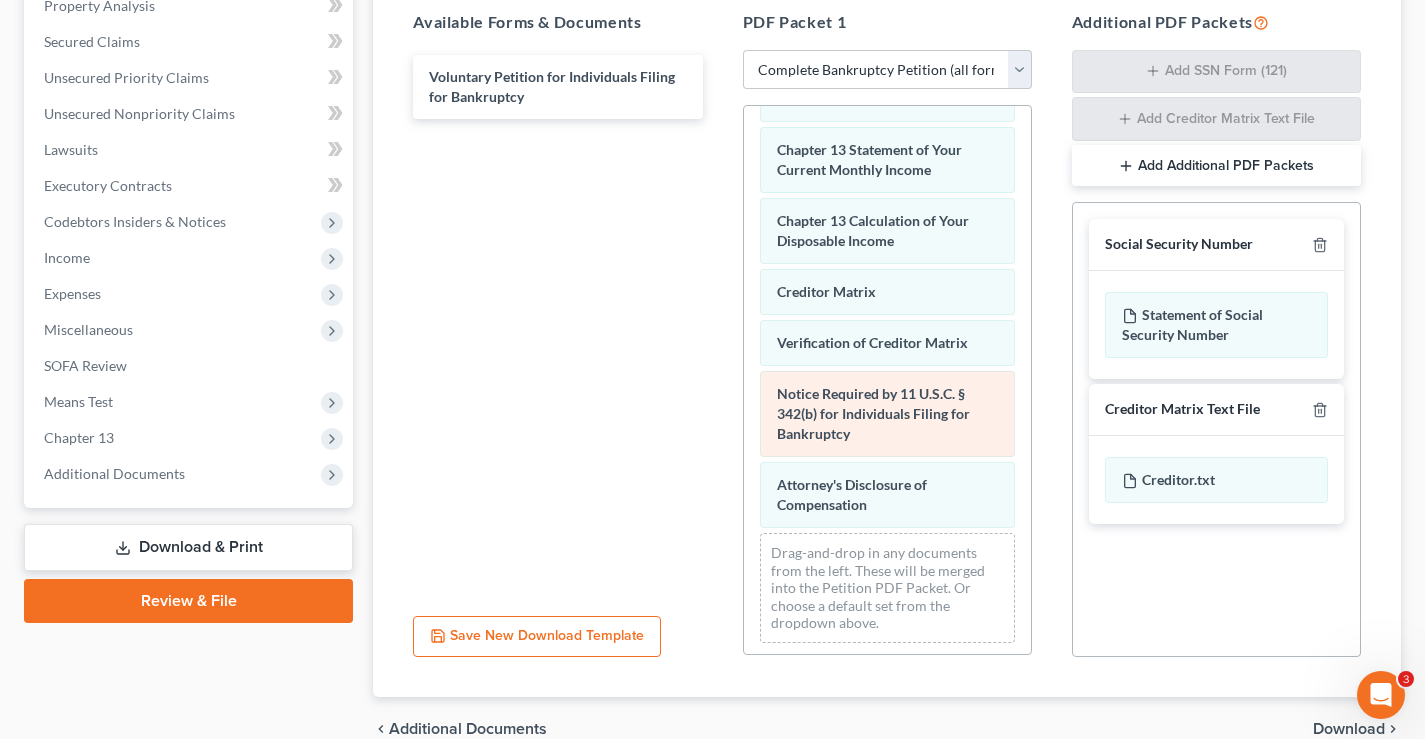 scroll, scrollTop: 721, scrollLeft: 0, axis: vertical 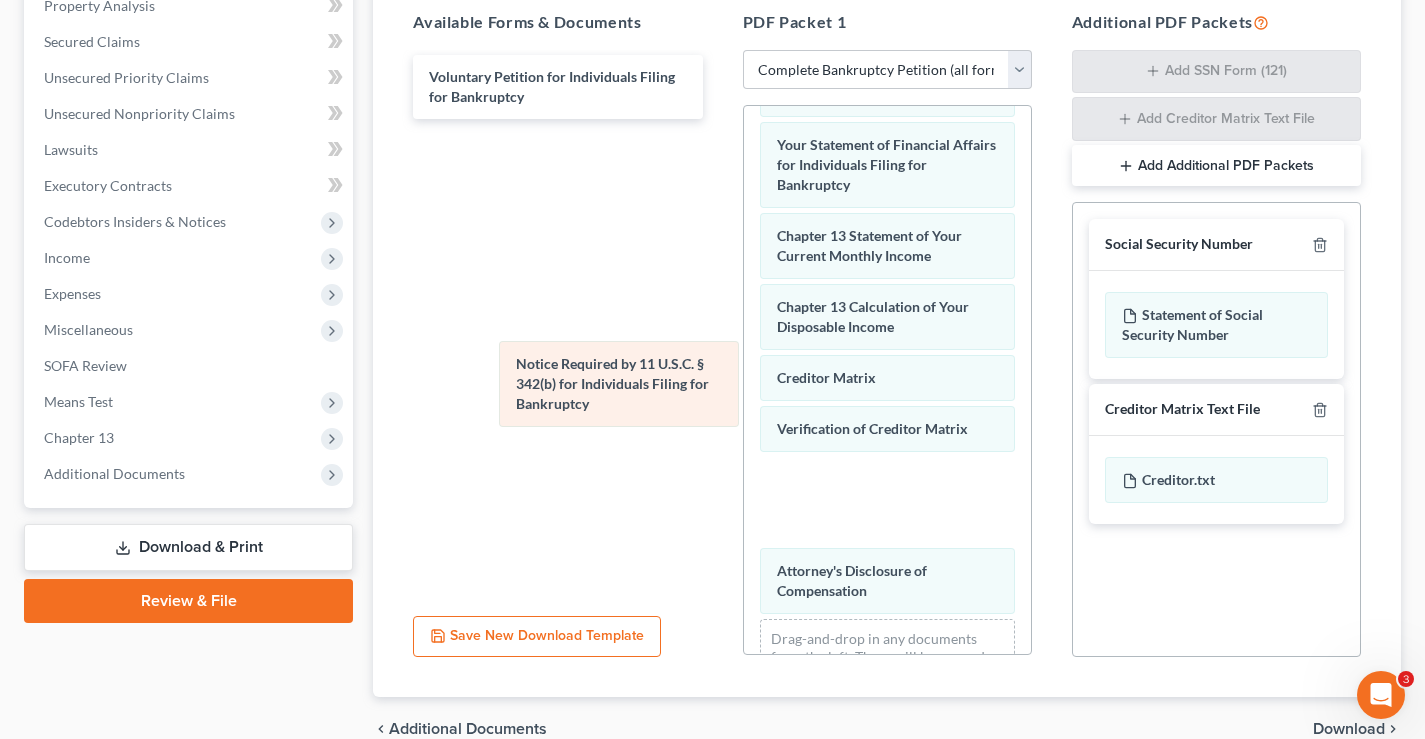 drag, startPoint x: 869, startPoint y: 409, endPoint x: 577, endPoint y: 373, distance: 294.21082 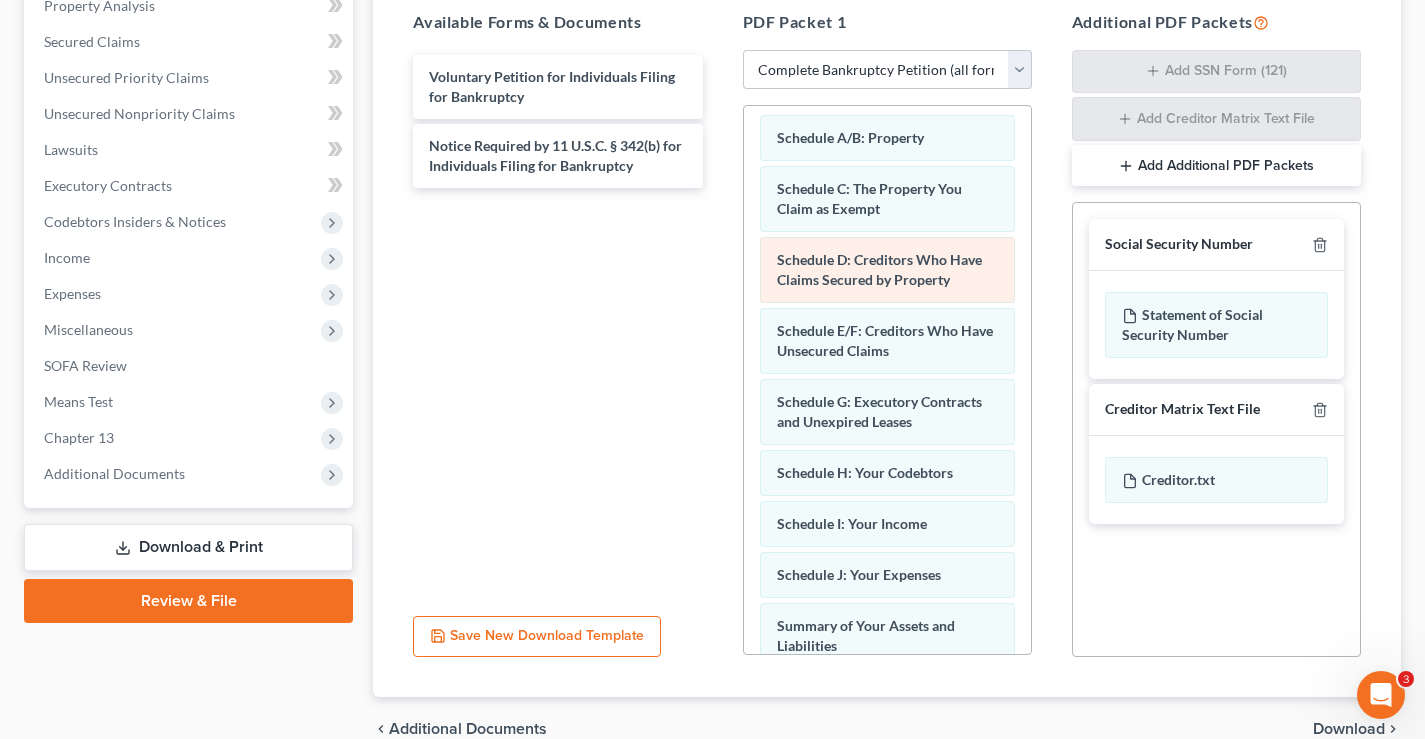 scroll, scrollTop: 0, scrollLeft: 0, axis: both 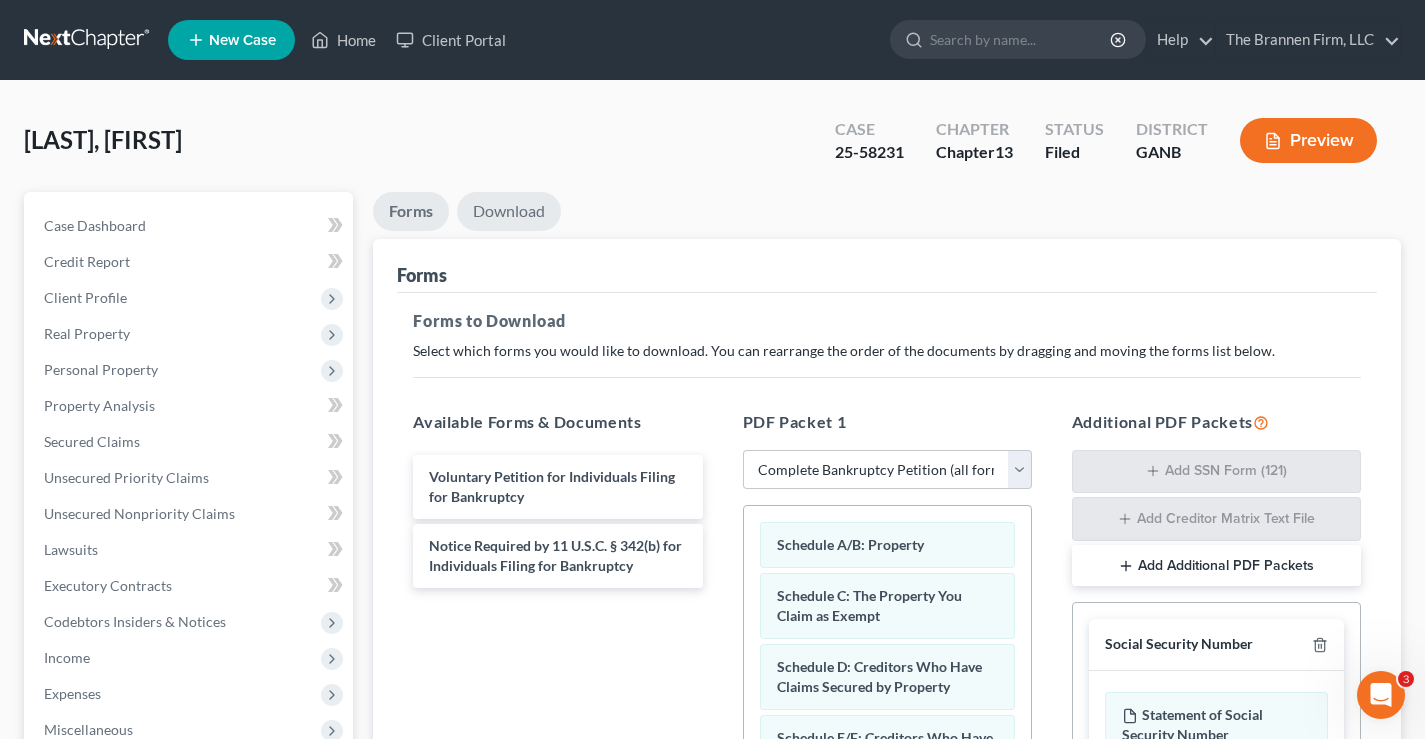 click on "Download" at bounding box center [509, 211] 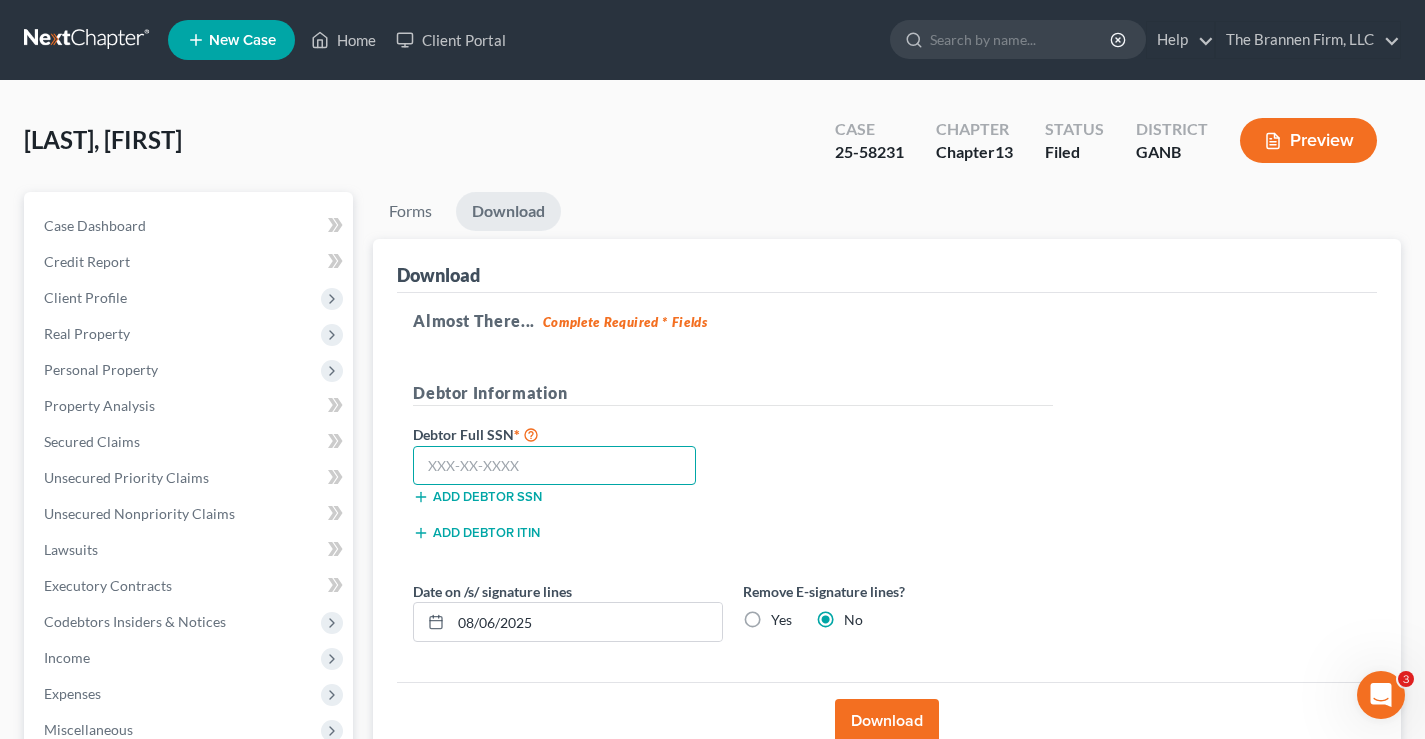 click at bounding box center [554, 466] 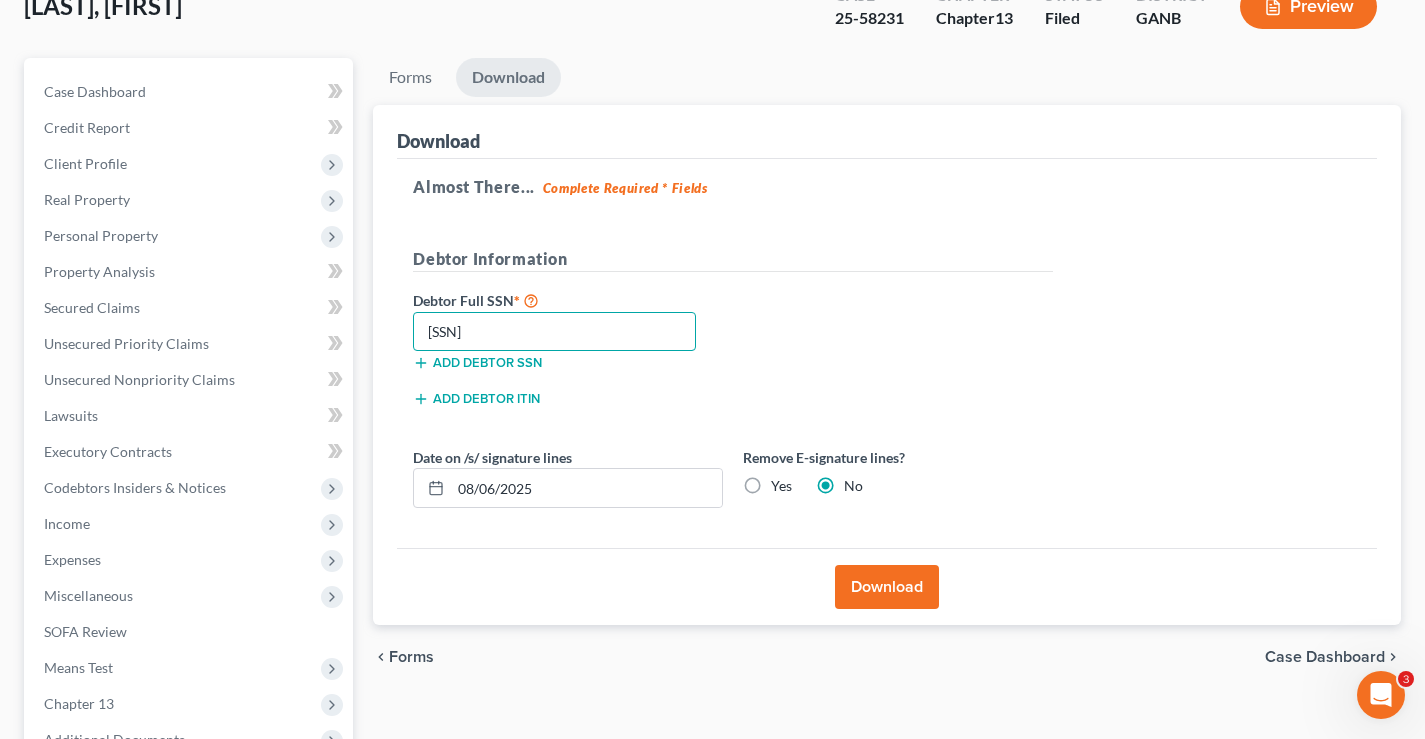 scroll, scrollTop: 300, scrollLeft: 0, axis: vertical 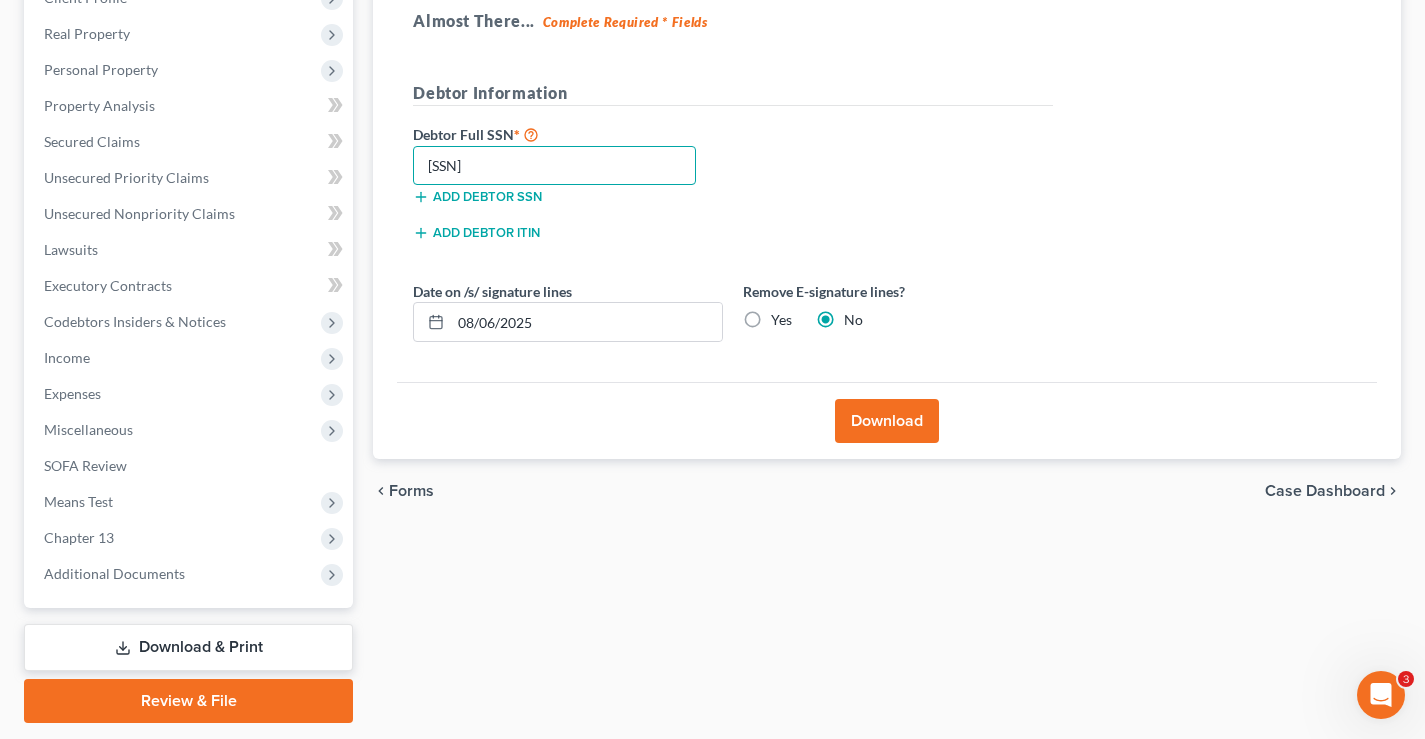 type on "617-12-9050" 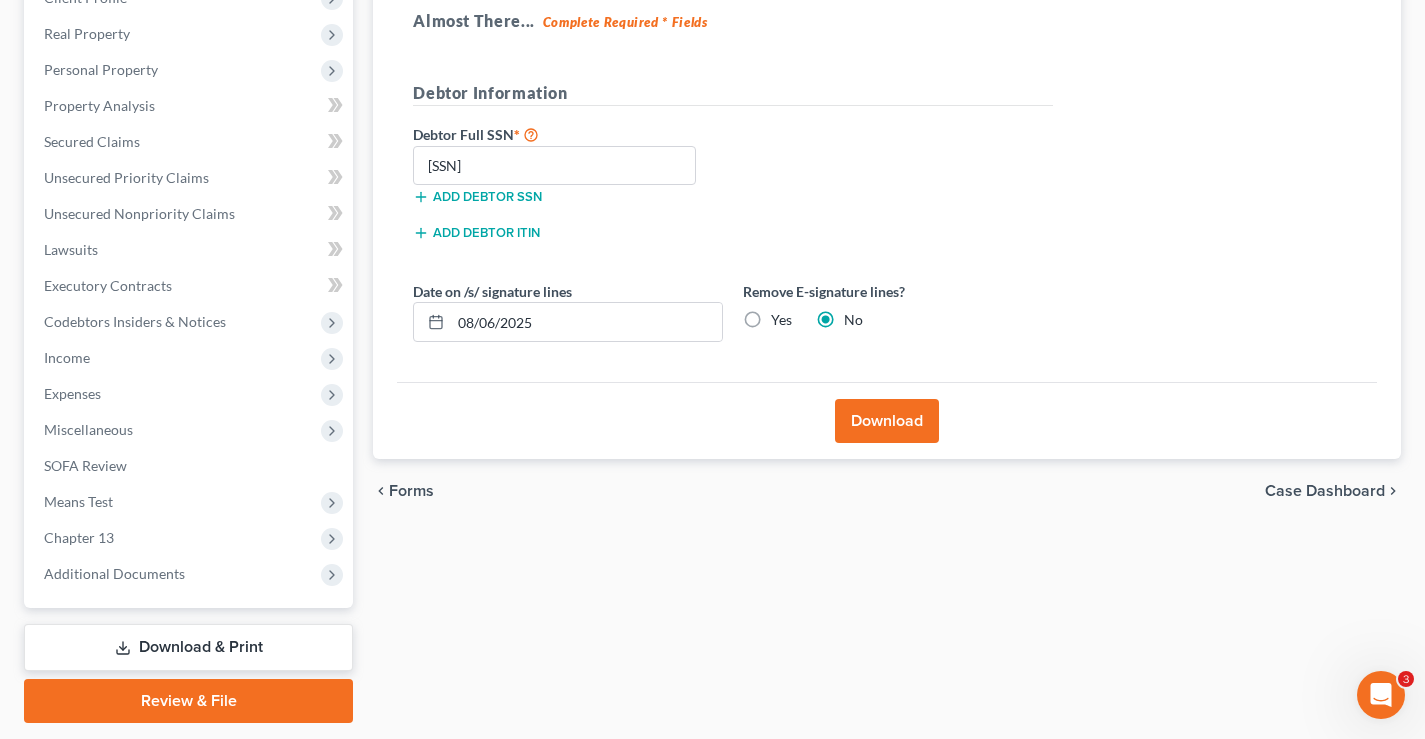 click on "Download" at bounding box center (887, 421) 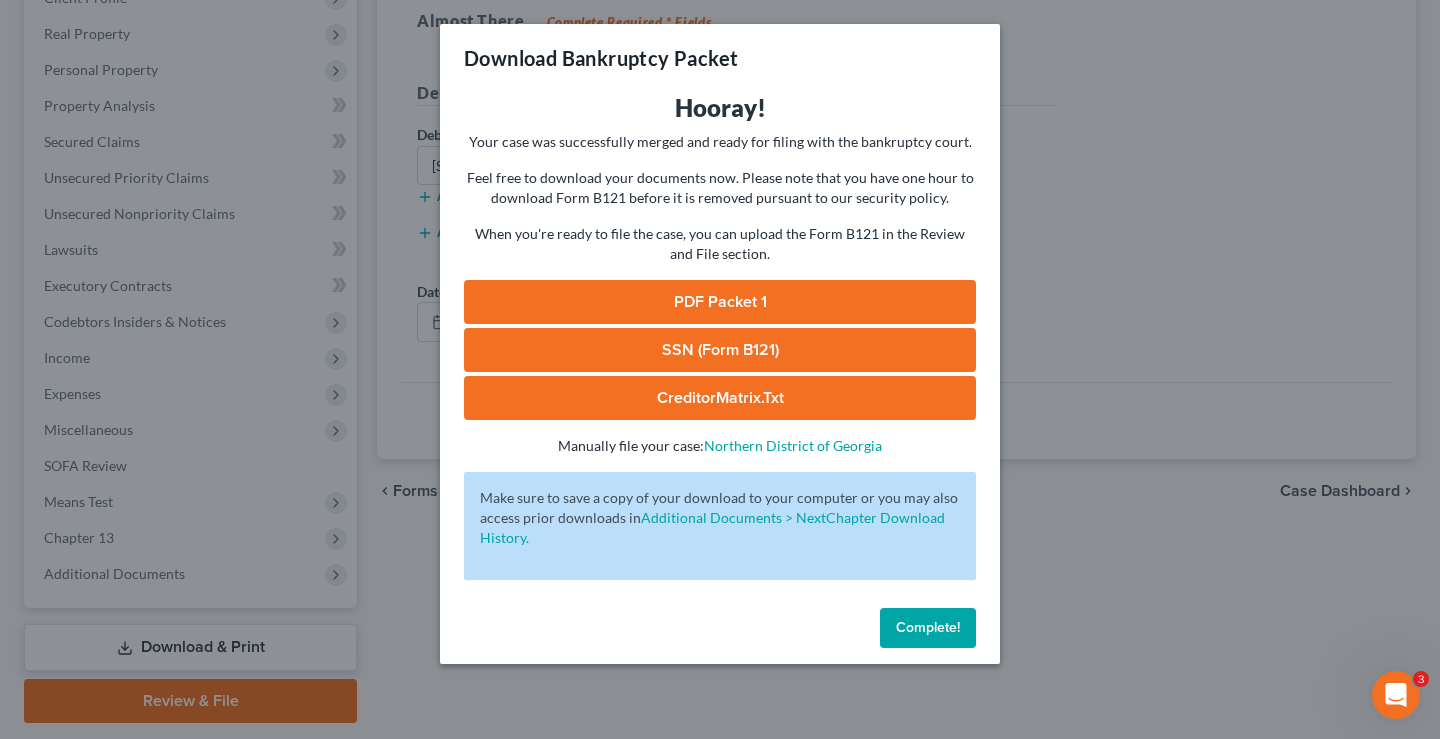 click on "Complete!" at bounding box center [928, 627] 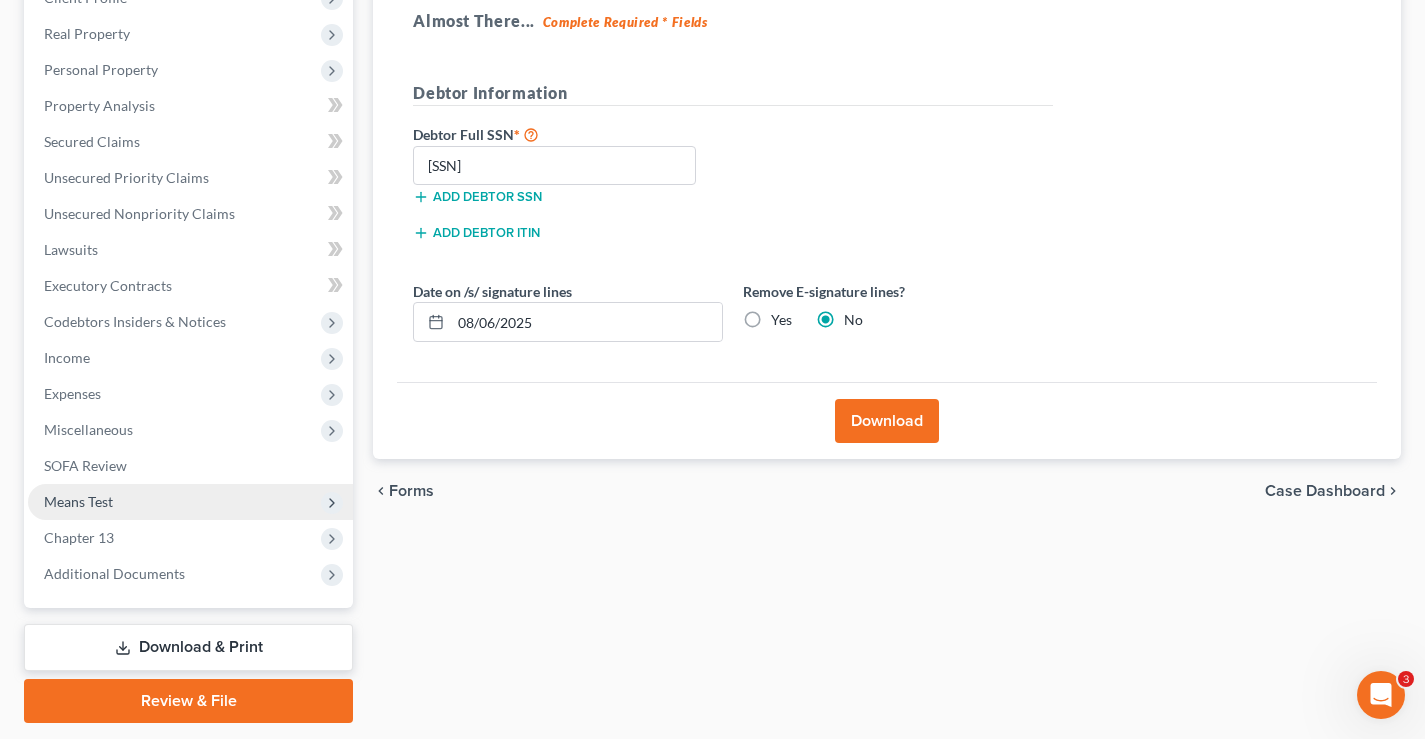 click on "Means Test" at bounding box center [78, 501] 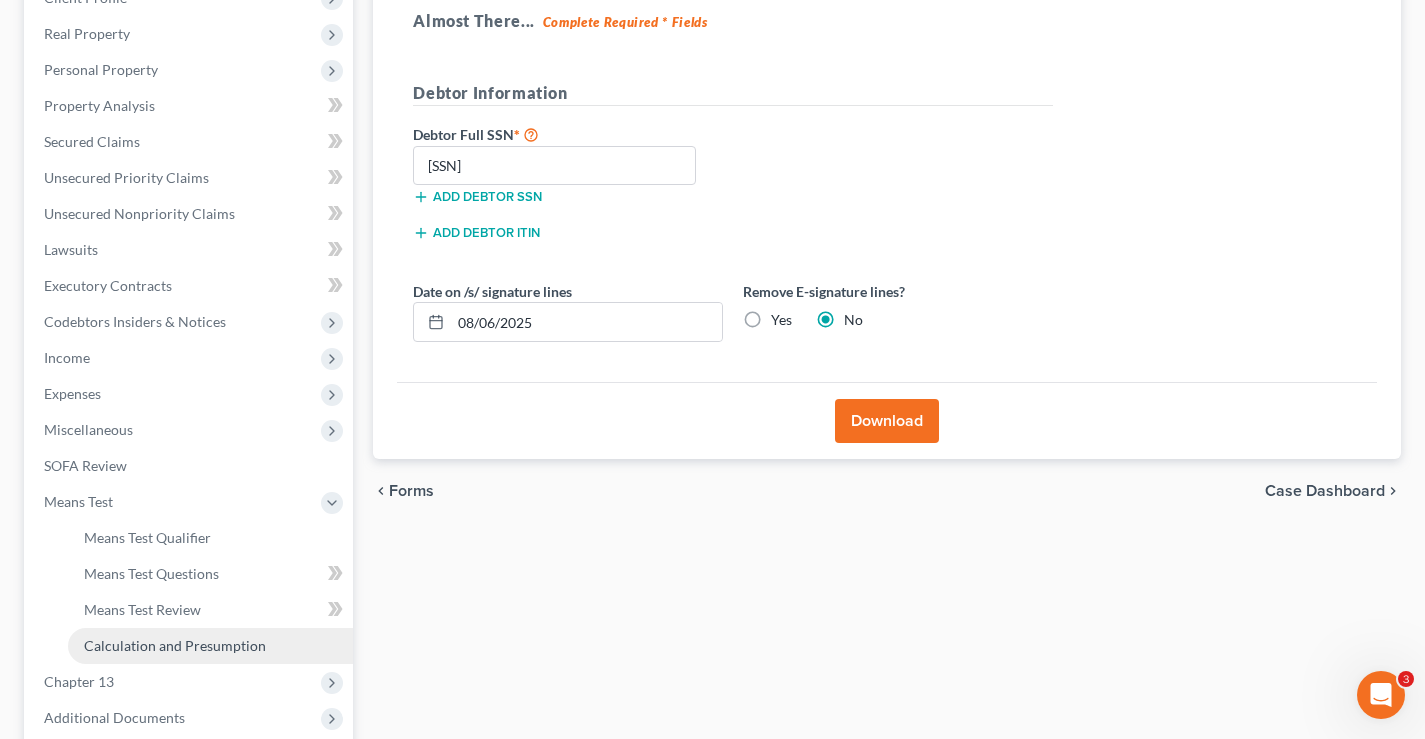 click on "Calculation and Presumption" at bounding box center (175, 645) 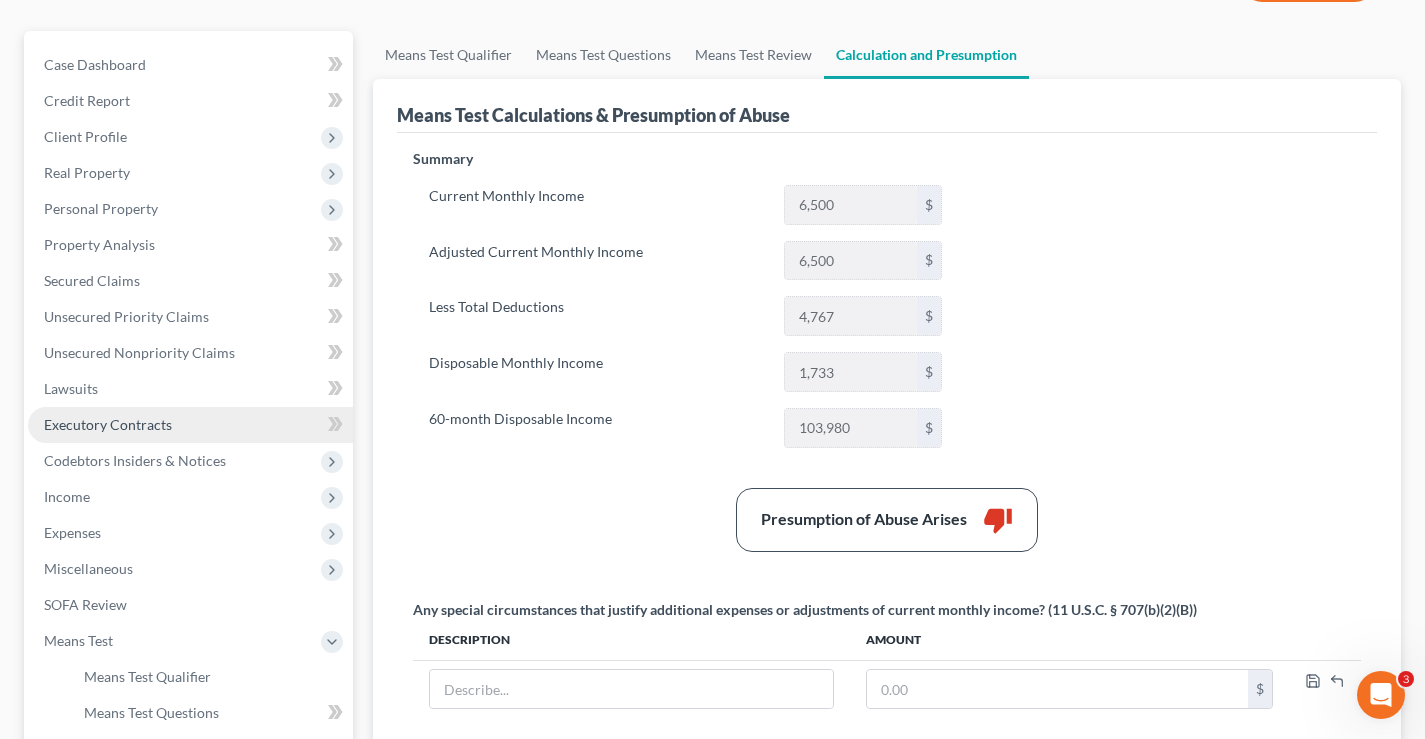 scroll, scrollTop: 300, scrollLeft: 0, axis: vertical 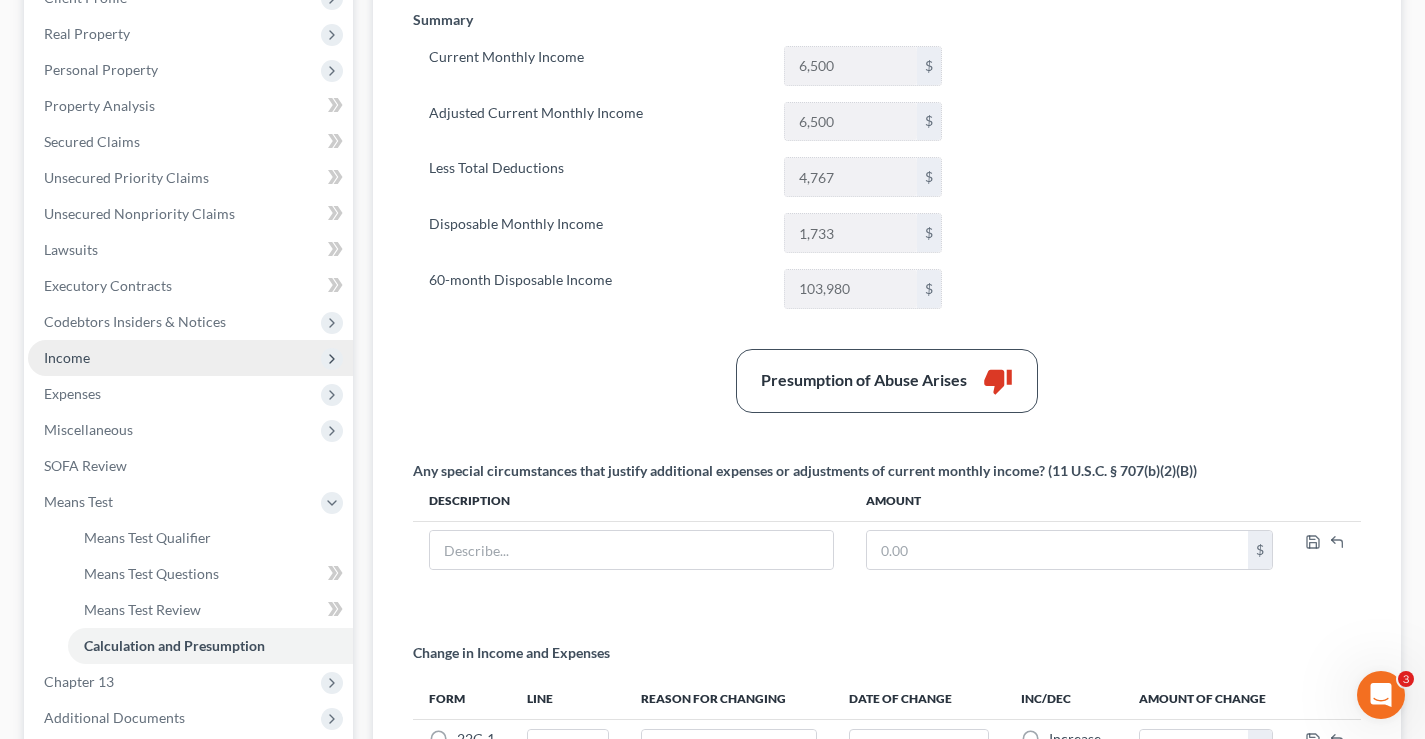 click on "Income" at bounding box center (190, 358) 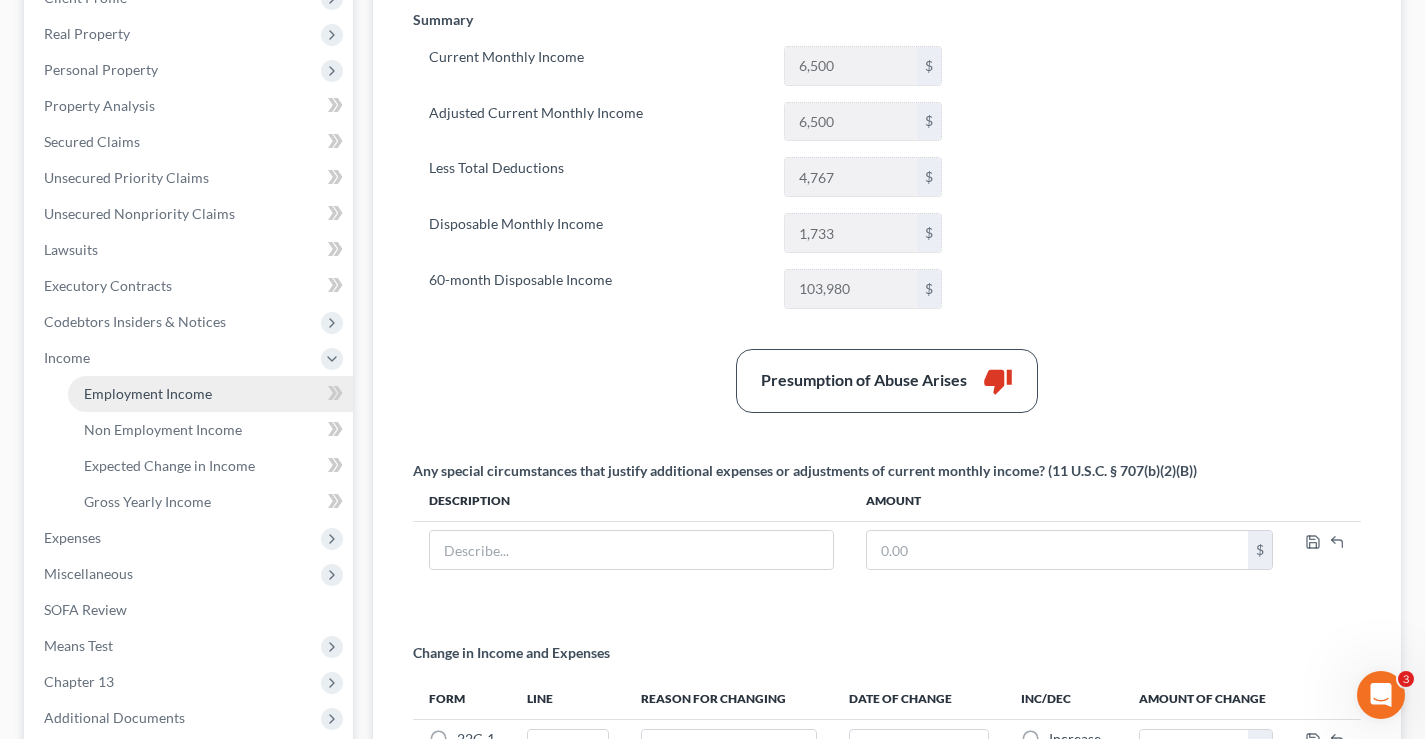 click on "Employment Income" at bounding box center [148, 393] 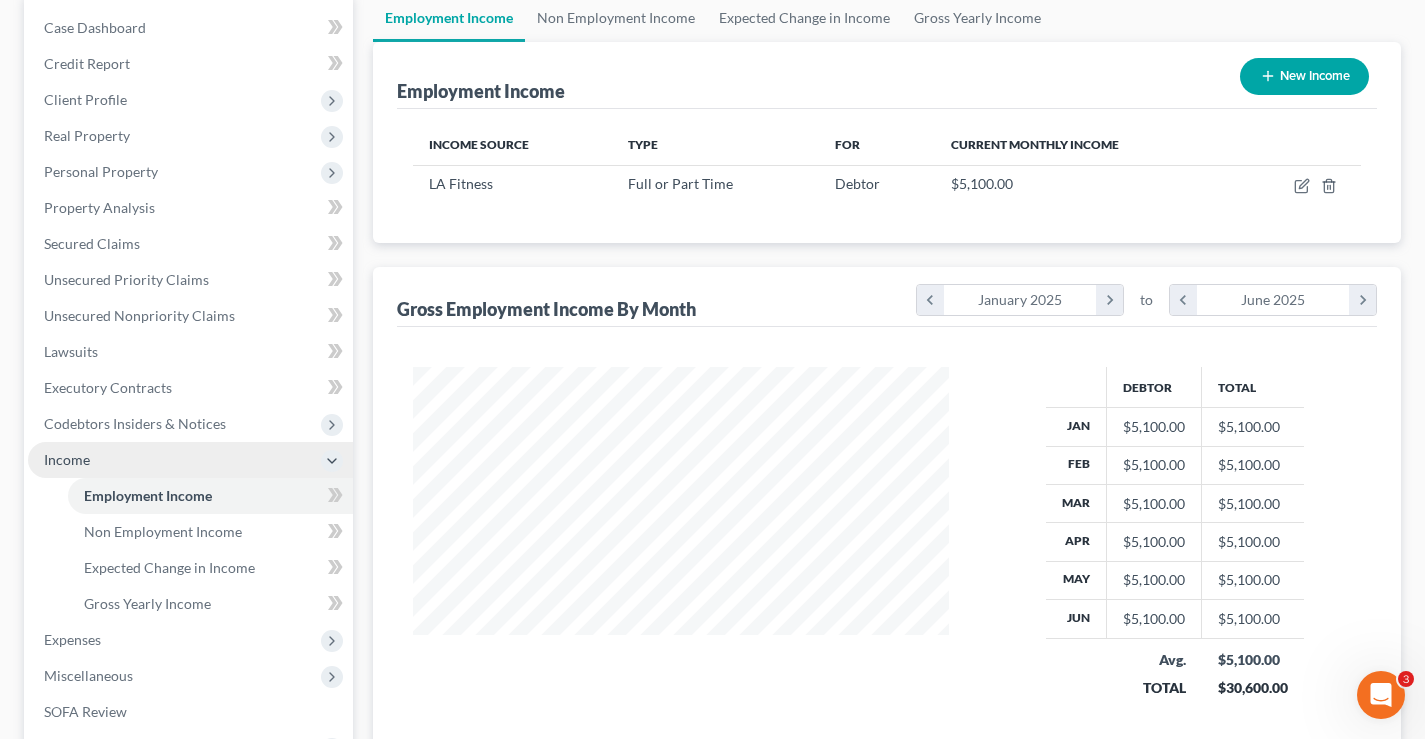 scroll, scrollTop: 0, scrollLeft: 0, axis: both 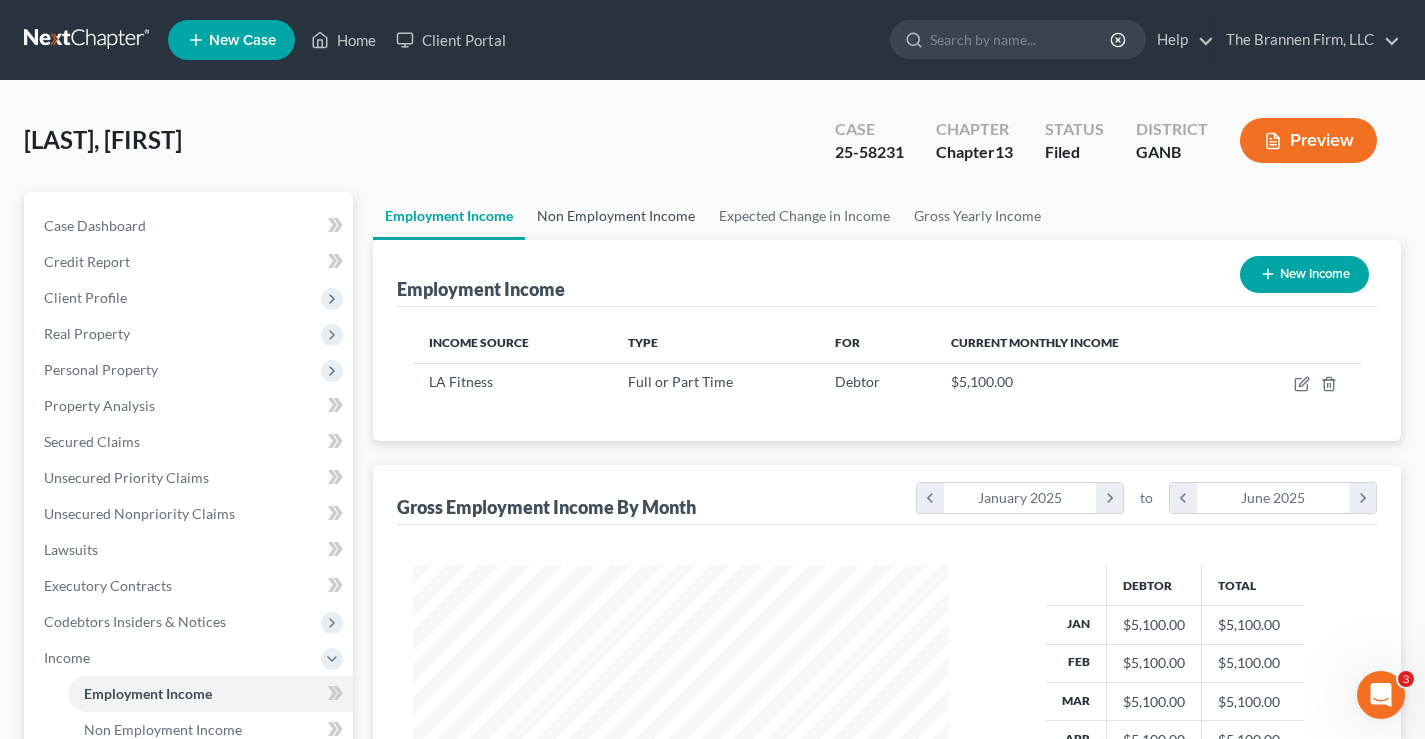 click on "Non Employment Income" at bounding box center [616, 216] 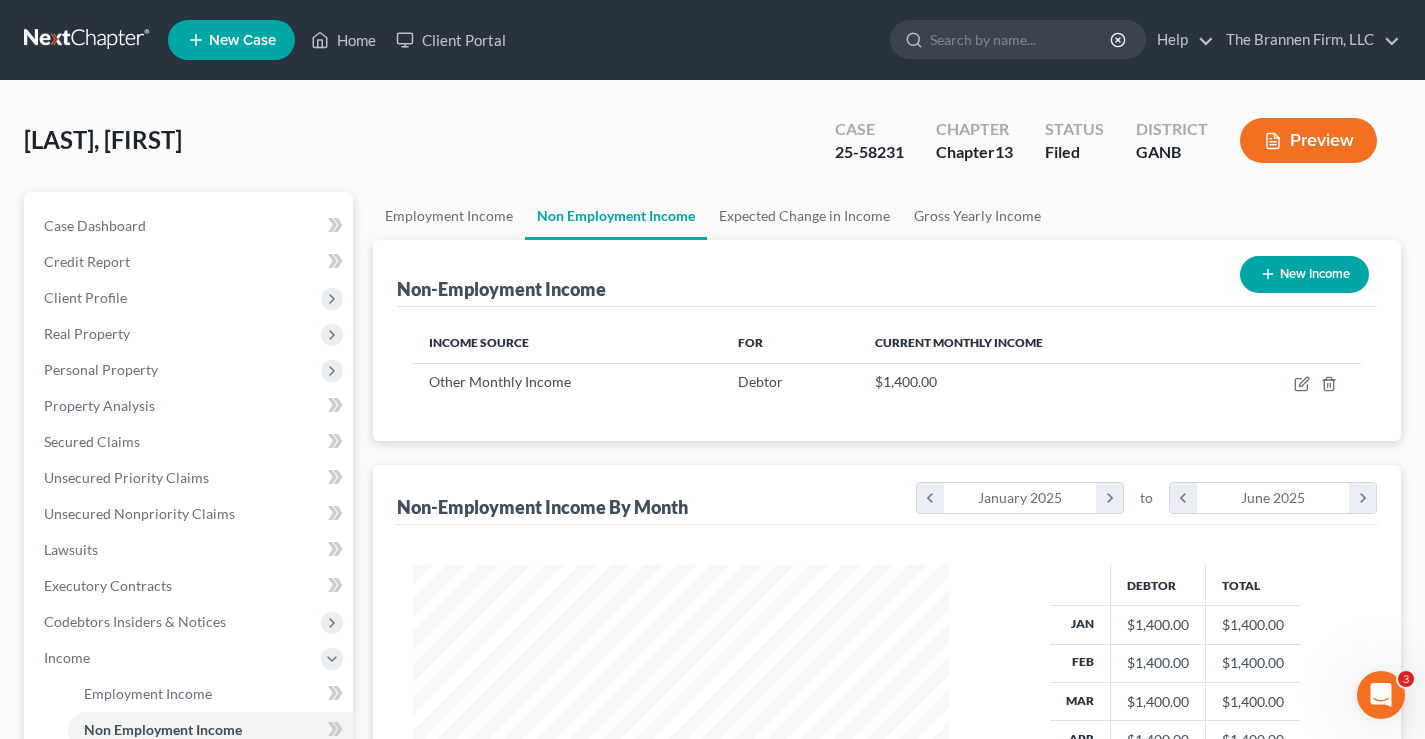 scroll, scrollTop: 999642, scrollLeft: 999424, axis: both 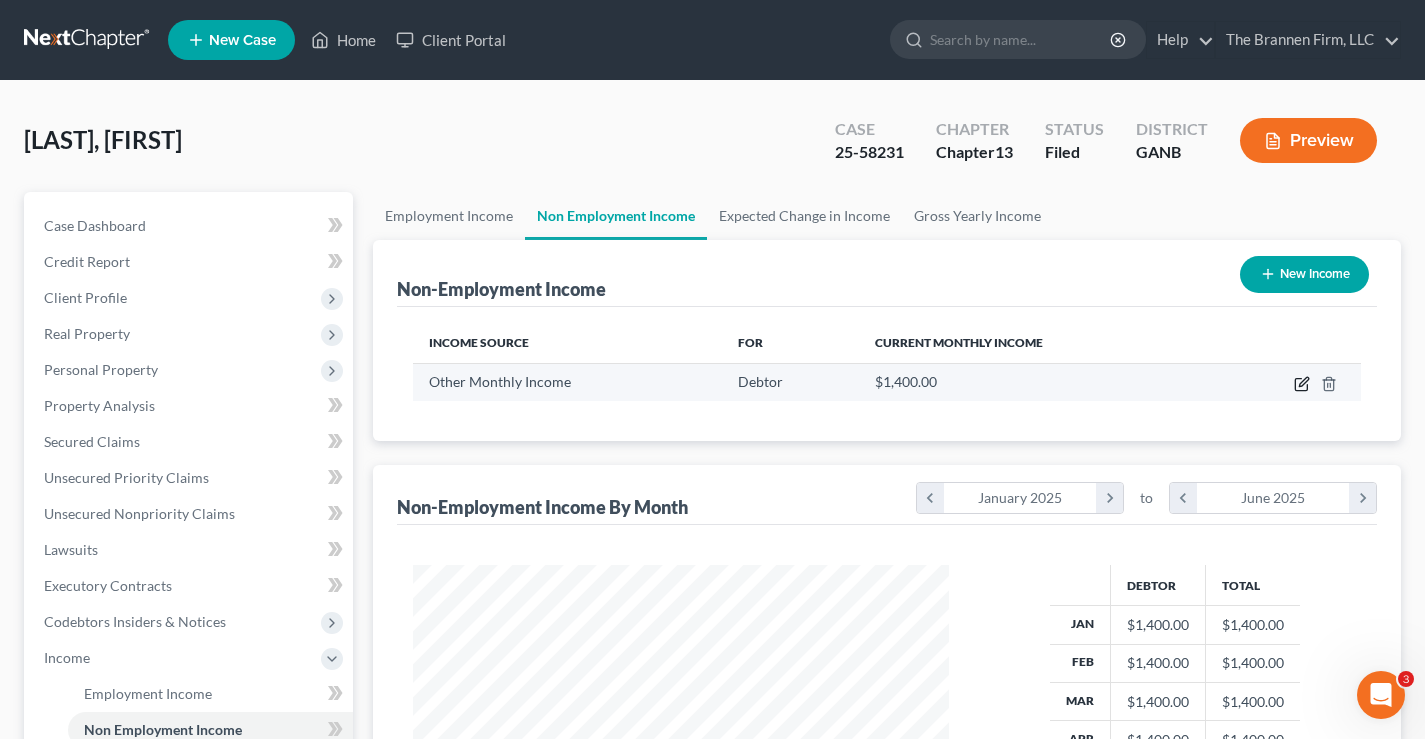 click 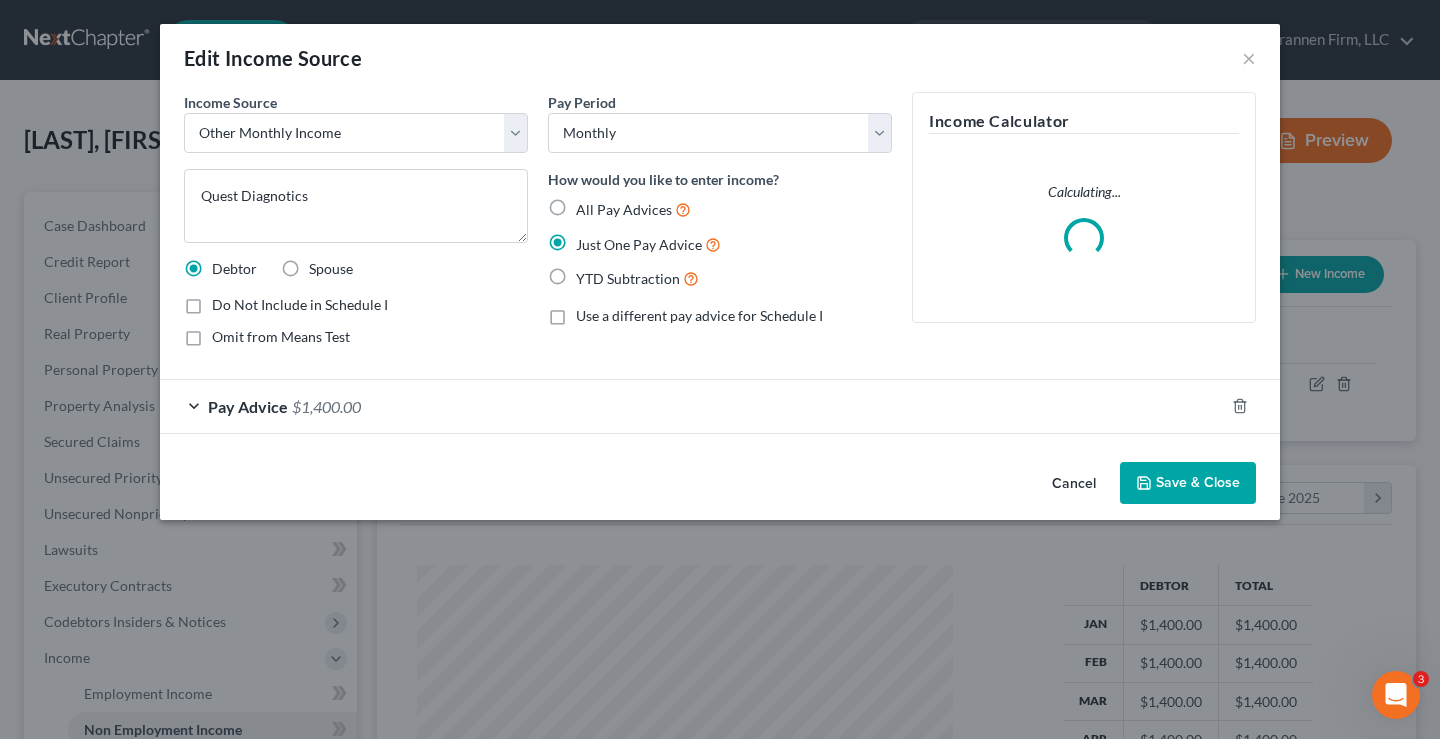 scroll, scrollTop: 999642, scrollLeft: 999417, axis: both 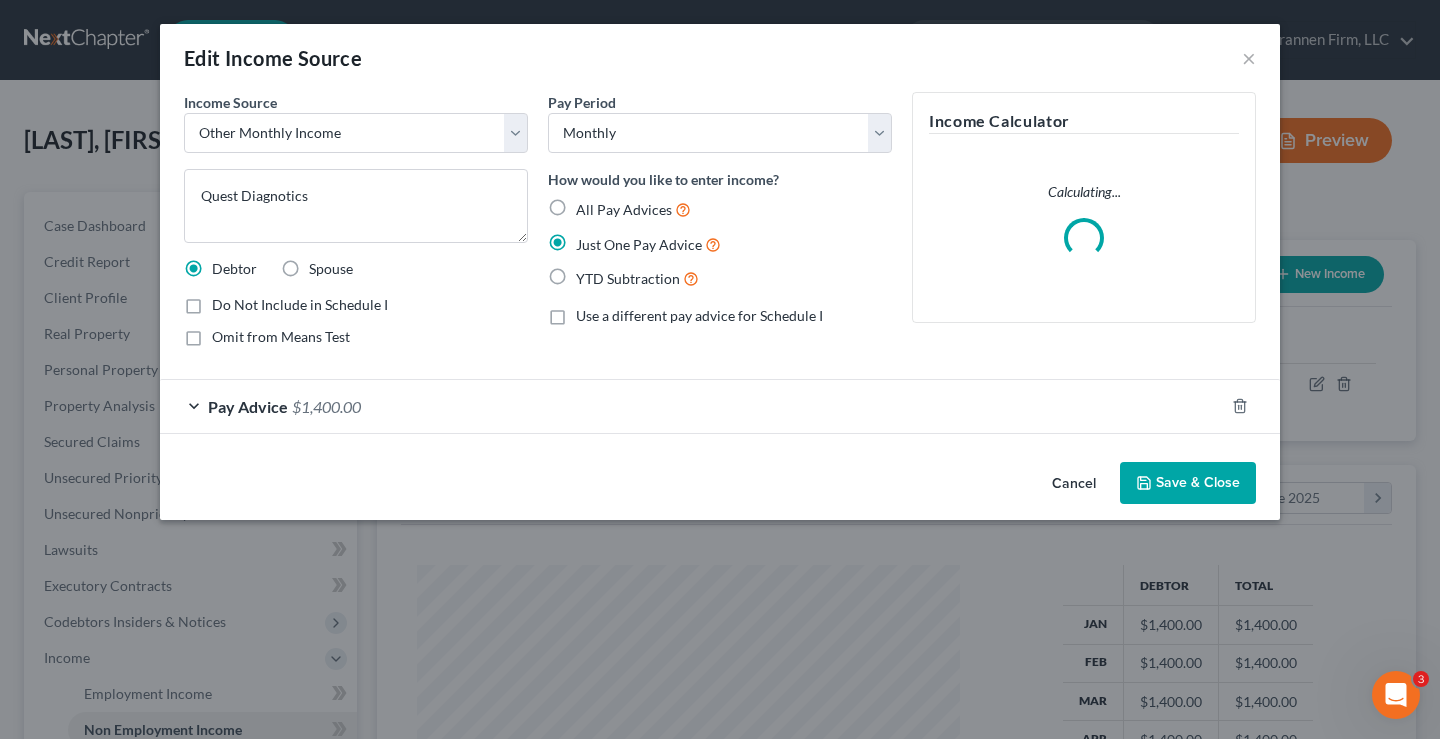 click on "Omit from Means Test" at bounding box center (281, 337) 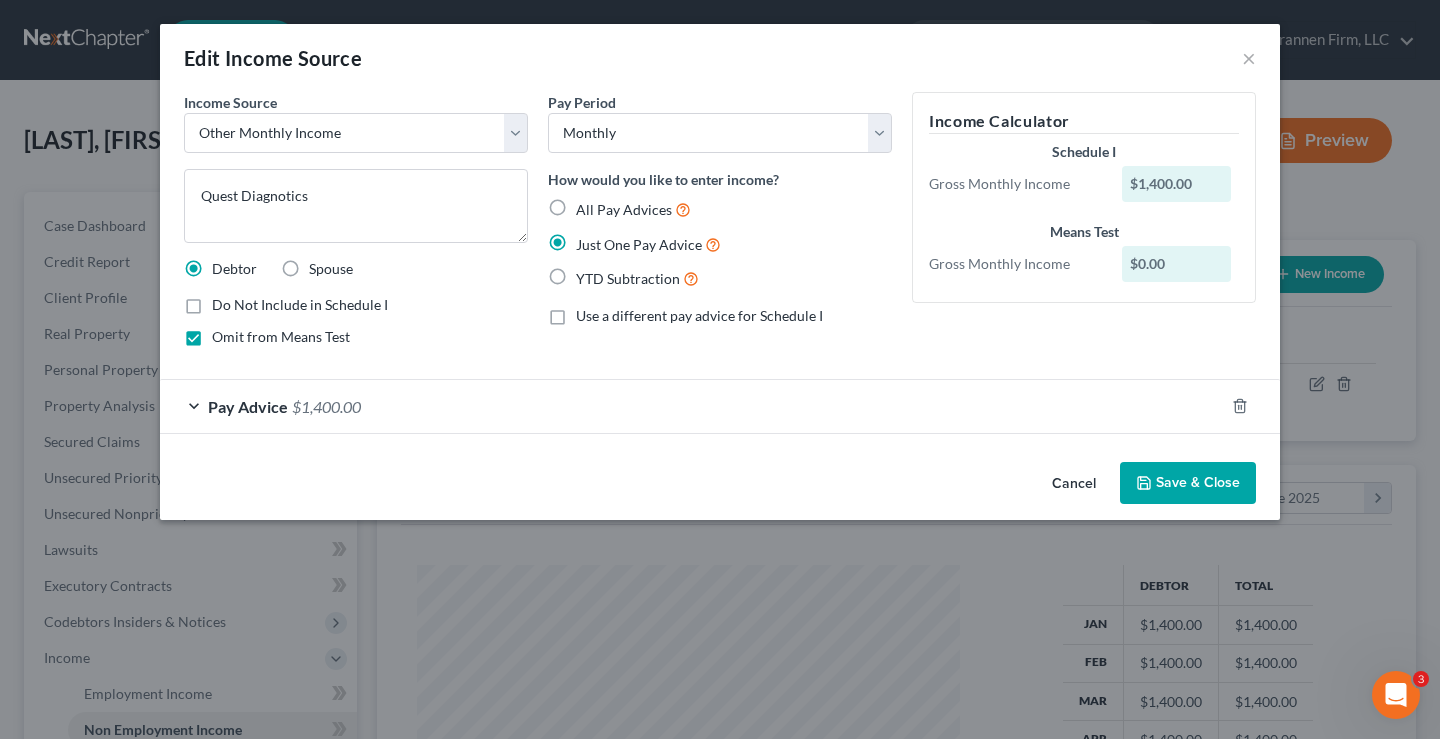 click on "Save & Close" at bounding box center [1188, 483] 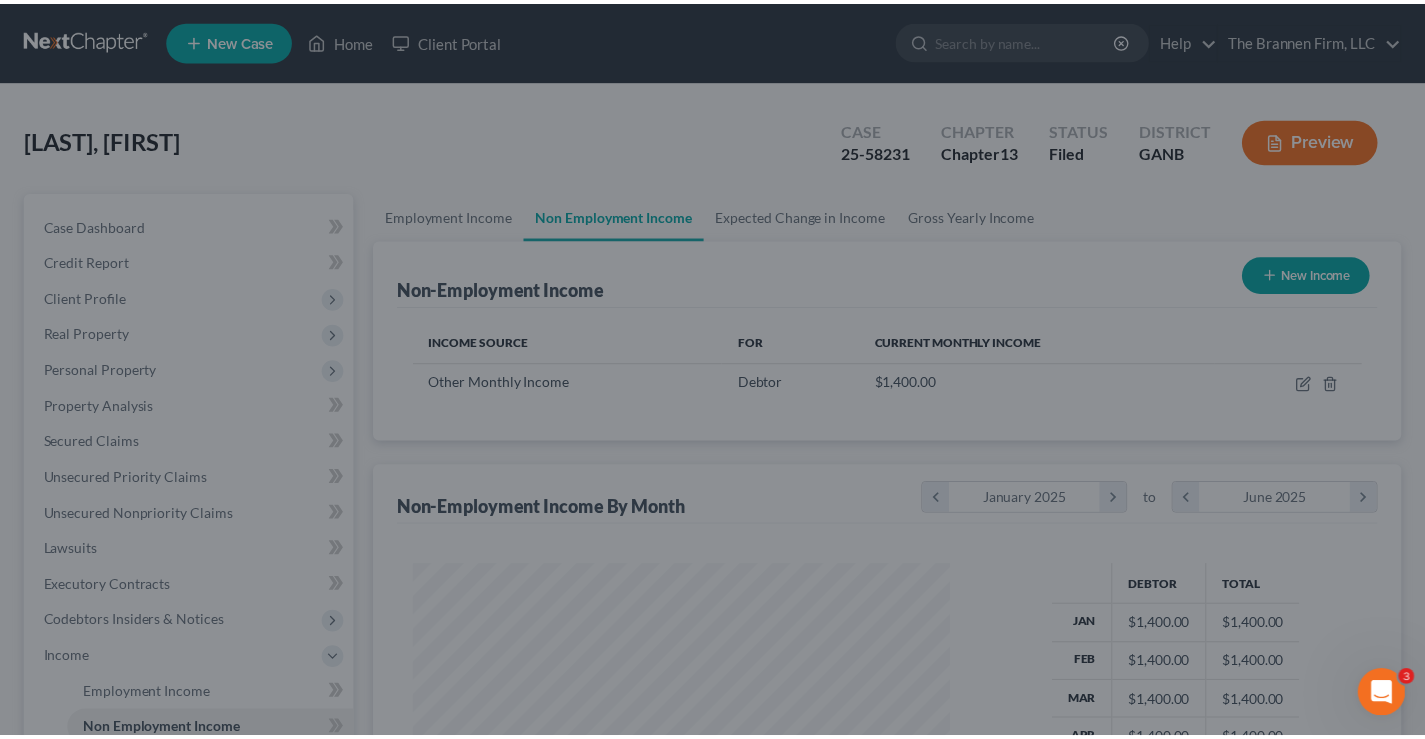 scroll, scrollTop: 359, scrollLeft: 576, axis: both 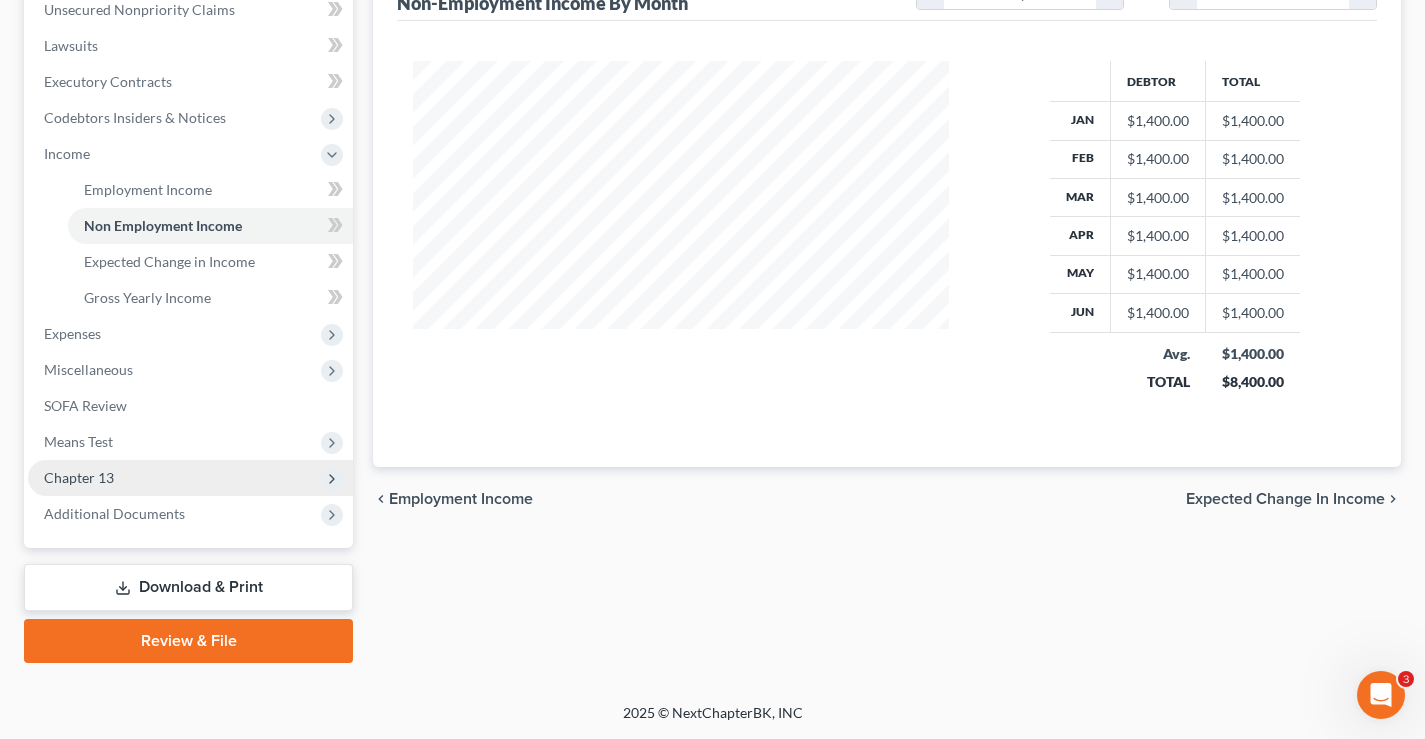 click on "Chapter 13" at bounding box center (79, 477) 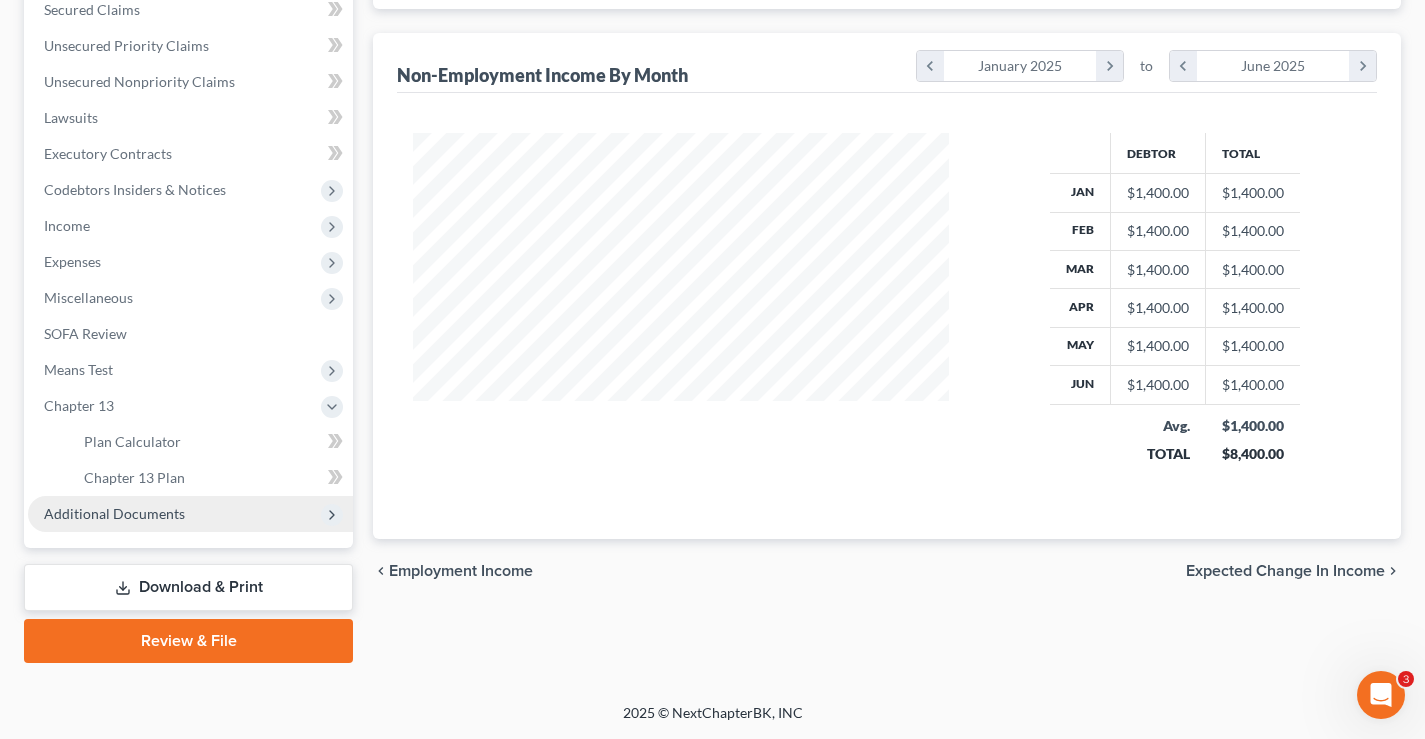 scroll, scrollTop: 432, scrollLeft: 0, axis: vertical 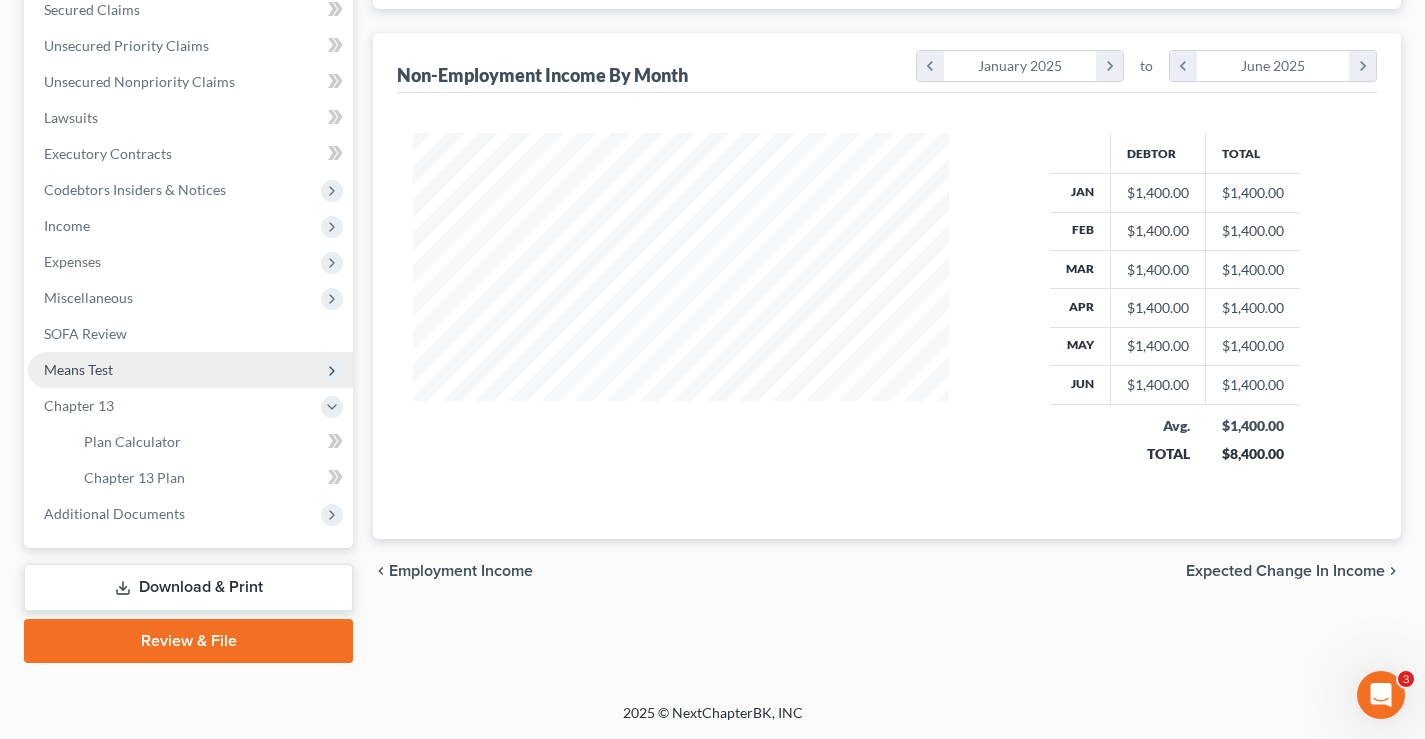 click on "Means Test" at bounding box center (78, 369) 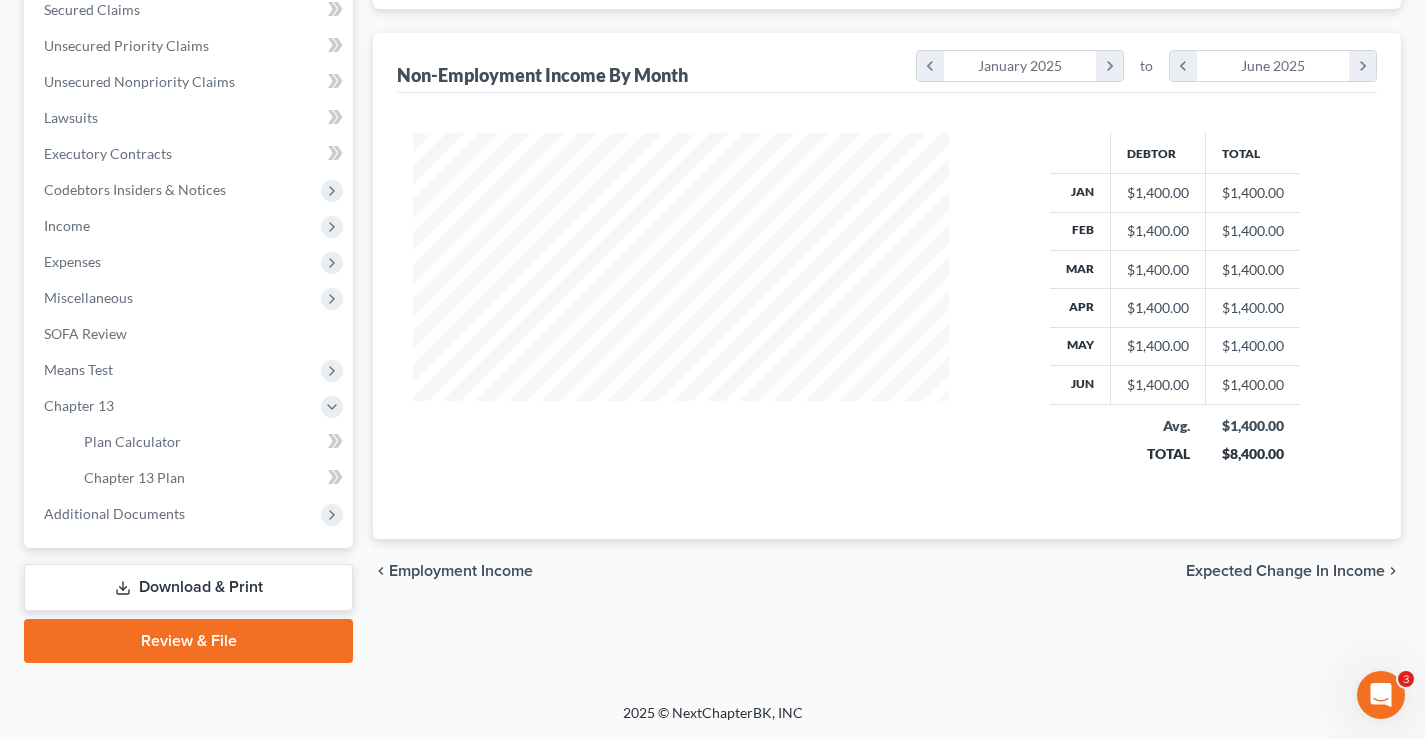 scroll, scrollTop: 504, scrollLeft: 0, axis: vertical 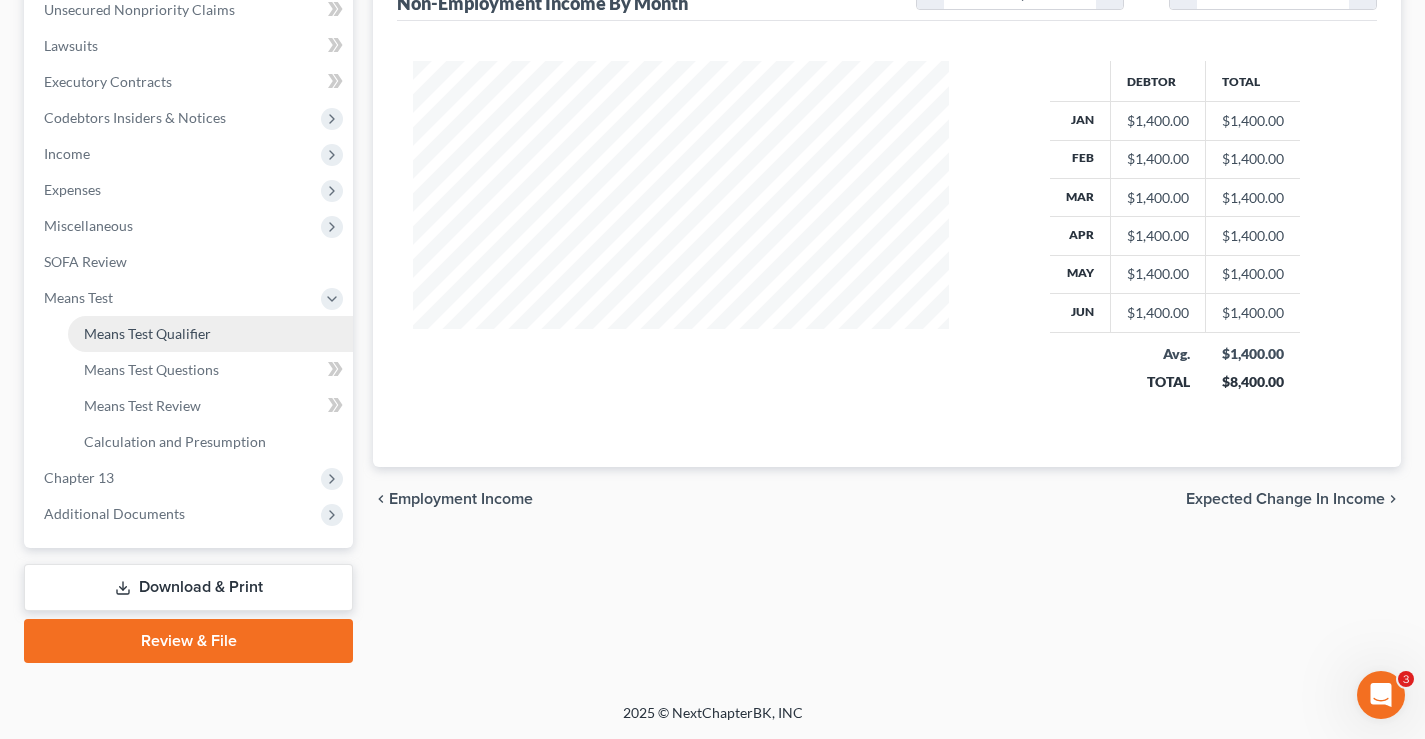 click on "Means Test Qualifier" at bounding box center [210, 334] 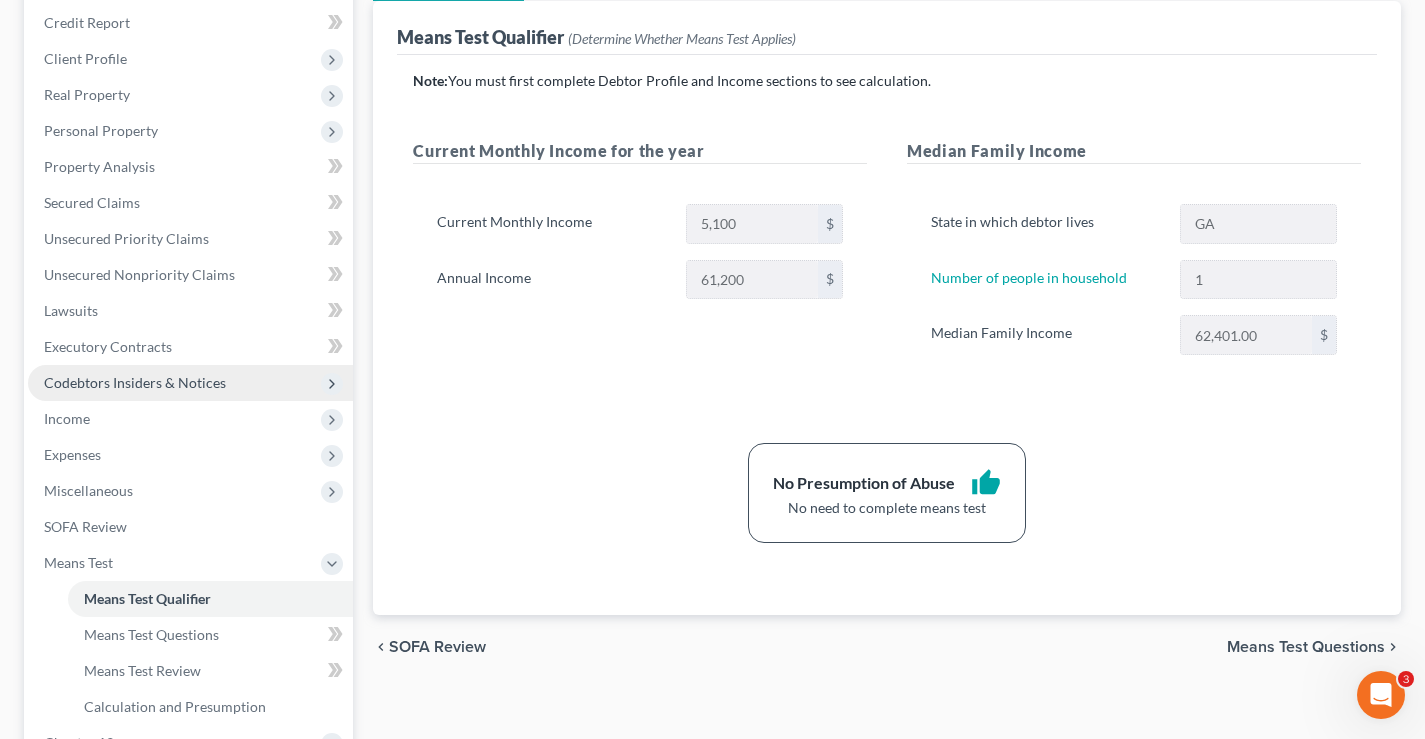 scroll, scrollTop: 400, scrollLeft: 0, axis: vertical 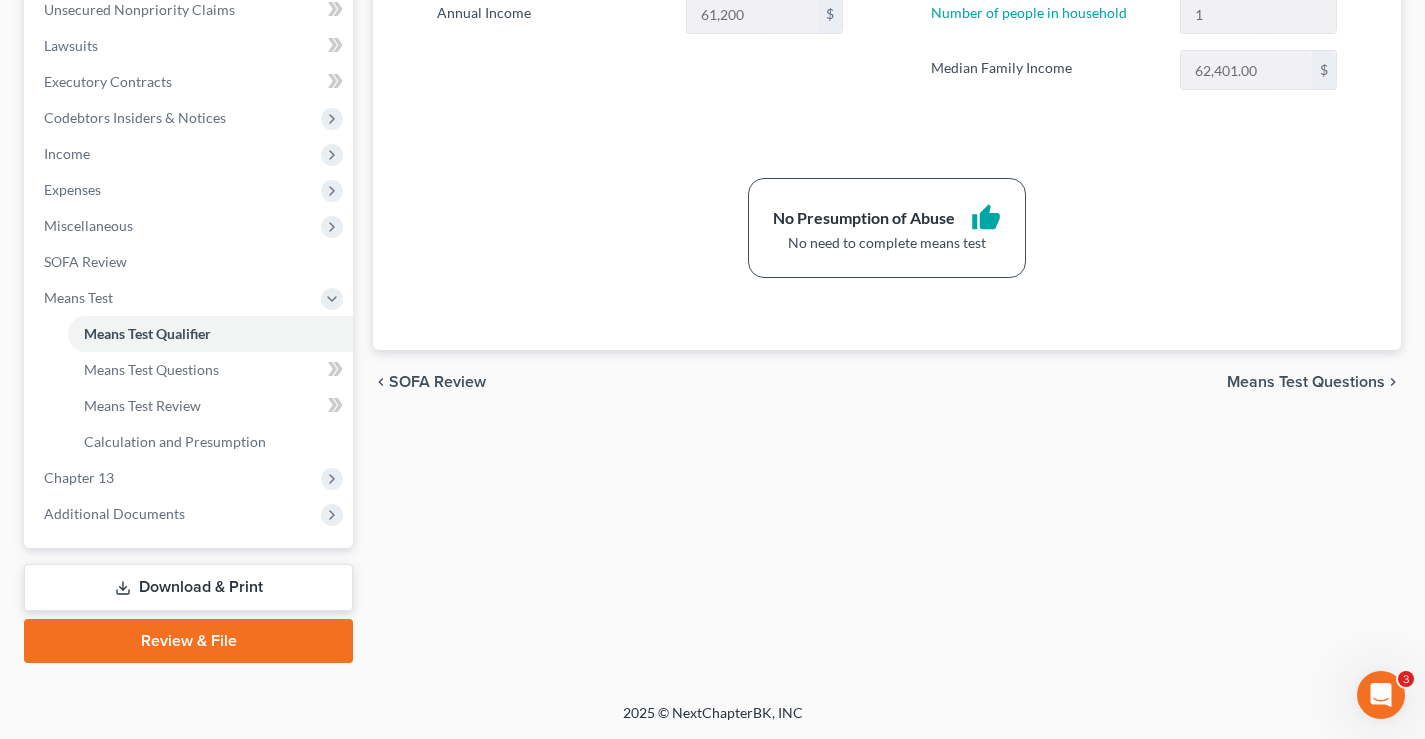 click on "Download & Print" at bounding box center (188, 587) 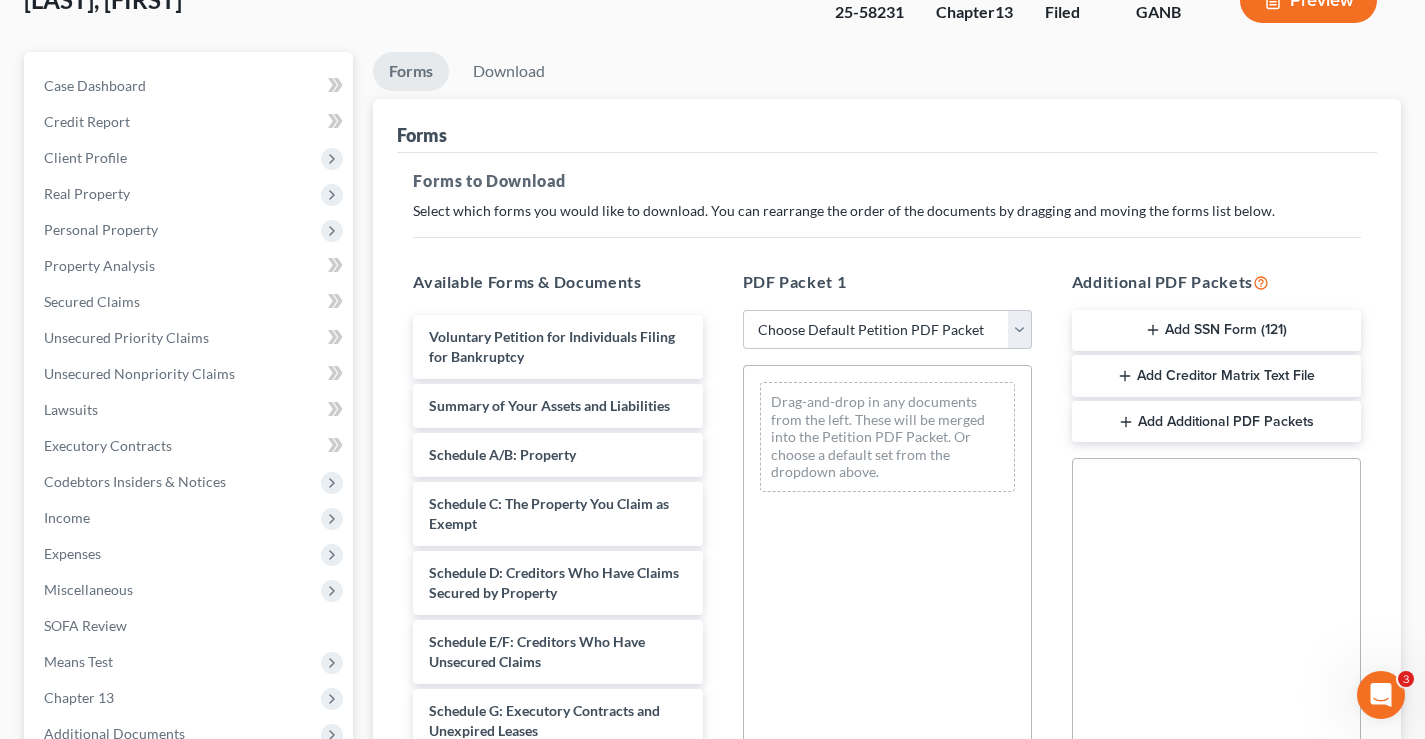scroll, scrollTop: 400, scrollLeft: 0, axis: vertical 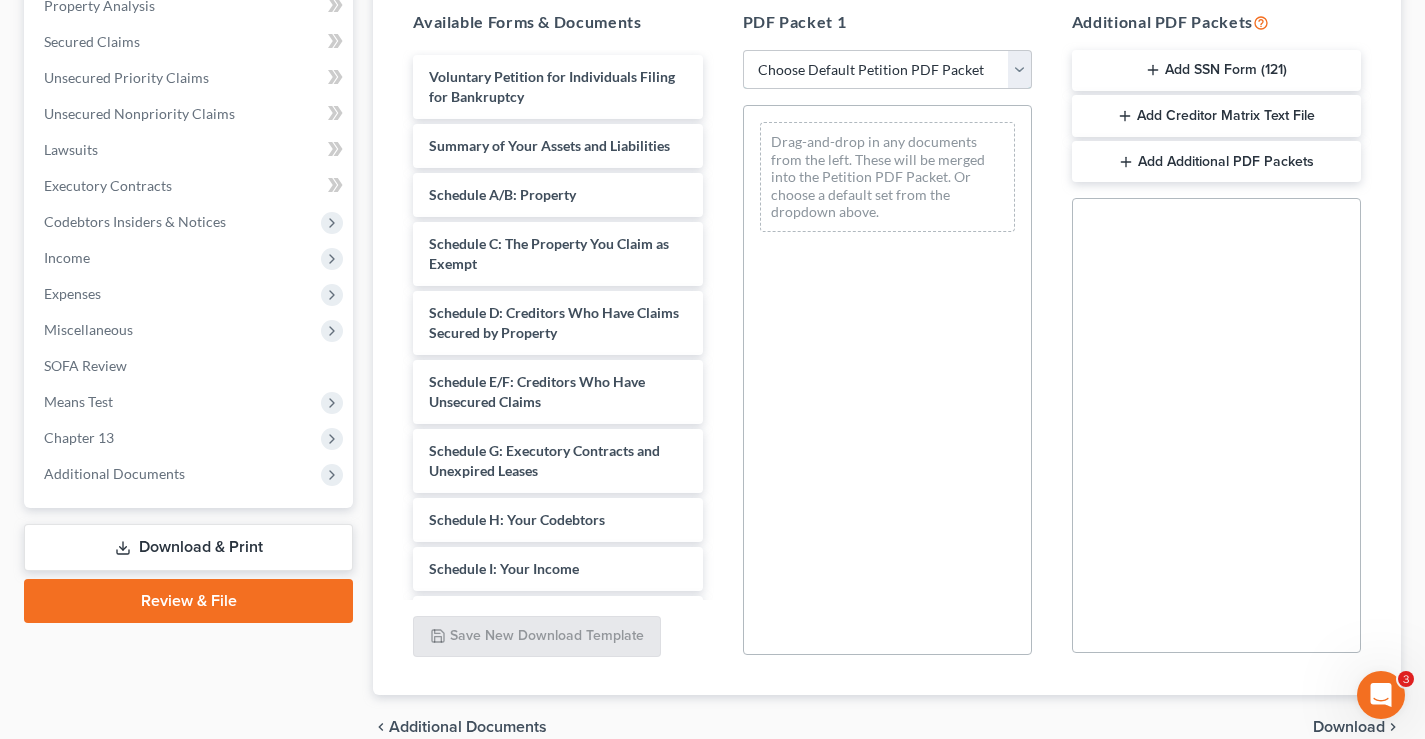 drag, startPoint x: 1018, startPoint y: 67, endPoint x: 1006, endPoint y: 69, distance: 12.165525 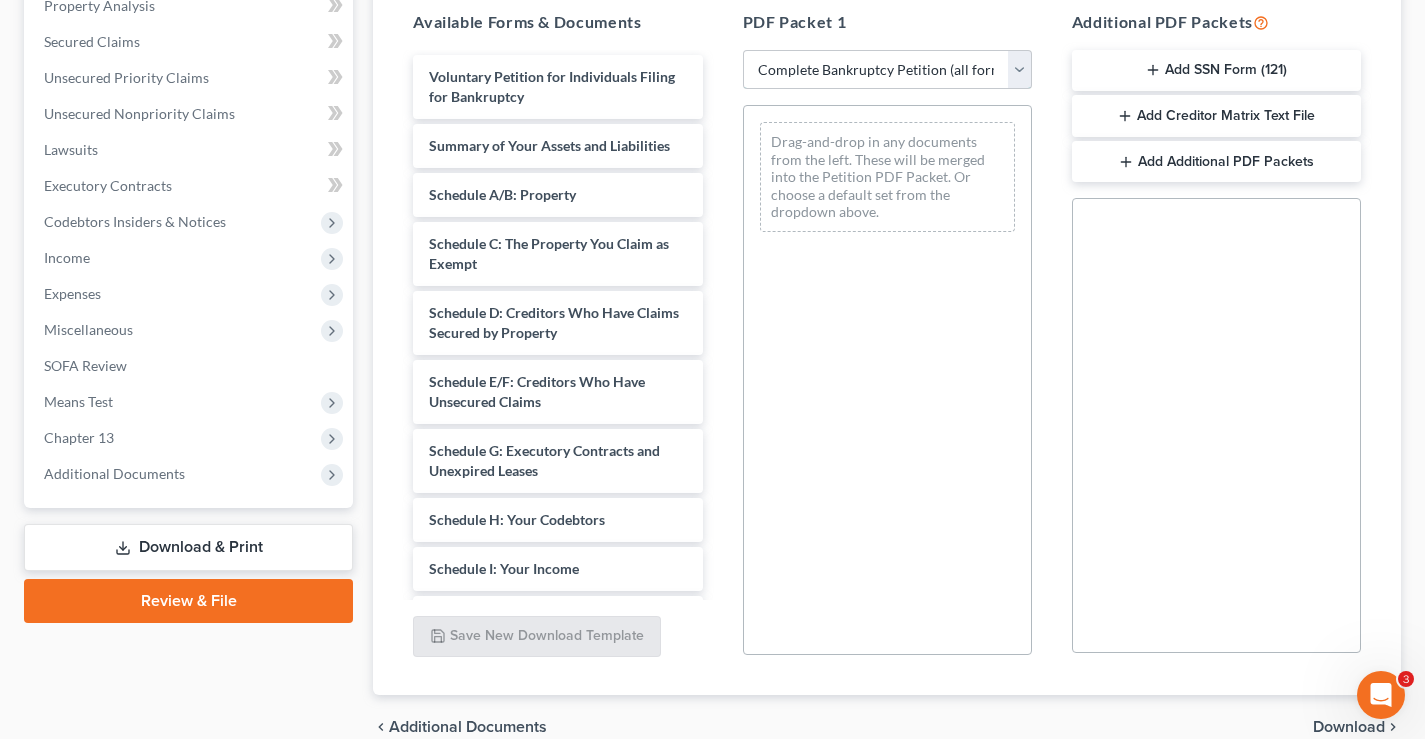 click on "Choose Default Petition PDF Packet Complete Bankruptcy Petition (all forms and schedules) Emergency Filing Forms (Petition and Creditor List Only) Amended Forms Signature Pages Only Supplemental Post Petition (Sch. I & J) Supplemental Post Petition (Sch. I) Supplemental Post Petition (Sch. J)" at bounding box center (887, 70) 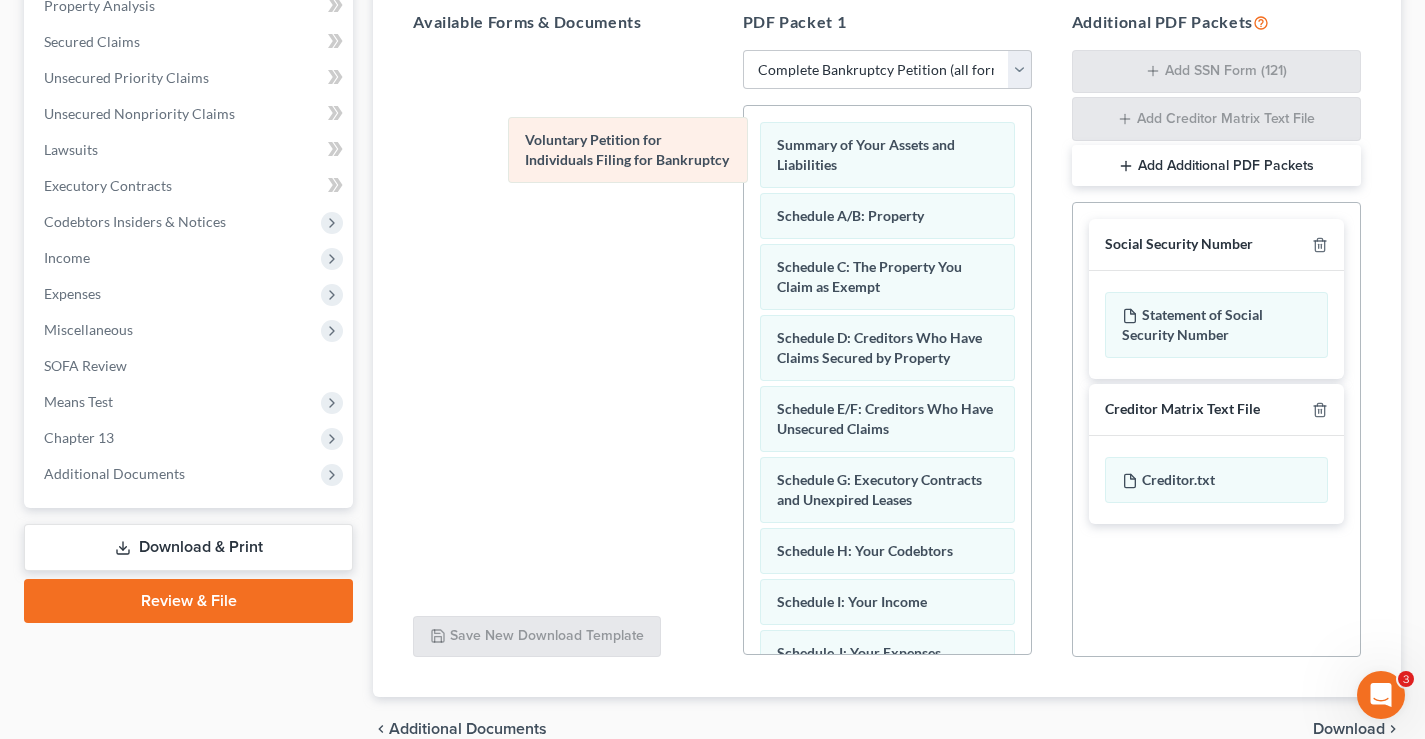 drag, startPoint x: 887, startPoint y: 160, endPoint x: 635, endPoint y: 155, distance: 252.04959 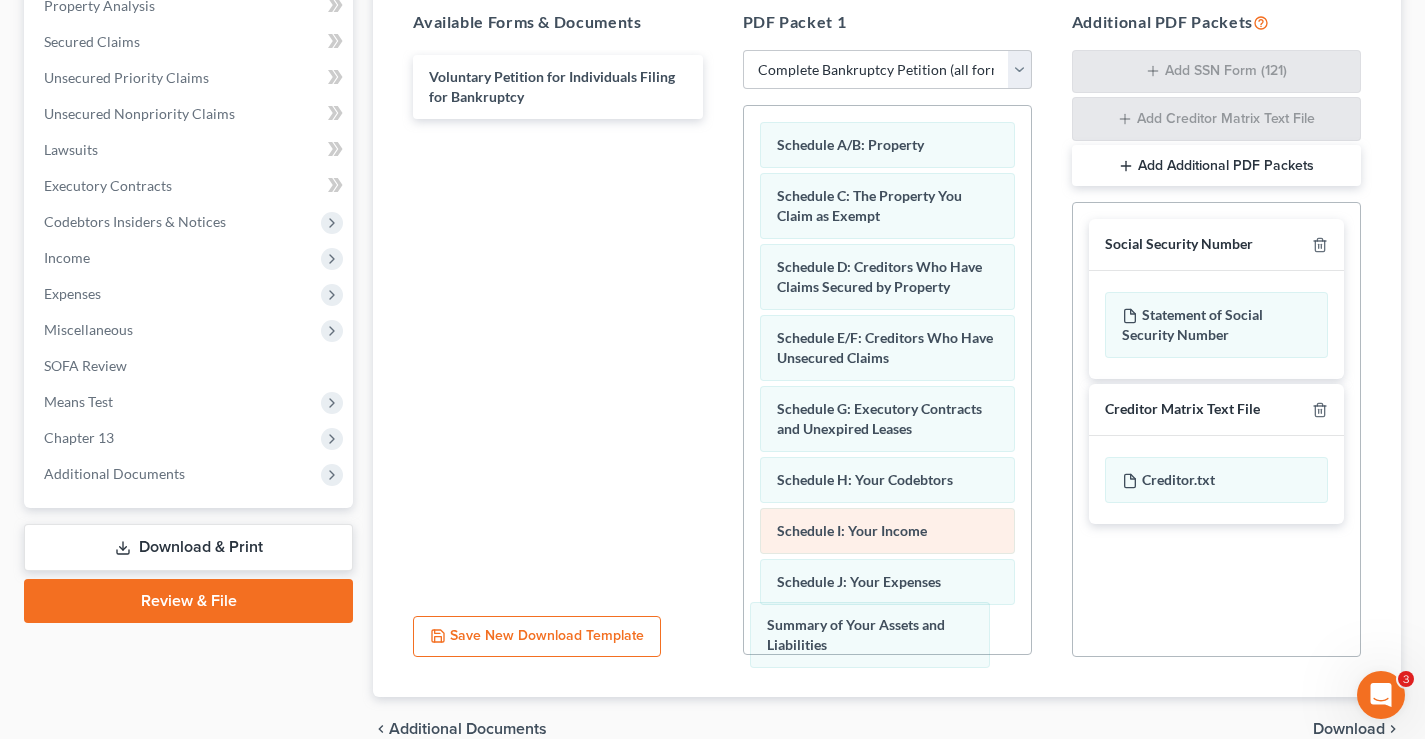 drag, startPoint x: 913, startPoint y: 156, endPoint x: 890, endPoint y: 508, distance: 352.7506 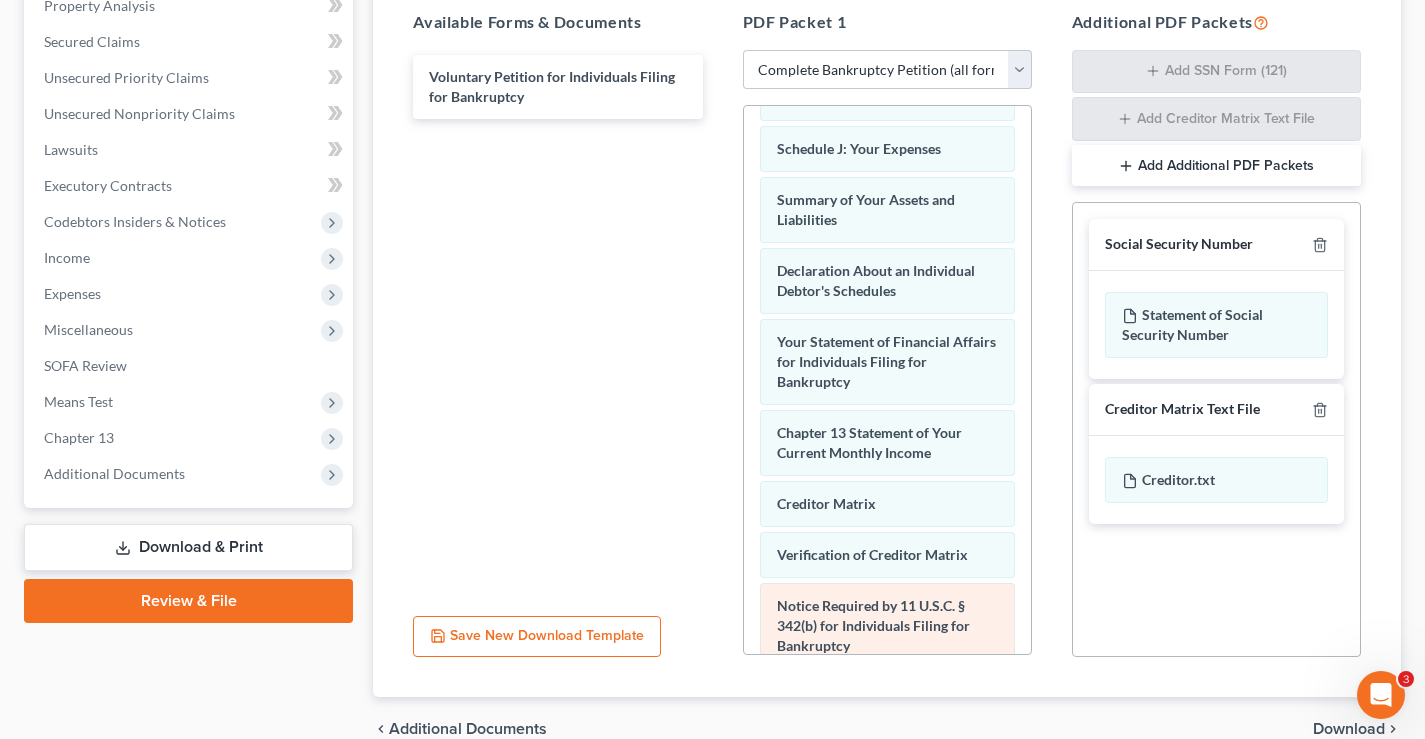 scroll, scrollTop: 650, scrollLeft: 0, axis: vertical 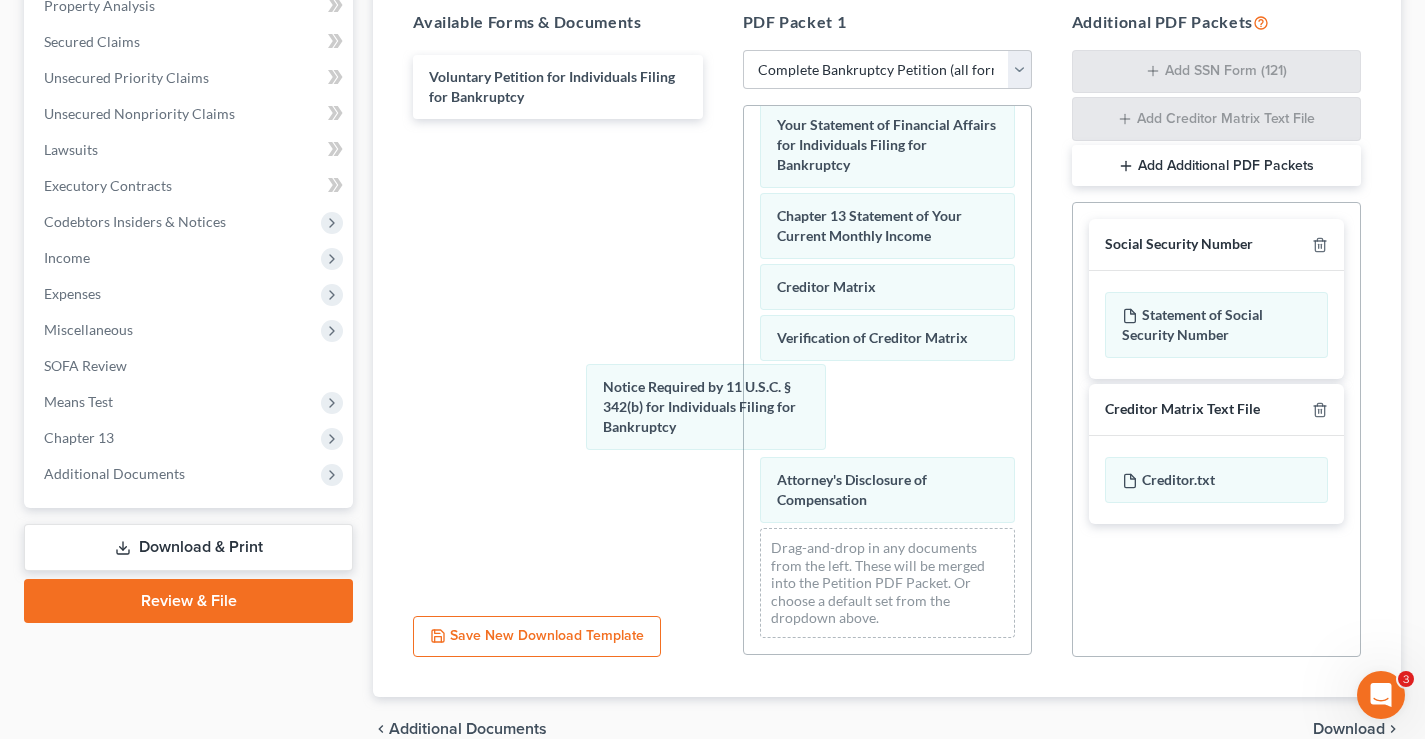 drag, startPoint x: 849, startPoint y: 395, endPoint x: 674, endPoint y: 391, distance: 175.04572 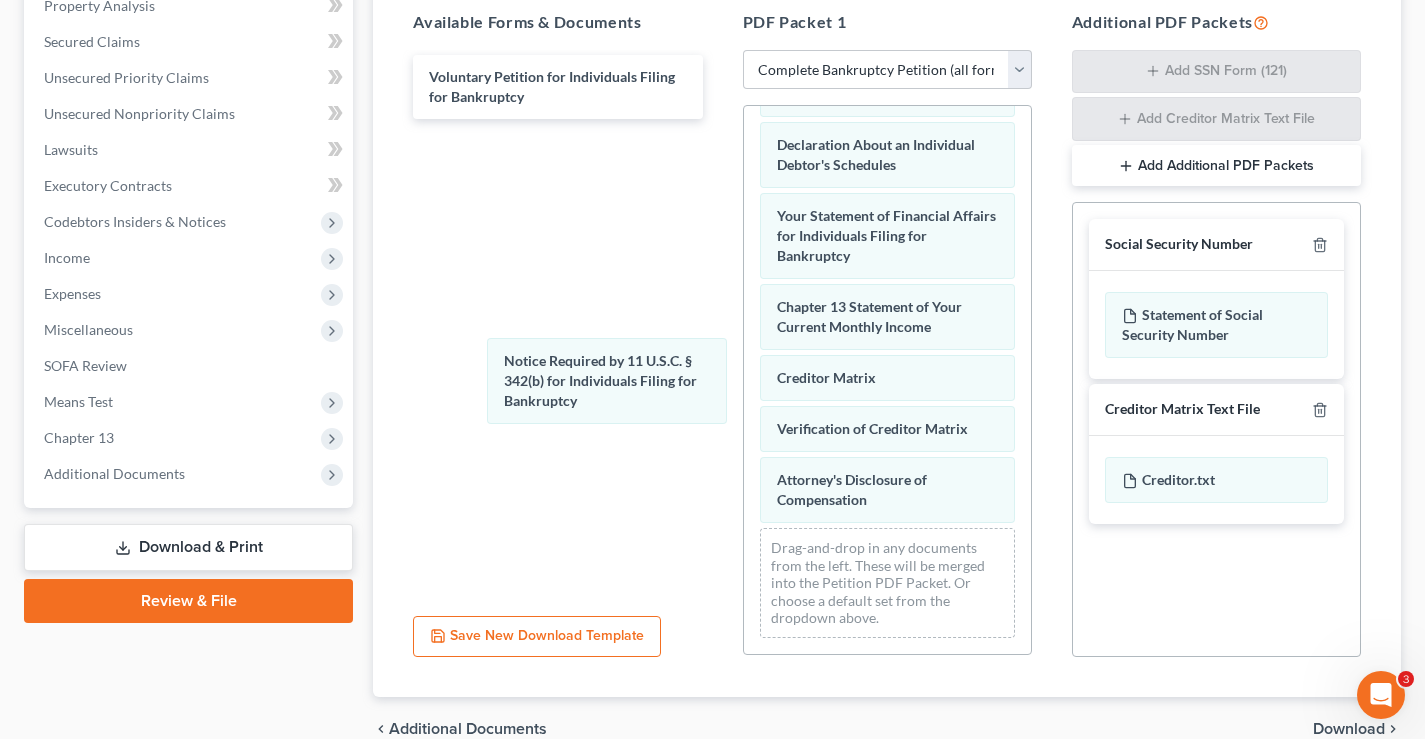 drag, startPoint x: 861, startPoint y: 392, endPoint x: 589, endPoint y: 327, distance: 279.65872 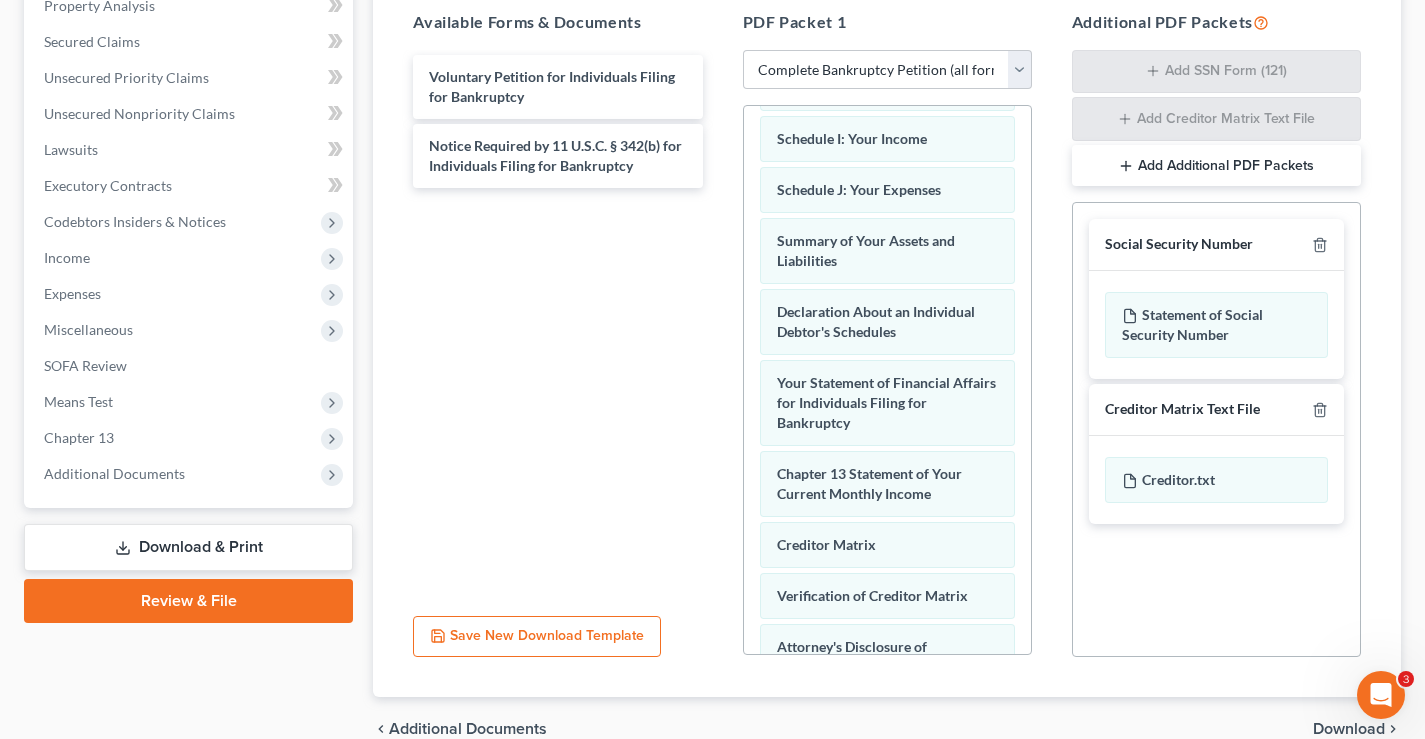 scroll, scrollTop: 0, scrollLeft: 0, axis: both 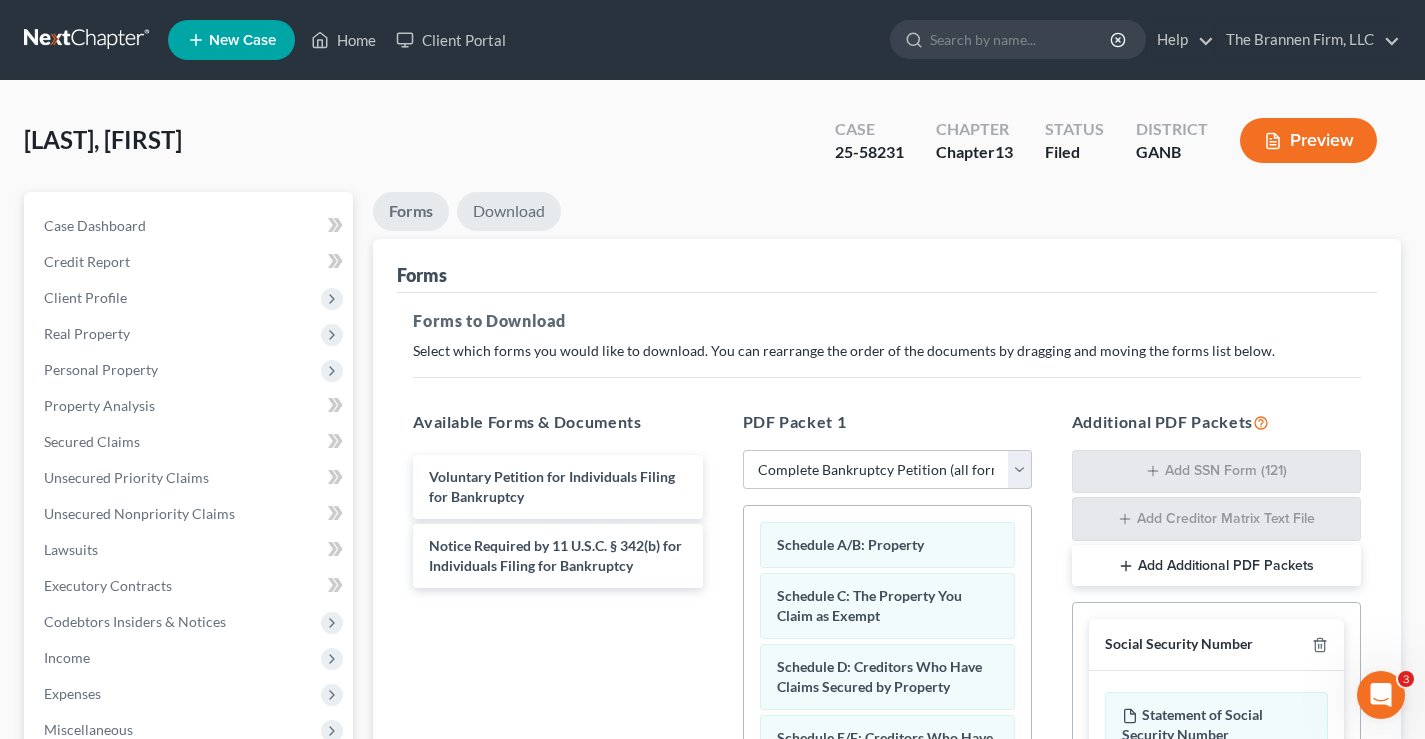 click on "Download" at bounding box center (509, 211) 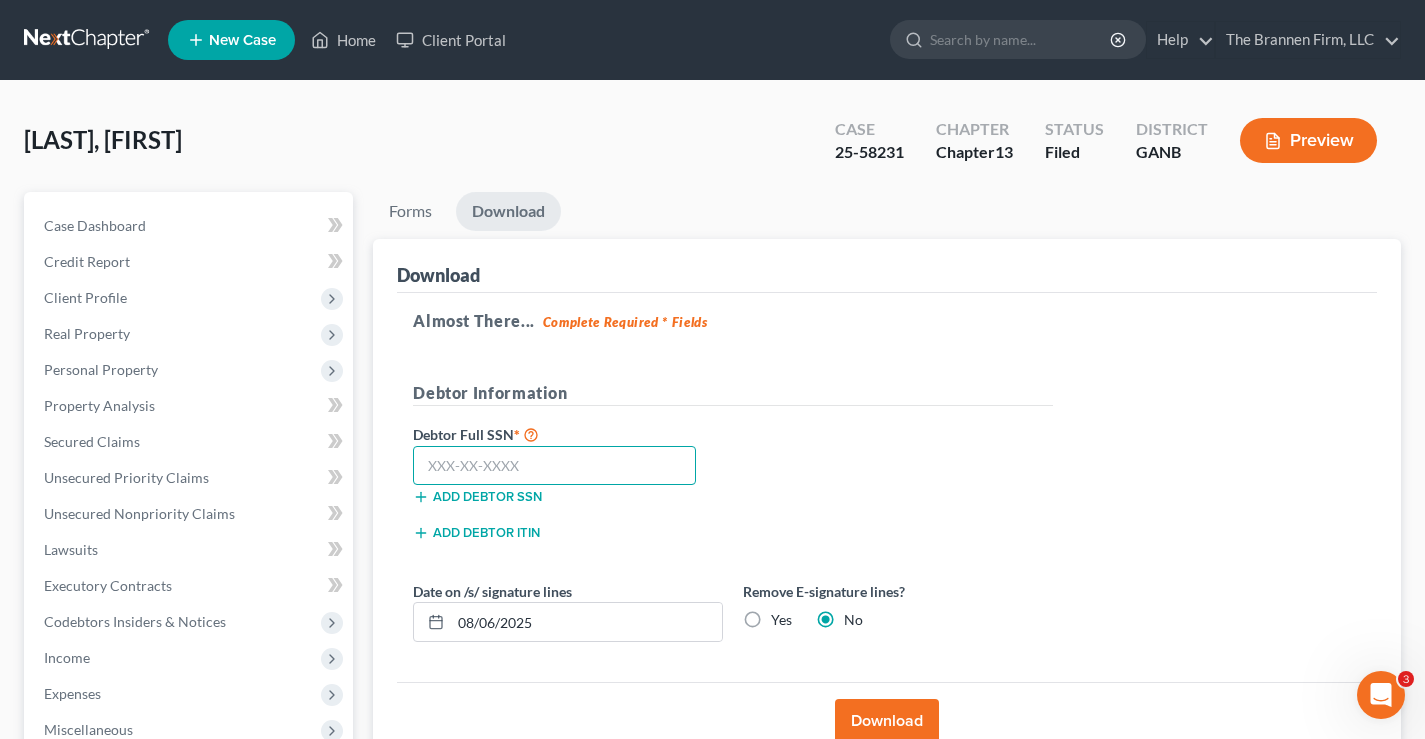 drag, startPoint x: 465, startPoint y: 463, endPoint x: 577, endPoint y: 389, distance: 134.23859 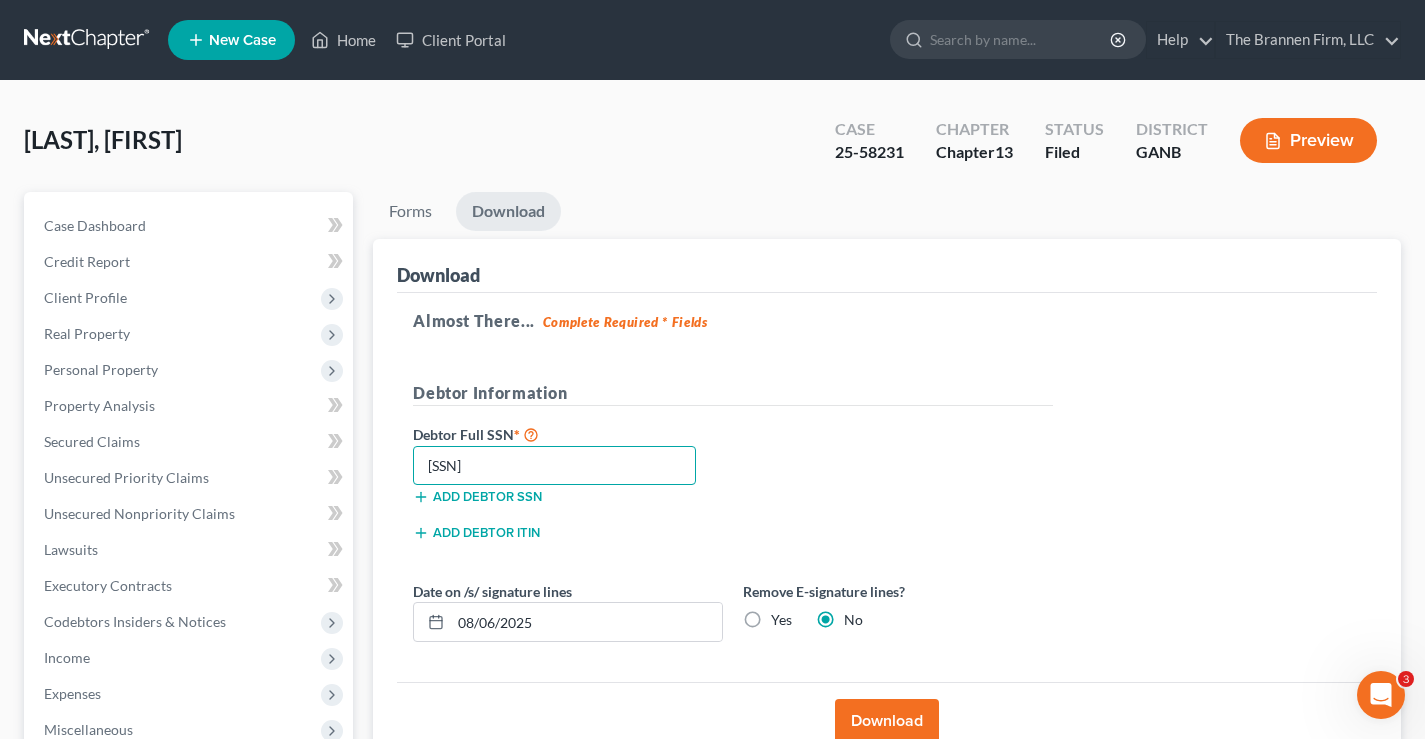 type on "617-12-9050" 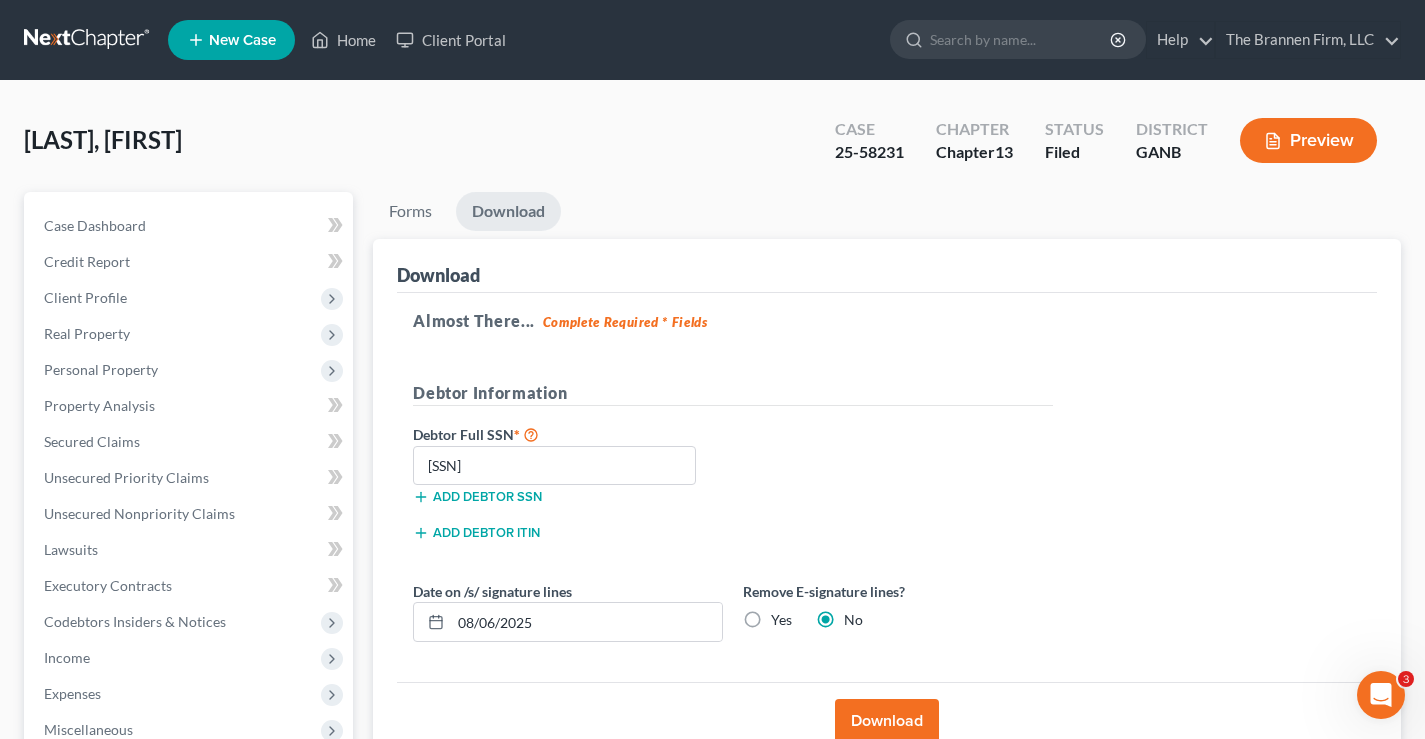 click on "Download" at bounding box center [887, 721] 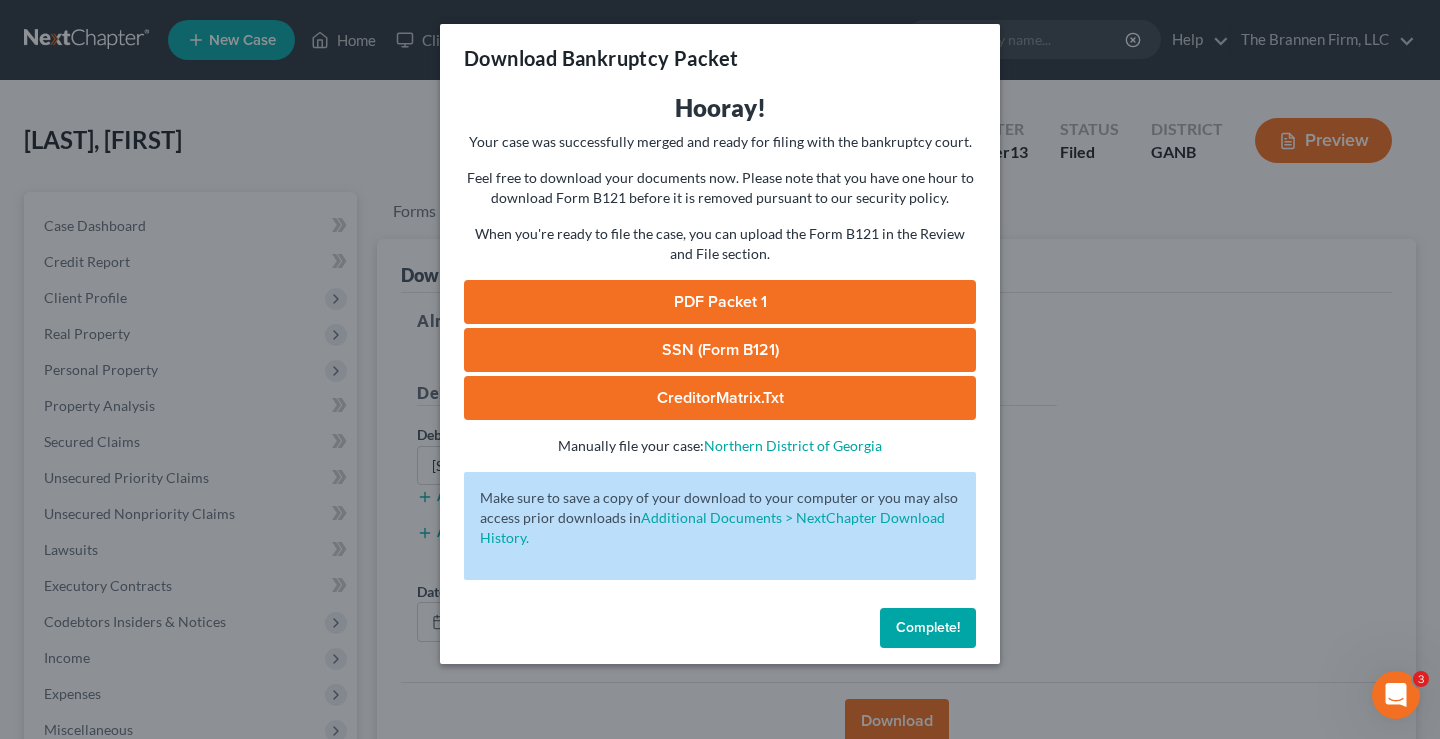 click on "PDF Packet 1" at bounding box center [720, 302] 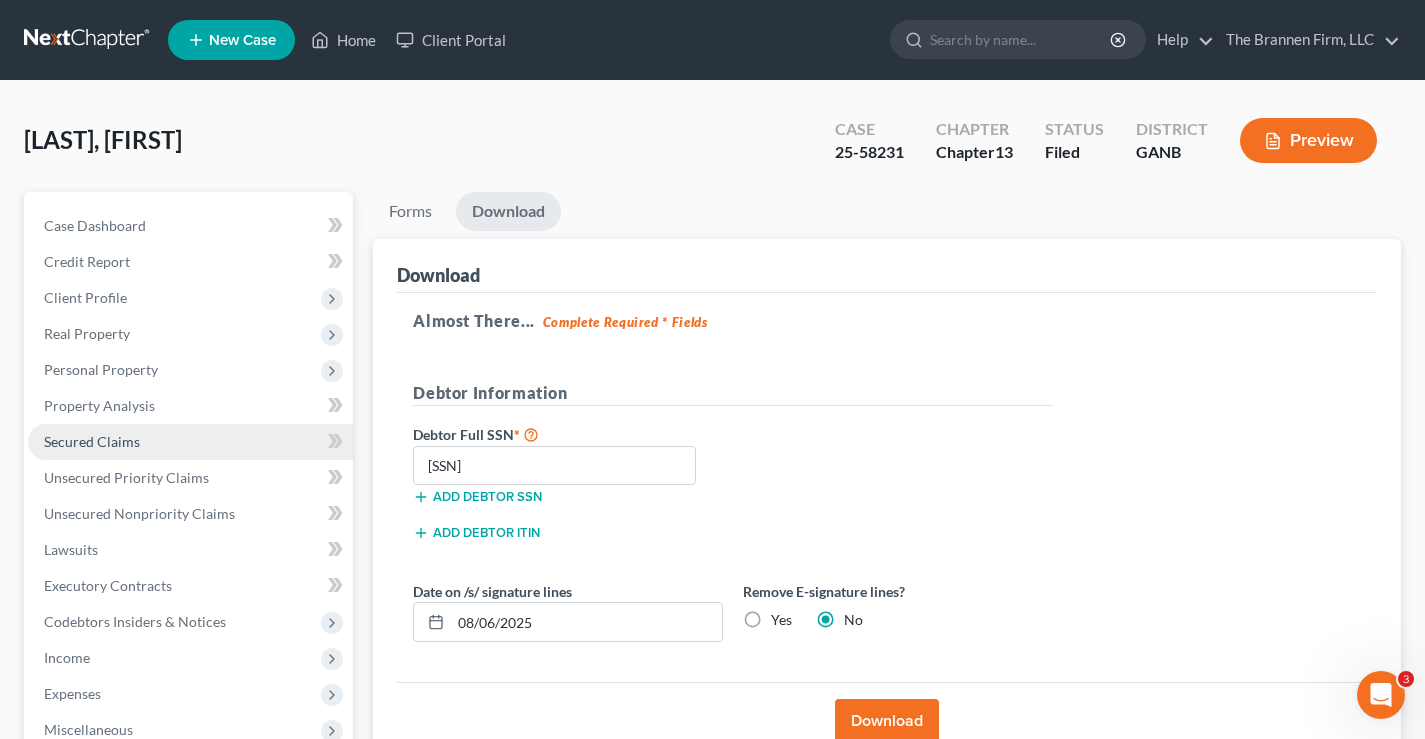 click on "Secured Claims" at bounding box center [190, 442] 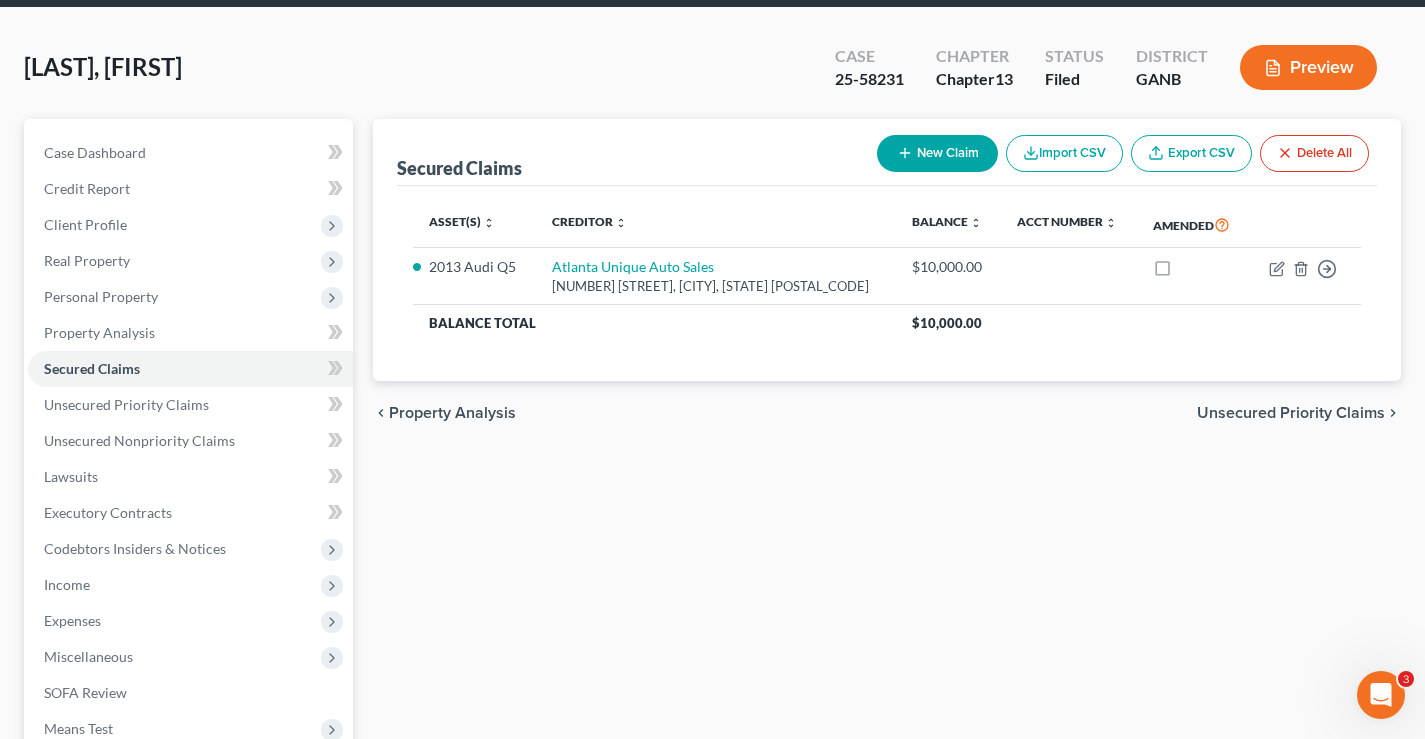 scroll, scrollTop: 200, scrollLeft: 0, axis: vertical 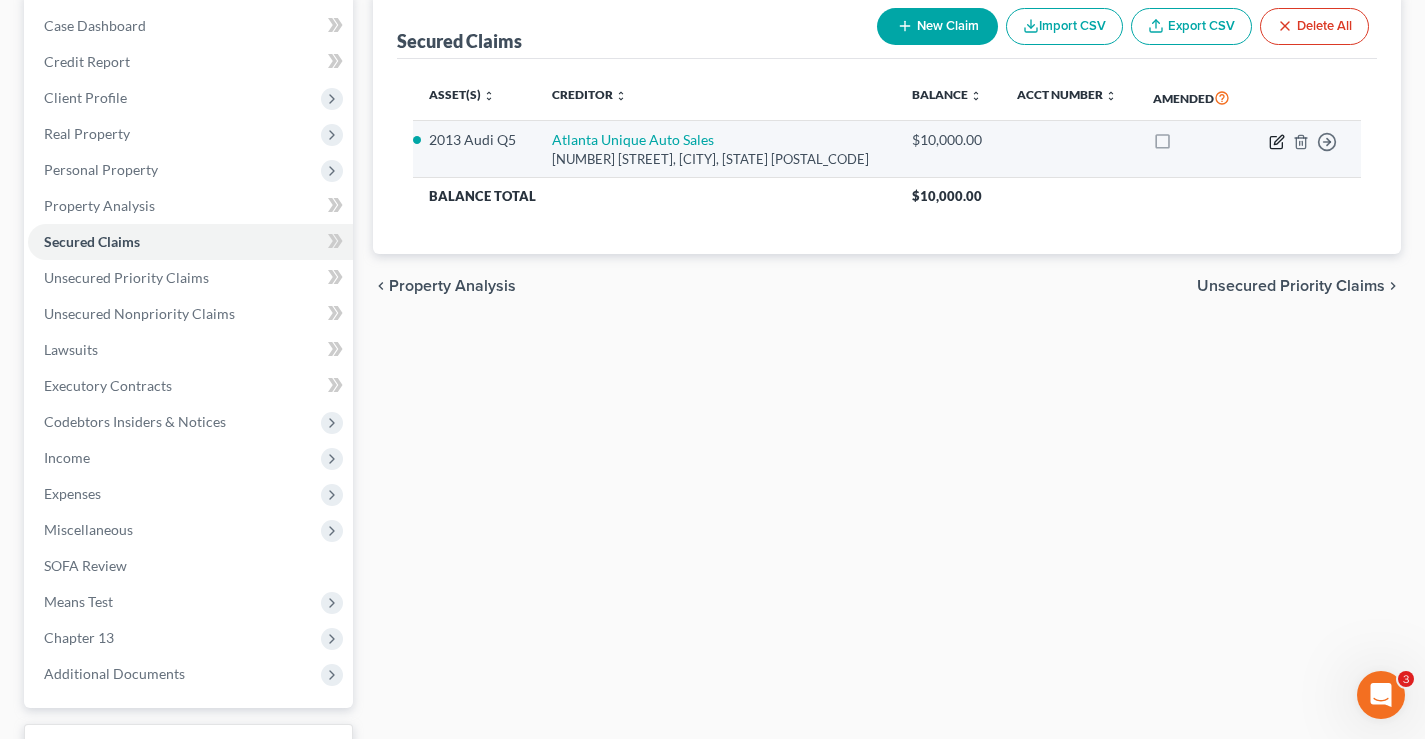 click 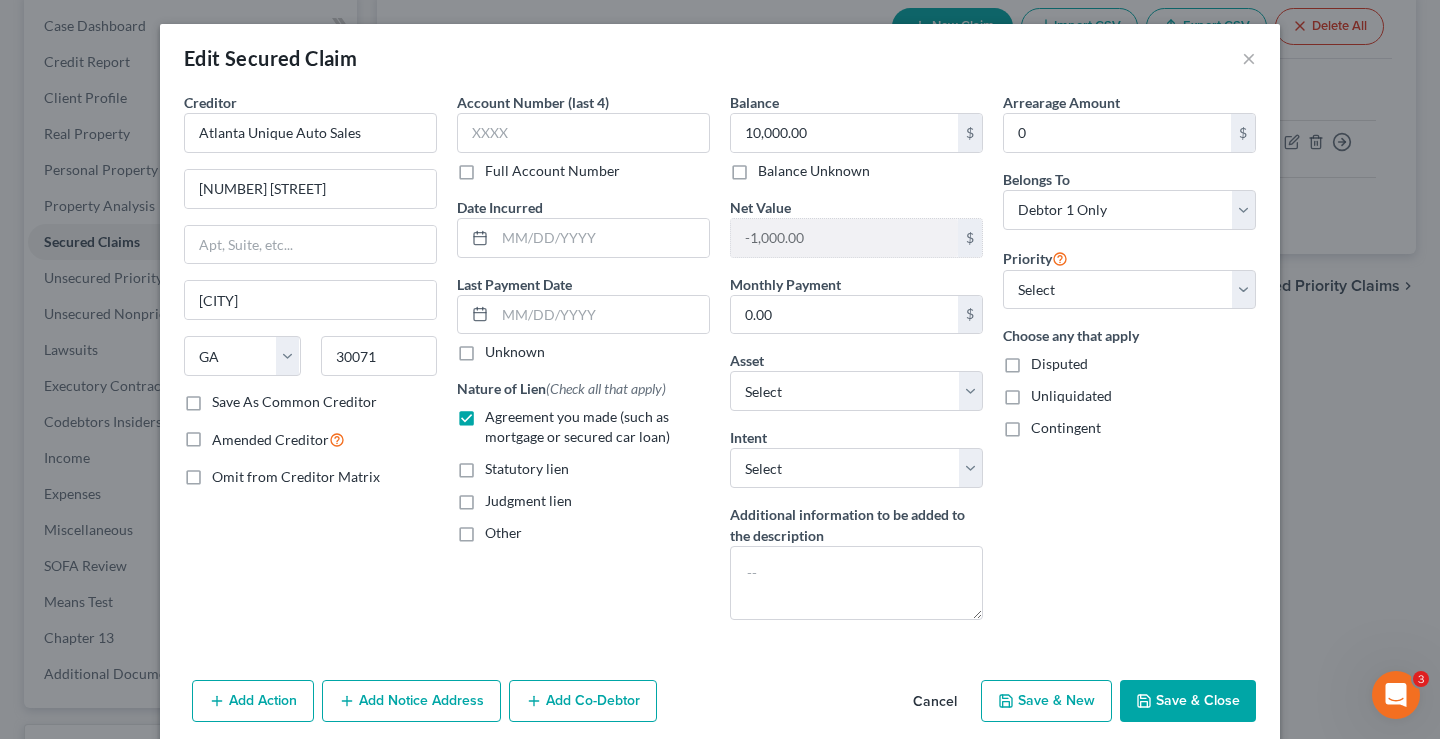 click on "Edit Secured Claim  ×" at bounding box center (720, 58) 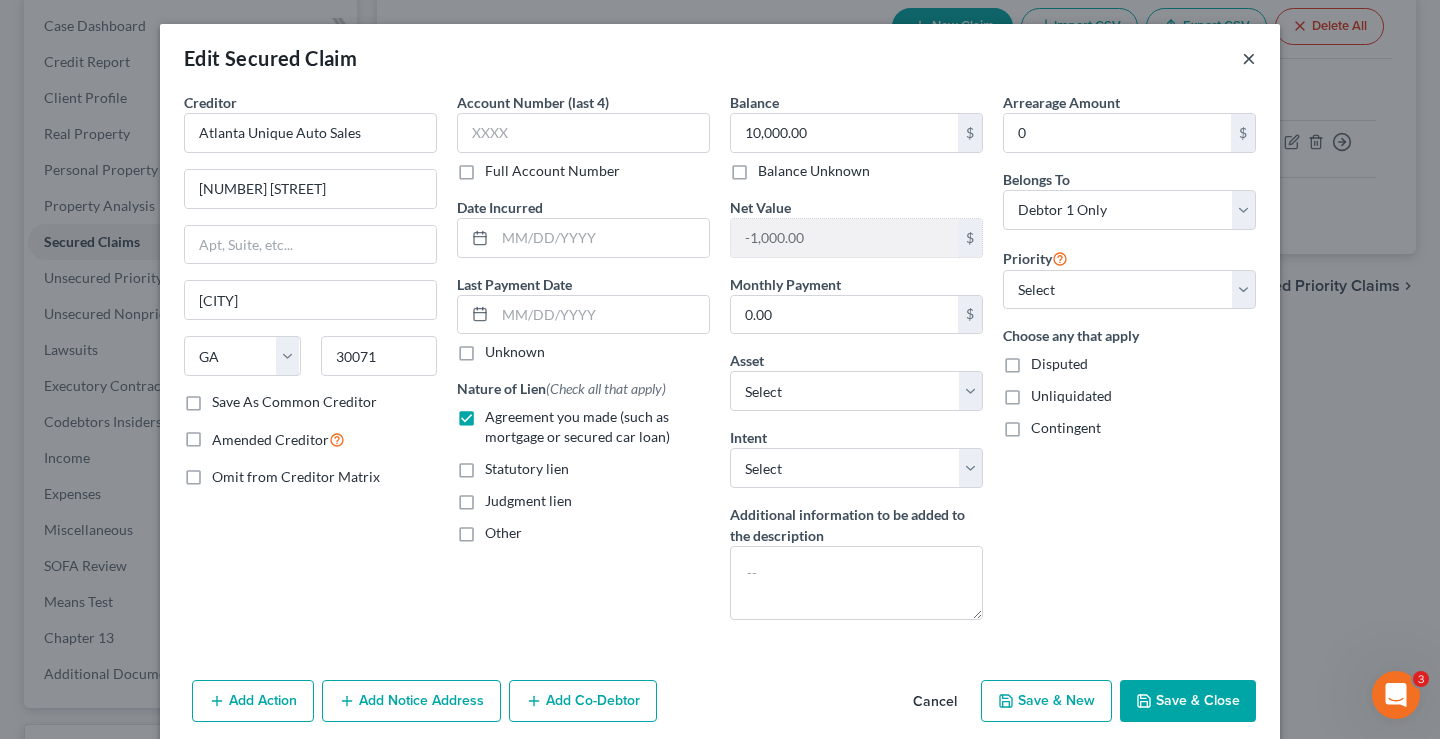 click on "×" at bounding box center (1249, 58) 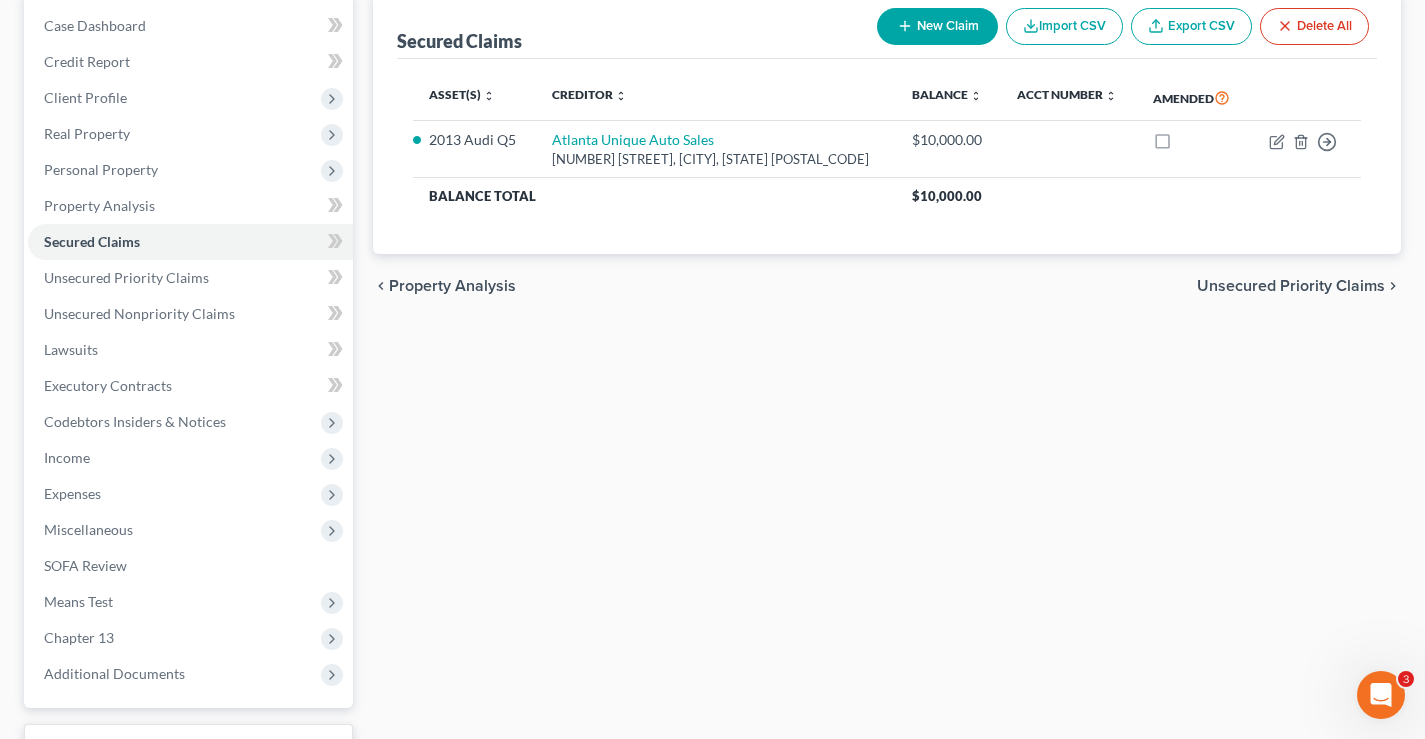 click on "Secured Claims New Claim
Import CSV
Export CSV Delete All" at bounding box center (887, 25) 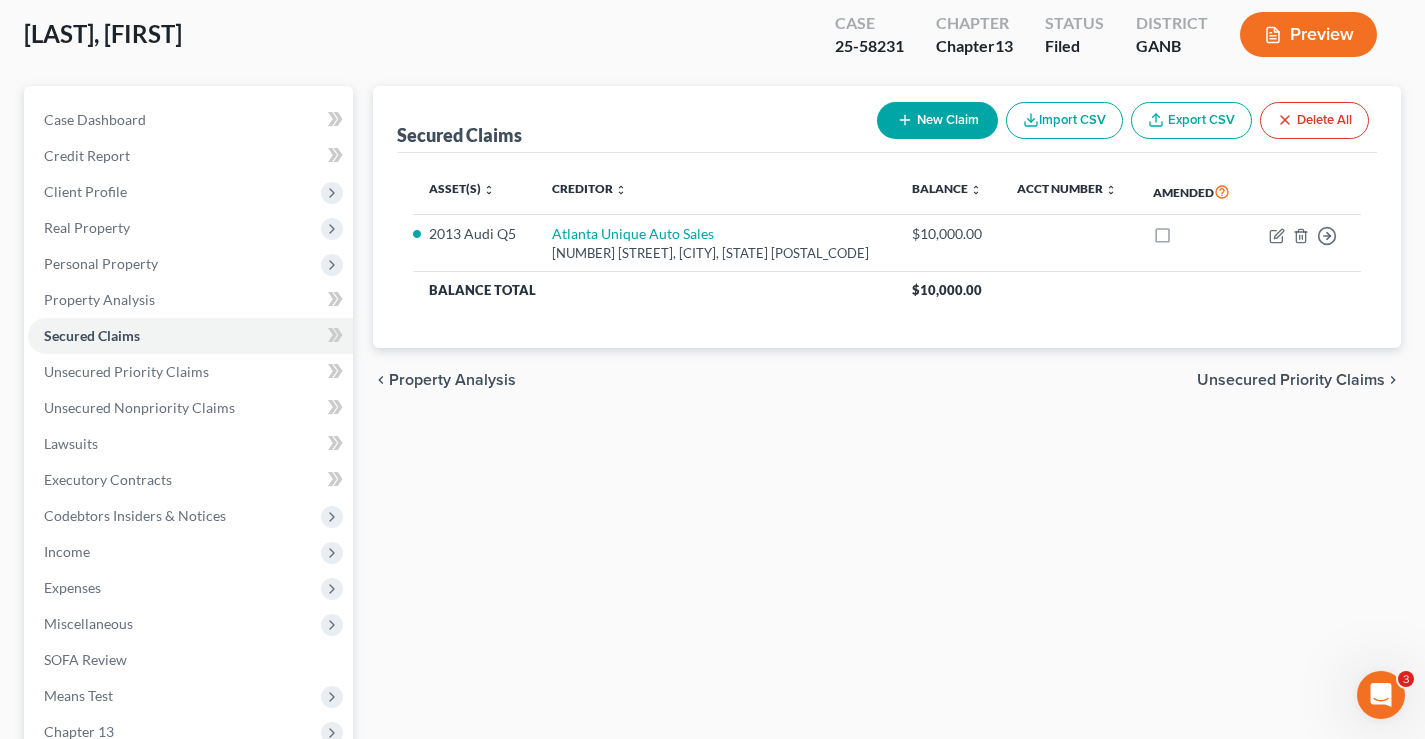 scroll, scrollTop: 81, scrollLeft: 0, axis: vertical 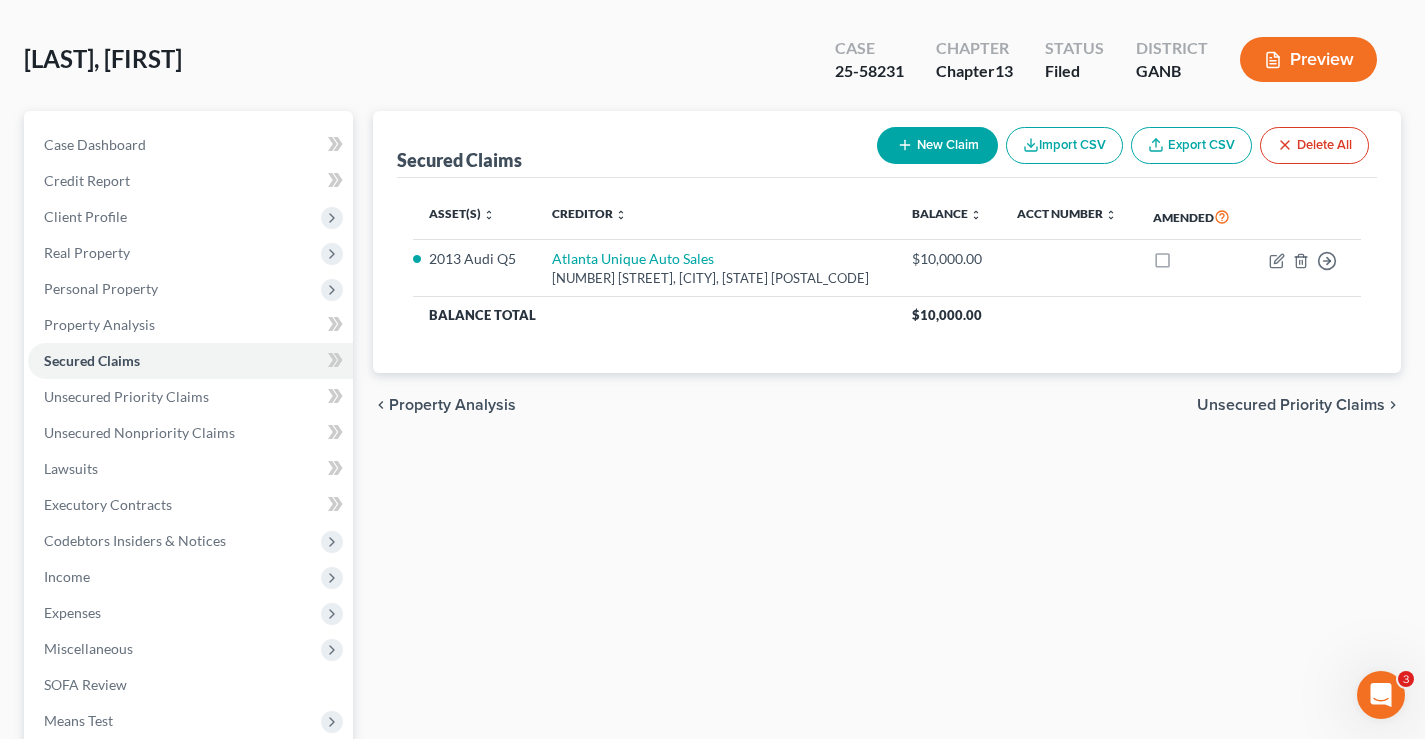 click on "Secured Claims New Claim
Import CSV
Export CSV Delete All
Asset(s)  expand_more   expand_less   unfold_more Creditor  expand_more   expand_less   unfold_more Balance  expand_more   expand_less   unfold_more Acct Number  expand_more   expand_less   unfold_more Amended  2013 Audi Q5 Atlanta Unique Auto Sales 6280 Buford Hwy, Norcross, GA 30071 $10,000.00 Move to E Move to F Move to G Move to Notice Only Balance Total $10,000.00
Previous
1
Next
chevron_left
Property Analysis
Unsecured Priority Claims
chevron_right" at bounding box center (887, 526) 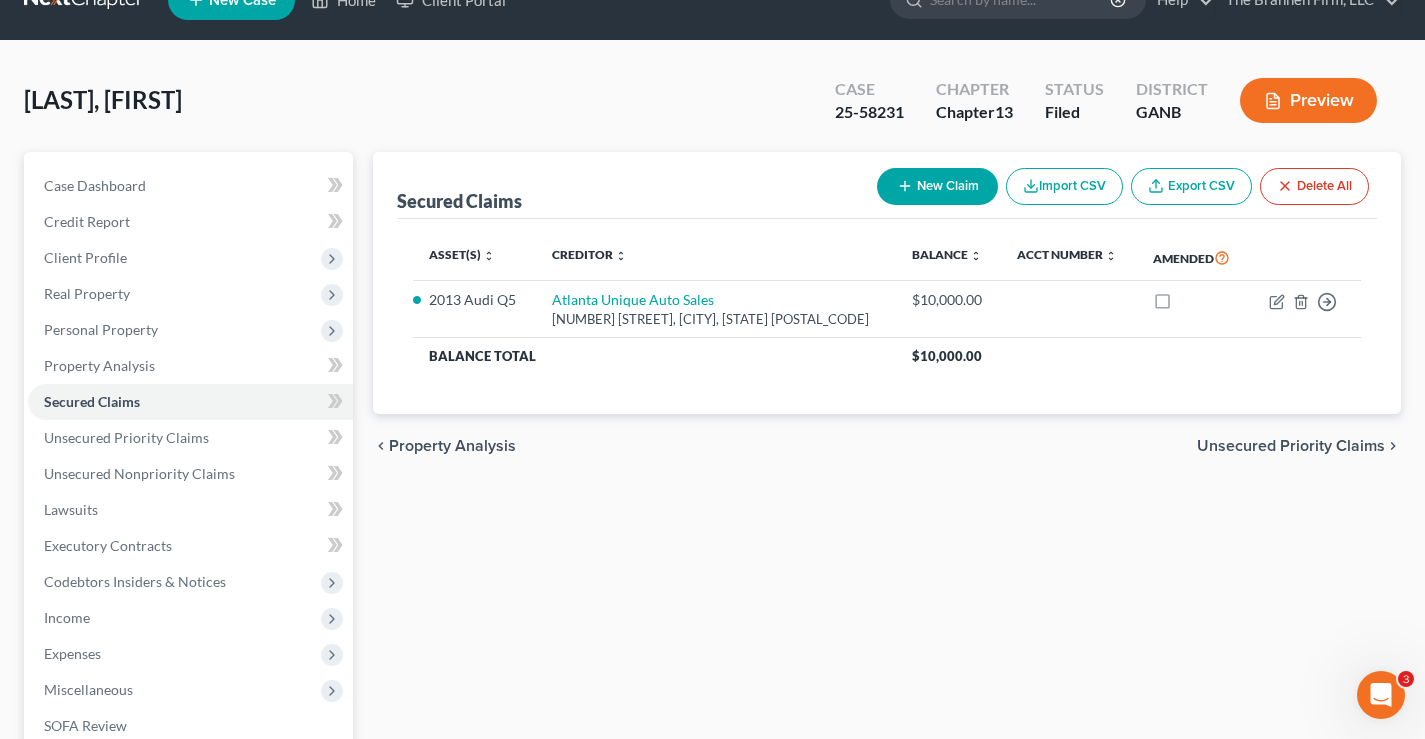 scroll, scrollTop: 0, scrollLeft: 0, axis: both 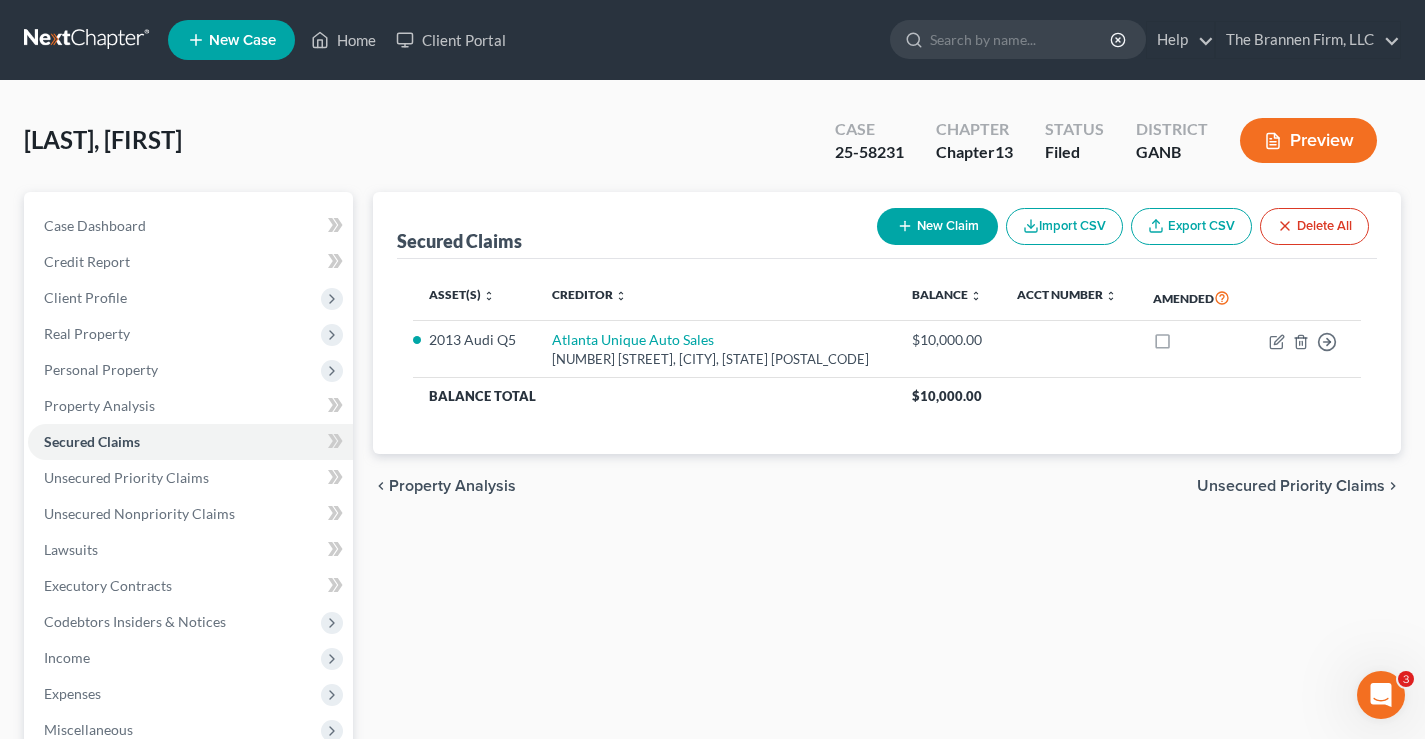 click at bounding box center [88, 40] 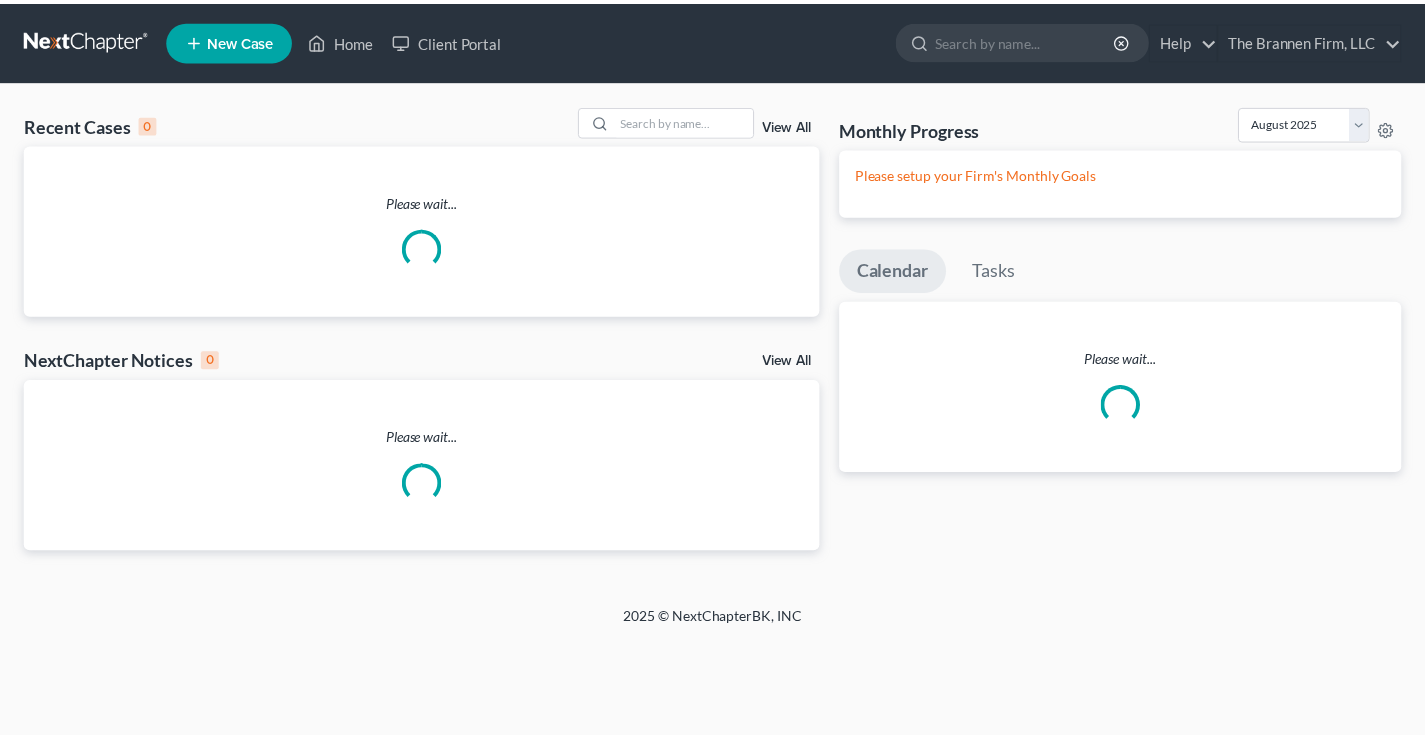 scroll, scrollTop: 0, scrollLeft: 0, axis: both 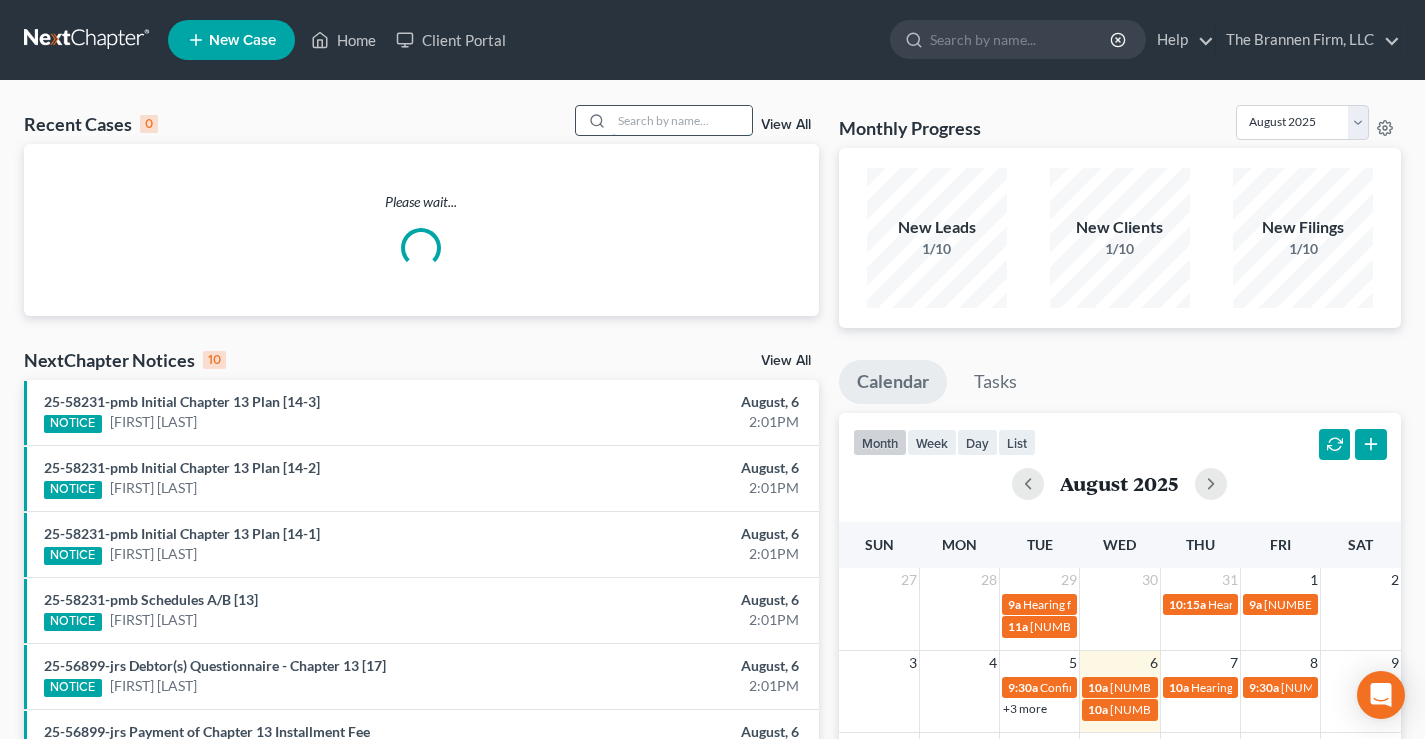 click at bounding box center (682, 120) 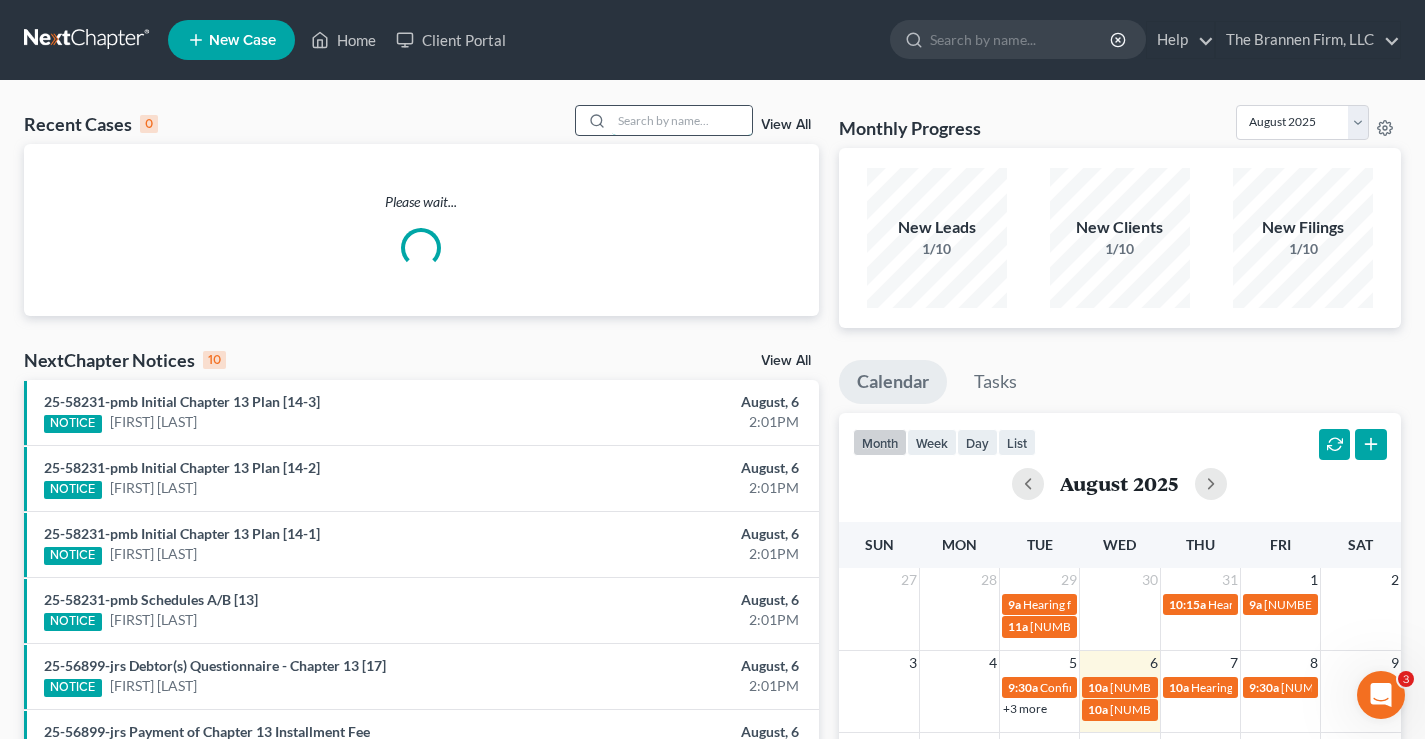 scroll, scrollTop: 0, scrollLeft: 0, axis: both 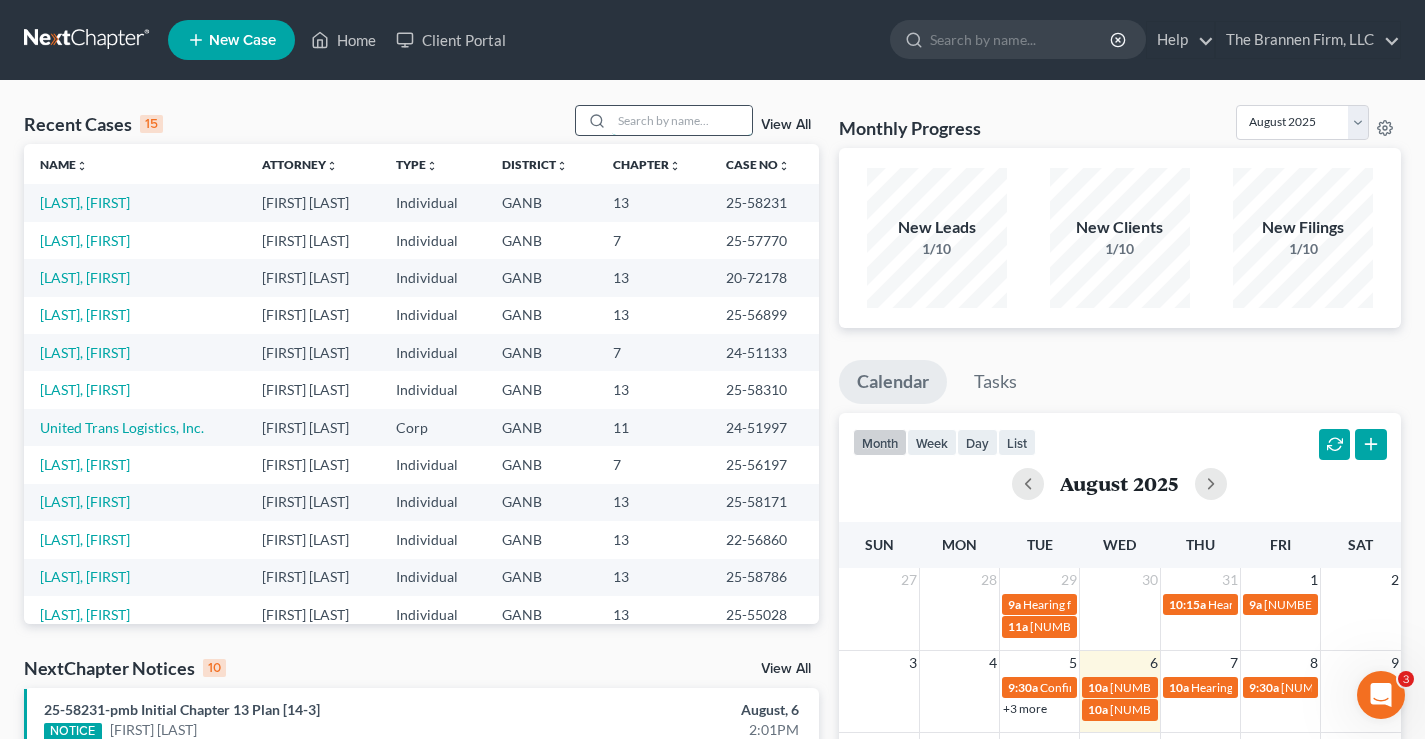 paste on "[FIRST] [LAST]" 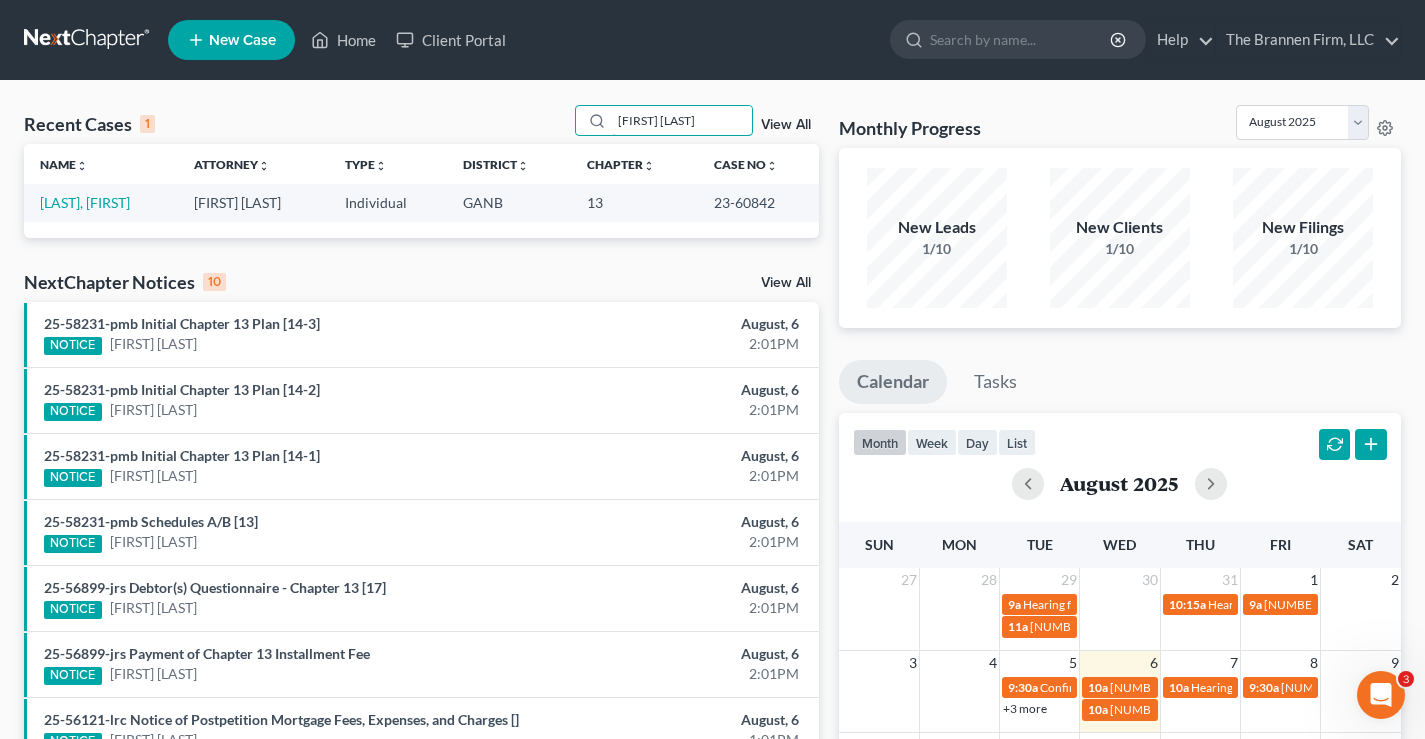 type on "[FIRST] [LAST]" 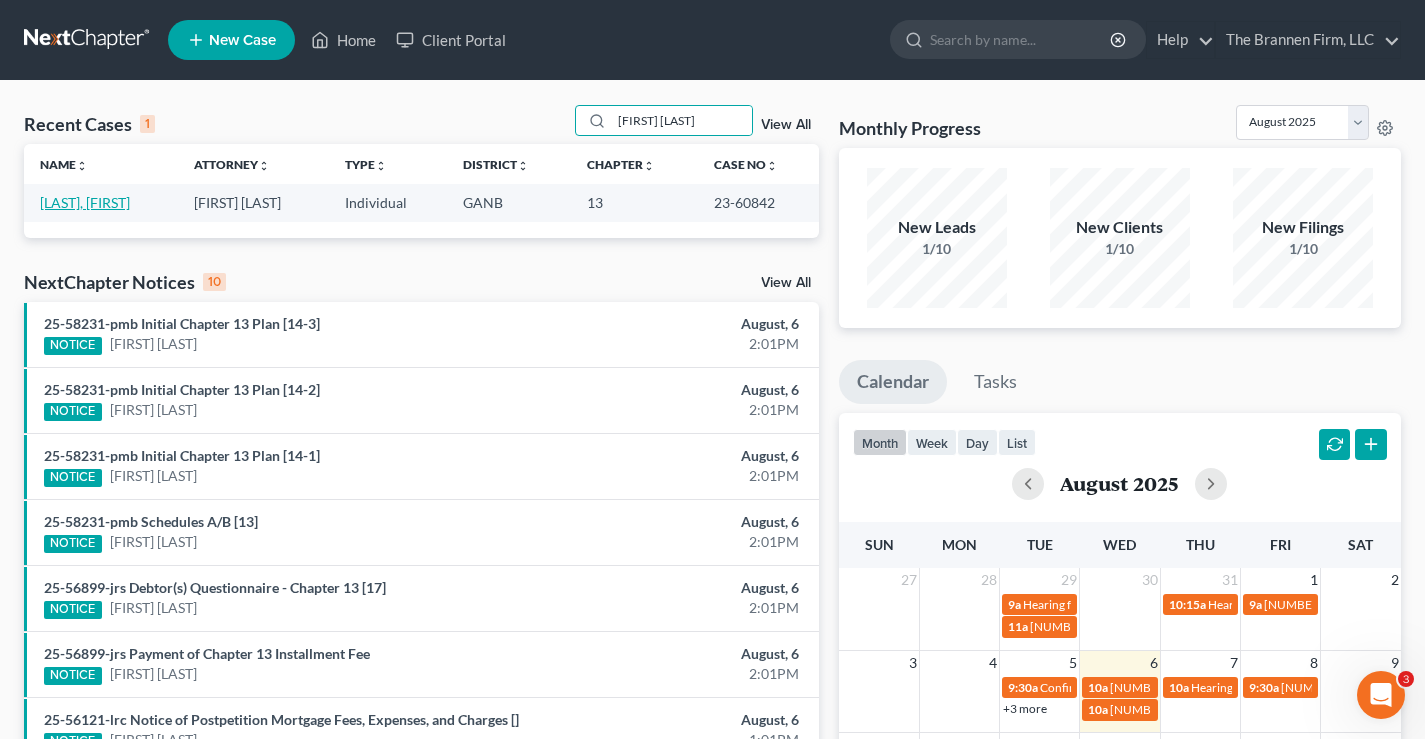 click on "[LAST], [FIRST]" at bounding box center [85, 202] 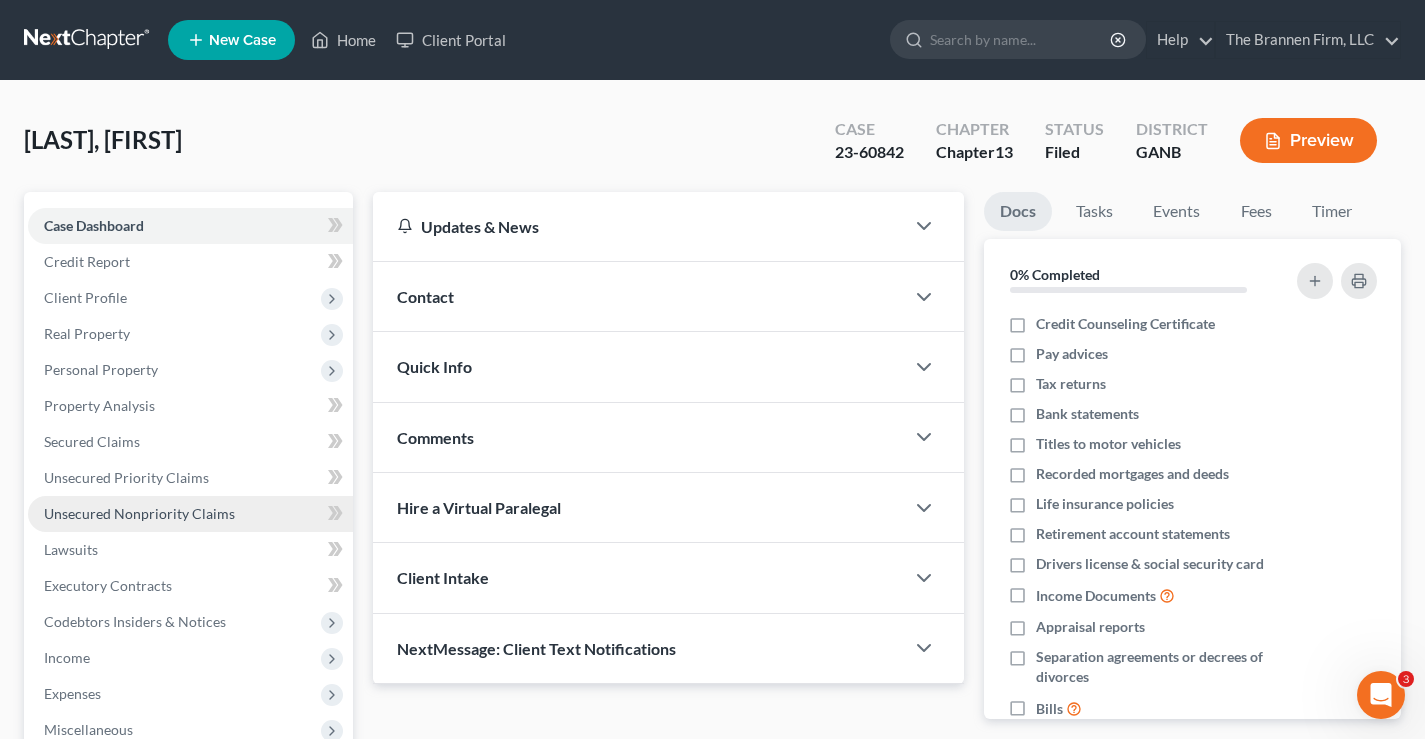 click on "Unsecured Nonpriority Claims" at bounding box center [139, 513] 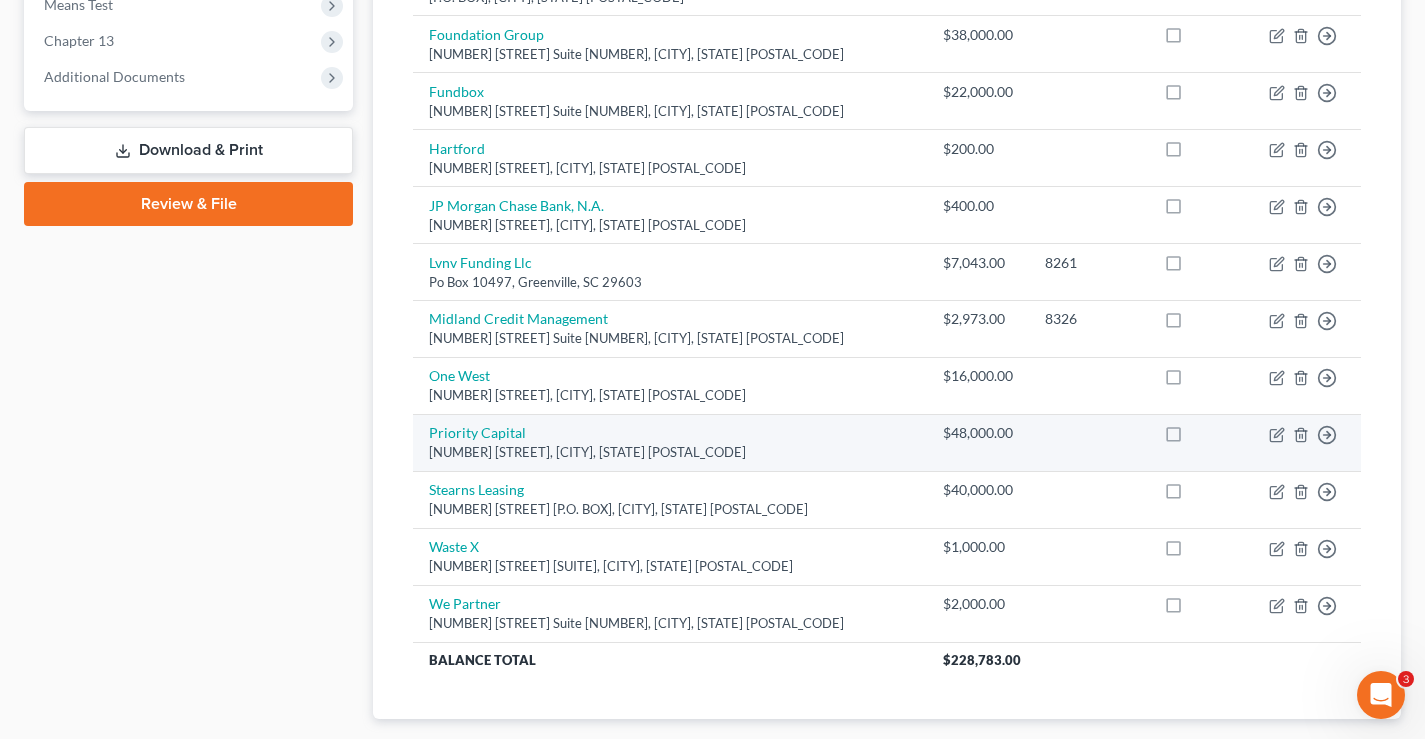 scroll, scrollTop: 881, scrollLeft: 0, axis: vertical 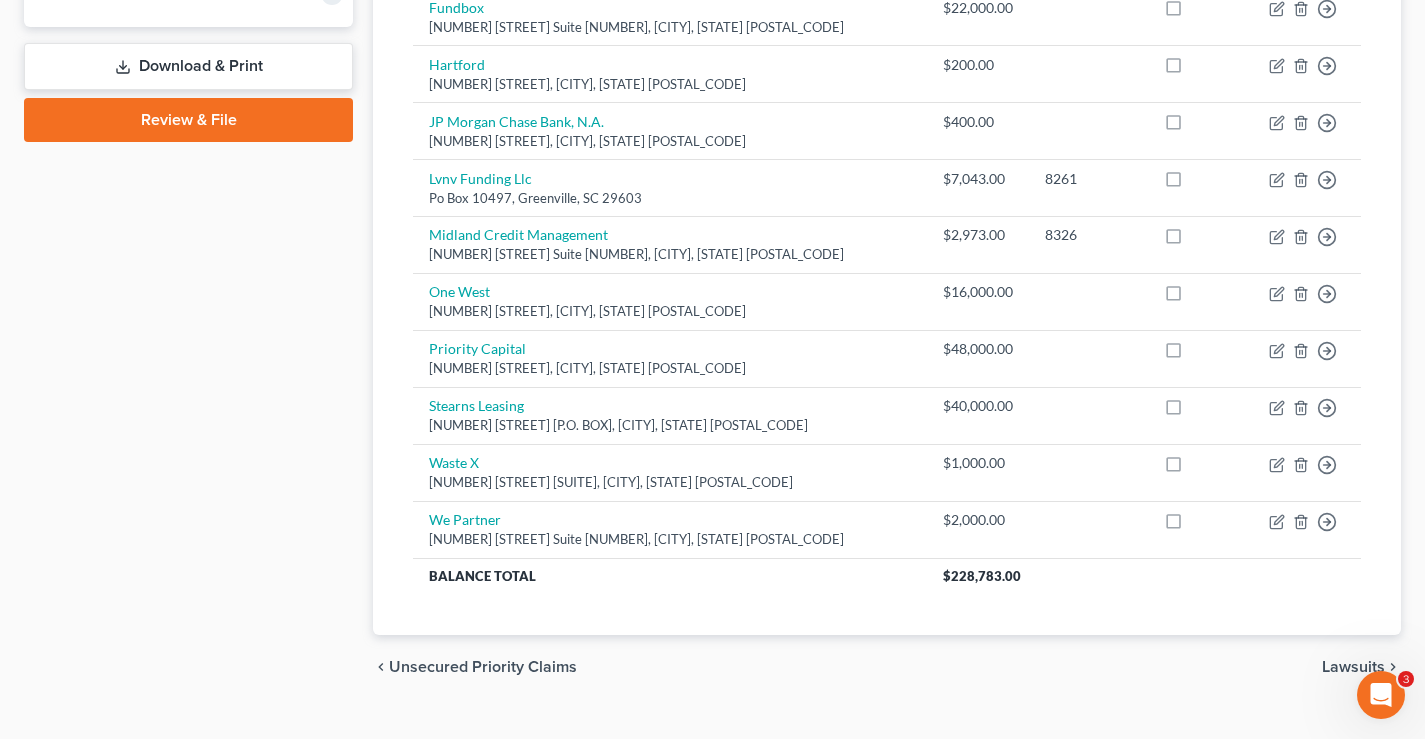 drag, startPoint x: 223, startPoint y: 513, endPoint x: 284, endPoint y: 413, distance: 117.13667 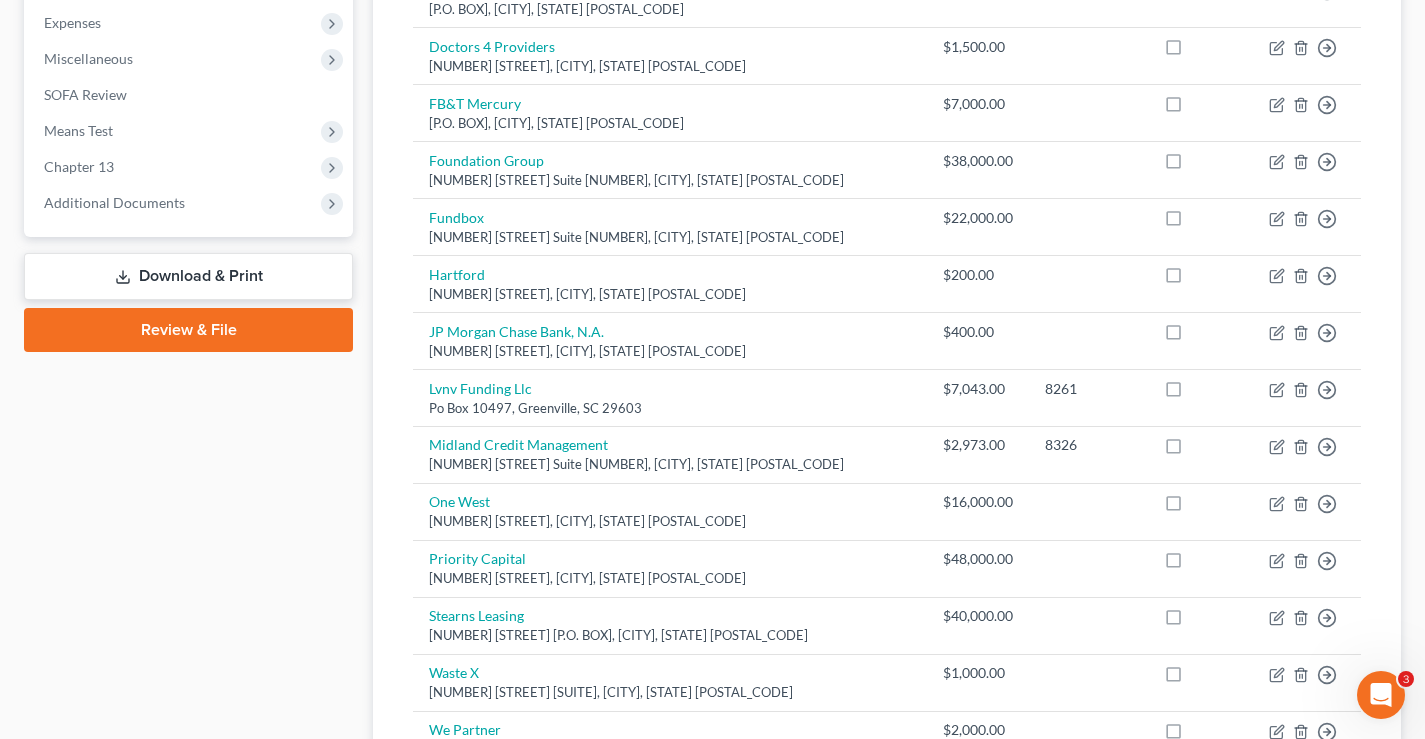 scroll, scrollTop: 481, scrollLeft: 0, axis: vertical 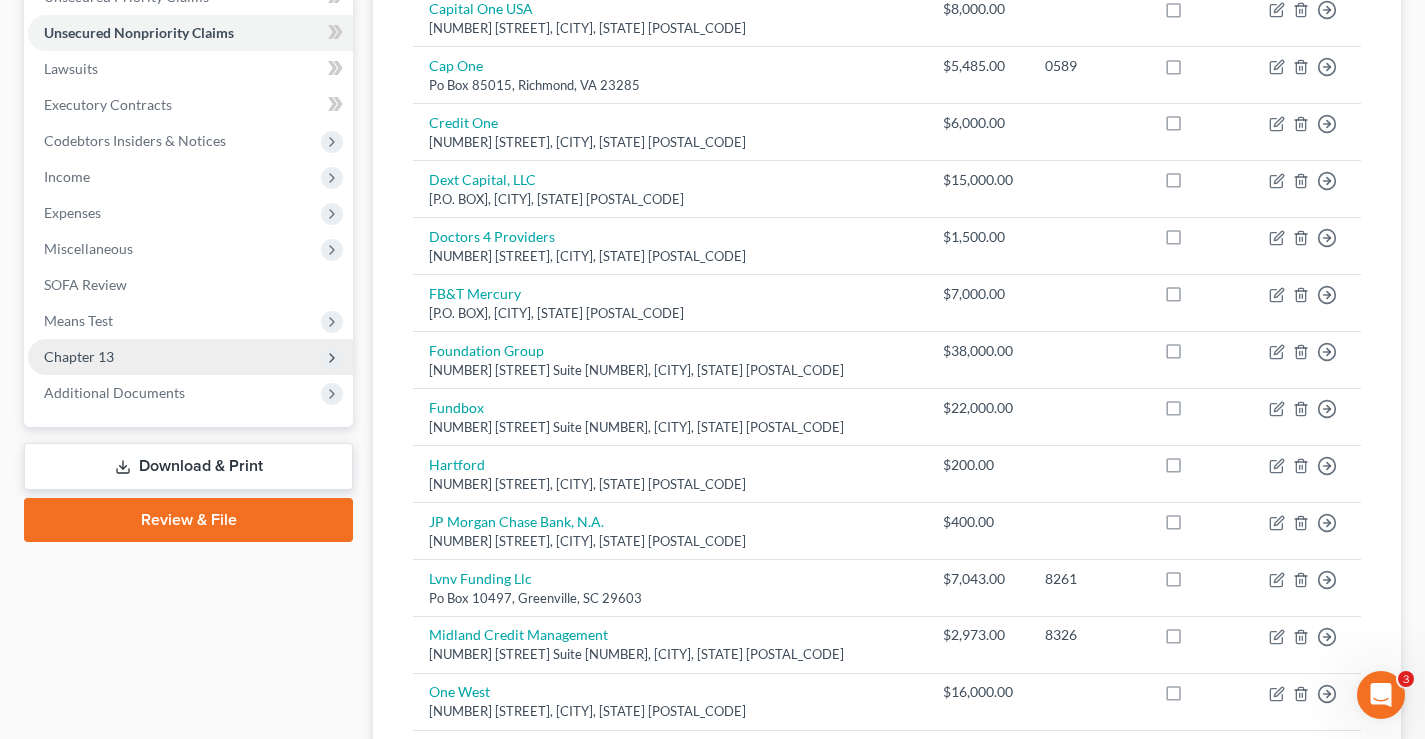 click on "Chapter 13" at bounding box center (79, 356) 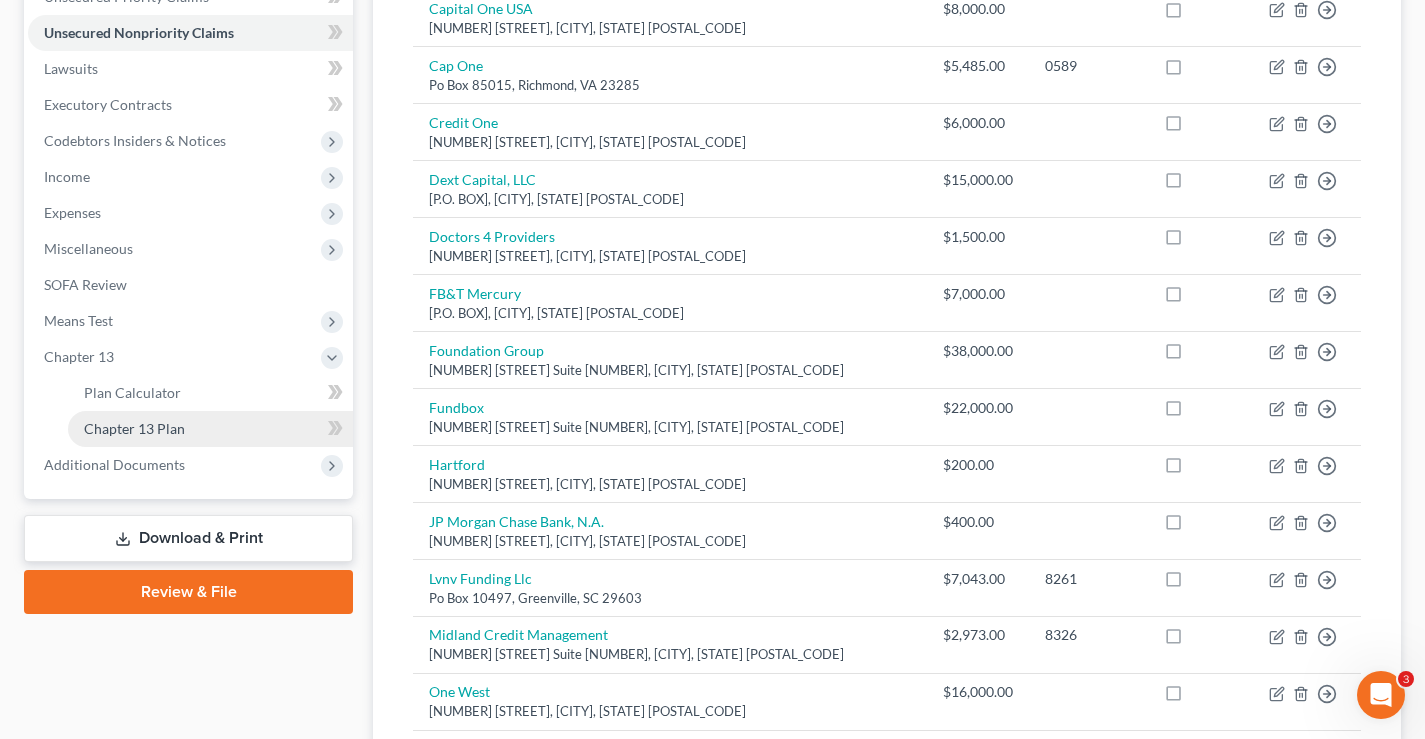 click on "Chapter 13 Plan" at bounding box center (134, 428) 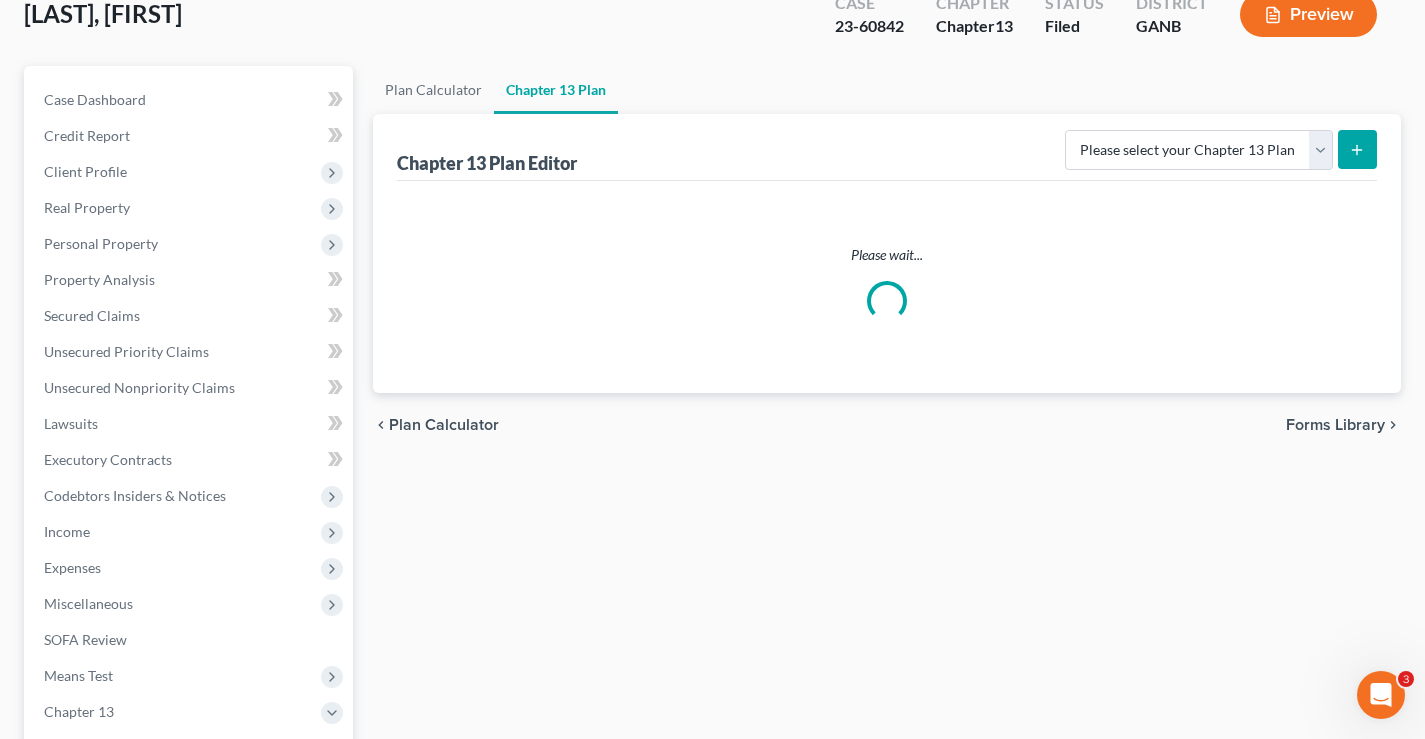scroll, scrollTop: 0, scrollLeft: 0, axis: both 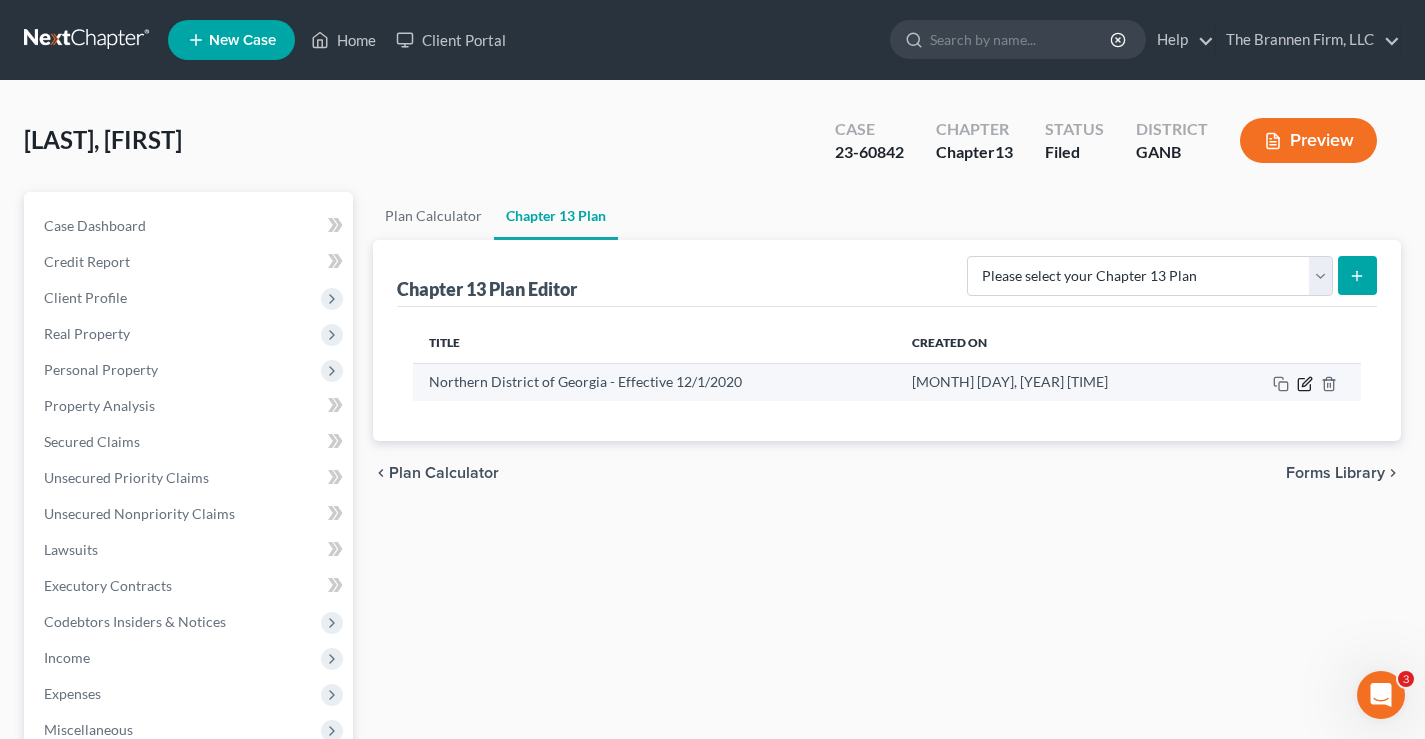 click 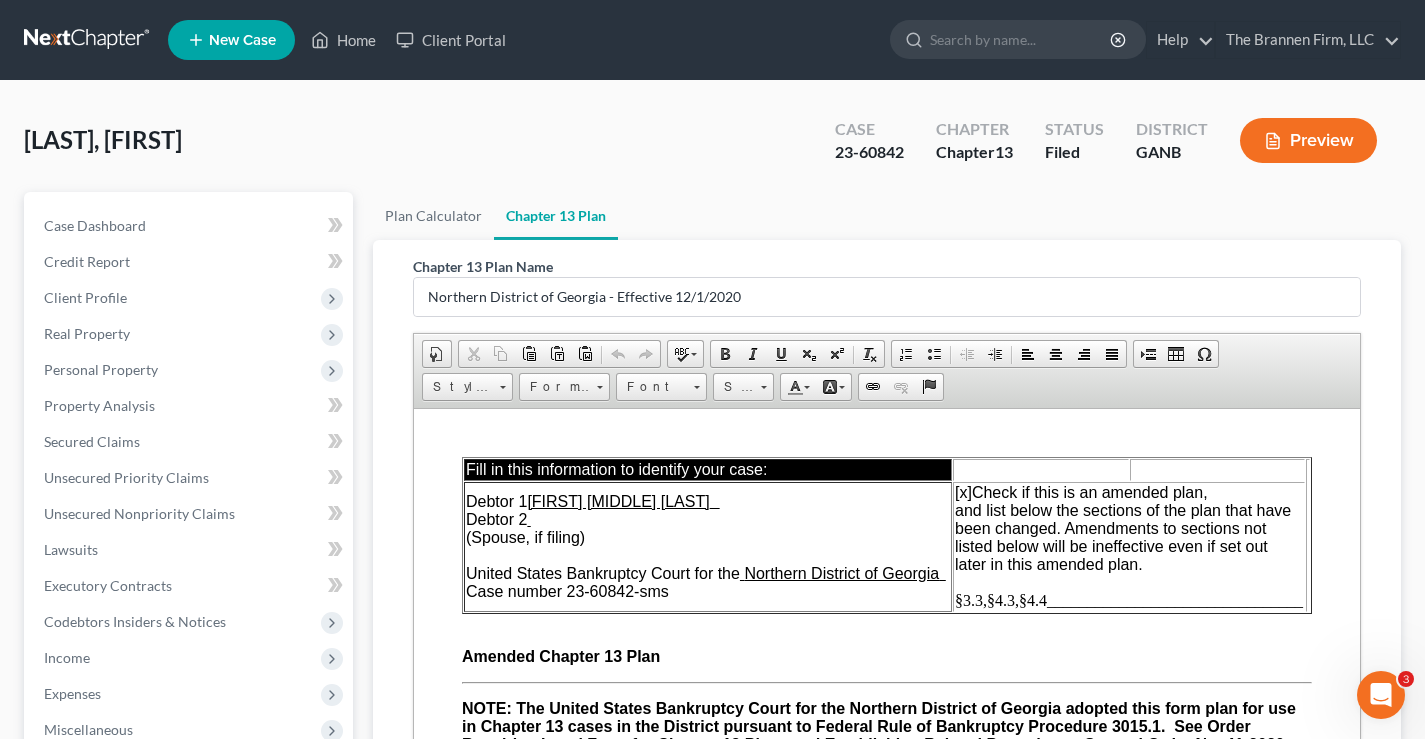 scroll, scrollTop: 0, scrollLeft: 0, axis: both 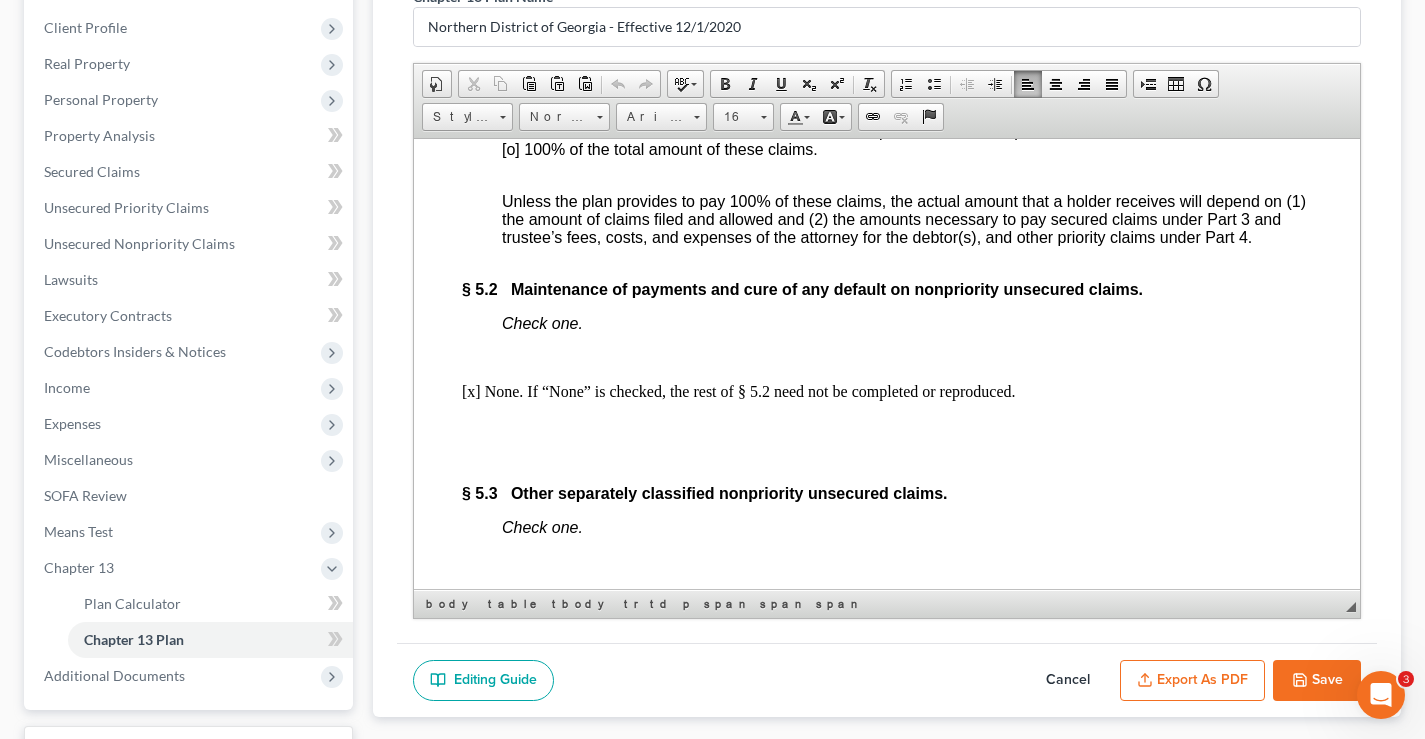 click on "Save" at bounding box center [1317, 681] 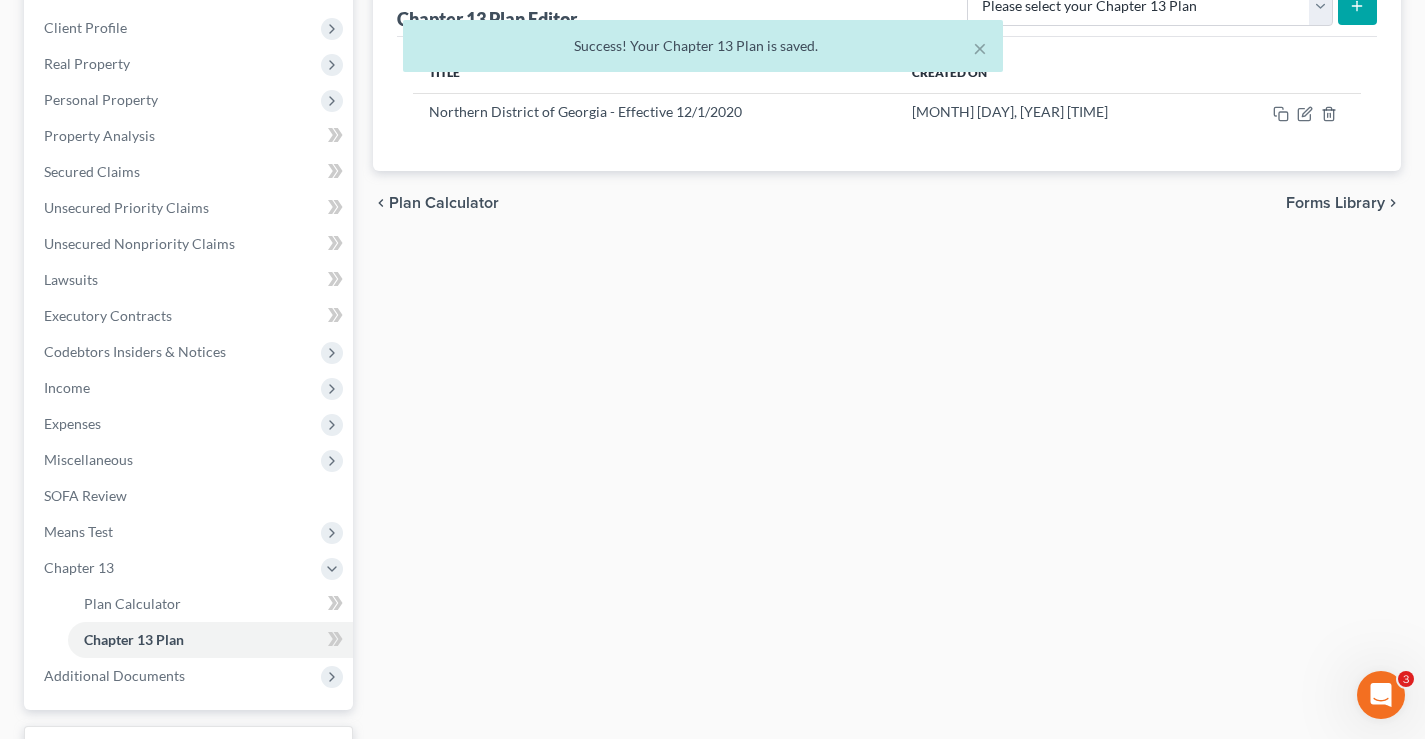 scroll, scrollTop: 0, scrollLeft: 0, axis: both 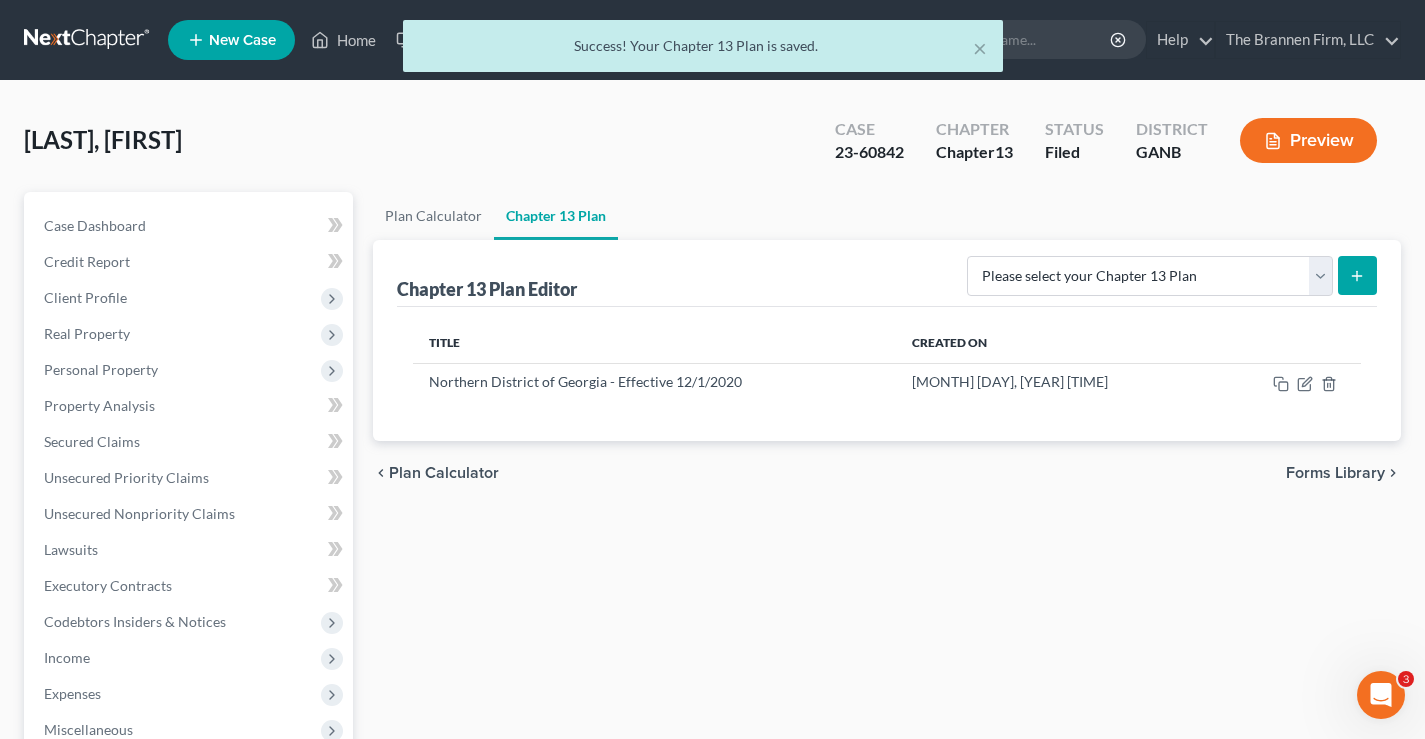 click on "×                     Success! Your Chapter 13 Plan is saved." at bounding box center [702, 51] 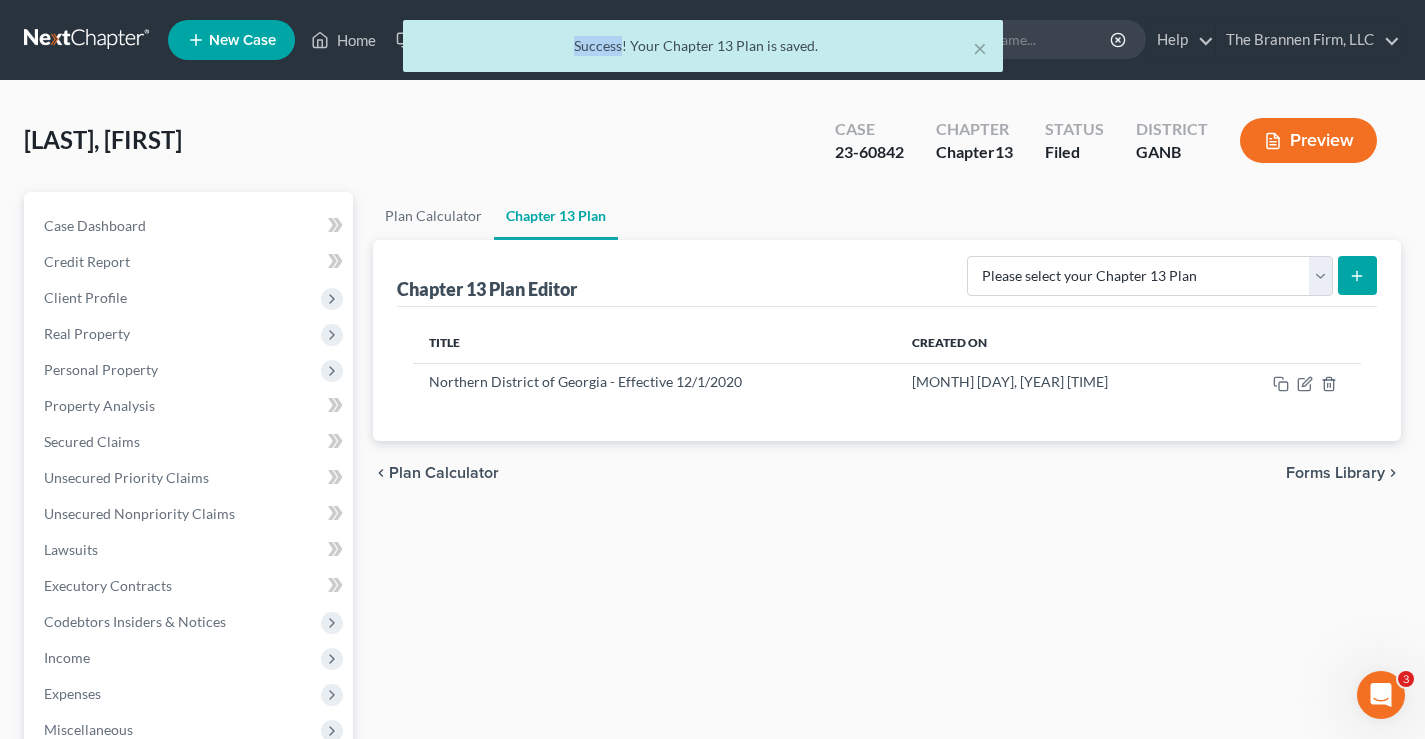 click on "×                     Success! Your Chapter 13 Plan is saved." at bounding box center [702, 51] 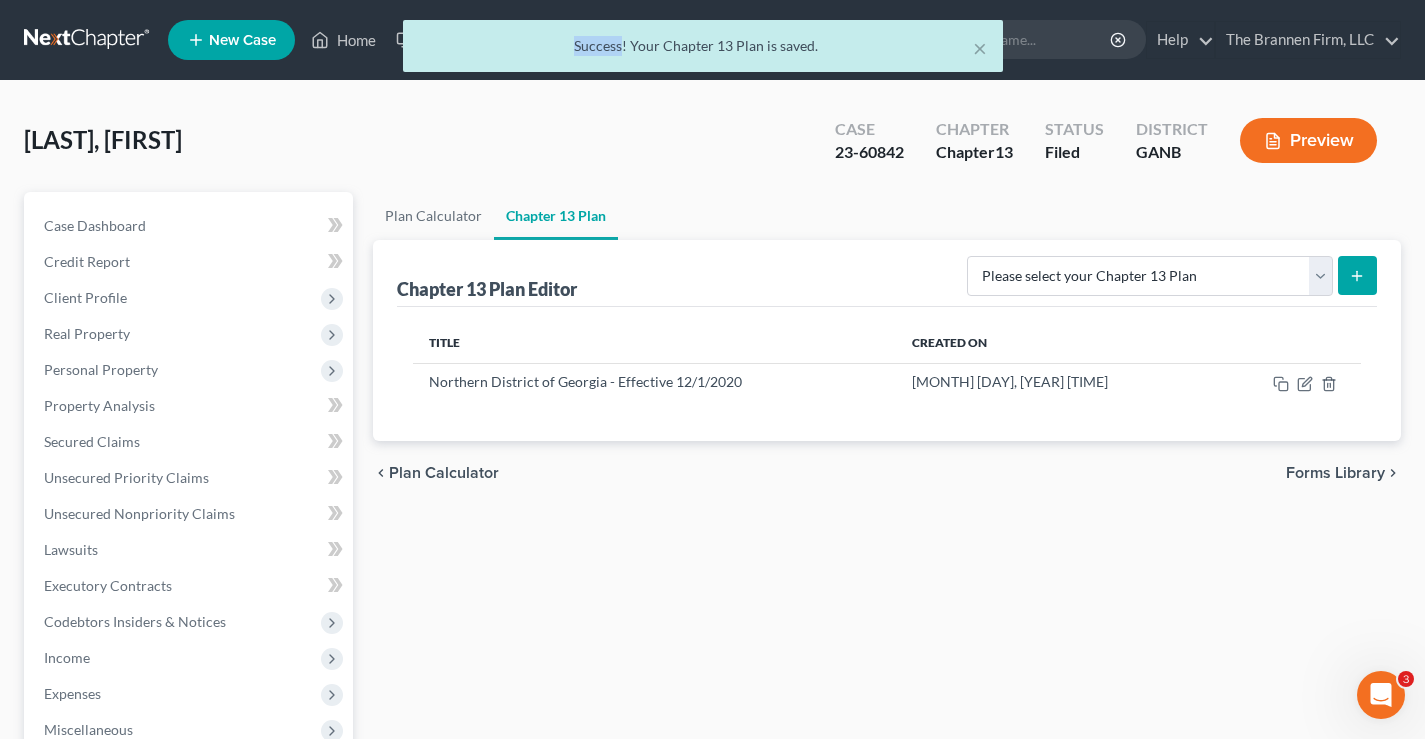 click on "×                     Success! Your Chapter 13 Plan is saved." at bounding box center (703, 46) 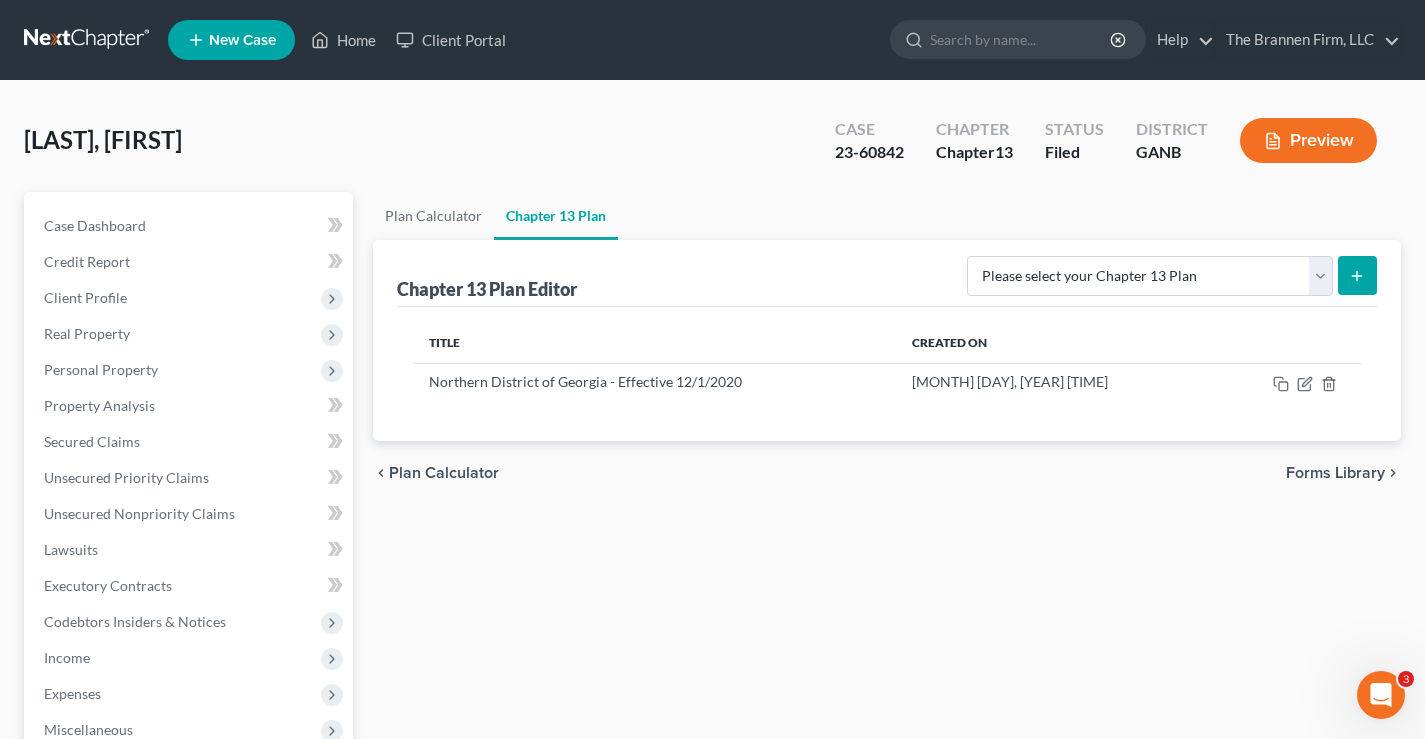 click at bounding box center (88, 40) 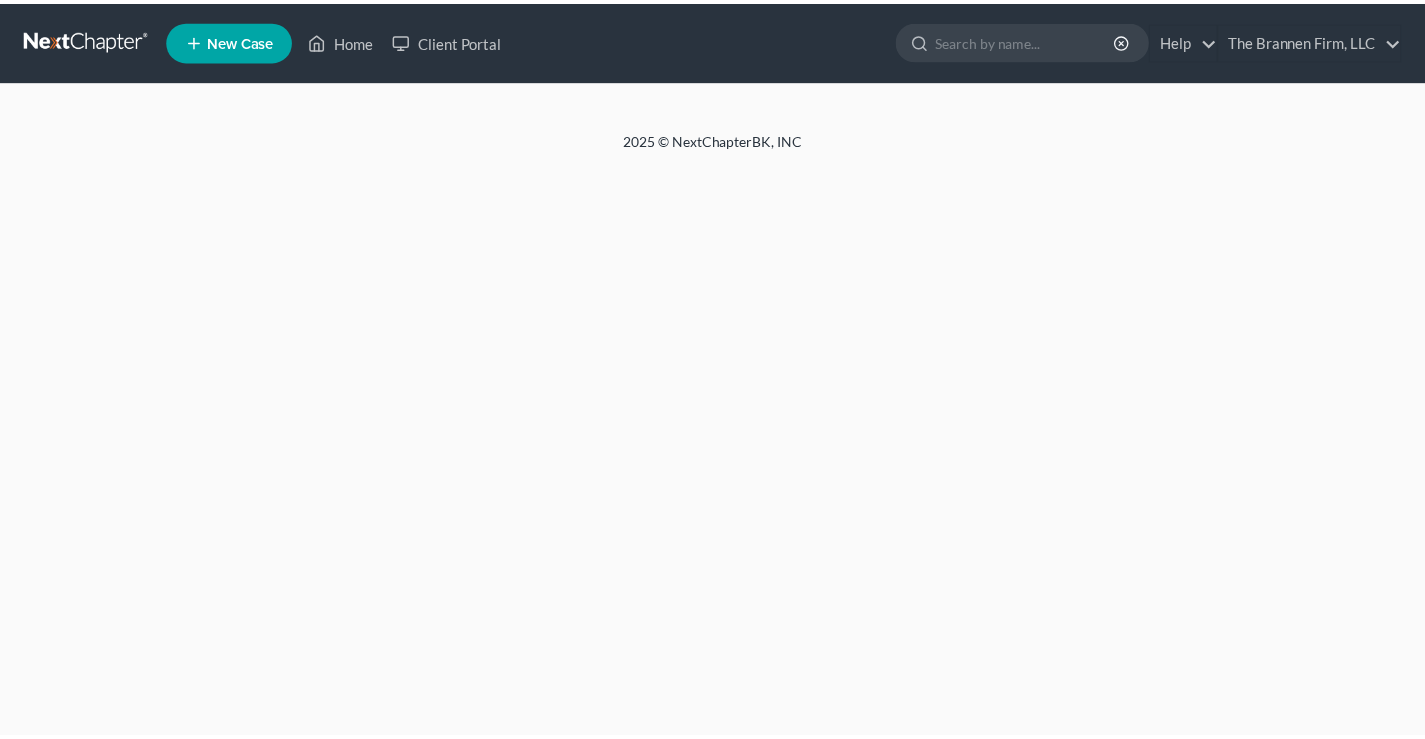 scroll, scrollTop: 0, scrollLeft: 0, axis: both 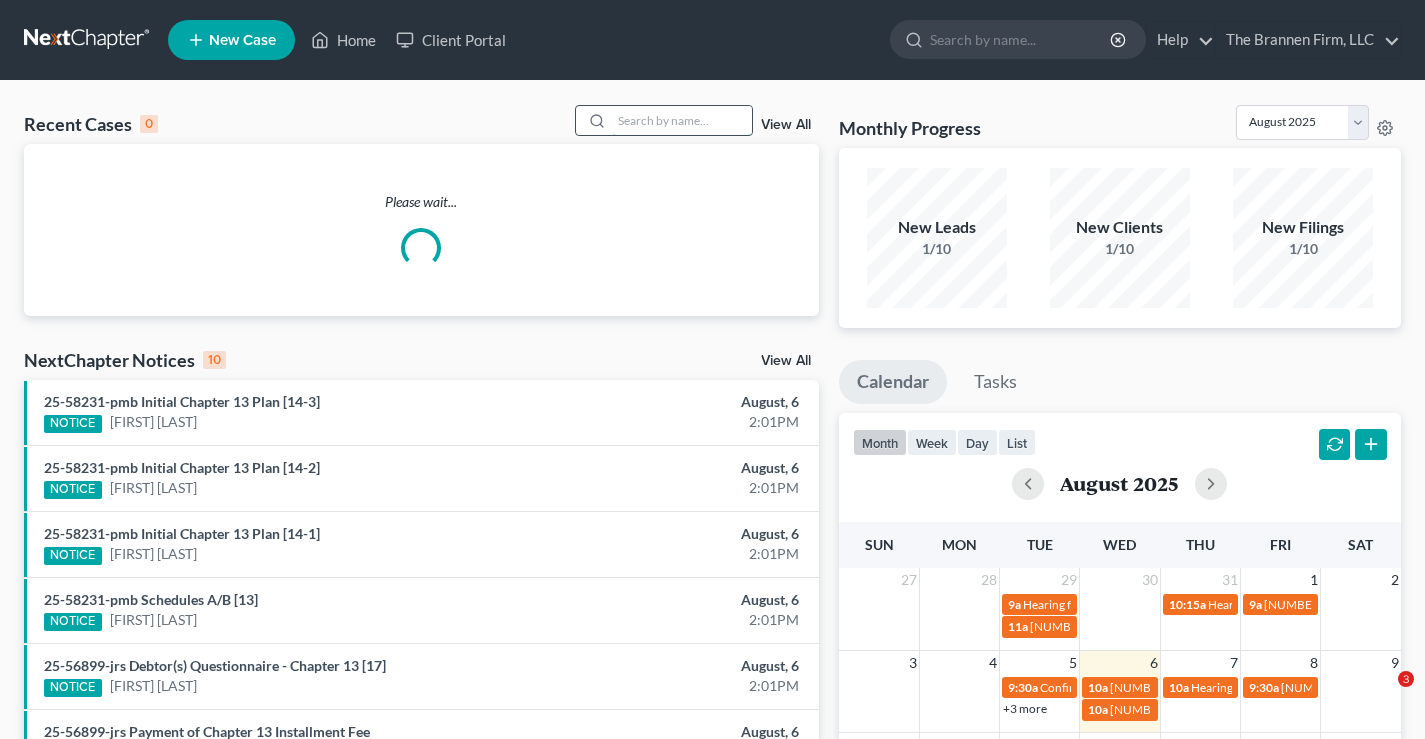 click at bounding box center [682, 120] 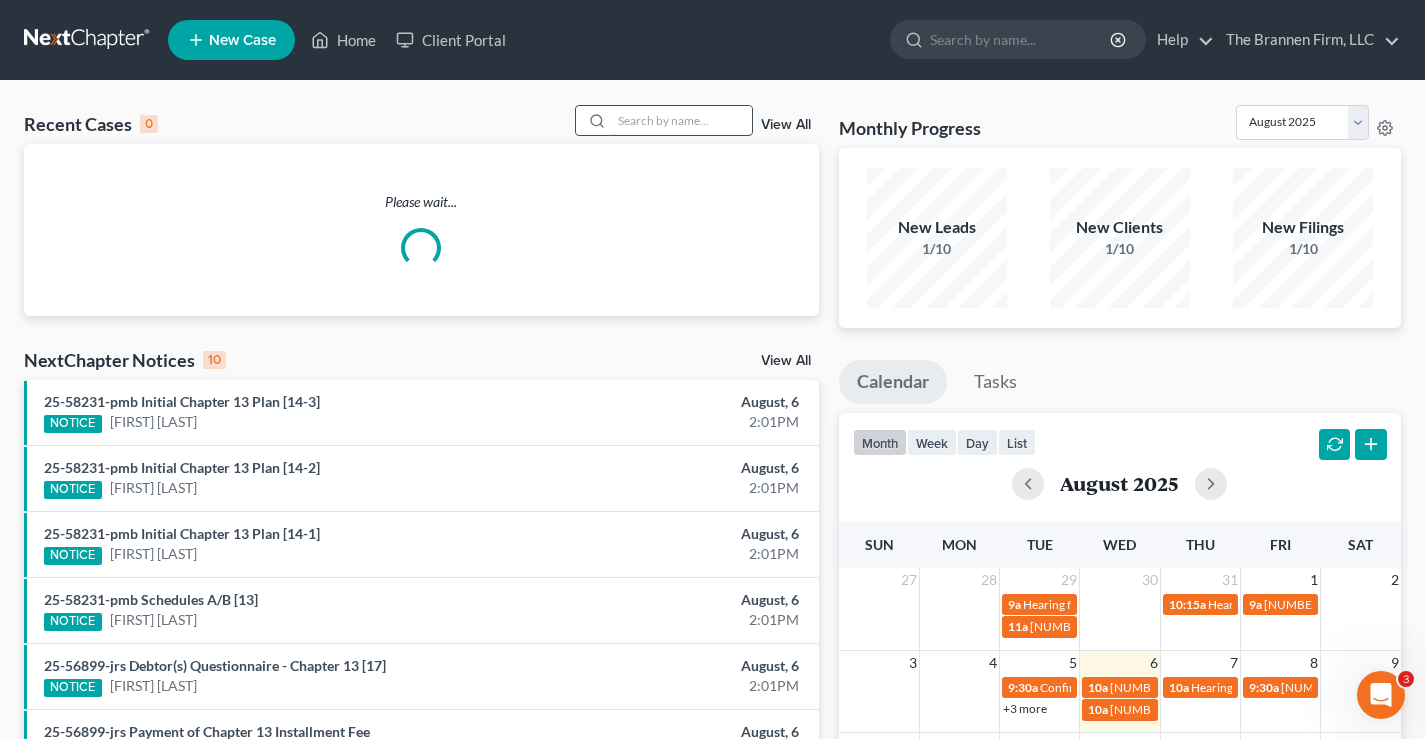 scroll, scrollTop: 0, scrollLeft: 0, axis: both 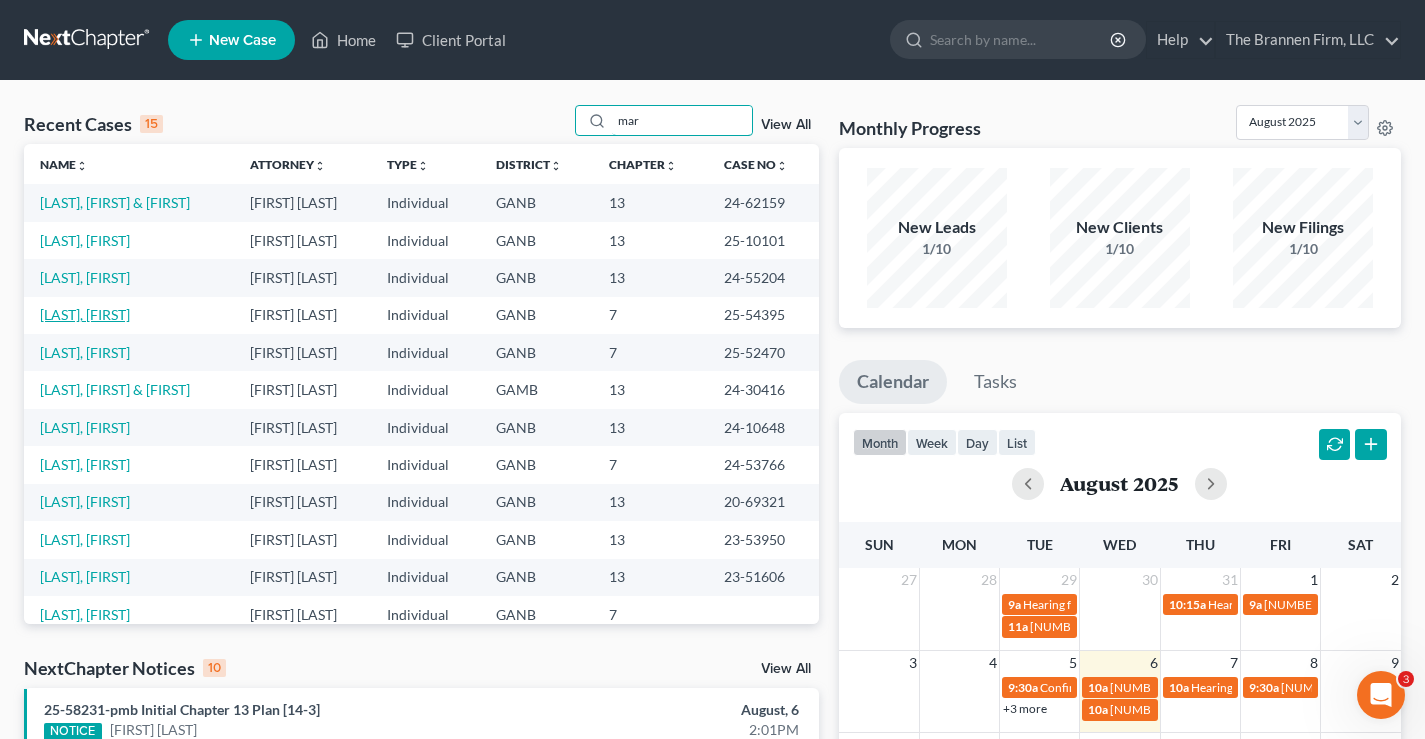 type on "mar" 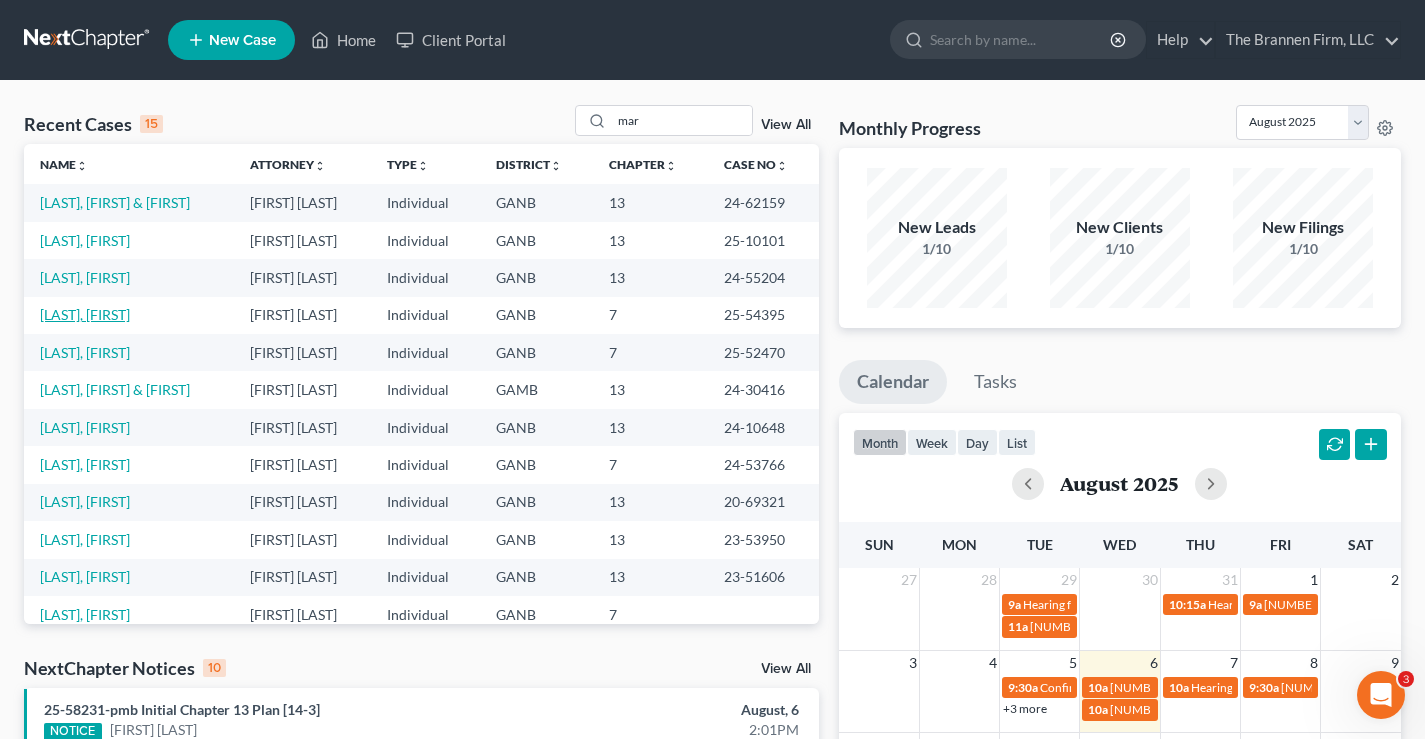 click on "[LAST], [FIRST]" at bounding box center [85, 314] 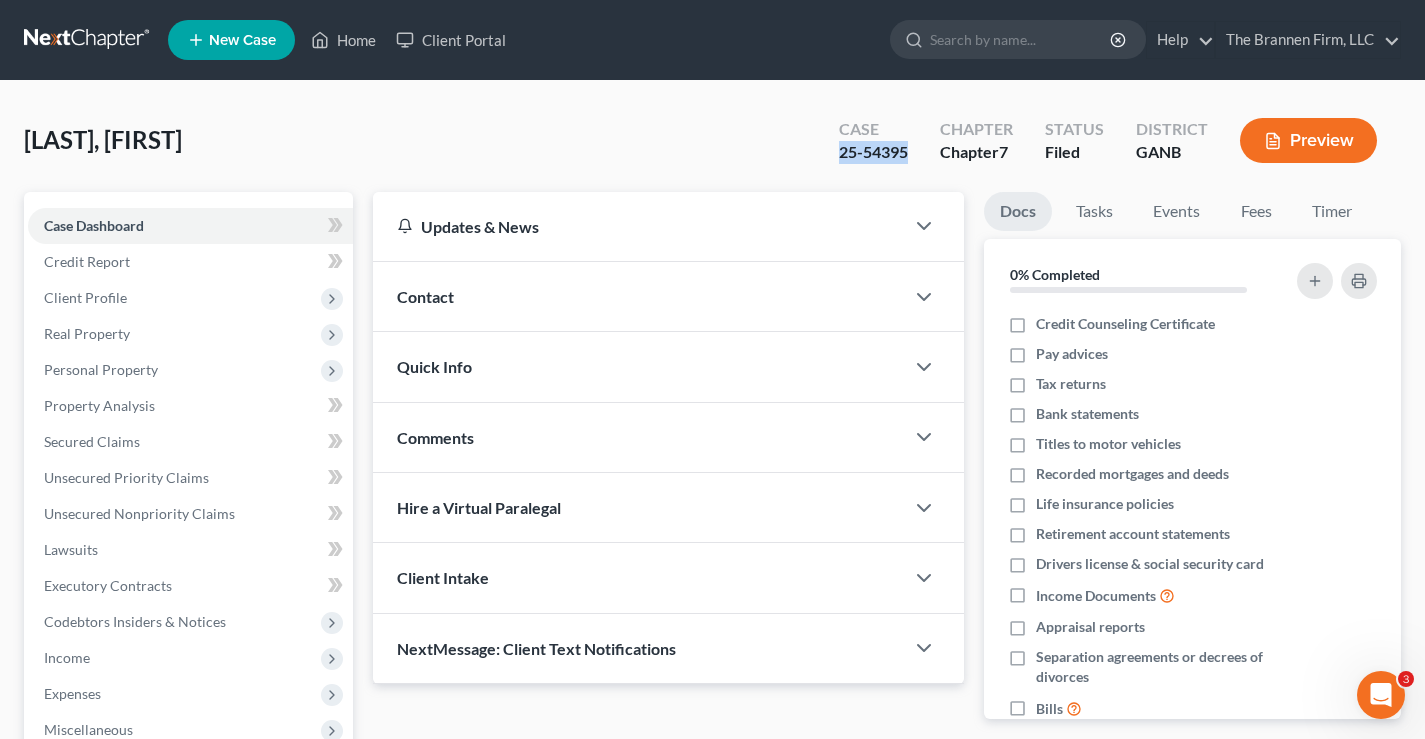 drag, startPoint x: 842, startPoint y: 150, endPoint x: 910, endPoint y: 155, distance: 68.18358 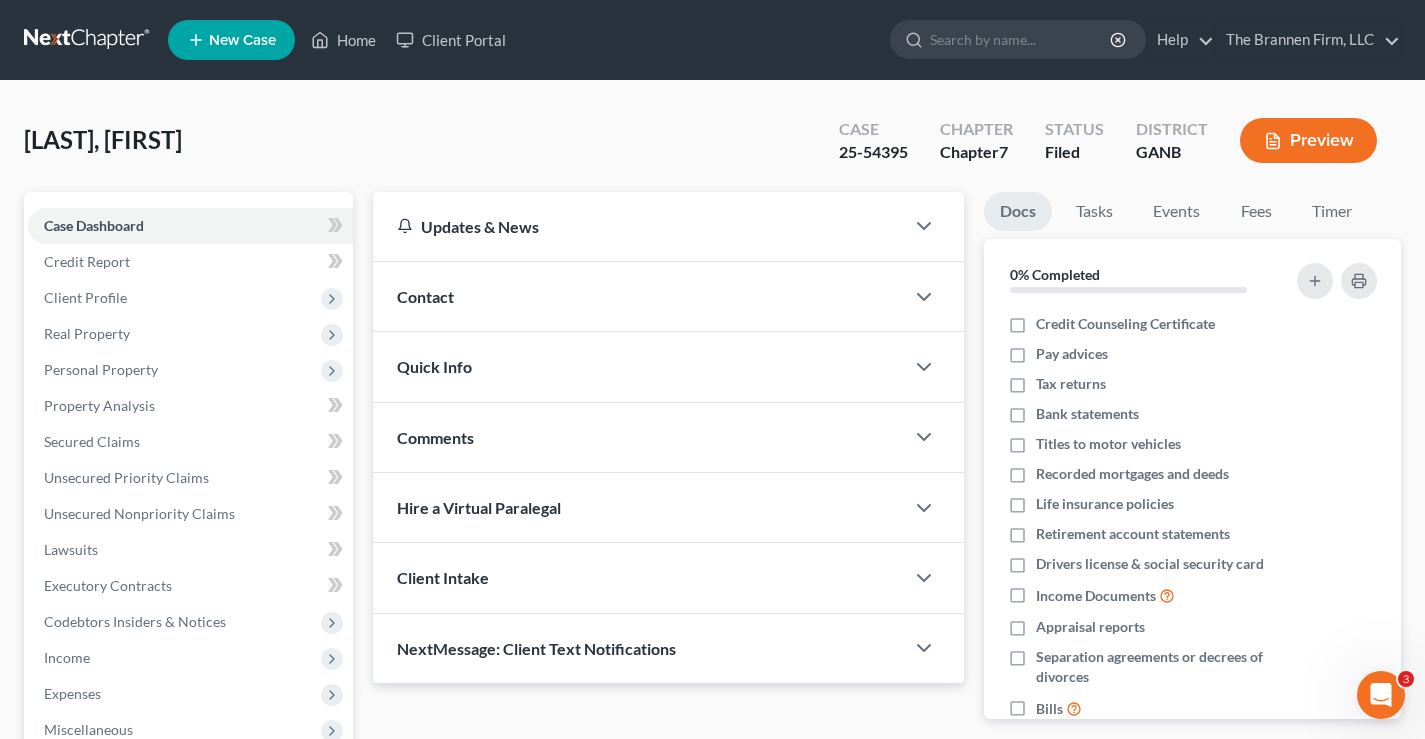 click on "[LAST], [FIRST] Upgraded Case [CASE_NUMBER] Chapter Chapter 7 Status Filed District GANB Preview" at bounding box center (712, 148) 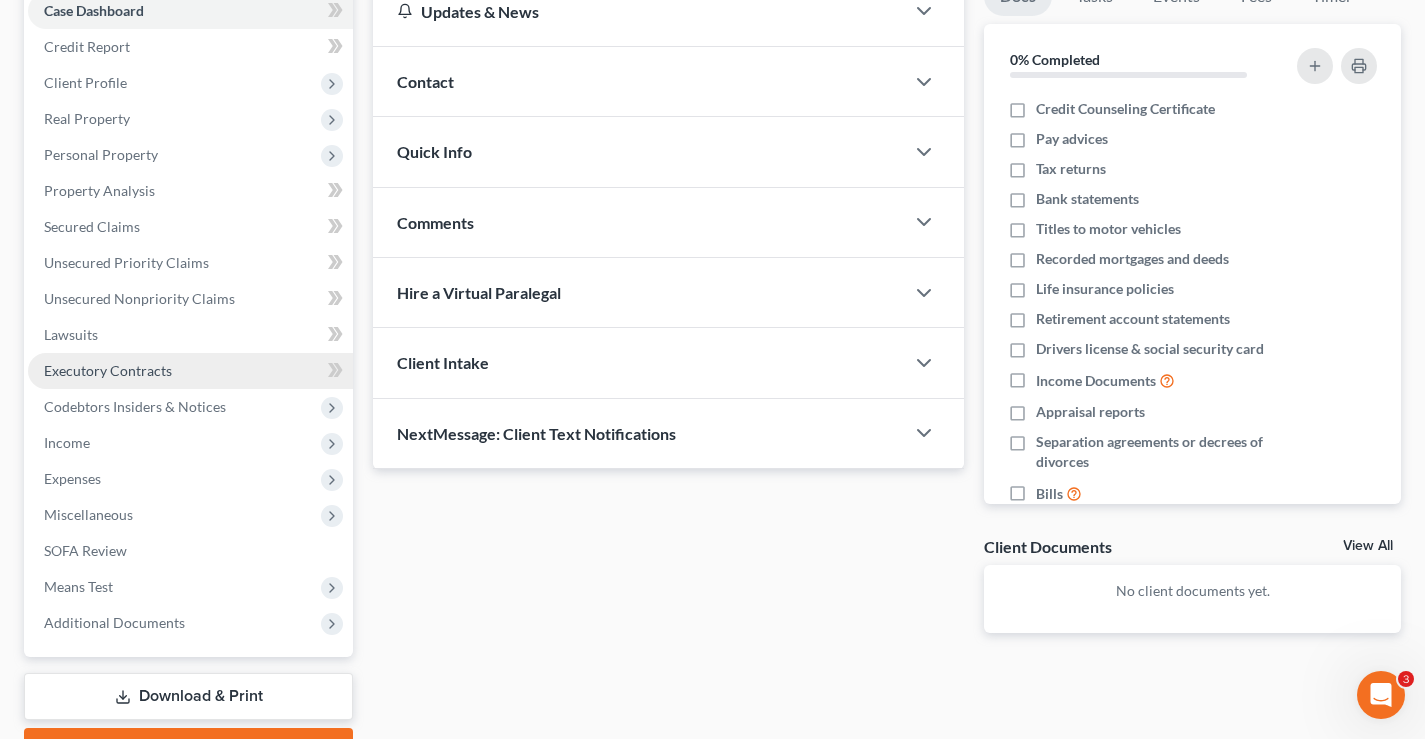 scroll, scrollTop: 324, scrollLeft: 0, axis: vertical 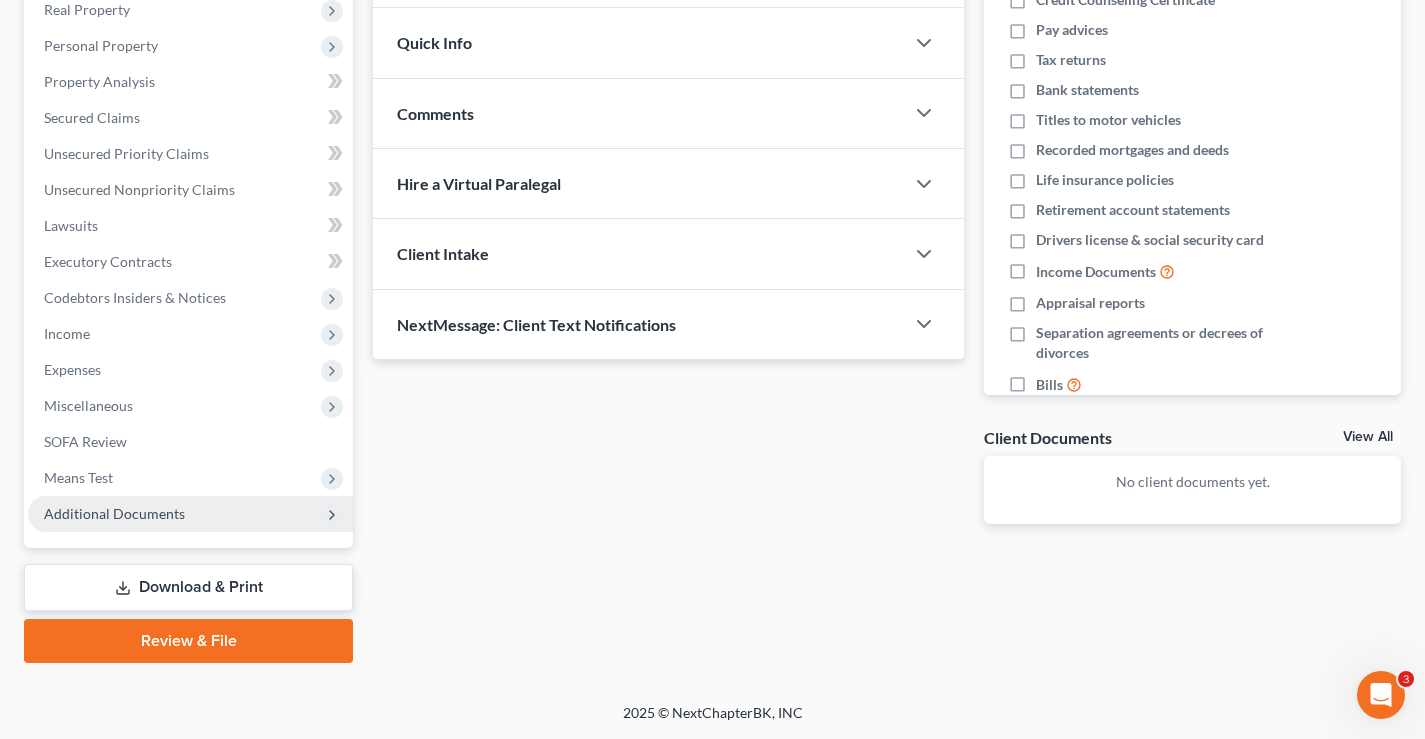 click on "Additional Documents" at bounding box center [114, 513] 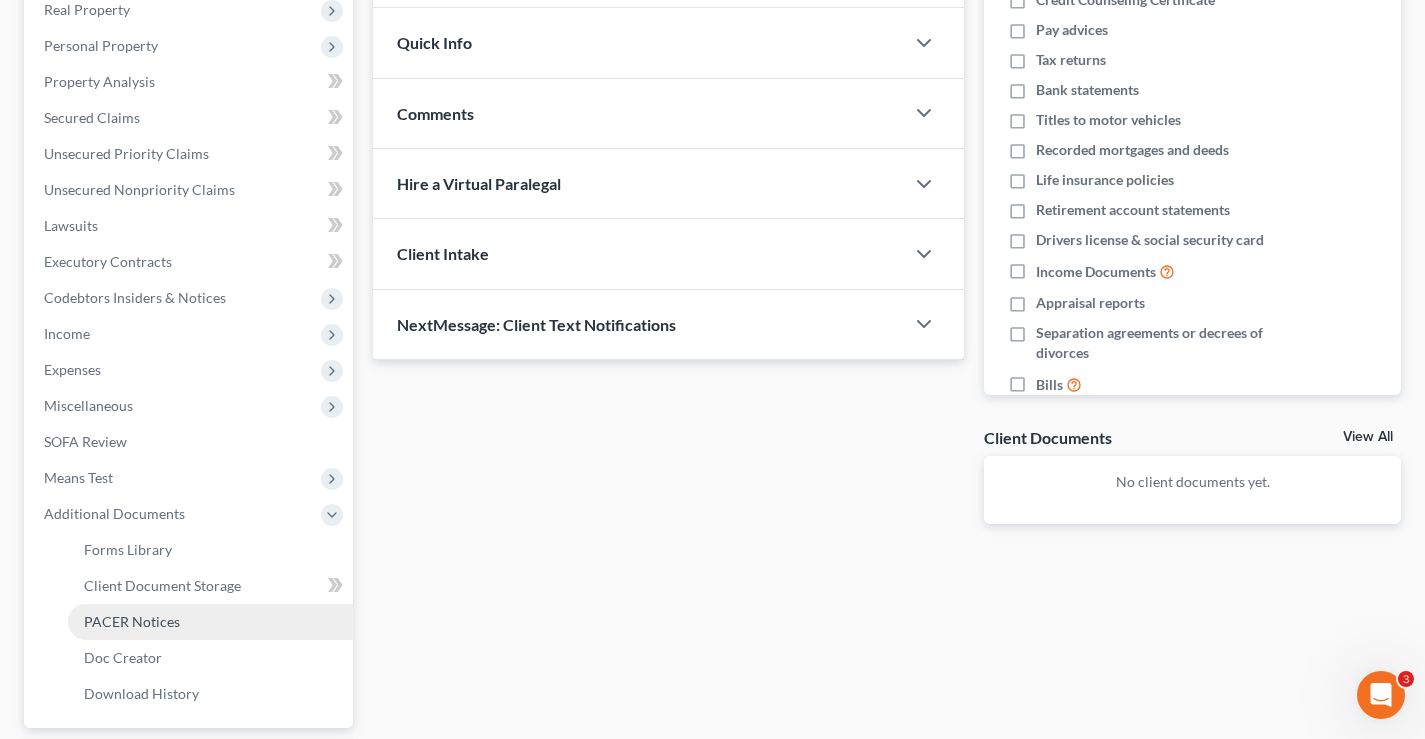 click on "PACER Notices" at bounding box center (132, 621) 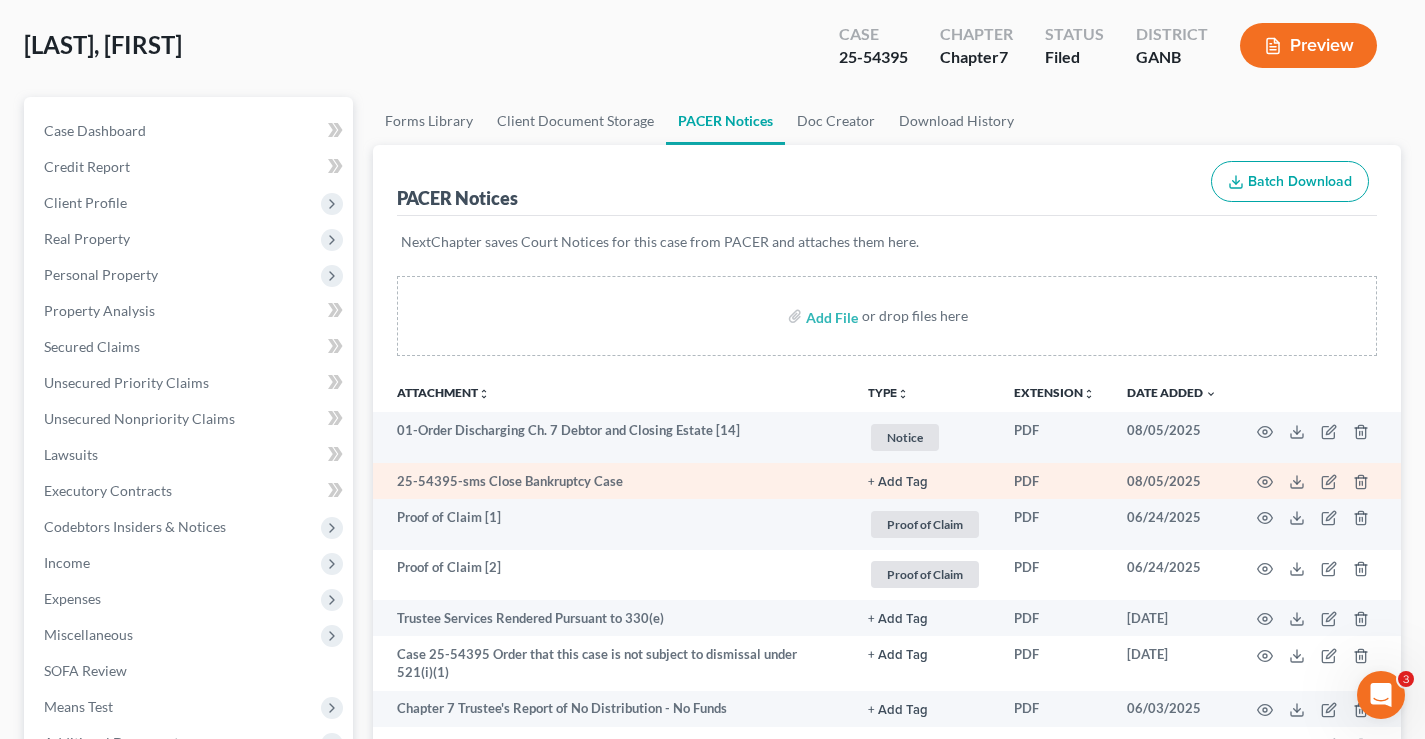 scroll, scrollTop: 200, scrollLeft: 0, axis: vertical 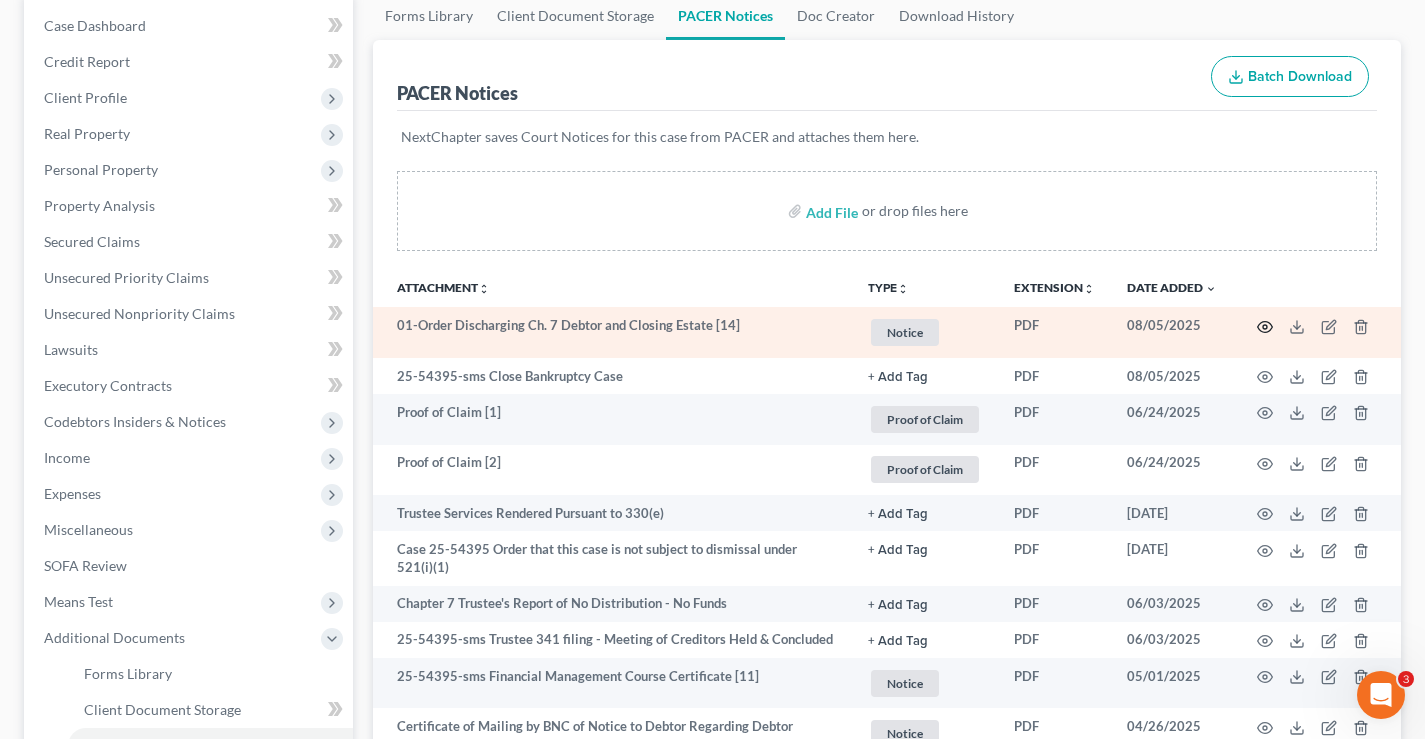 click 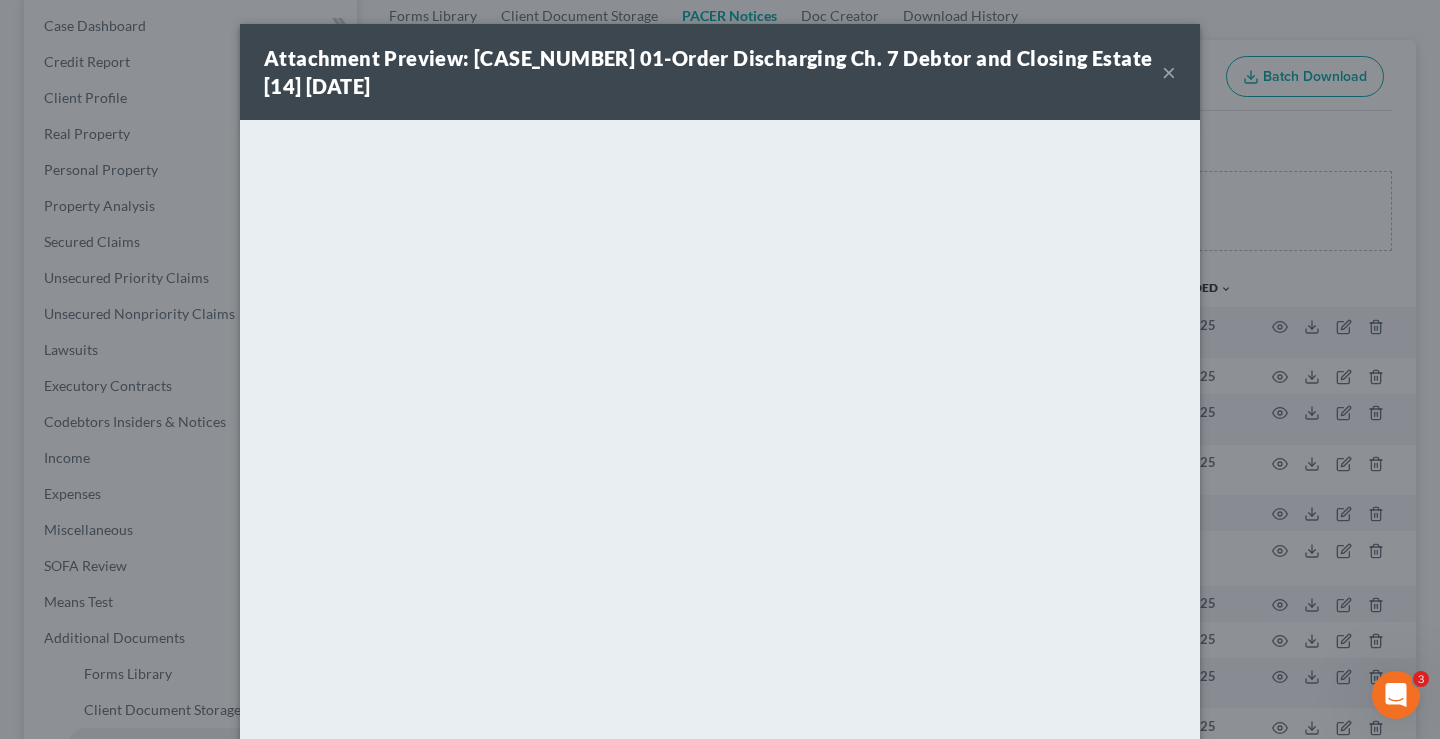 click on "×" at bounding box center (1169, 72) 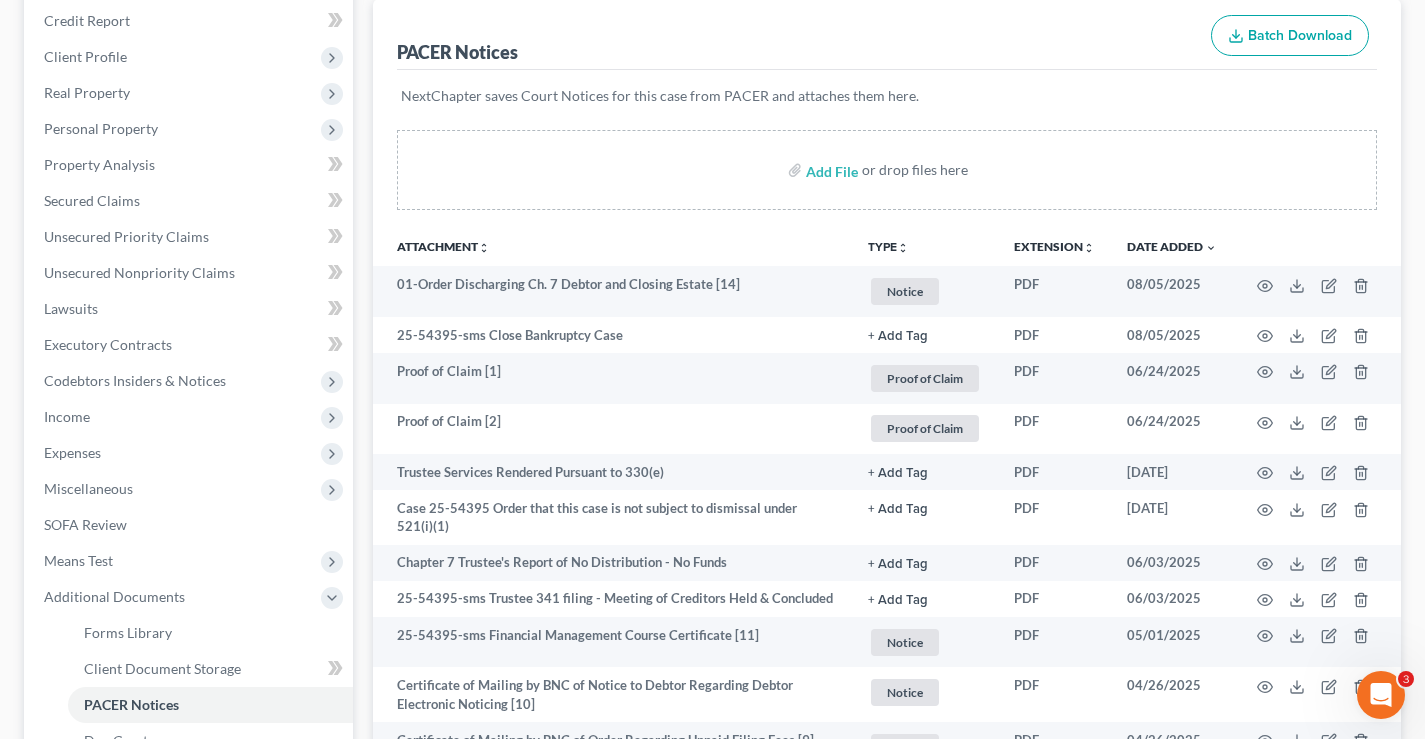 scroll, scrollTop: 15, scrollLeft: 0, axis: vertical 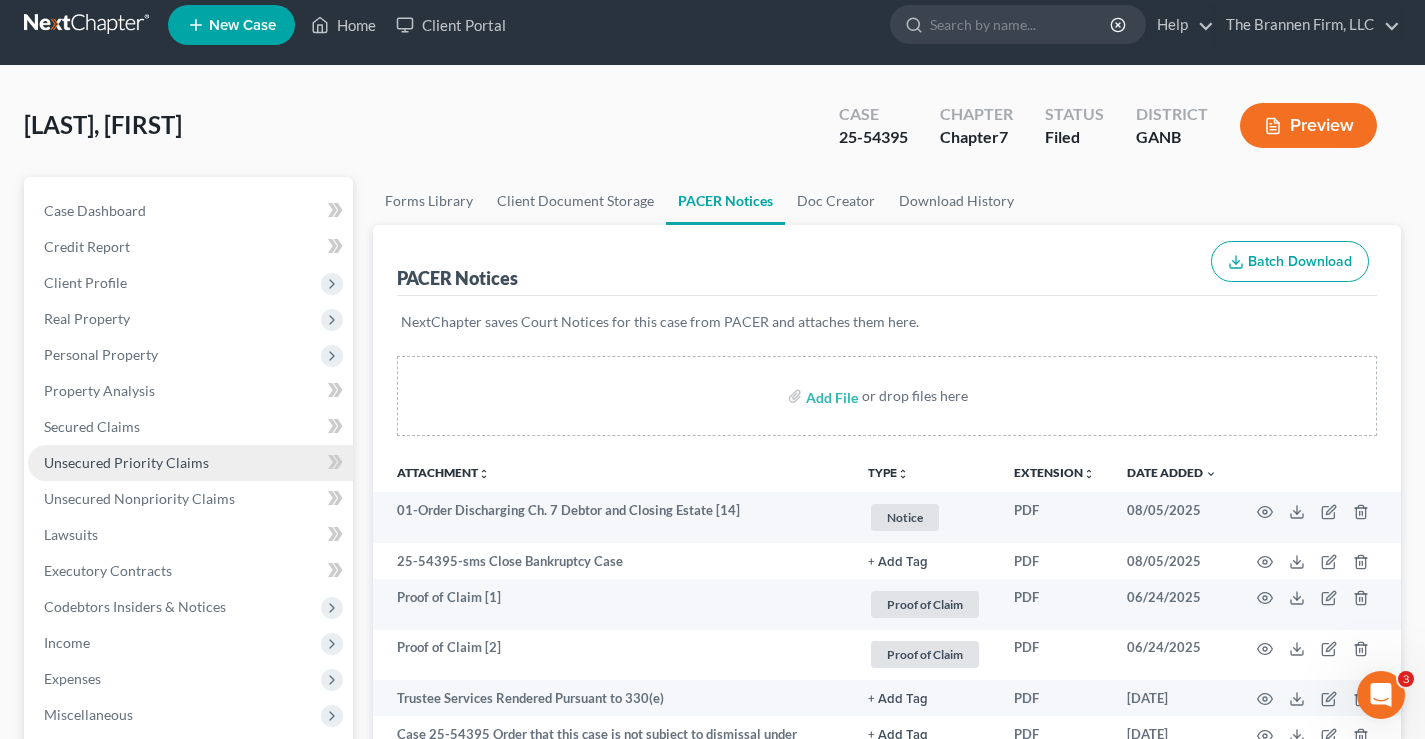 click on "Unsecured Priority Claims" at bounding box center [126, 462] 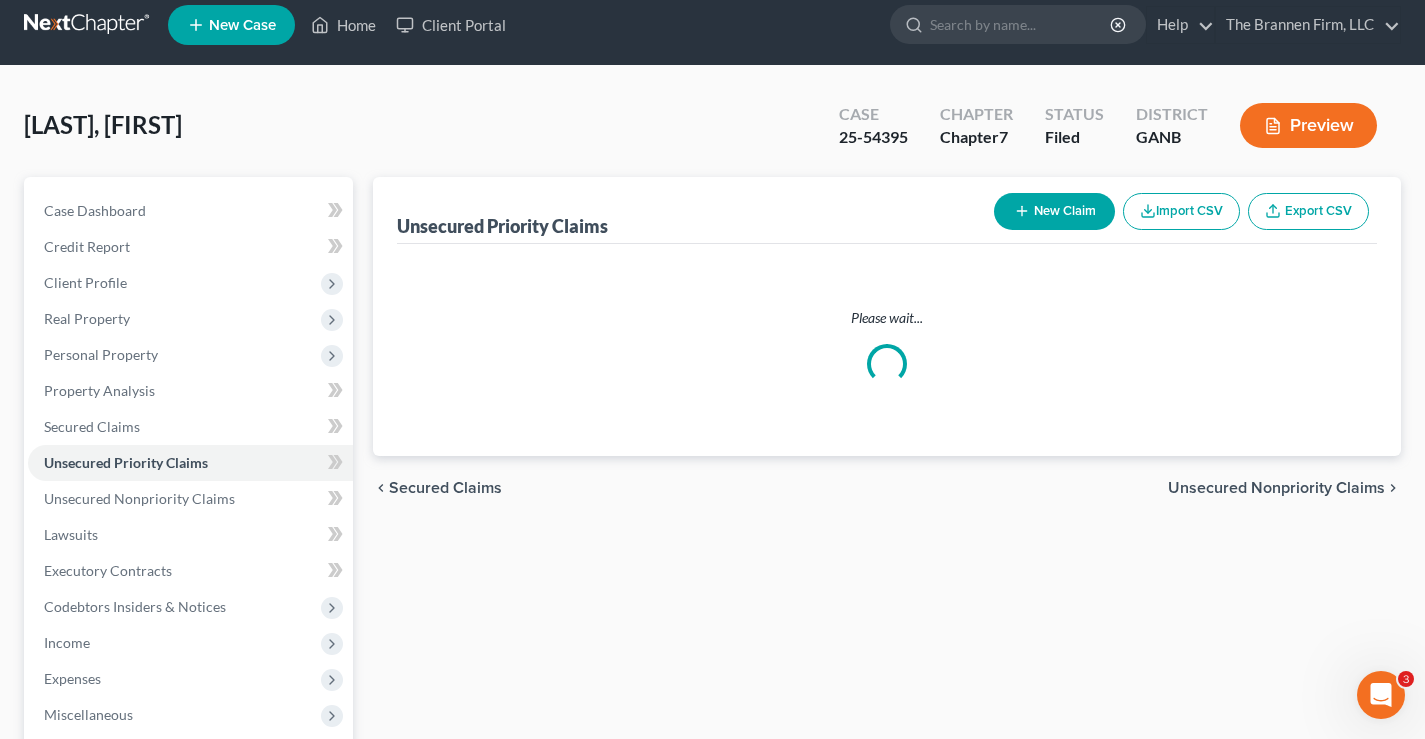 scroll, scrollTop: 0, scrollLeft: 0, axis: both 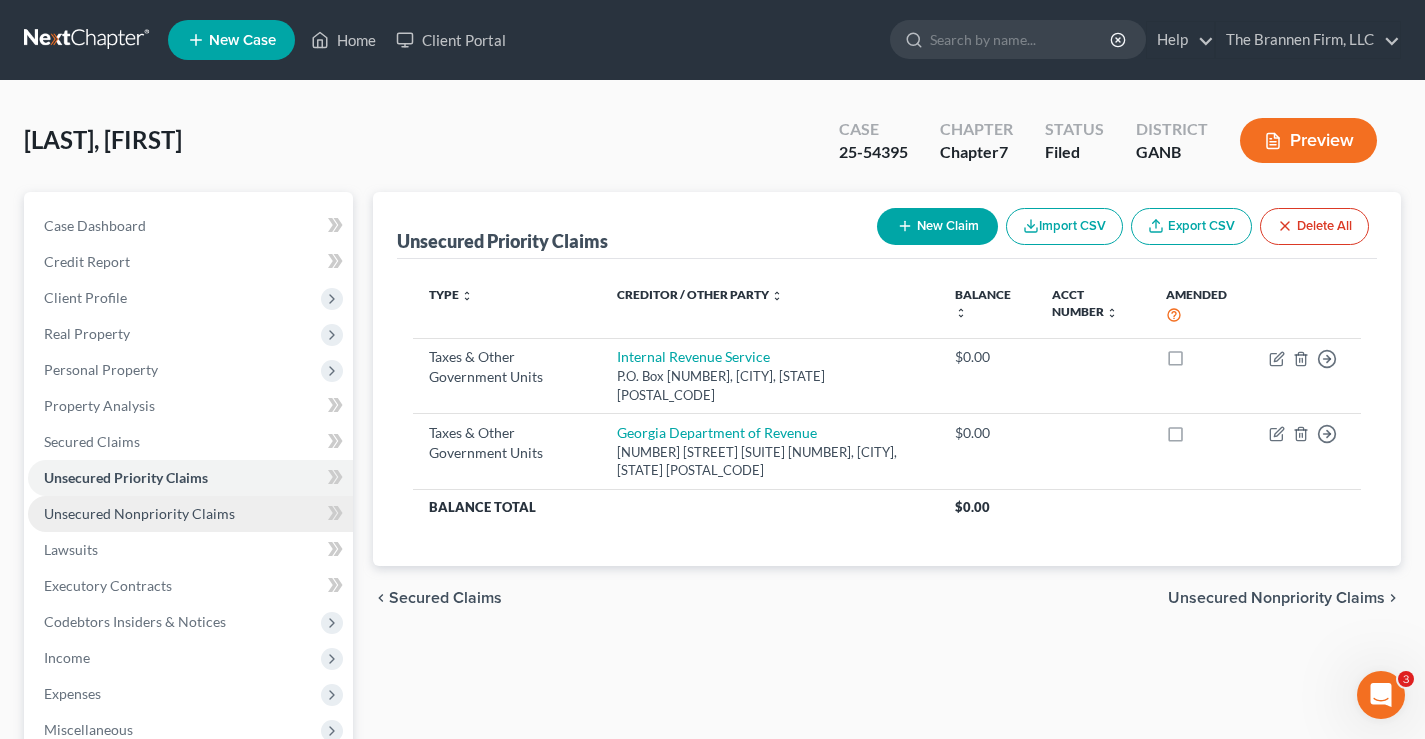 click on "Unsecured Nonpriority Claims" at bounding box center (139, 513) 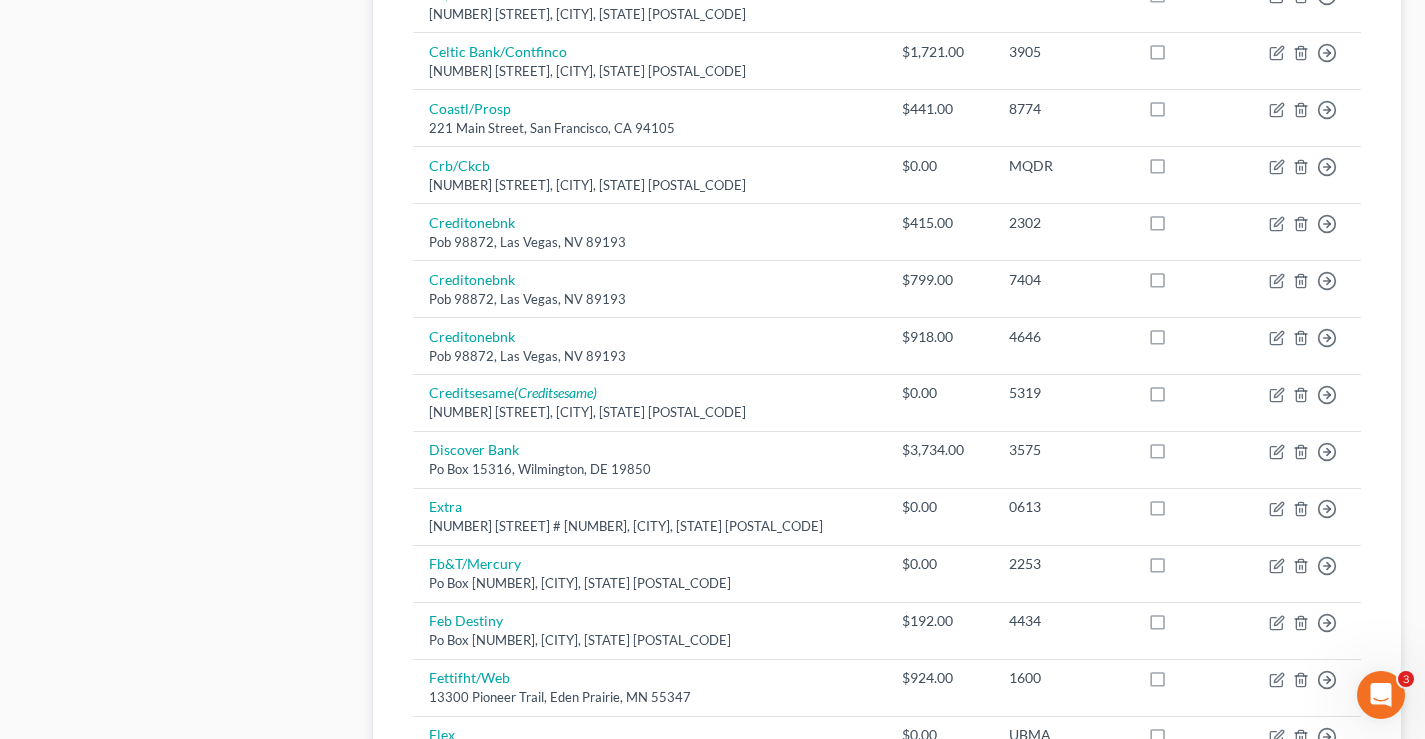 scroll, scrollTop: 1576, scrollLeft: 0, axis: vertical 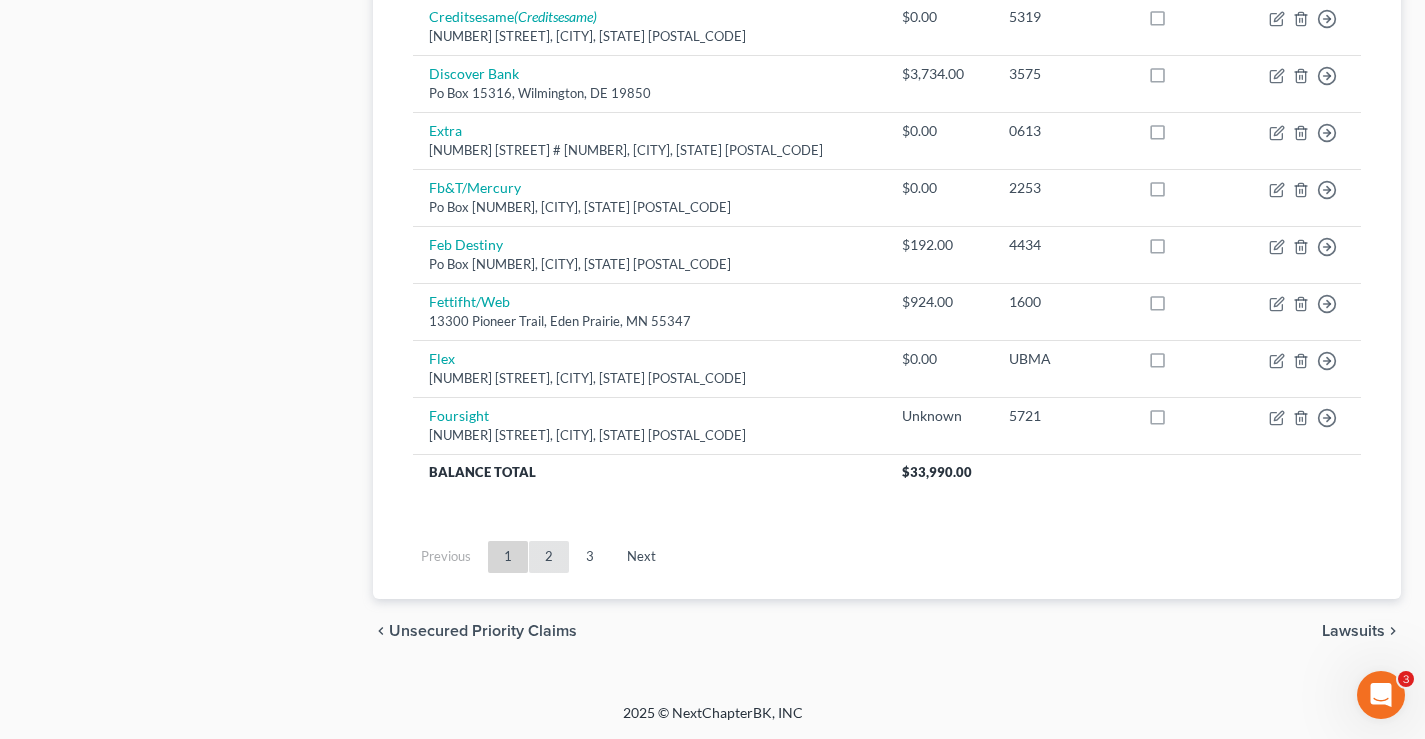click on "2" at bounding box center [549, 557] 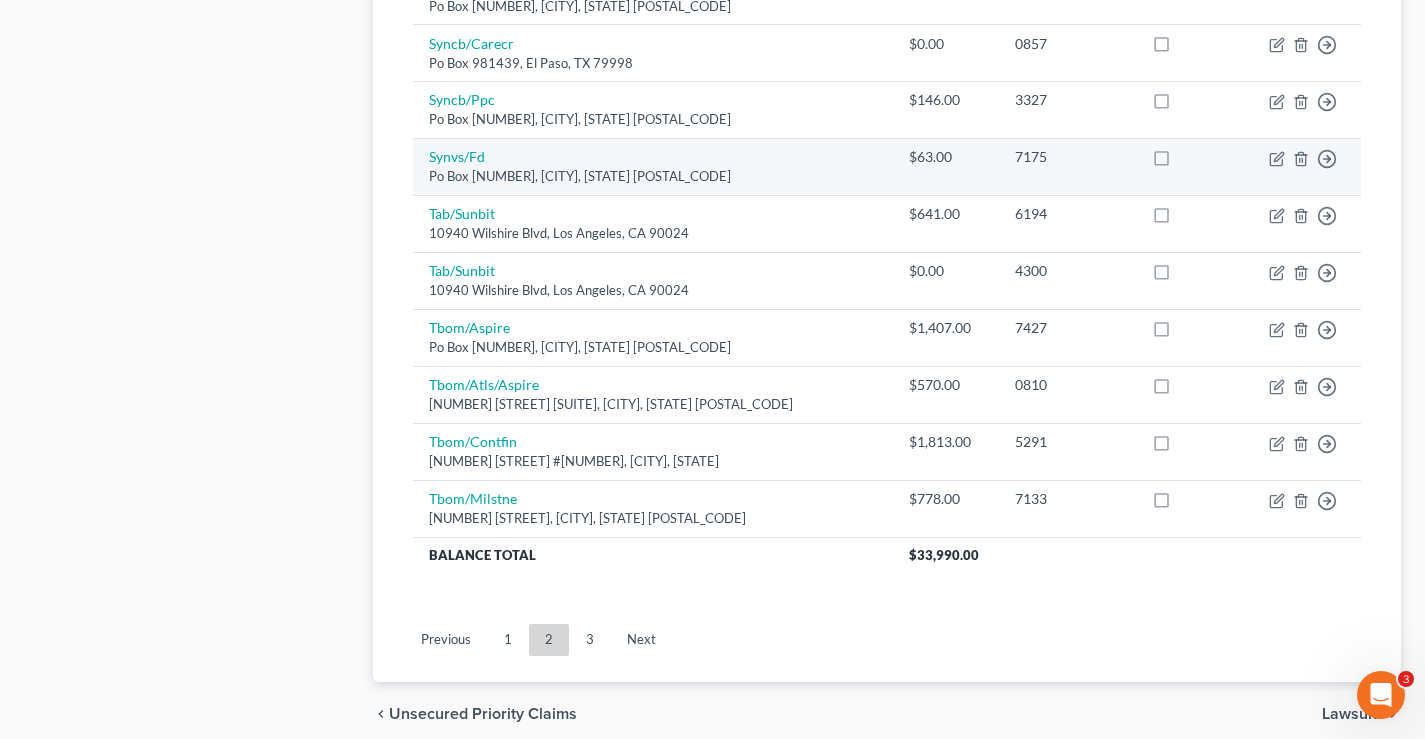 scroll, scrollTop: 1576, scrollLeft: 0, axis: vertical 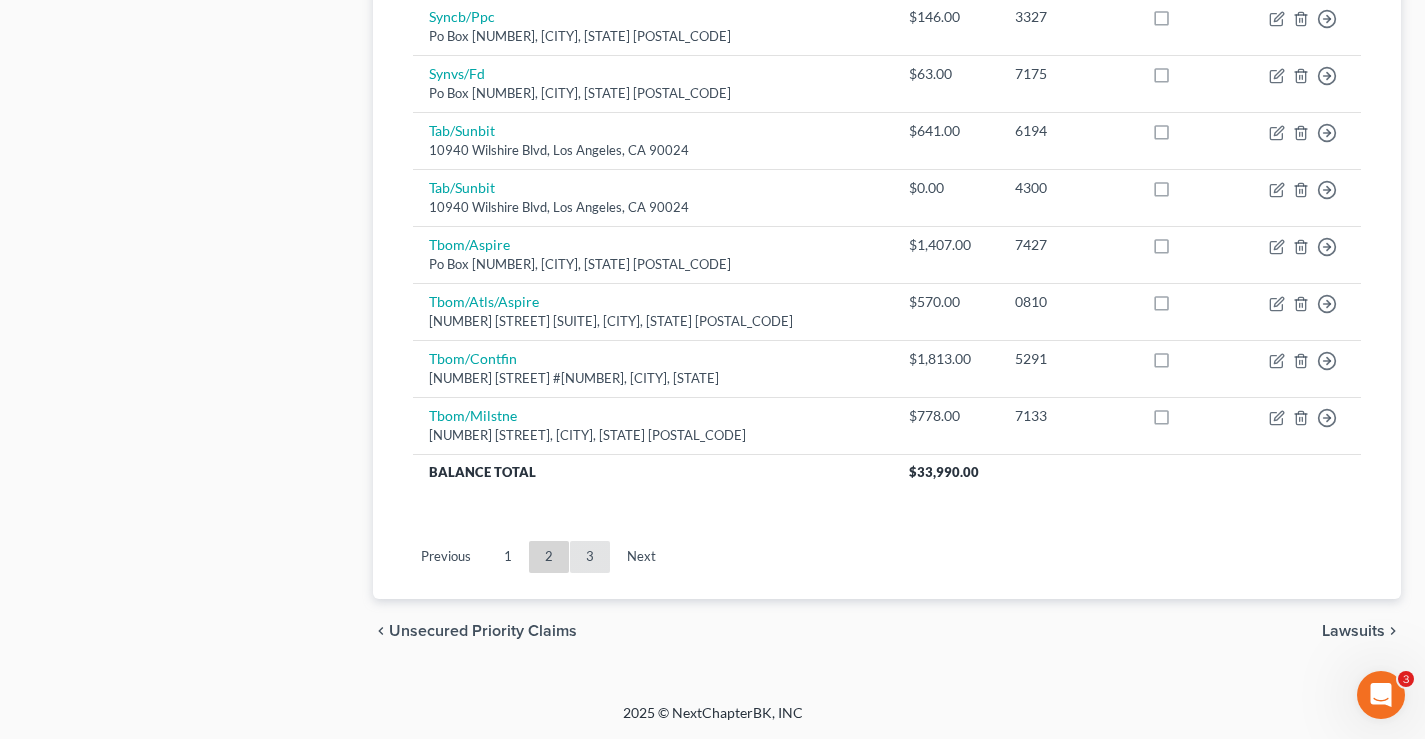 click on "3" at bounding box center [590, 557] 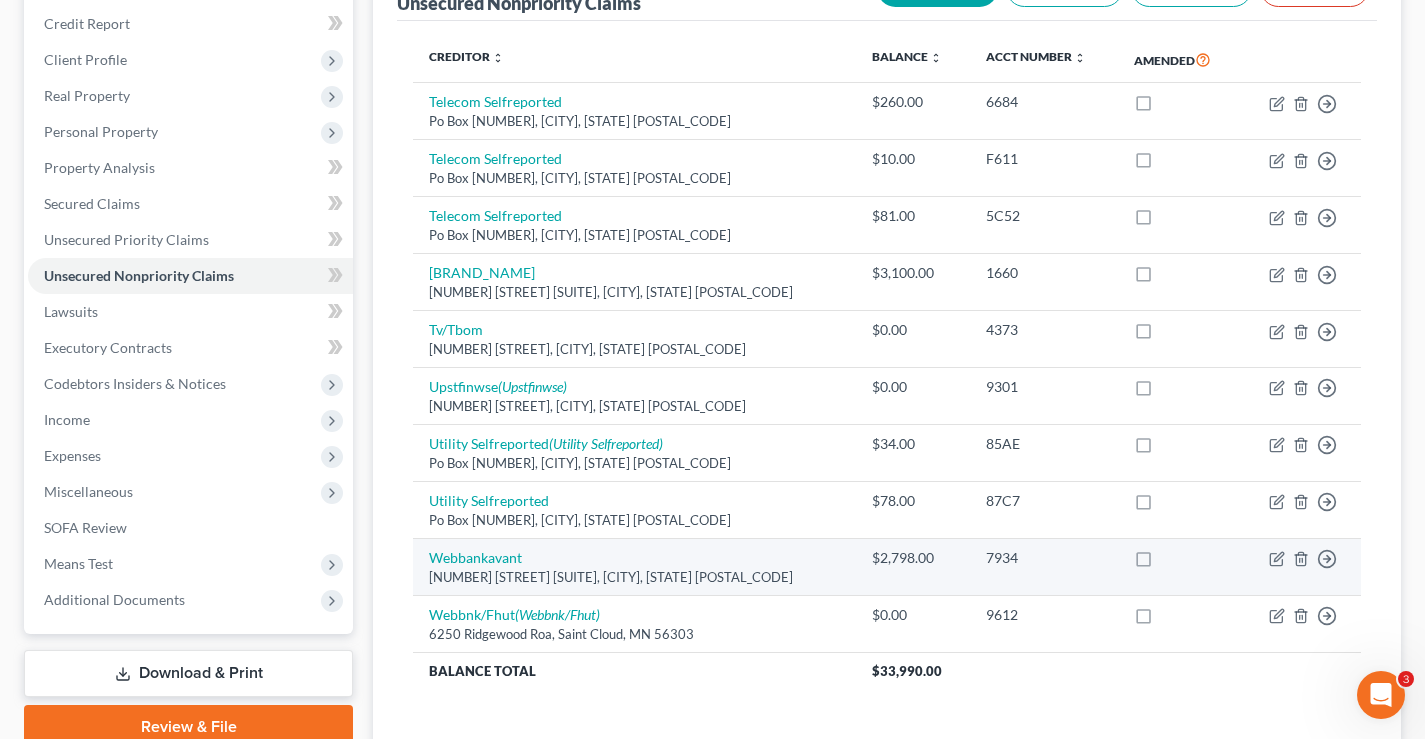 scroll, scrollTop: 400, scrollLeft: 0, axis: vertical 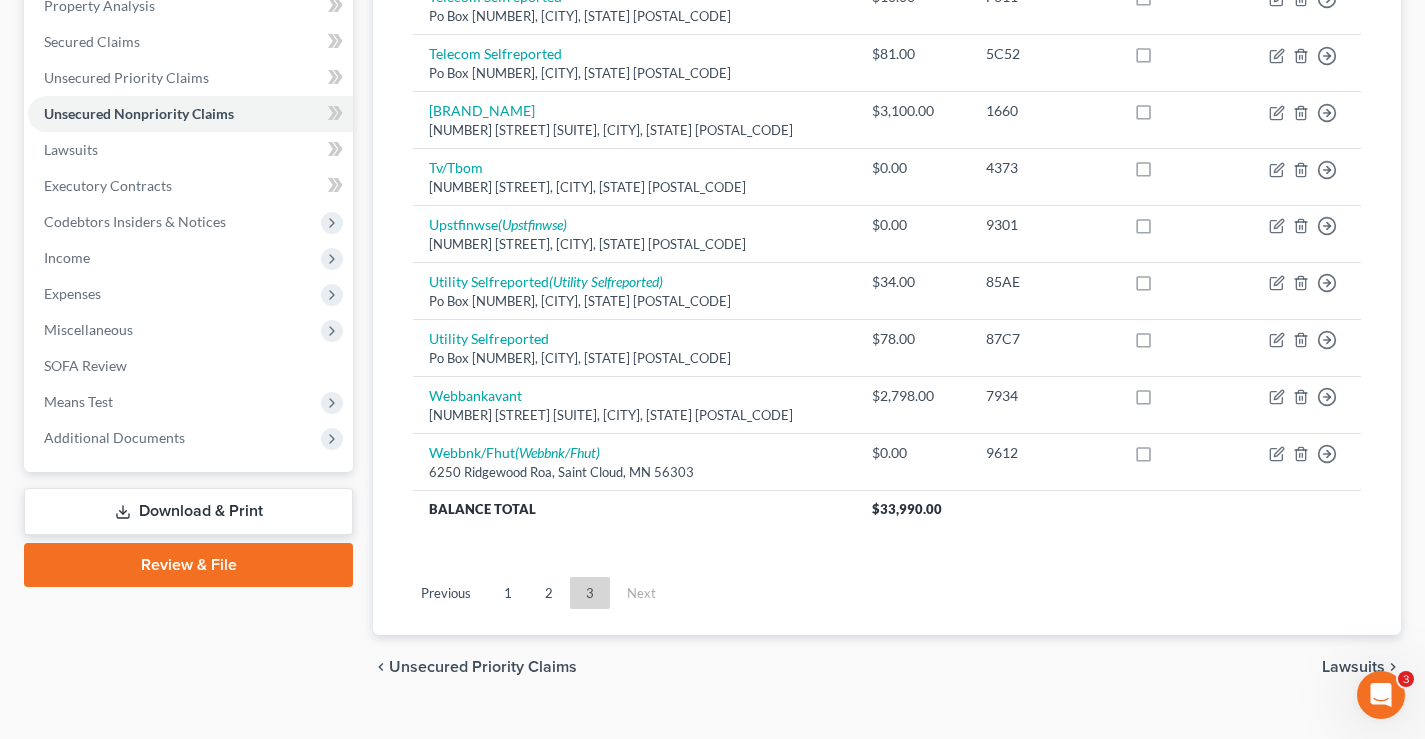 click on "chevron_left
Unsecured Priority Claims
Lawsuits
chevron_right" at bounding box center [887, 667] 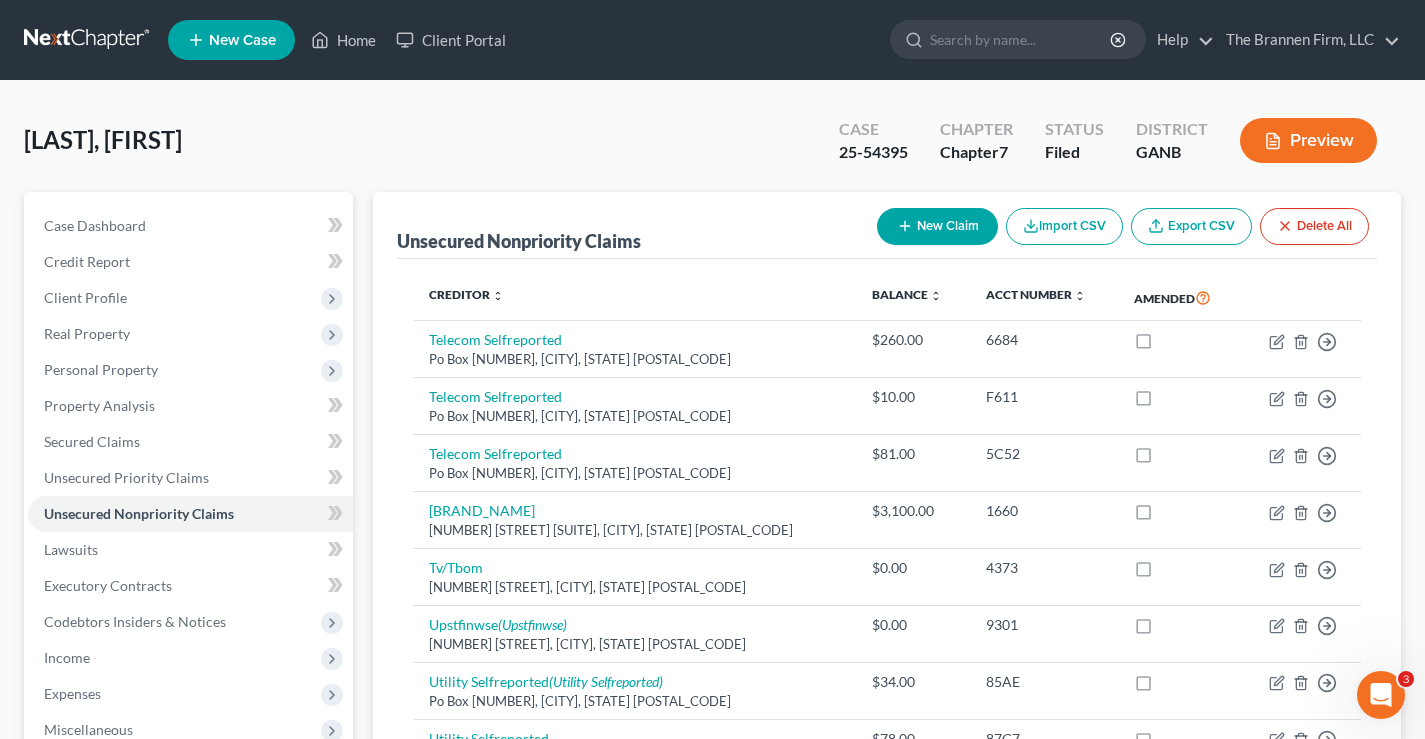 click at bounding box center [88, 40] 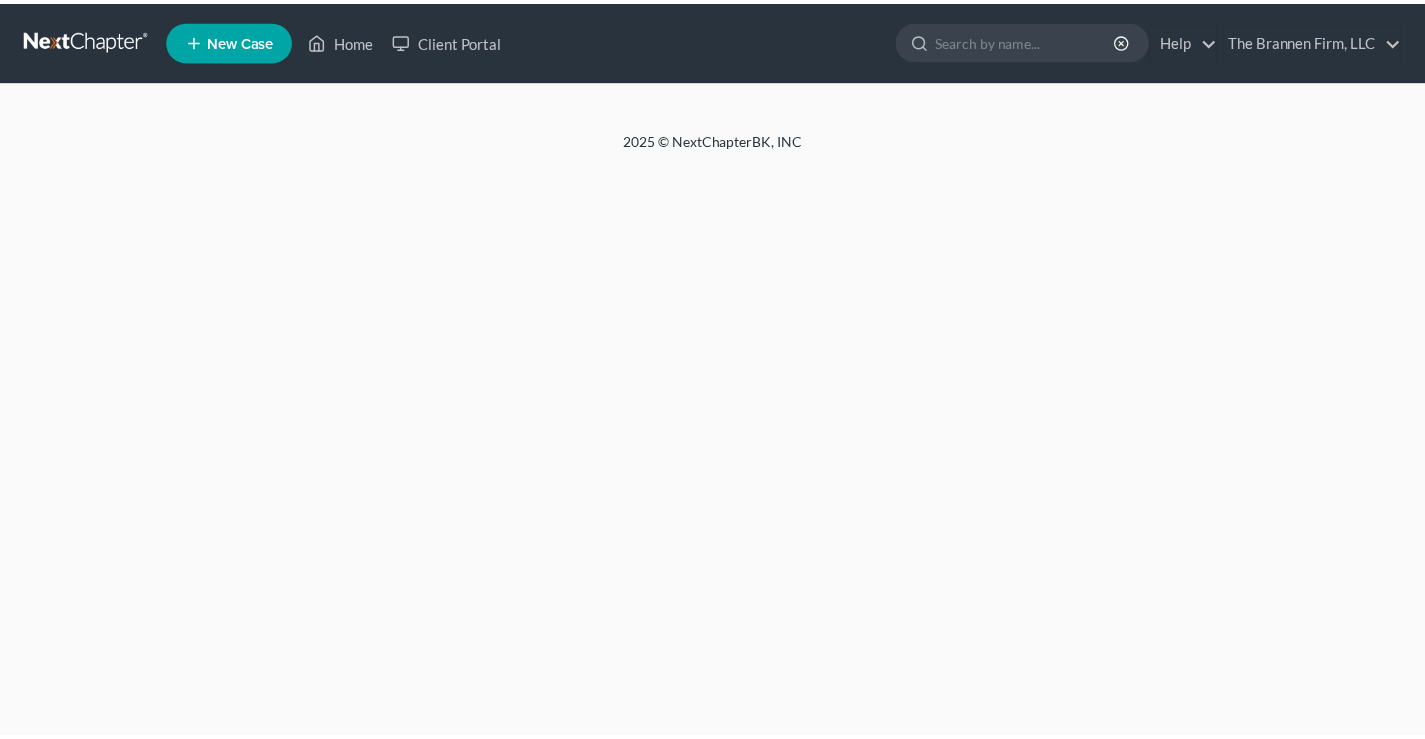 scroll, scrollTop: 0, scrollLeft: 0, axis: both 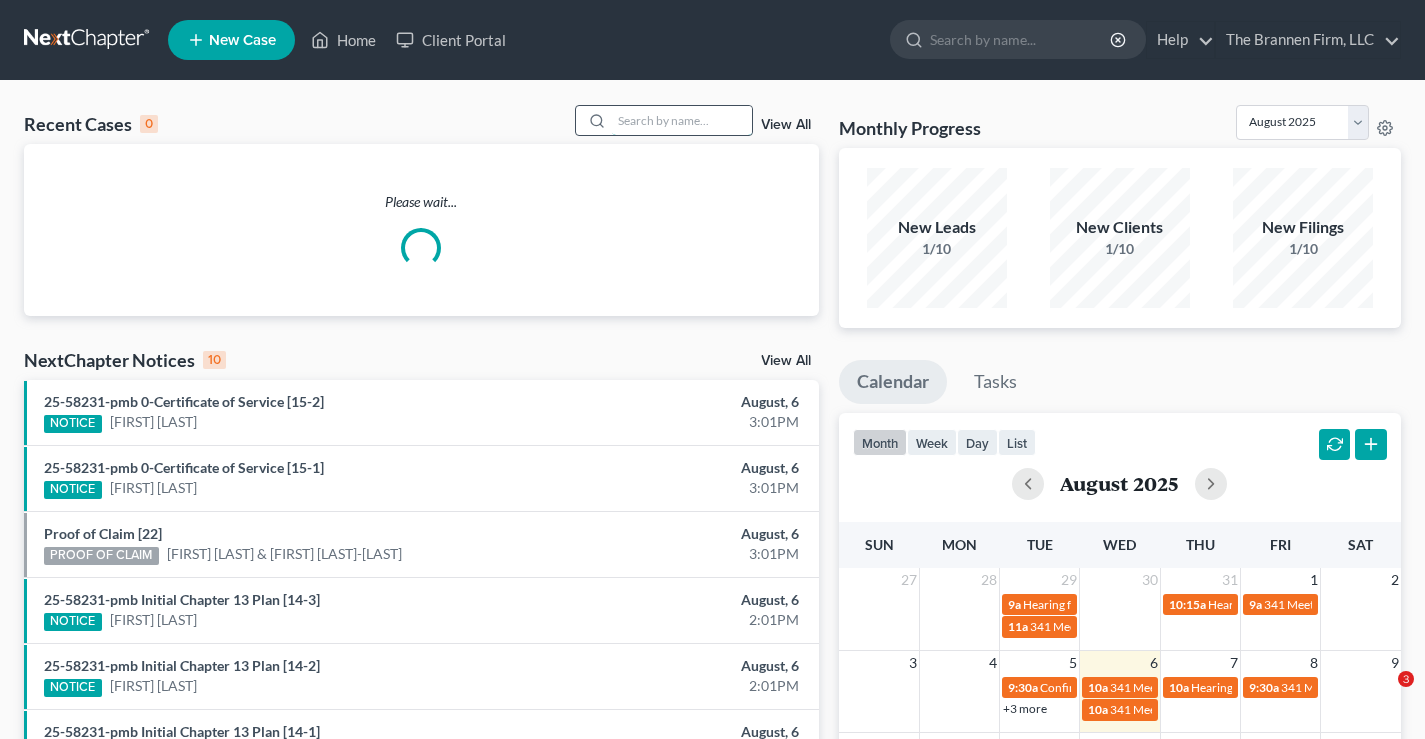 click at bounding box center (682, 120) 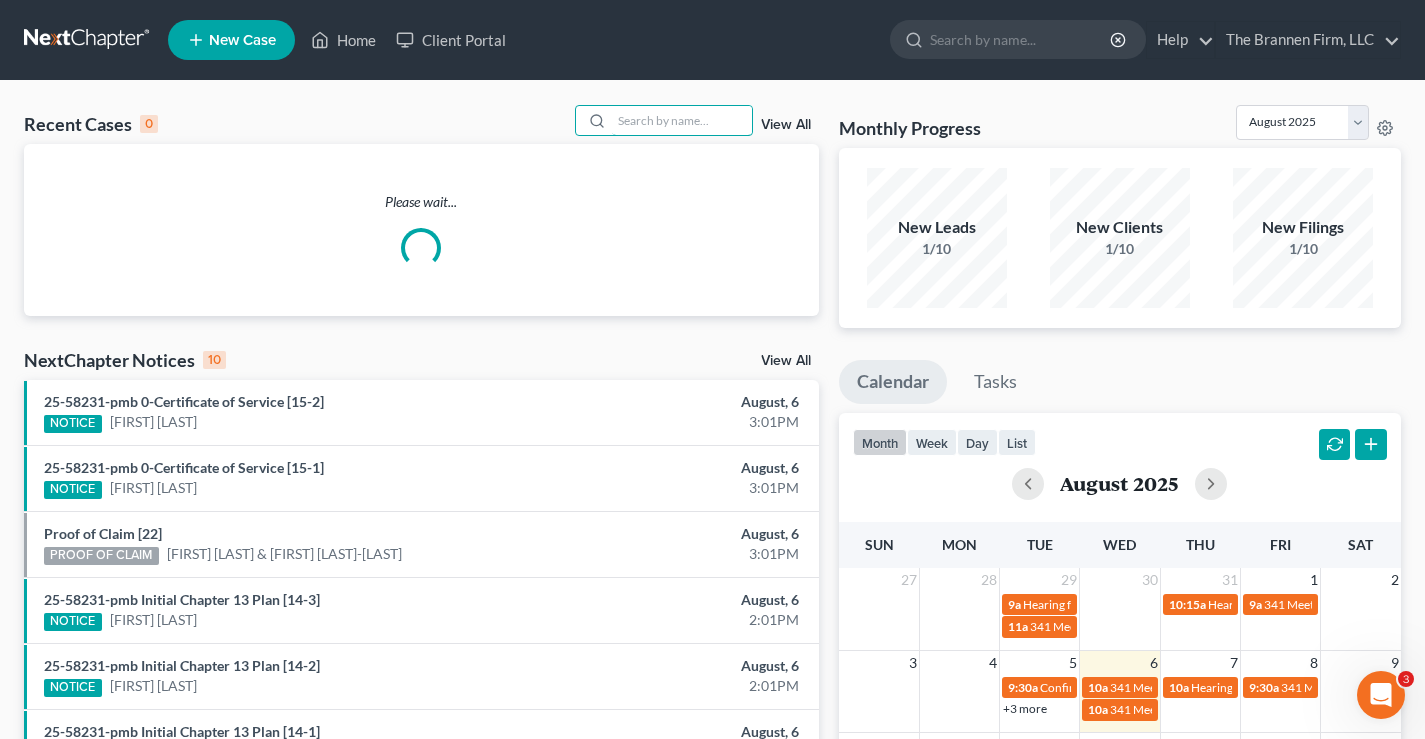 scroll, scrollTop: 0, scrollLeft: 0, axis: both 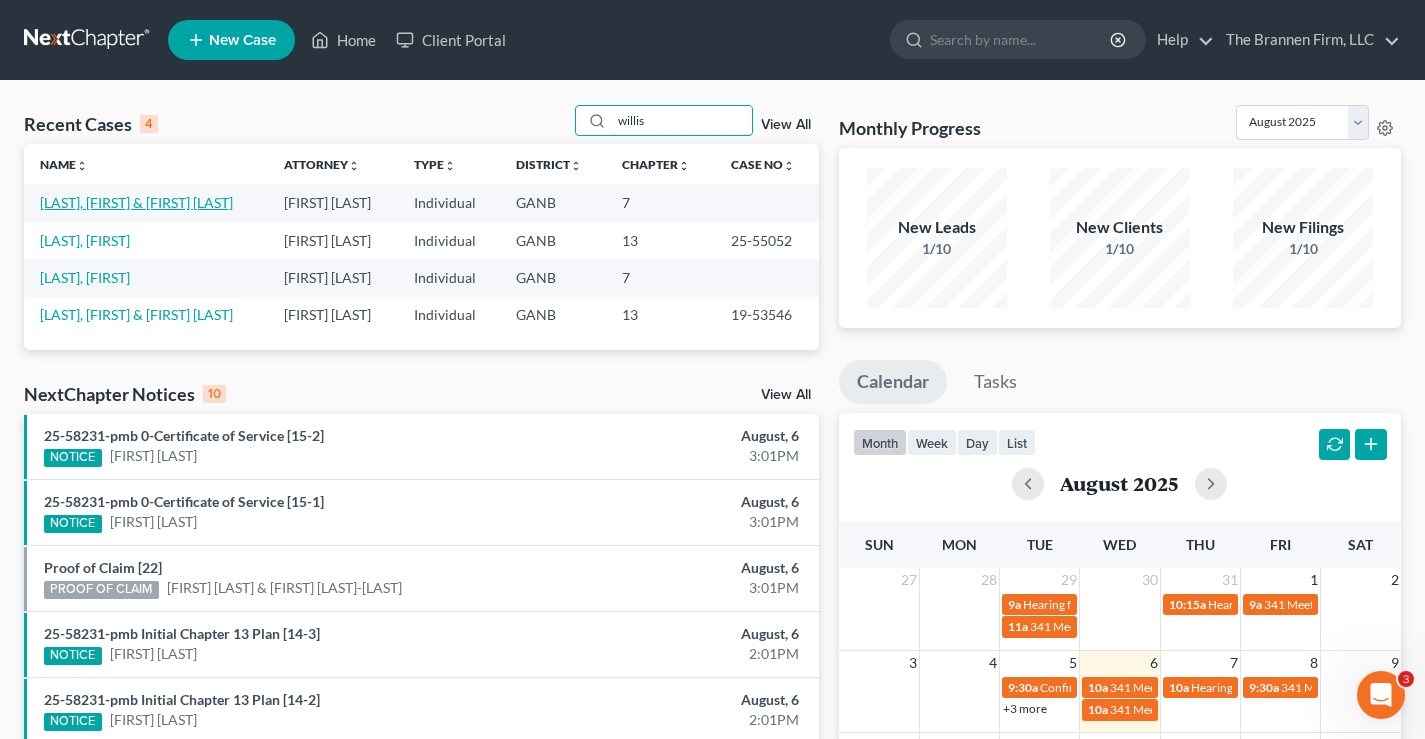 type on "willis" 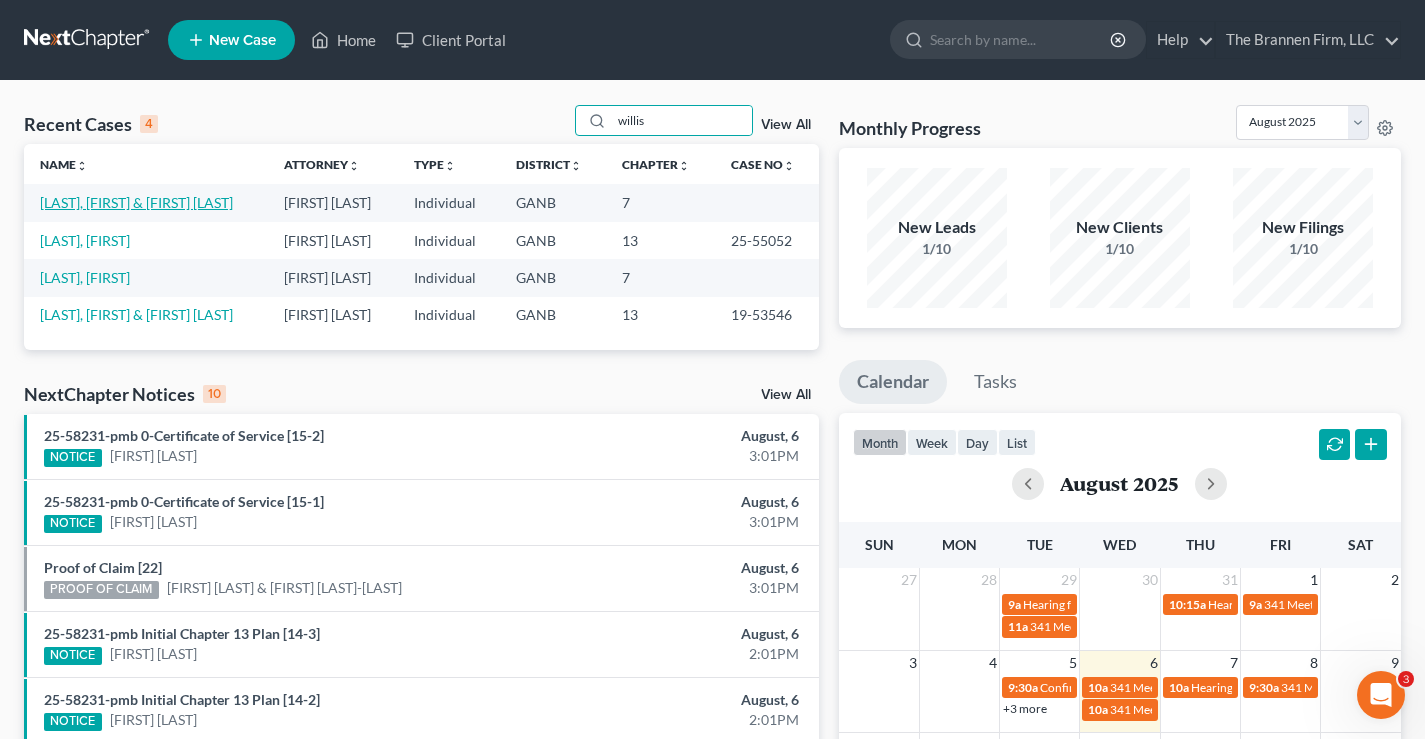 click on "[LAST], [FIRST] & [FIRST] [LAST]" at bounding box center [136, 202] 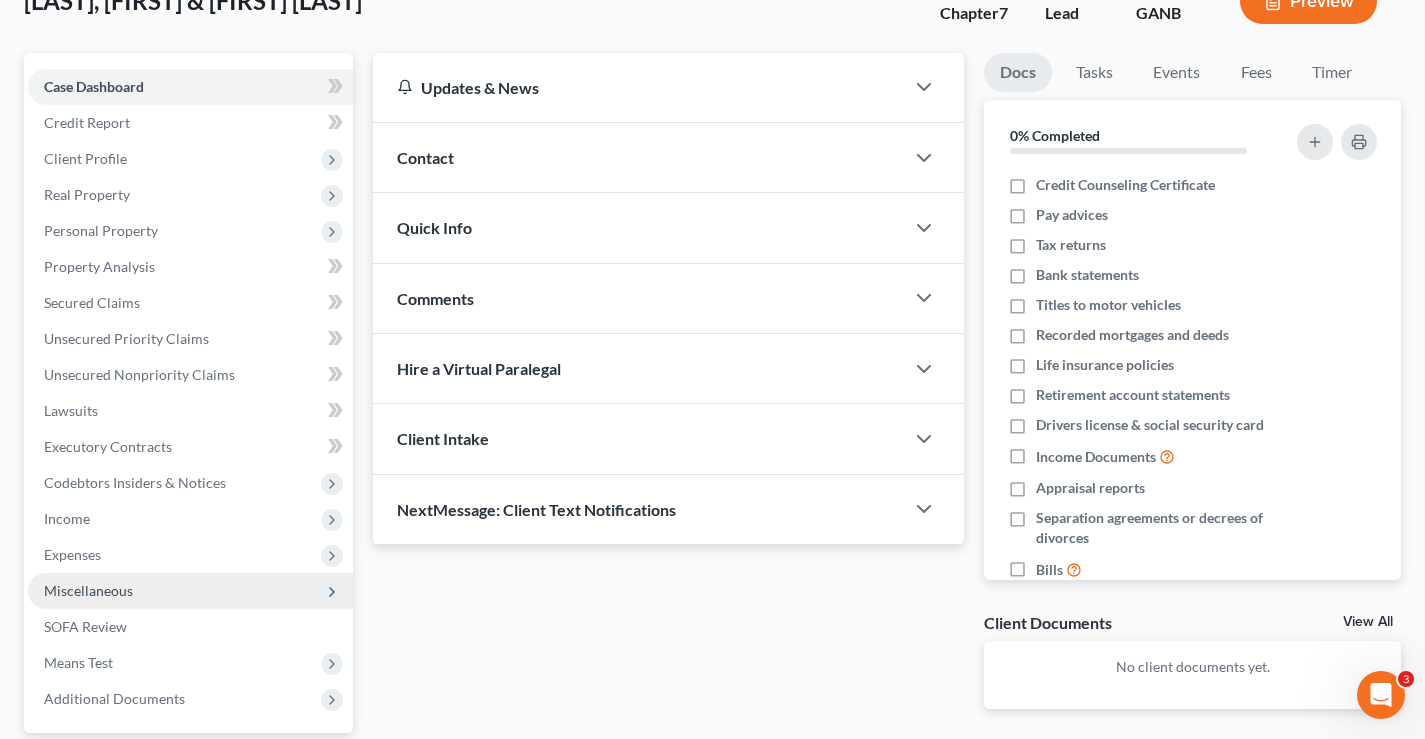 scroll, scrollTop: 200, scrollLeft: 0, axis: vertical 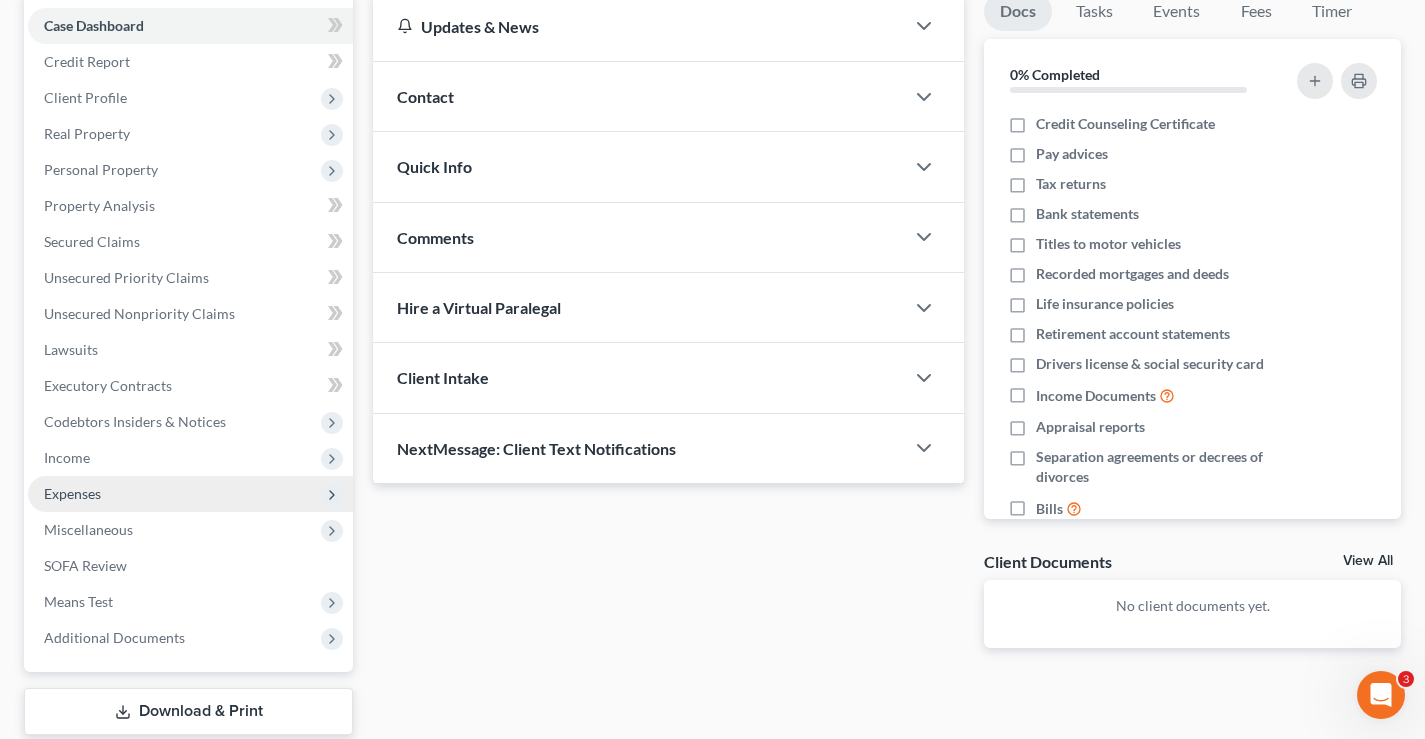 click on "Expenses" at bounding box center [72, 493] 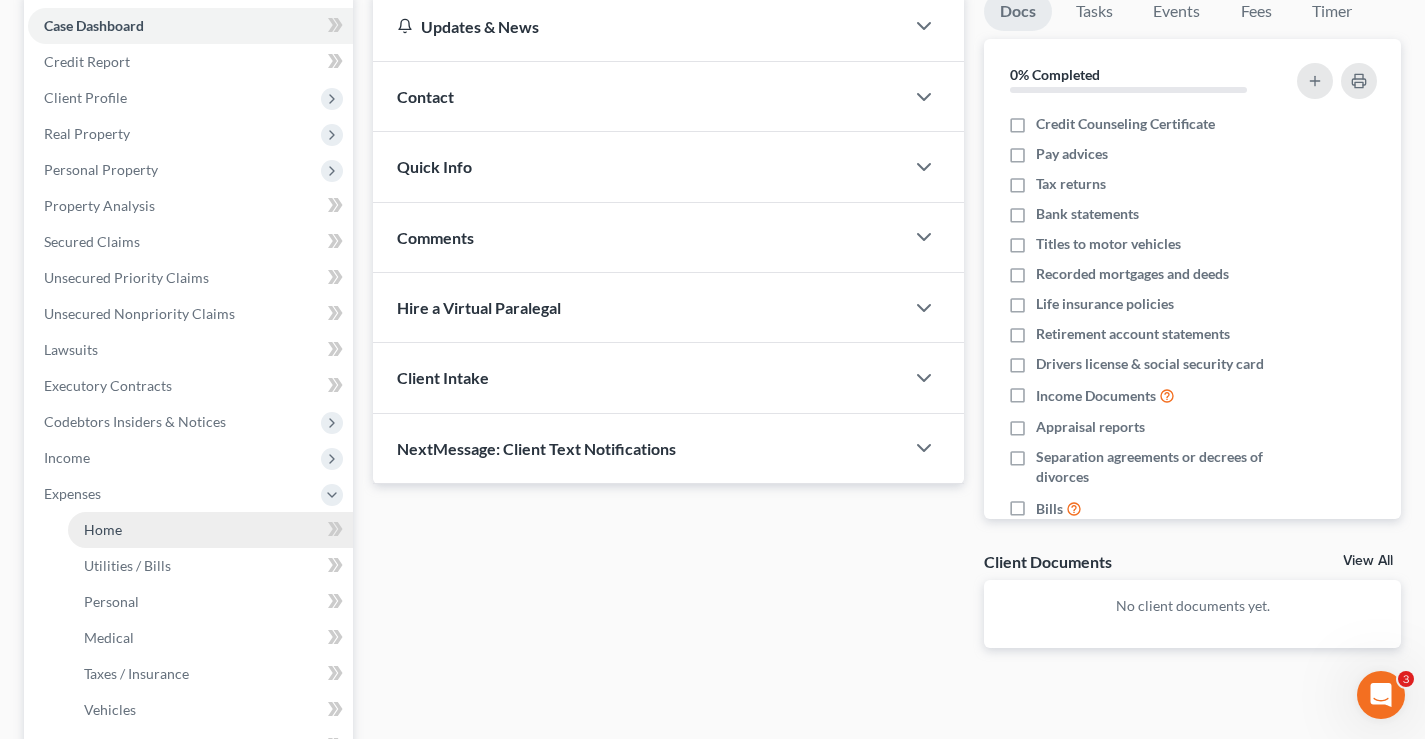 click on "Home" at bounding box center [103, 529] 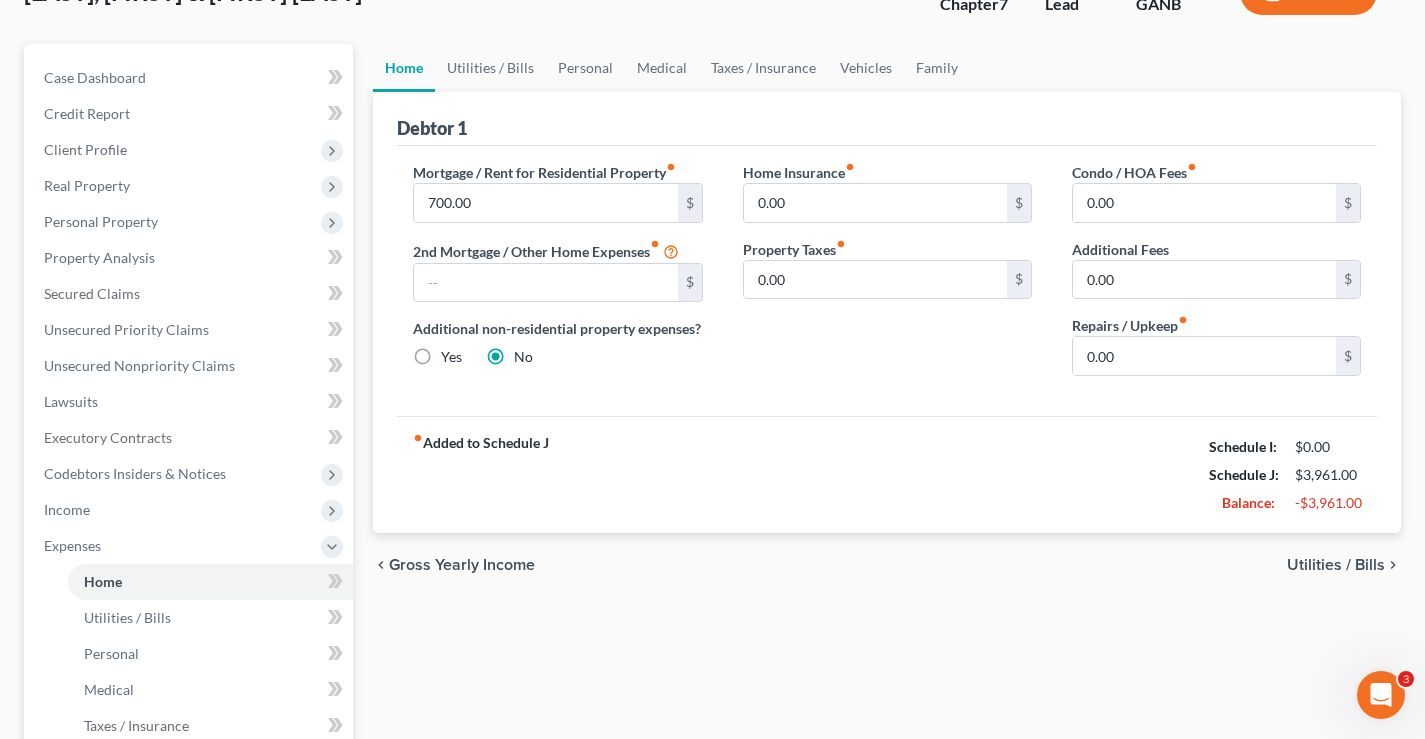 scroll, scrollTop: 0, scrollLeft: 0, axis: both 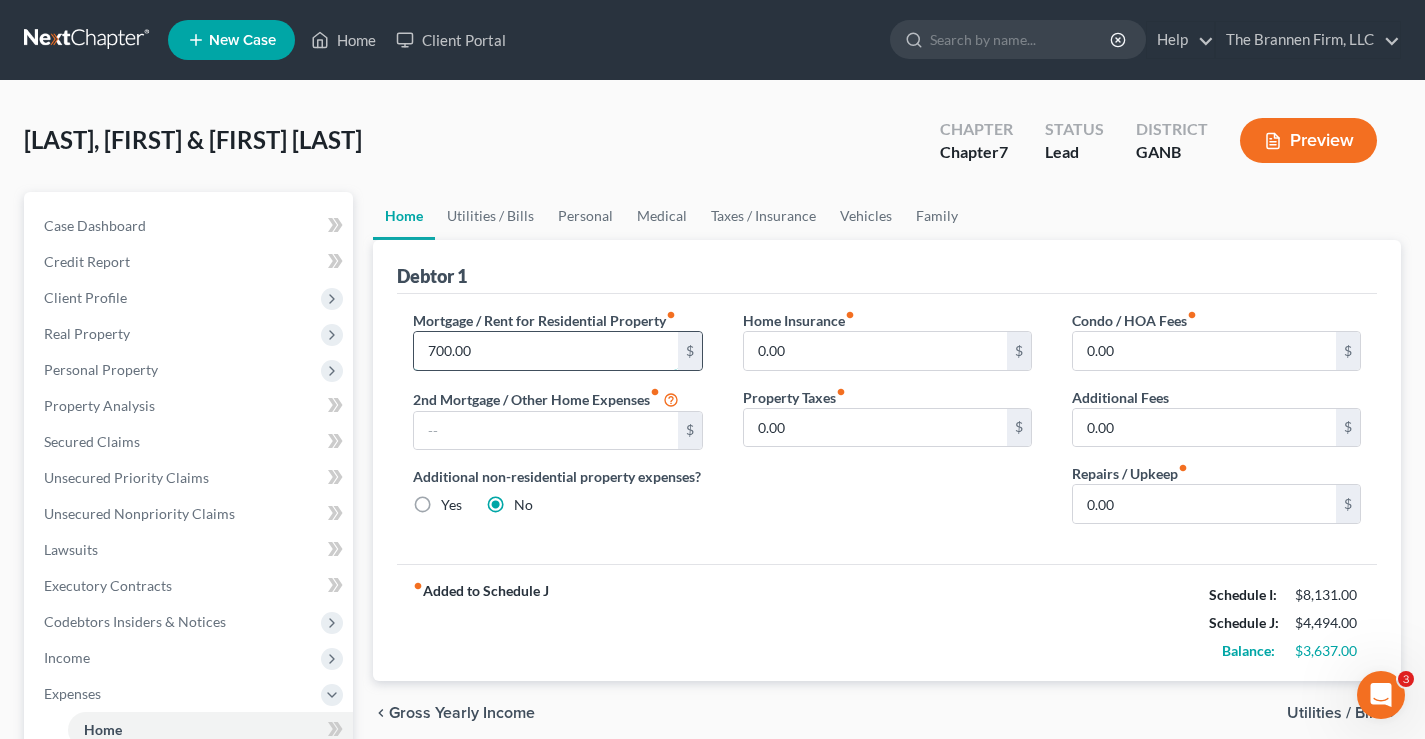 click on "700.00" at bounding box center (545, 351) 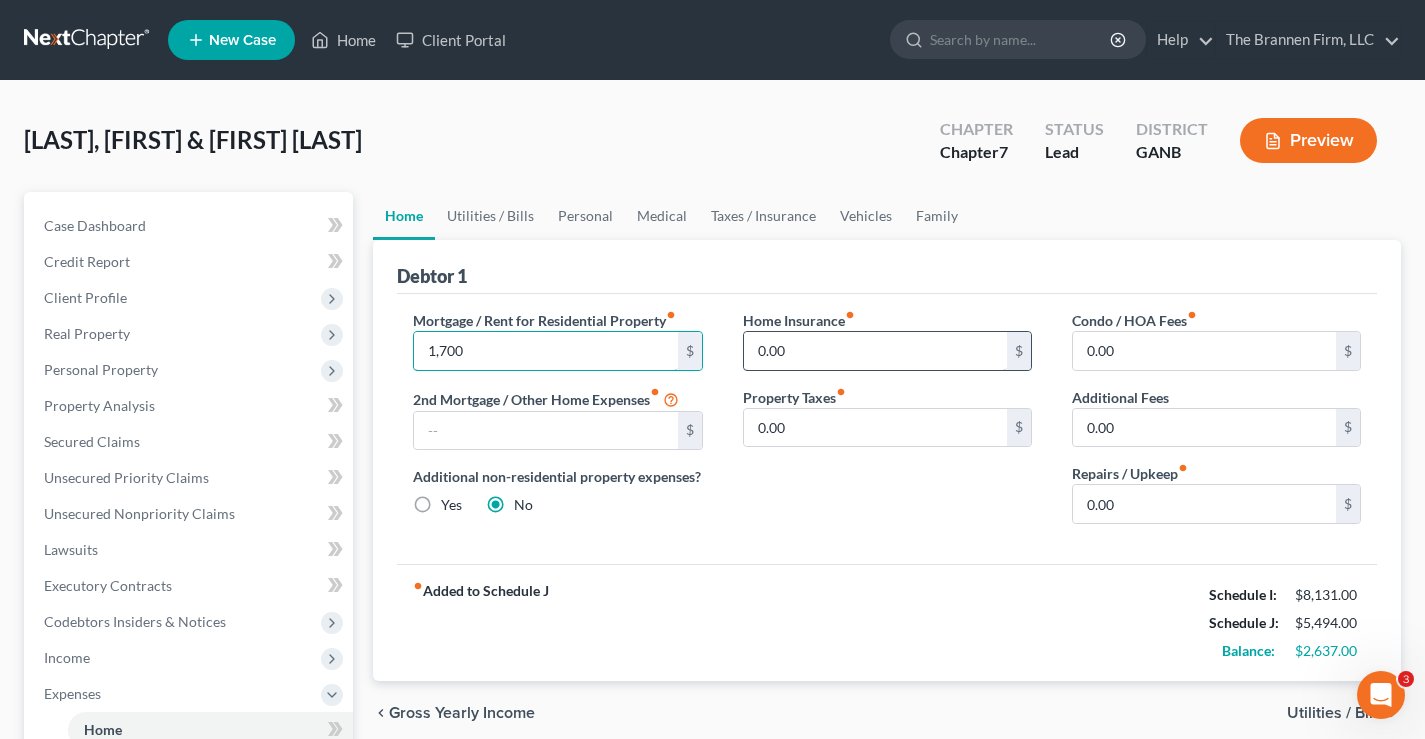 type on "1,700" 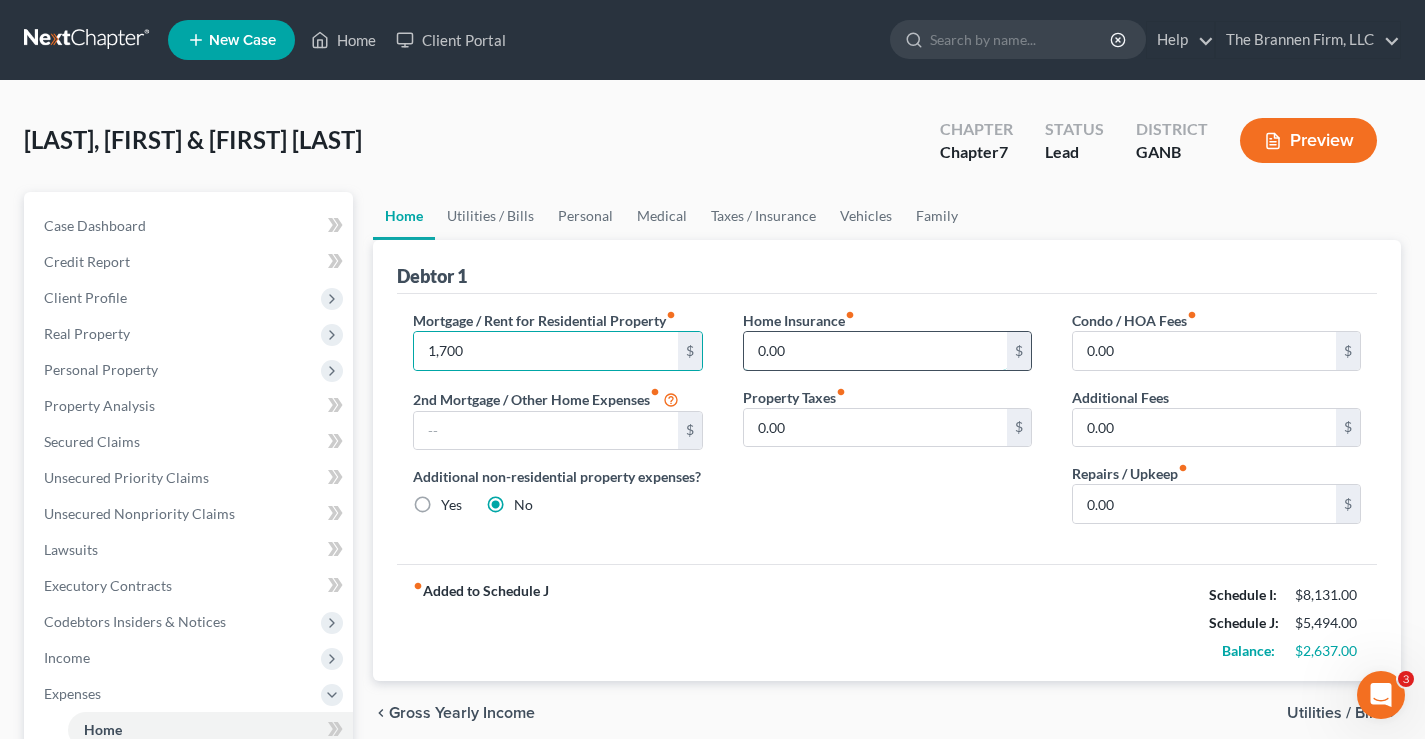click on "0.00" at bounding box center (875, 351) 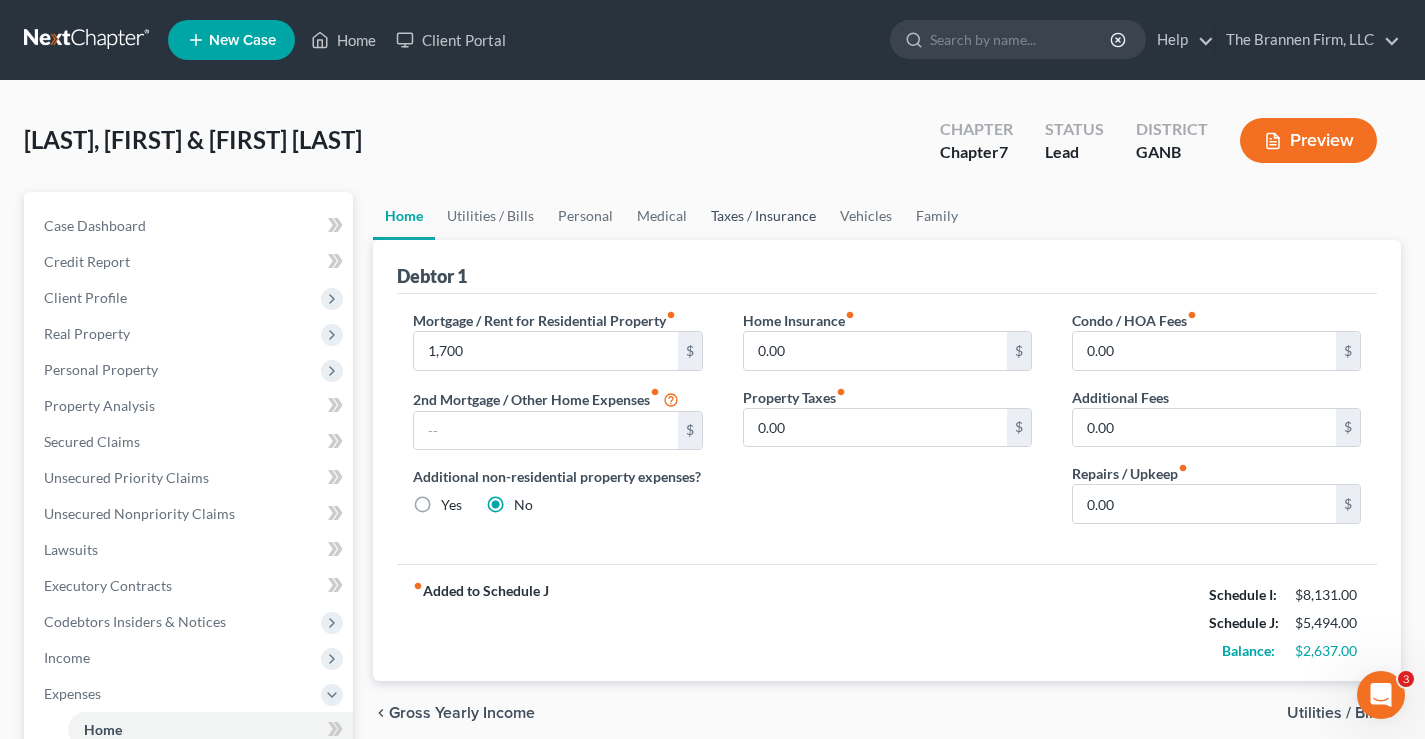 click on "Taxes / Insurance" at bounding box center (763, 216) 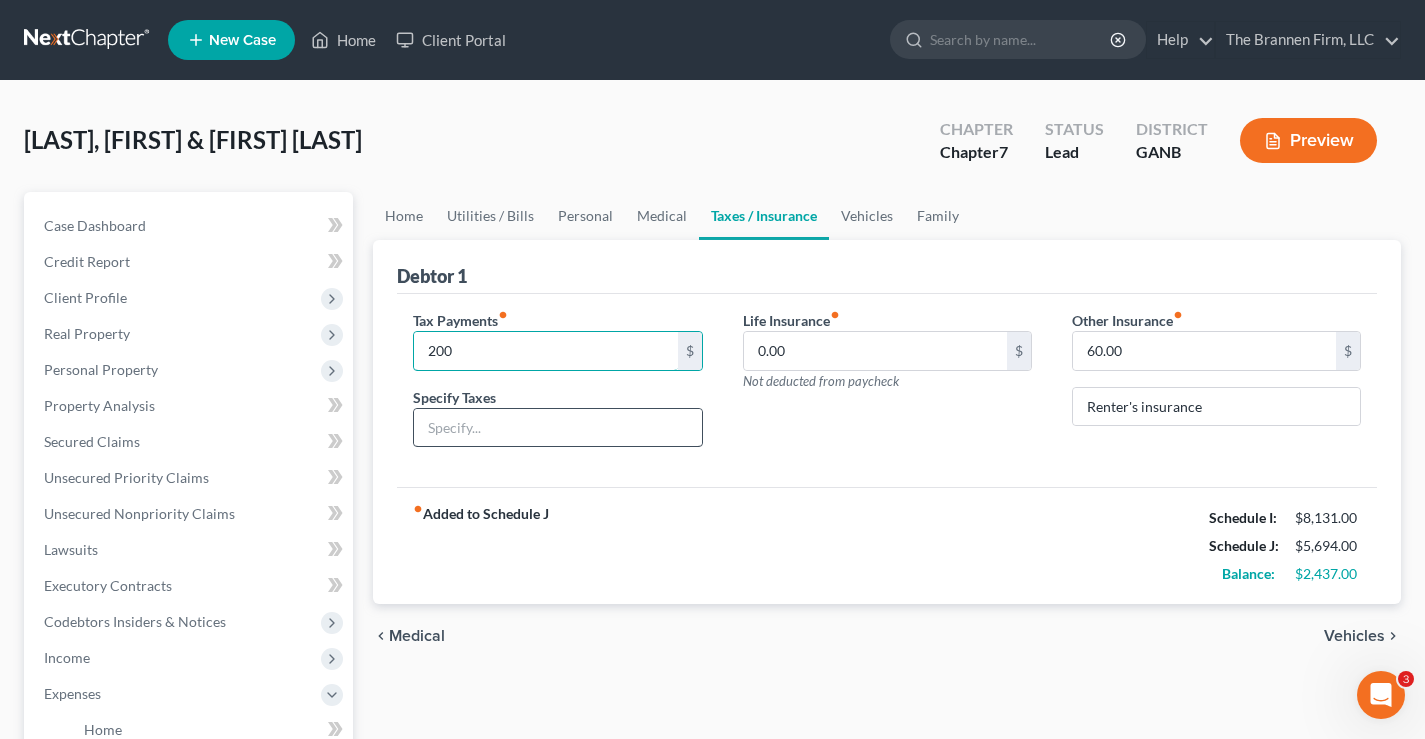 type on "200" 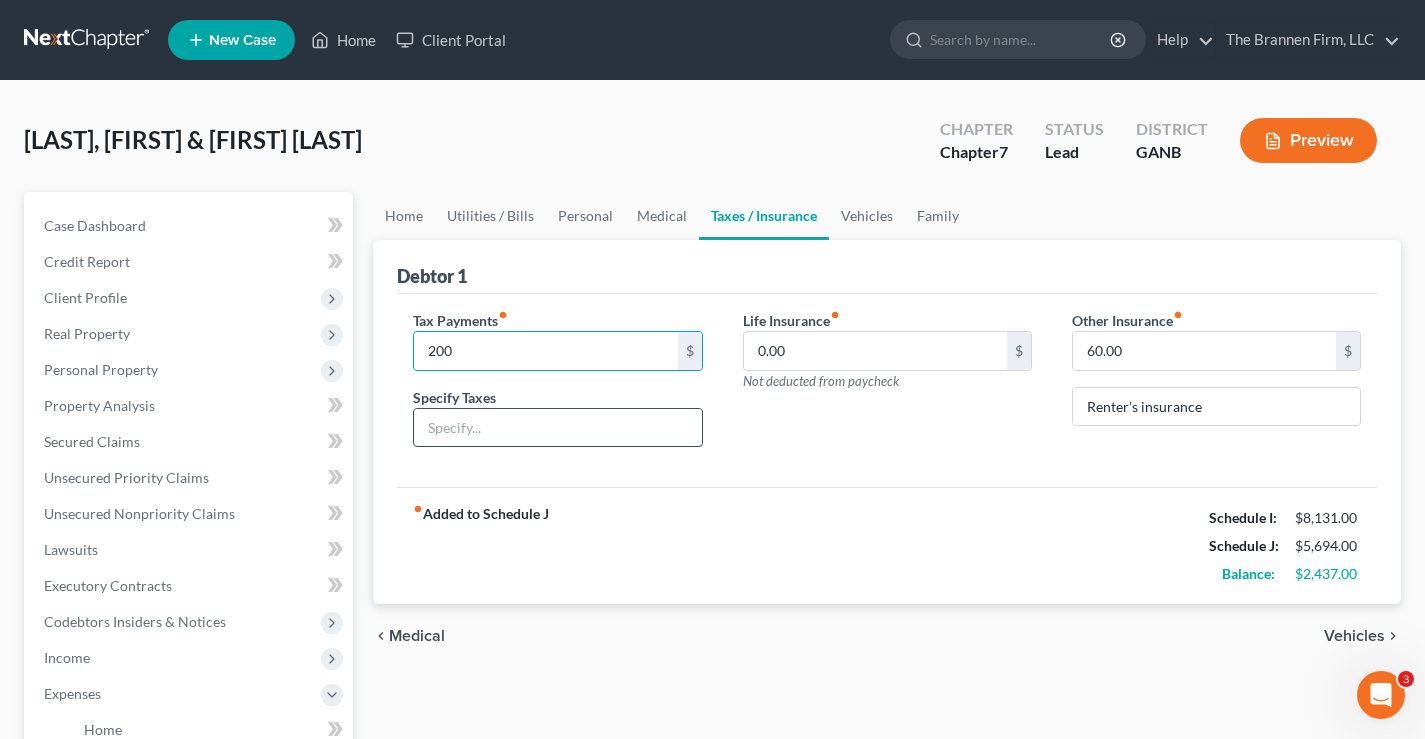 click at bounding box center [557, 428] 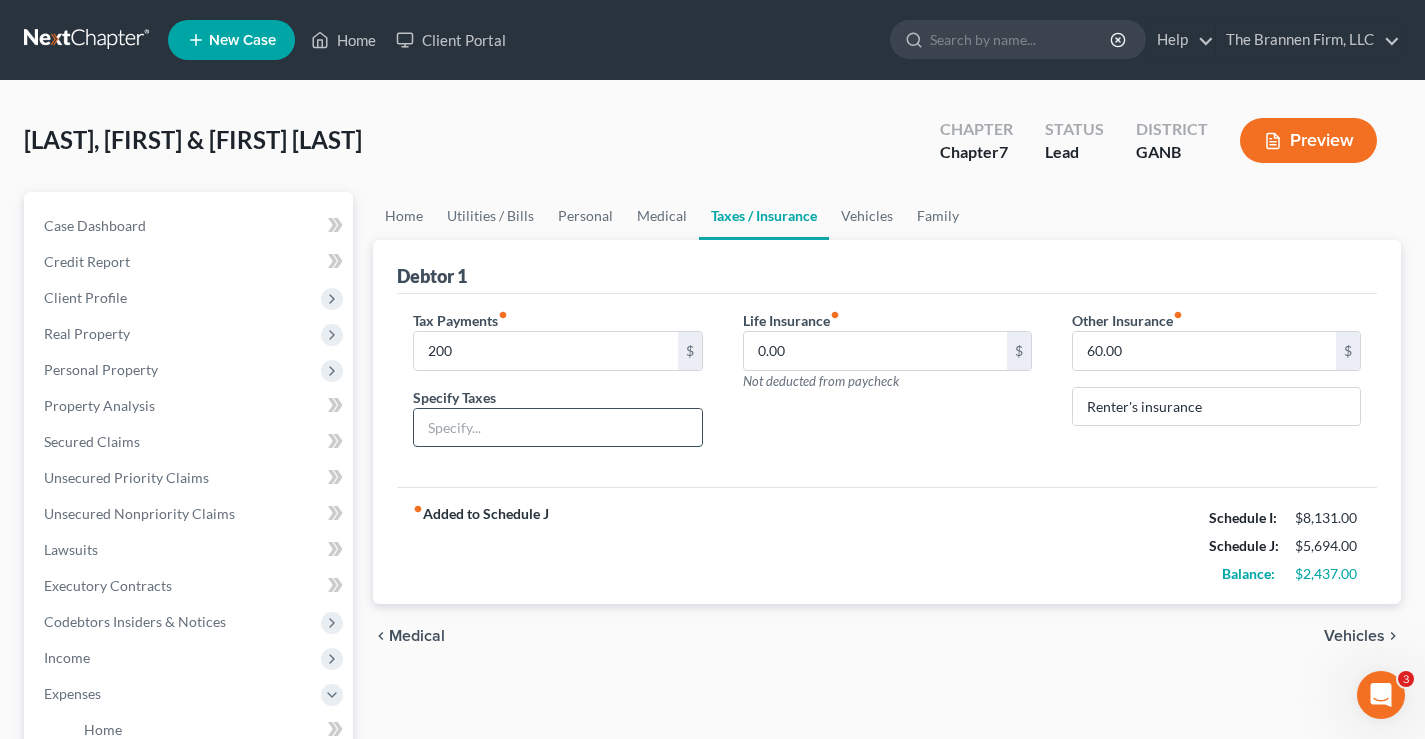 click at bounding box center [557, 428] 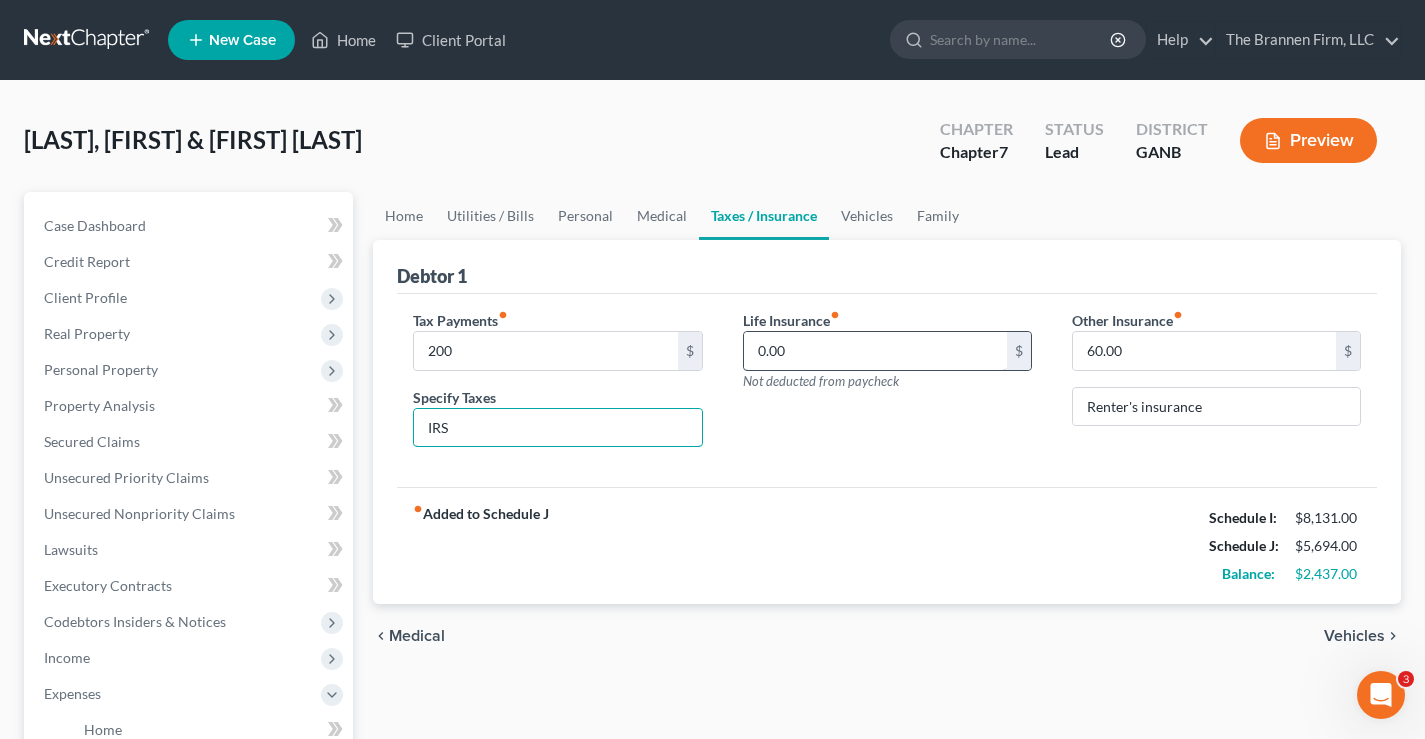 type on "IRS" 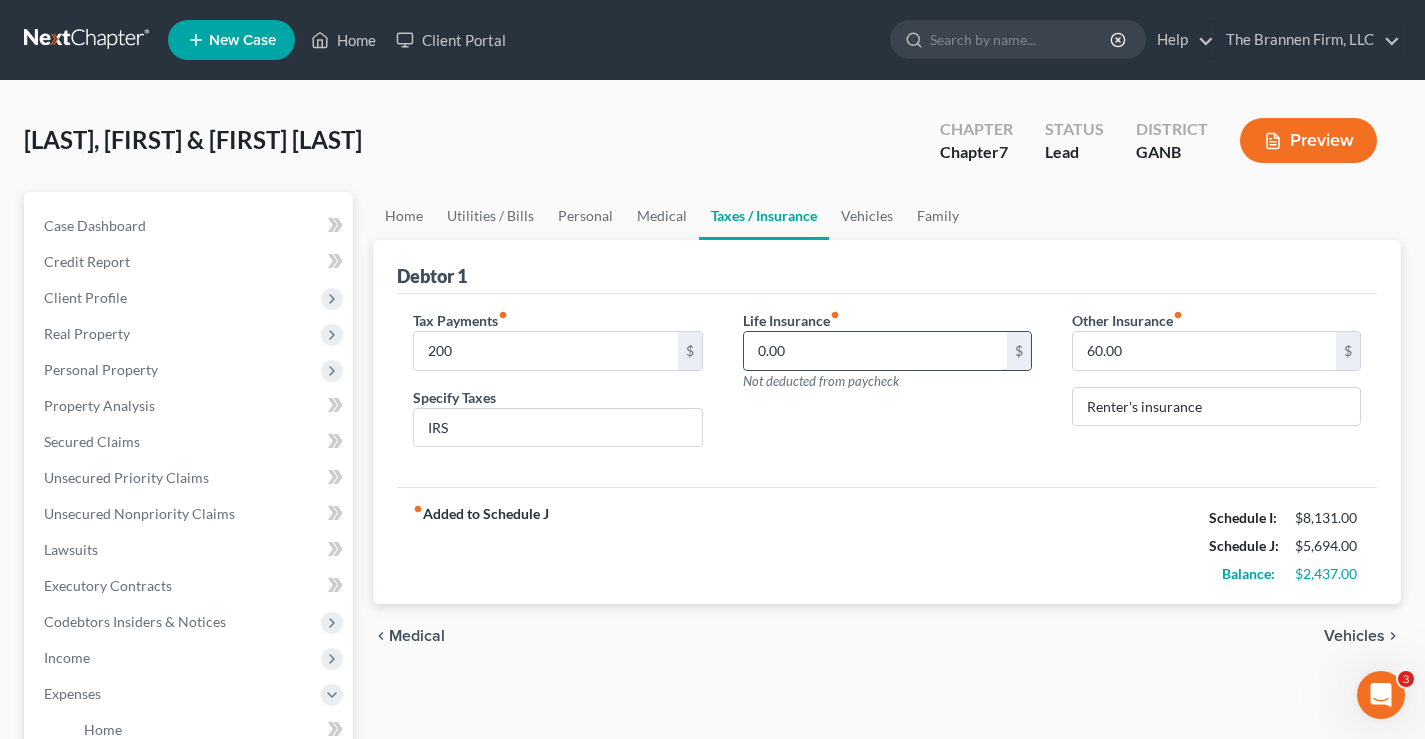 click on "0.00" at bounding box center [875, 351] 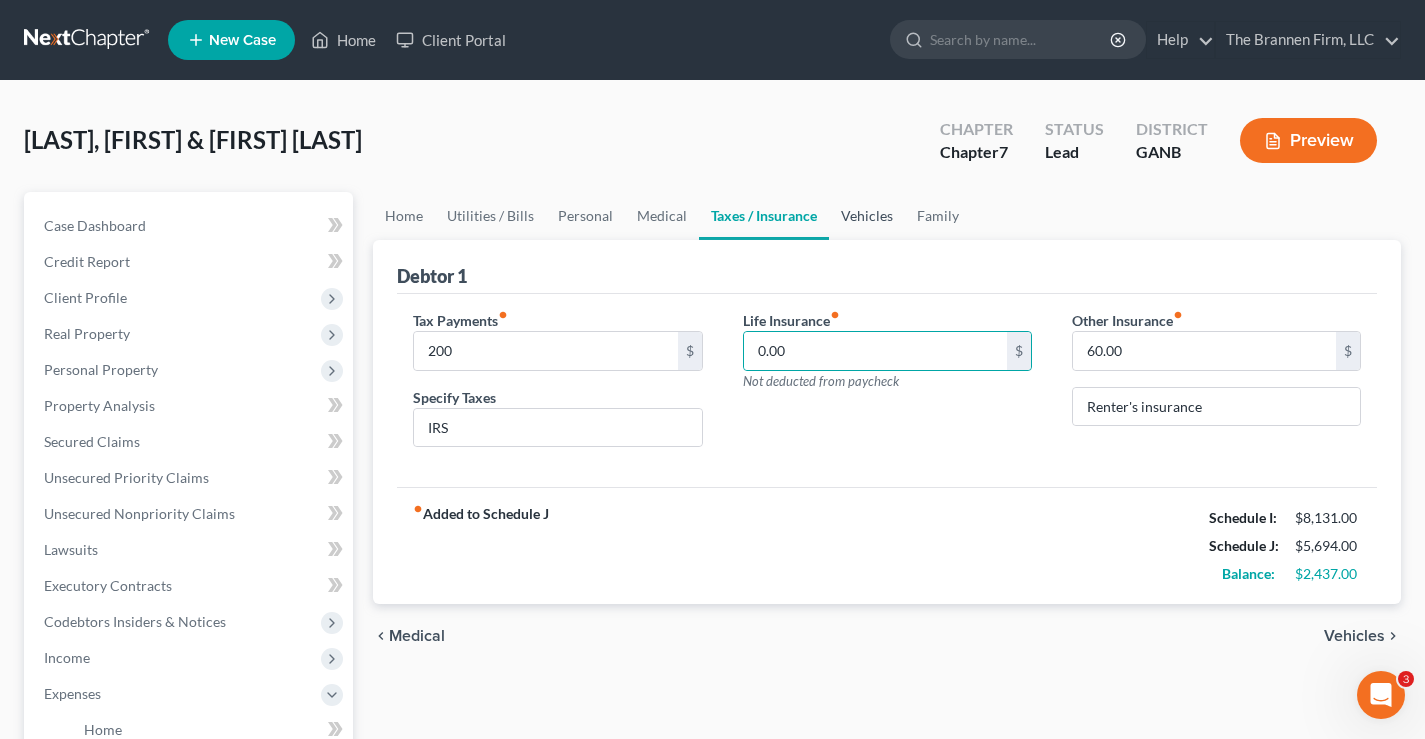 click on "Vehicles" at bounding box center (867, 216) 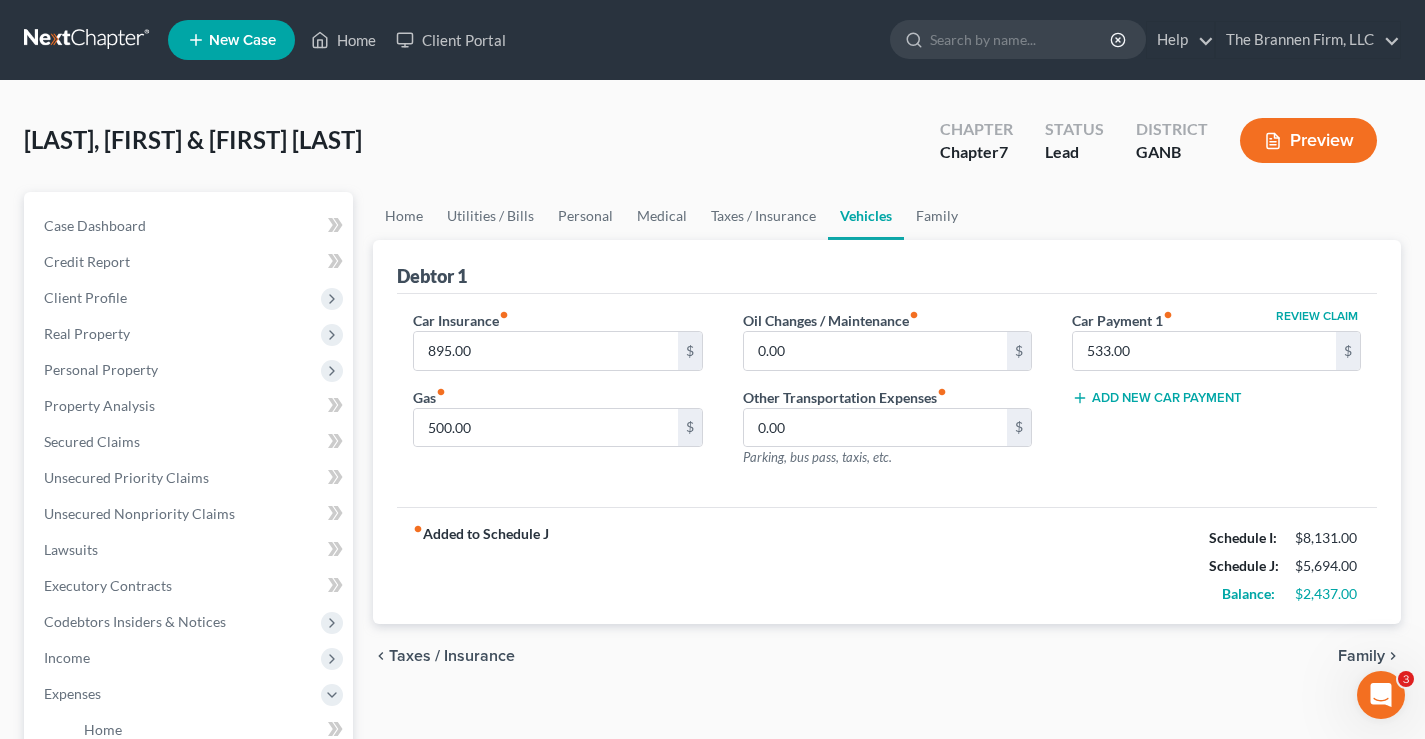 click at bounding box center (88, 40) 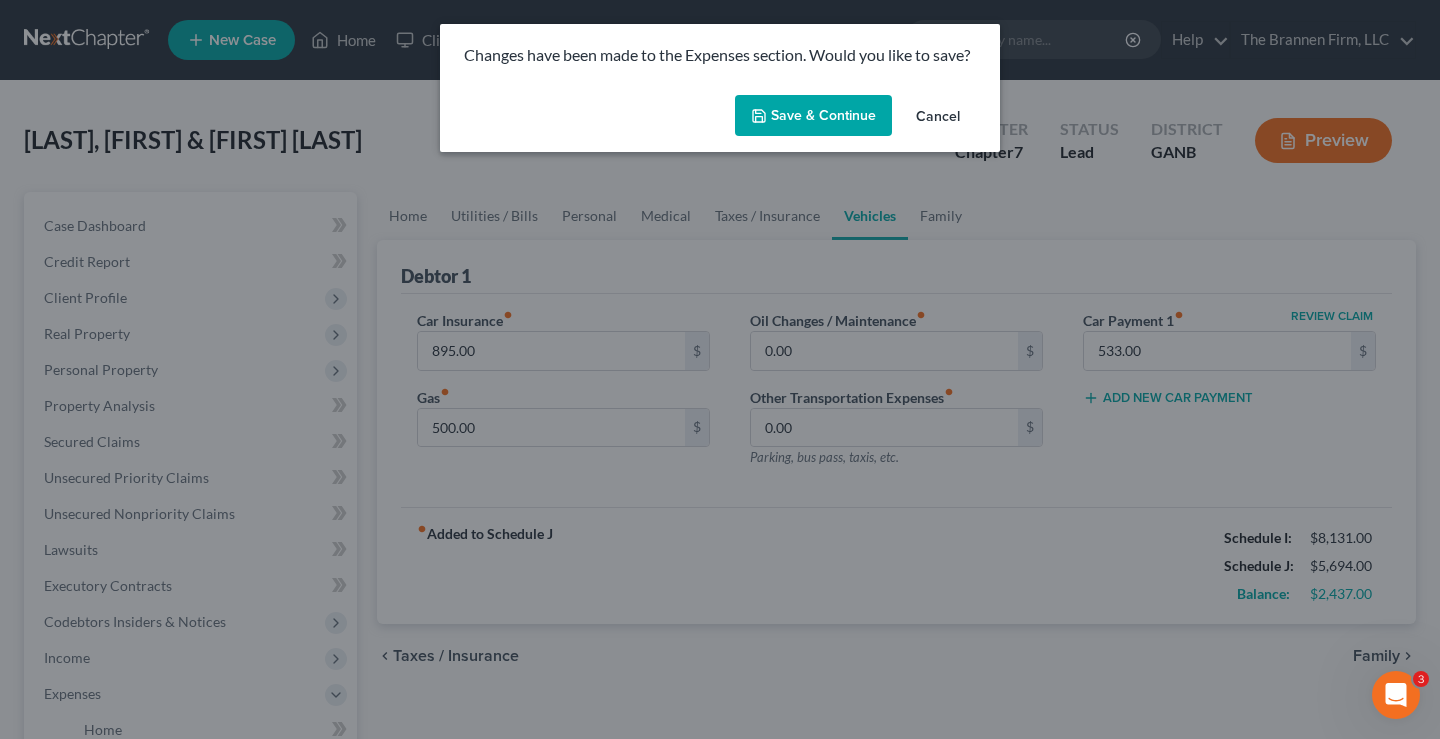 click on "Save & Continue" at bounding box center [813, 116] 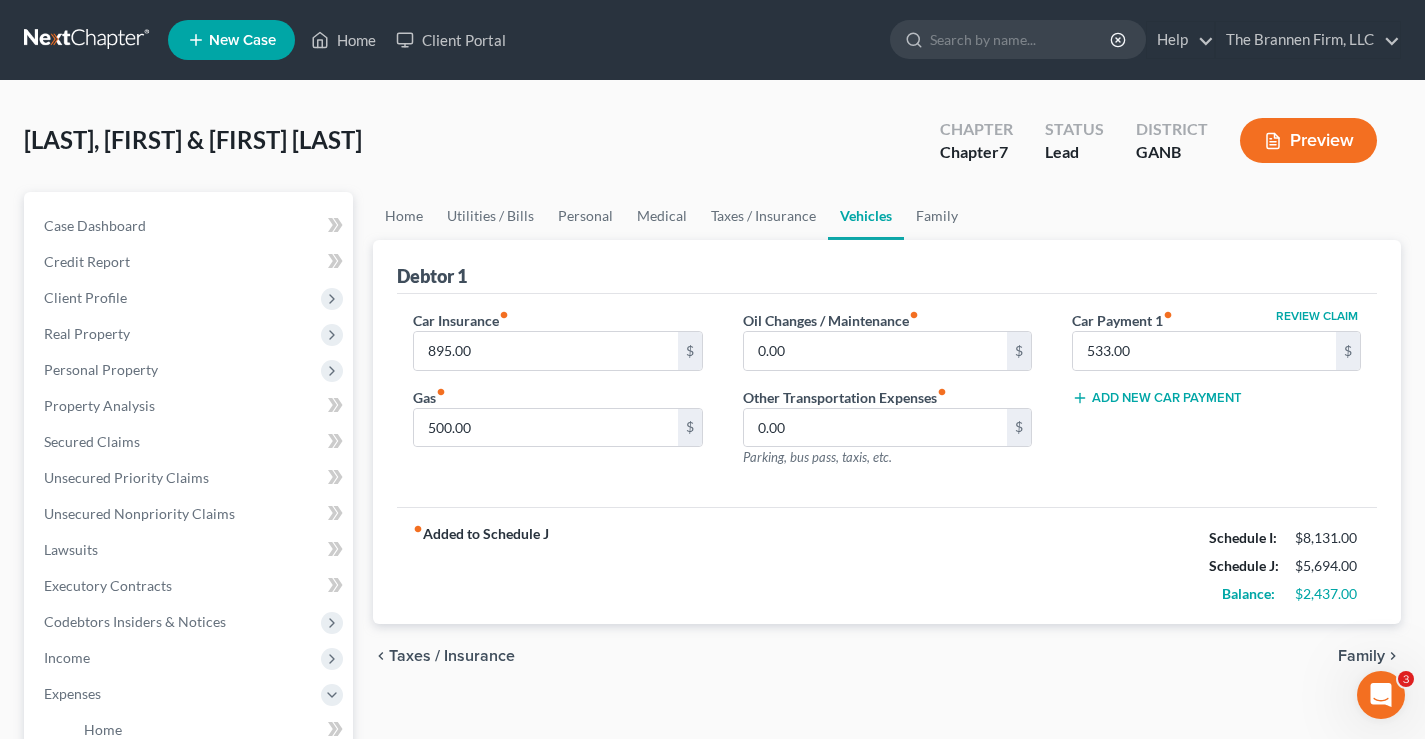 click at bounding box center [88, 40] 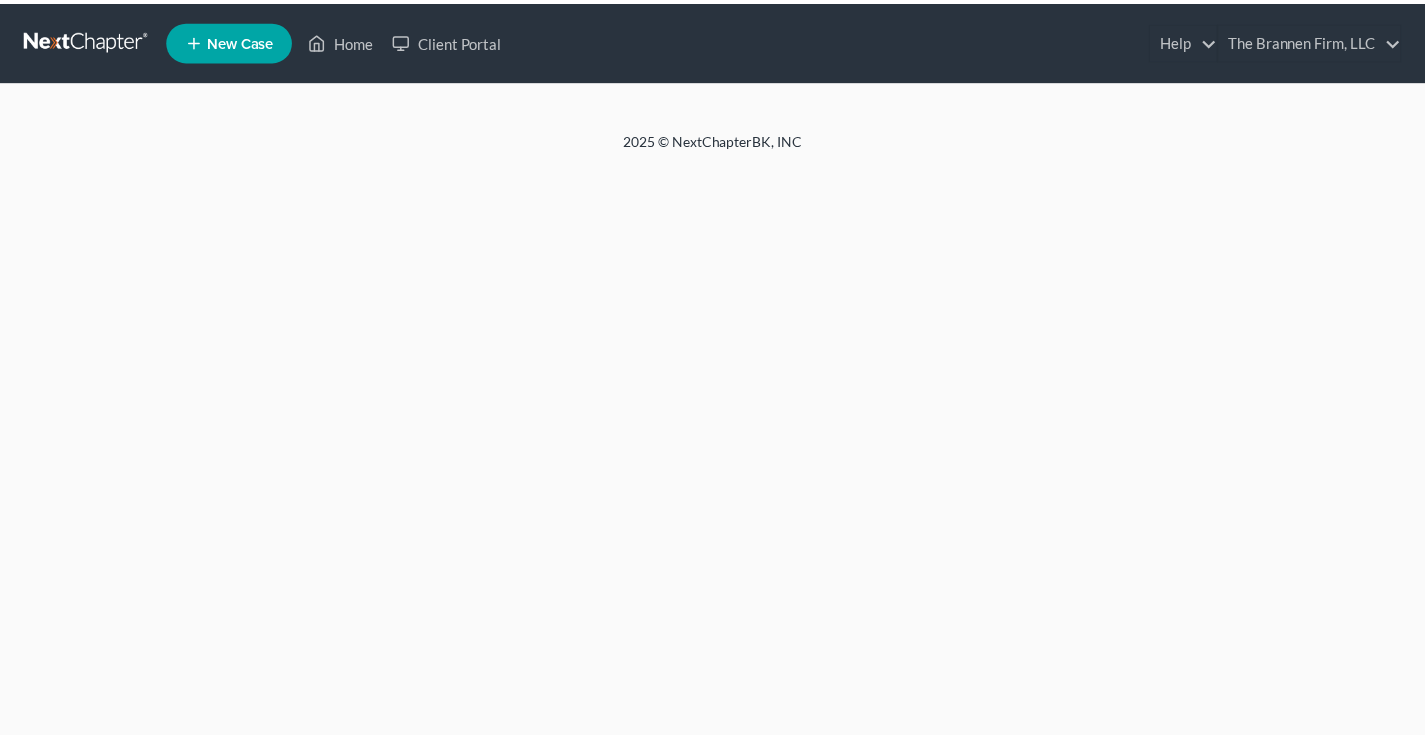 scroll, scrollTop: 0, scrollLeft: 0, axis: both 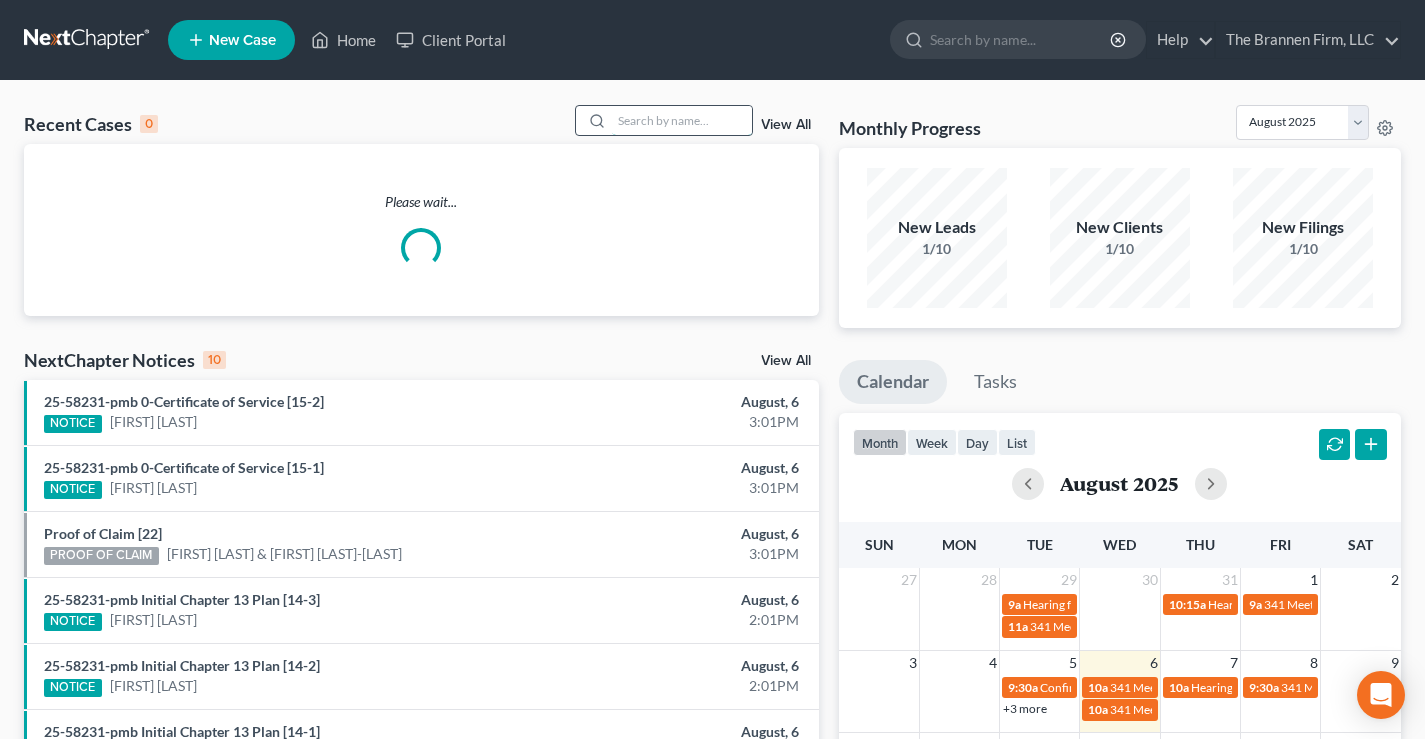 drag, startPoint x: 670, startPoint y: 124, endPoint x: 698, endPoint y: 122, distance: 28.071337 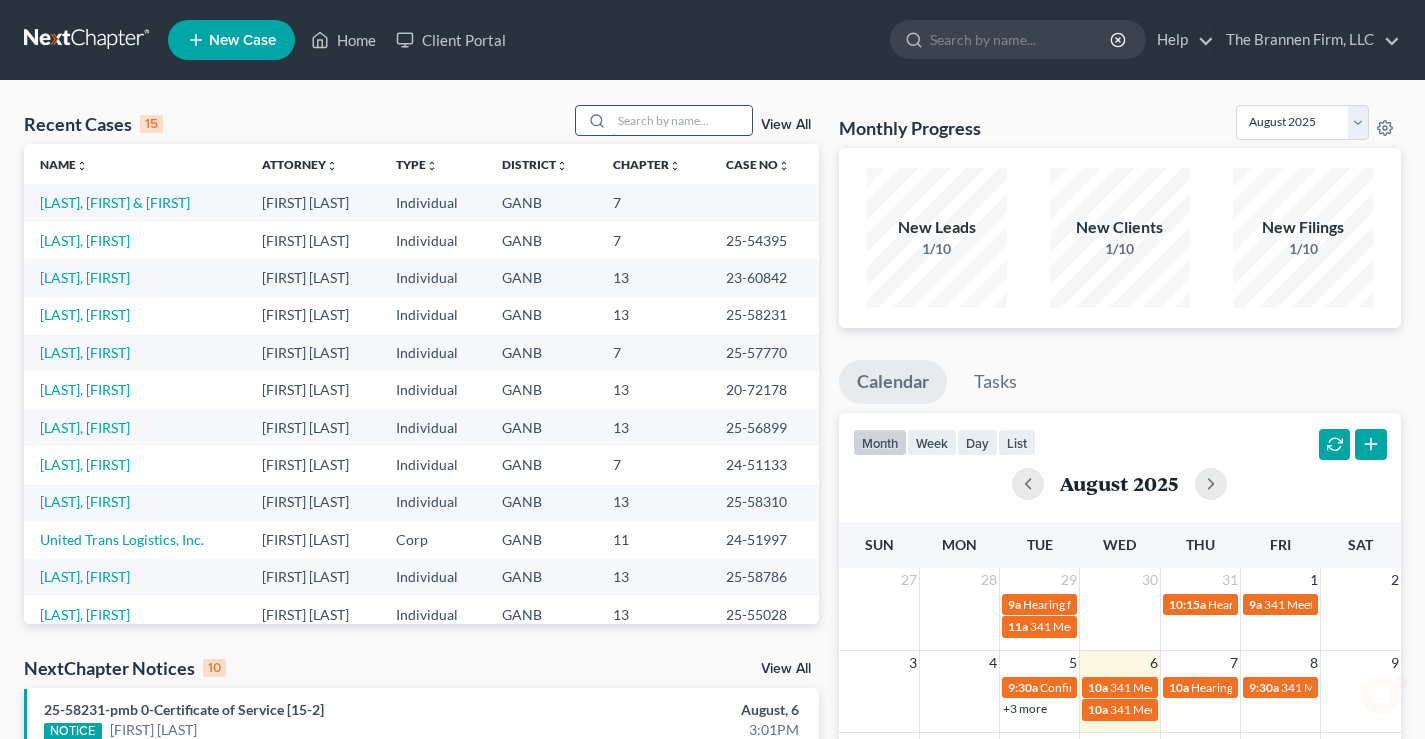 scroll, scrollTop: 0, scrollLeft: 0, axis: both 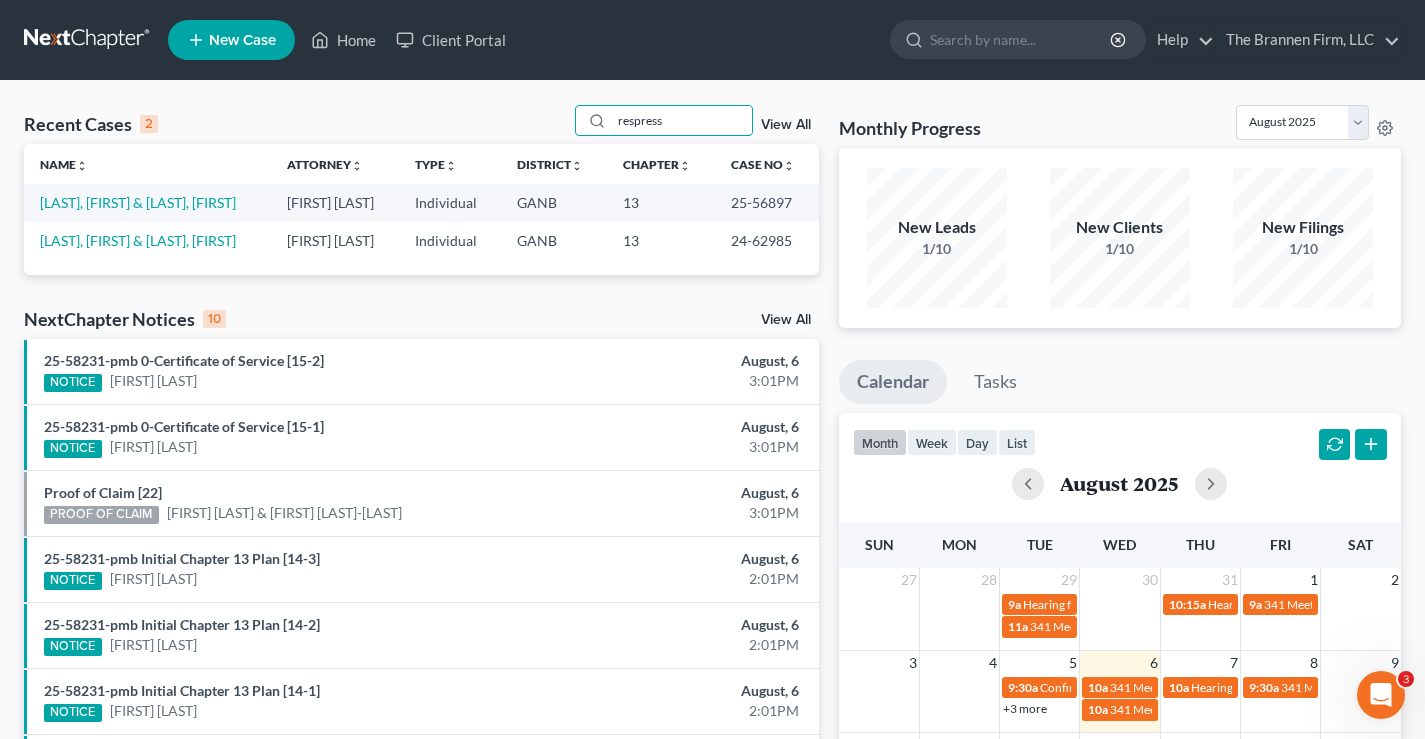 type on "respress" 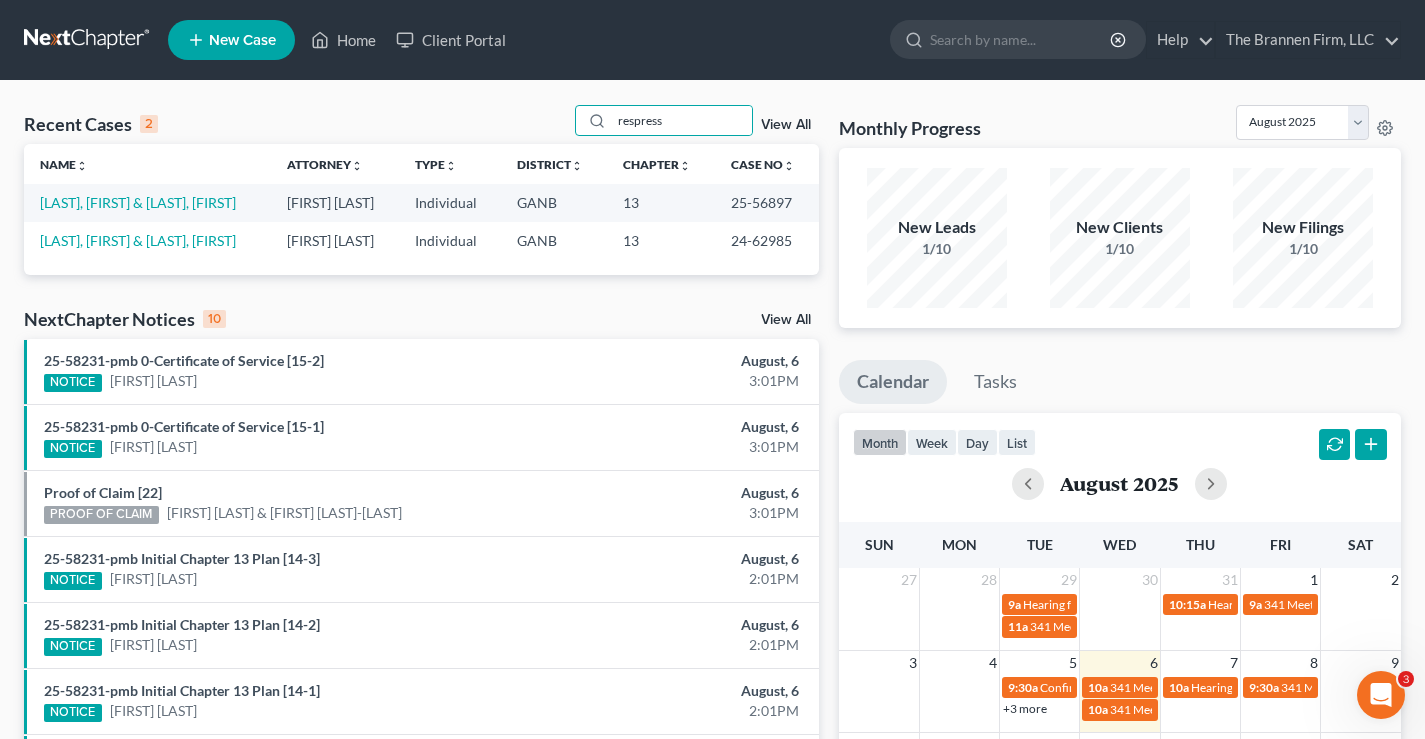 click on "[LAST], [FIRST] & [LAST], [FIRST]" at bounding box center (147, 202) 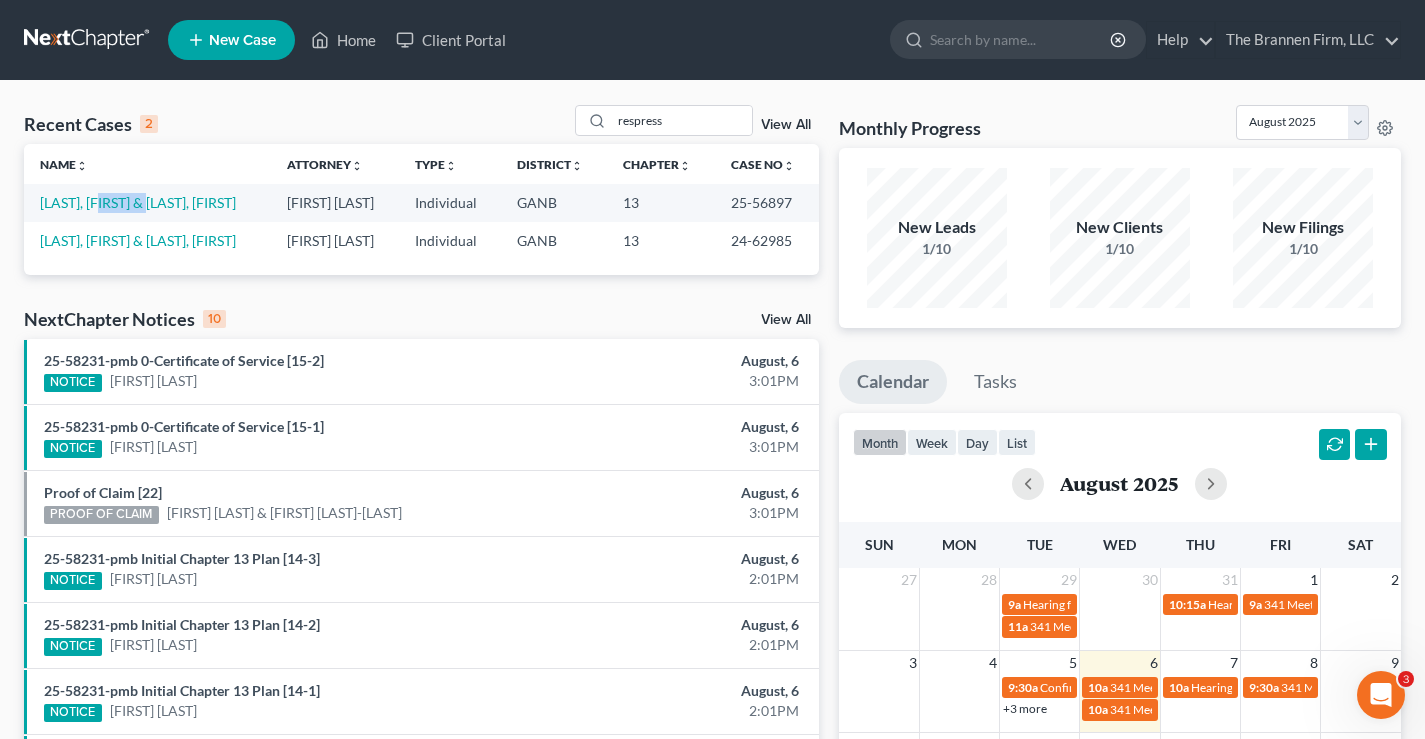 click on "[LAST], [FIRST] & [LAST], [FIRST]" at bounding box center [147, 202] 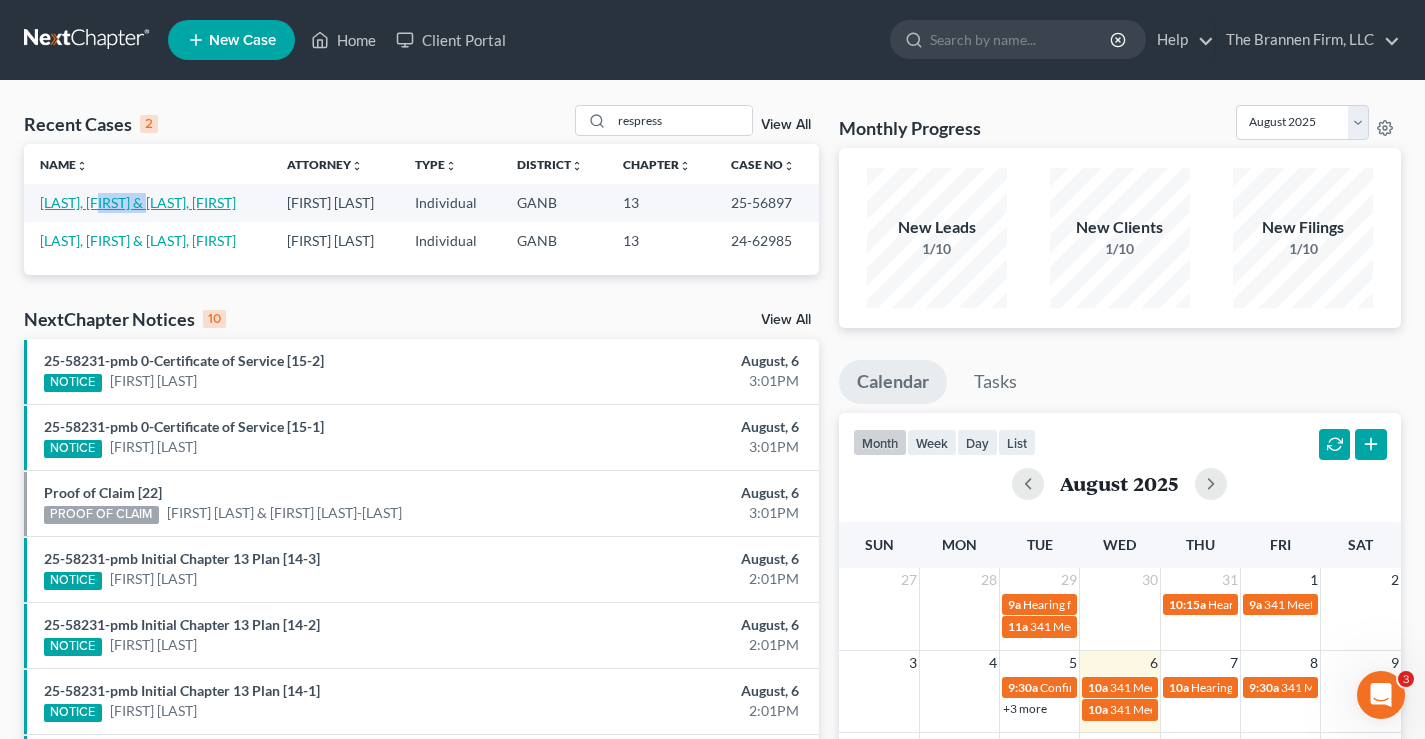 click on "[LAST], [FIRST] & [LAST], [FIRST]" at bounding box center [138, 202] 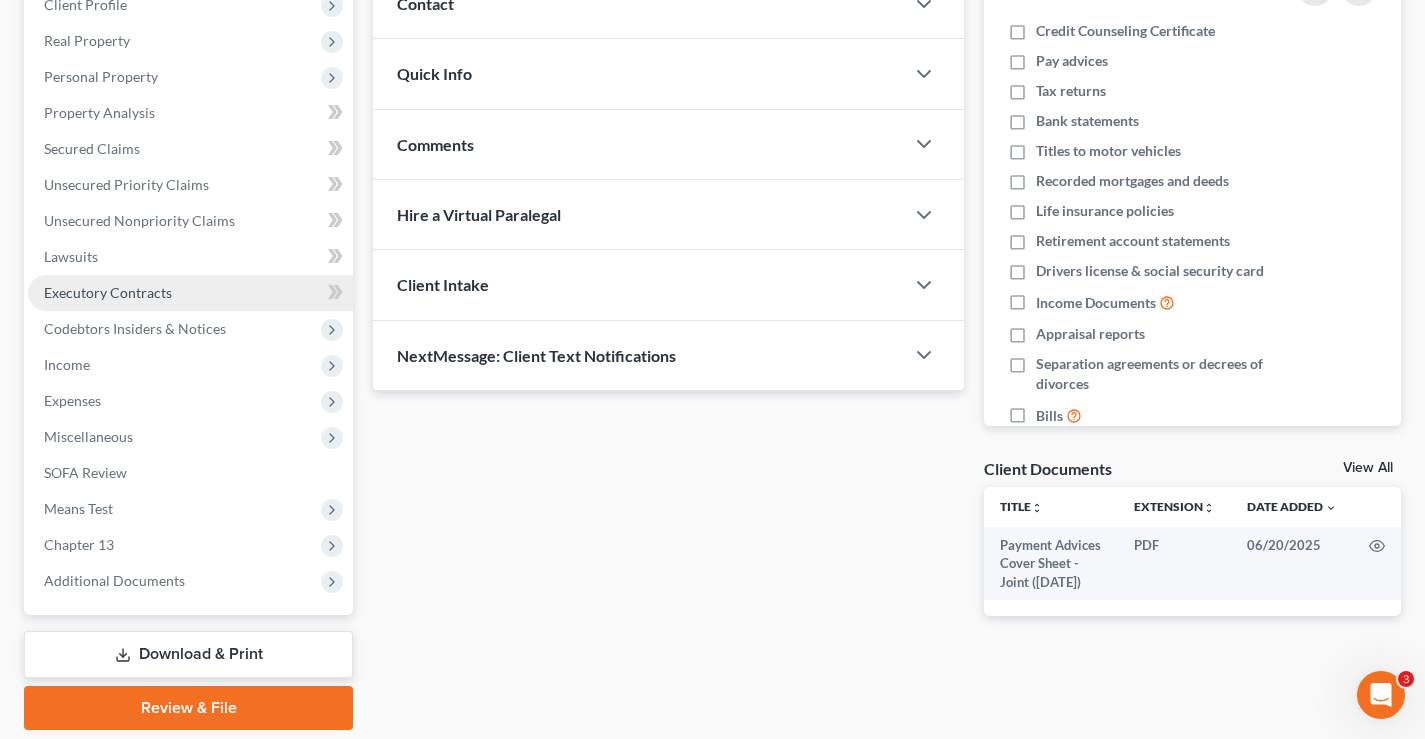 scroll, scrollTop: 360, scrollLeft: 0, axis: vertical 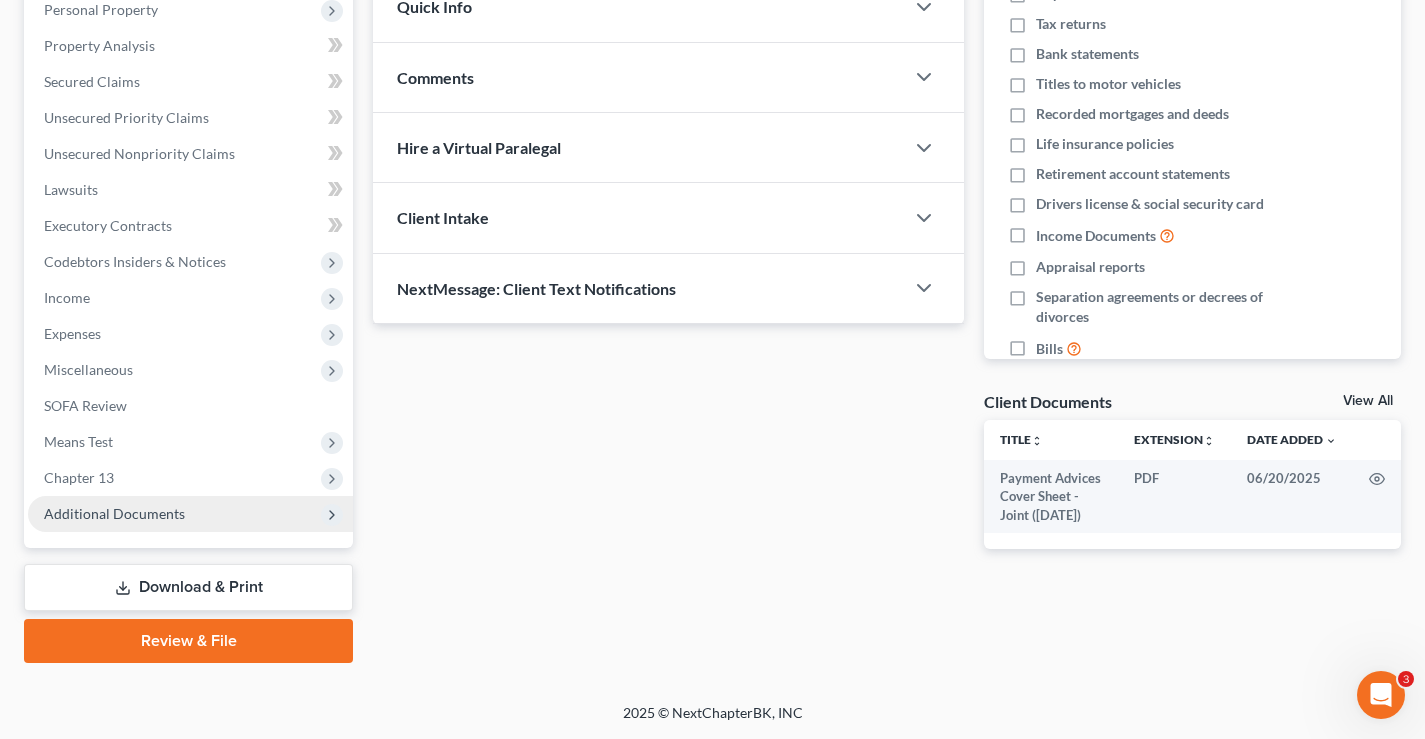 click on "Additional Documents" at bounding box center [114, 513] 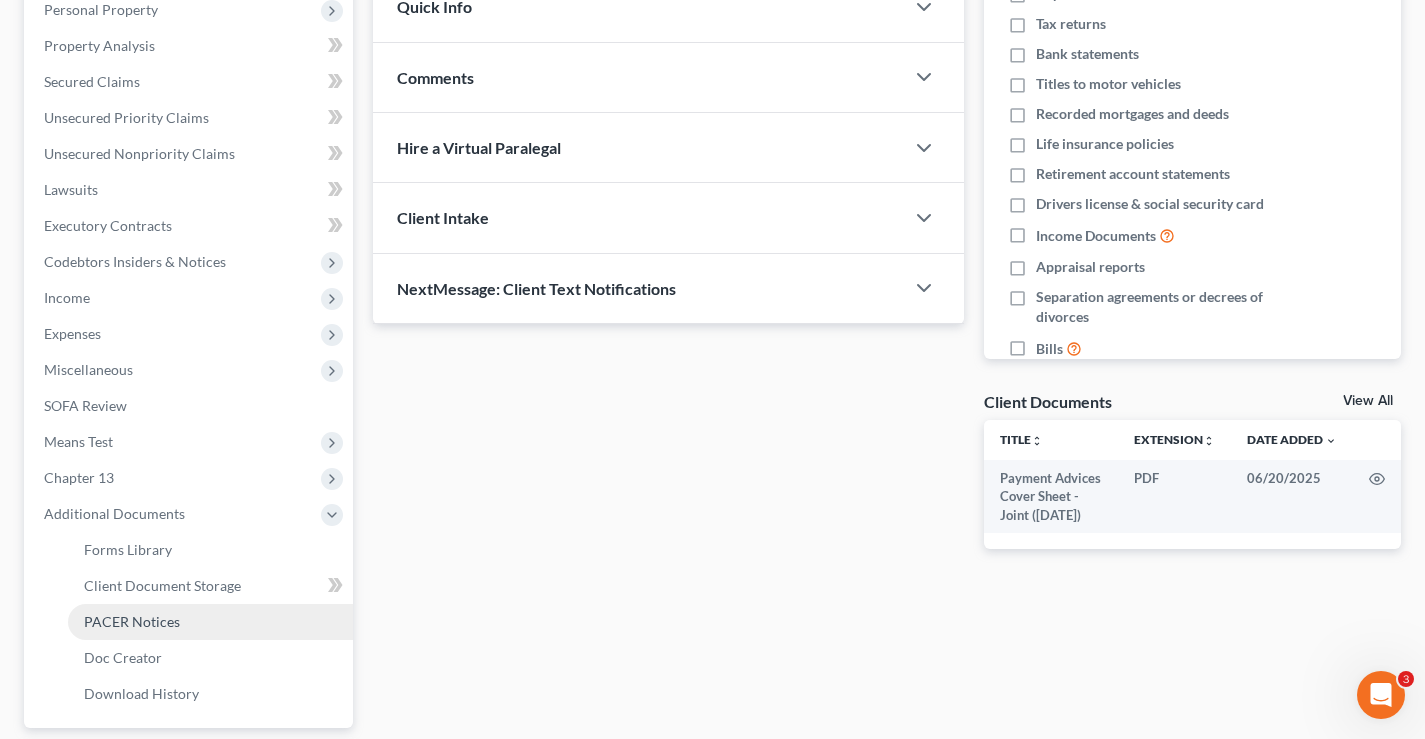 click on "PACER Notices" at bounding box center (132, 621) 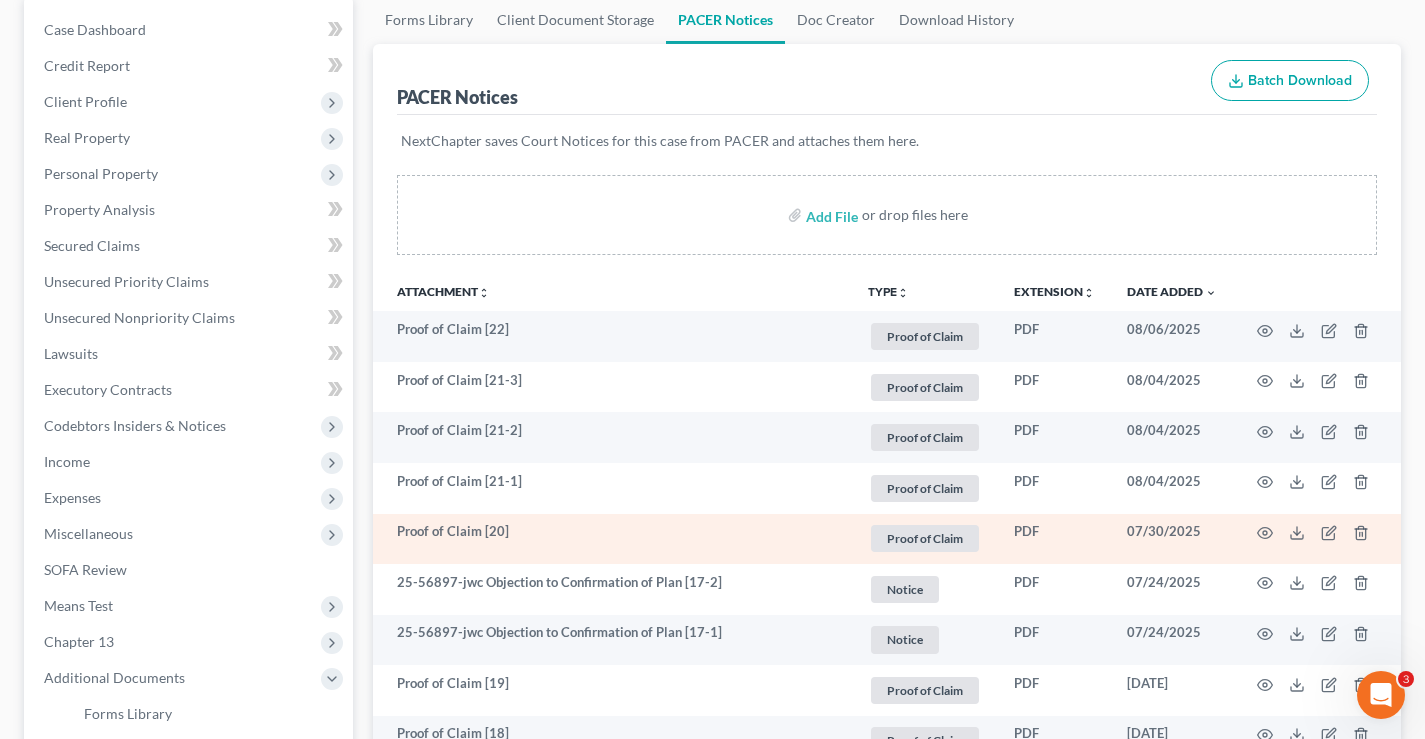 scroll, scrollTop: 300, scrollLeft: 0, axis: vertical 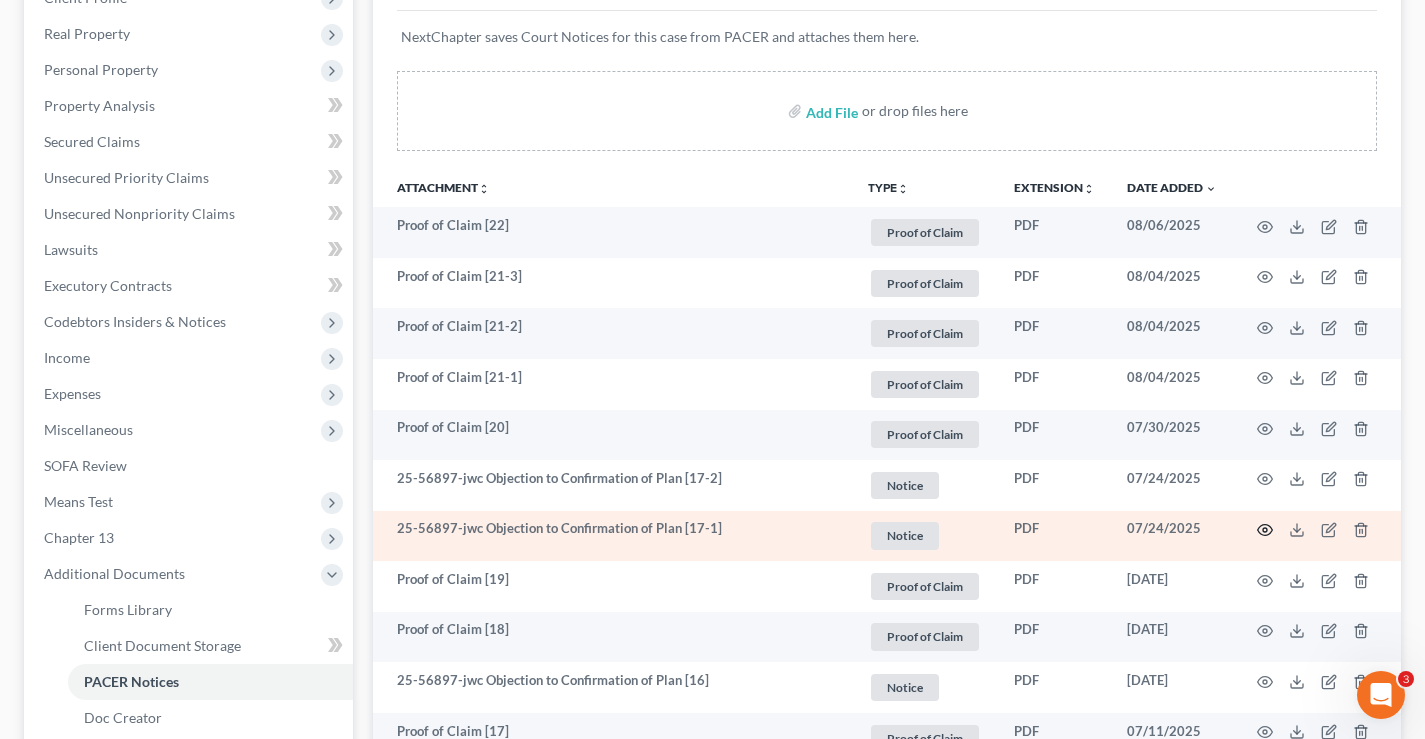 click 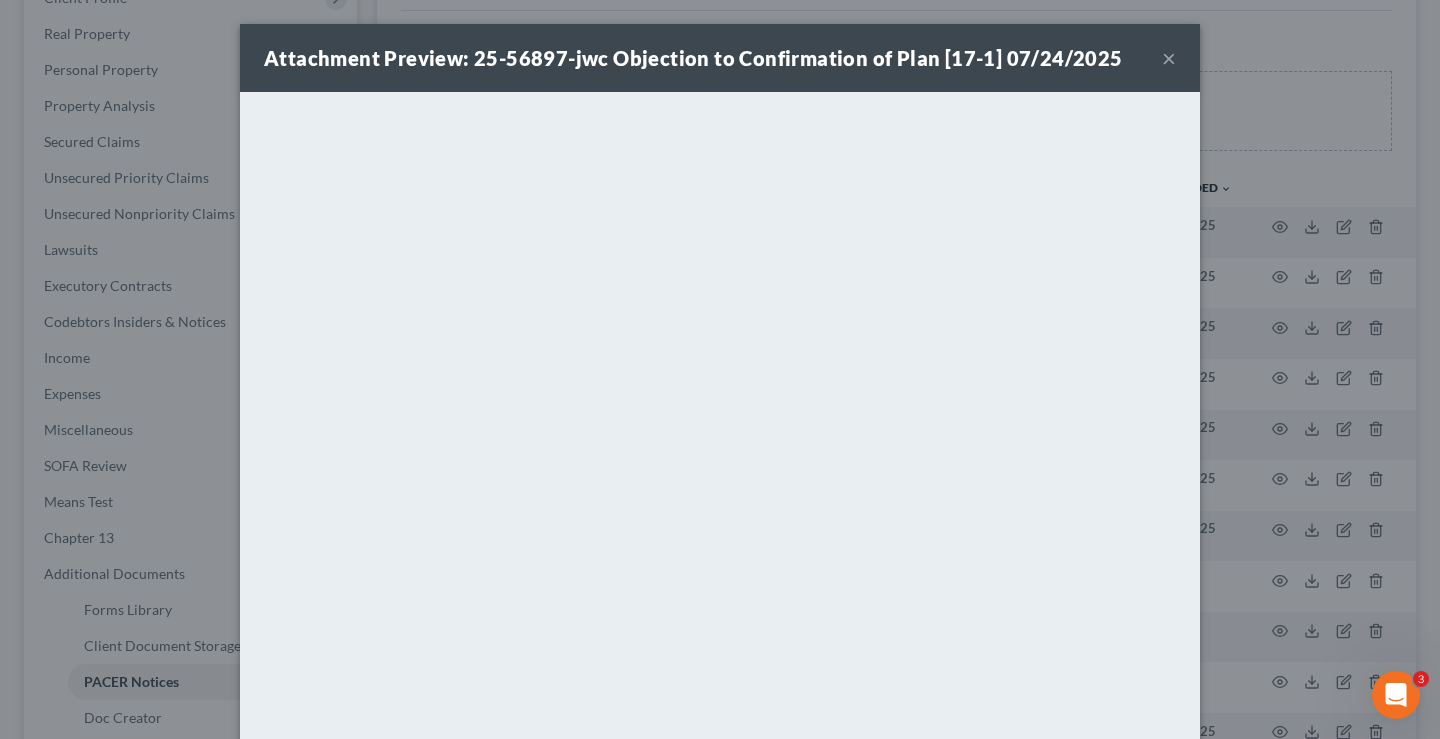 click on "×" at bounding box center [1169, 58] 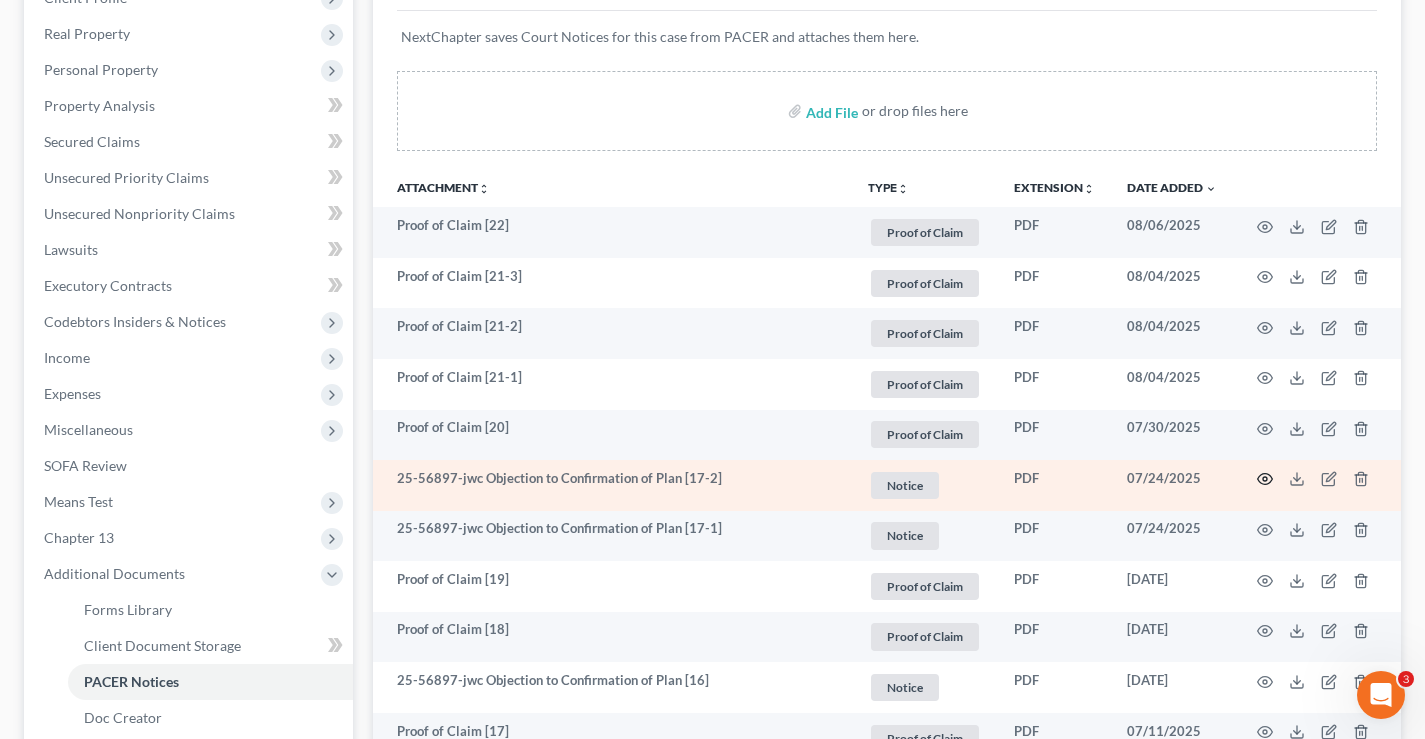 click 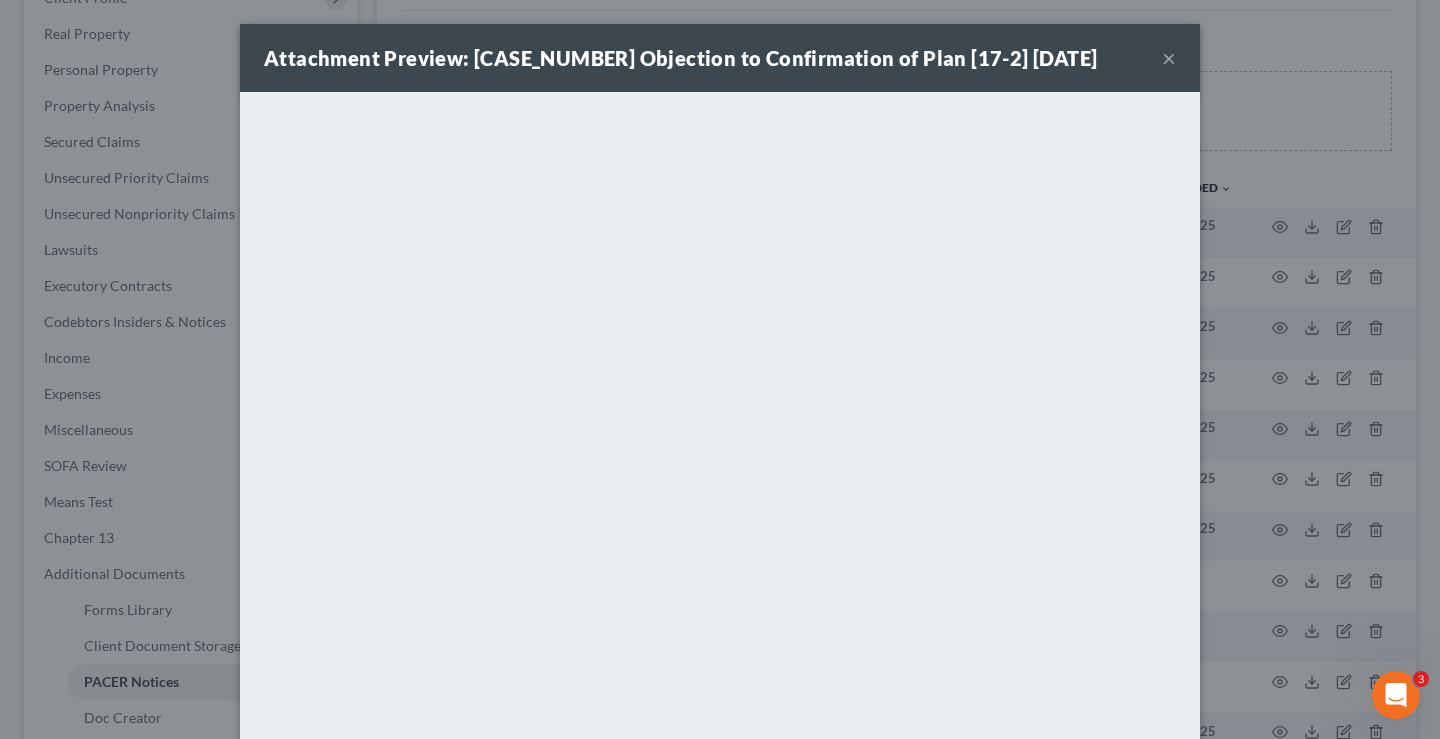 click on "×" at bounding box center (1169, 58) 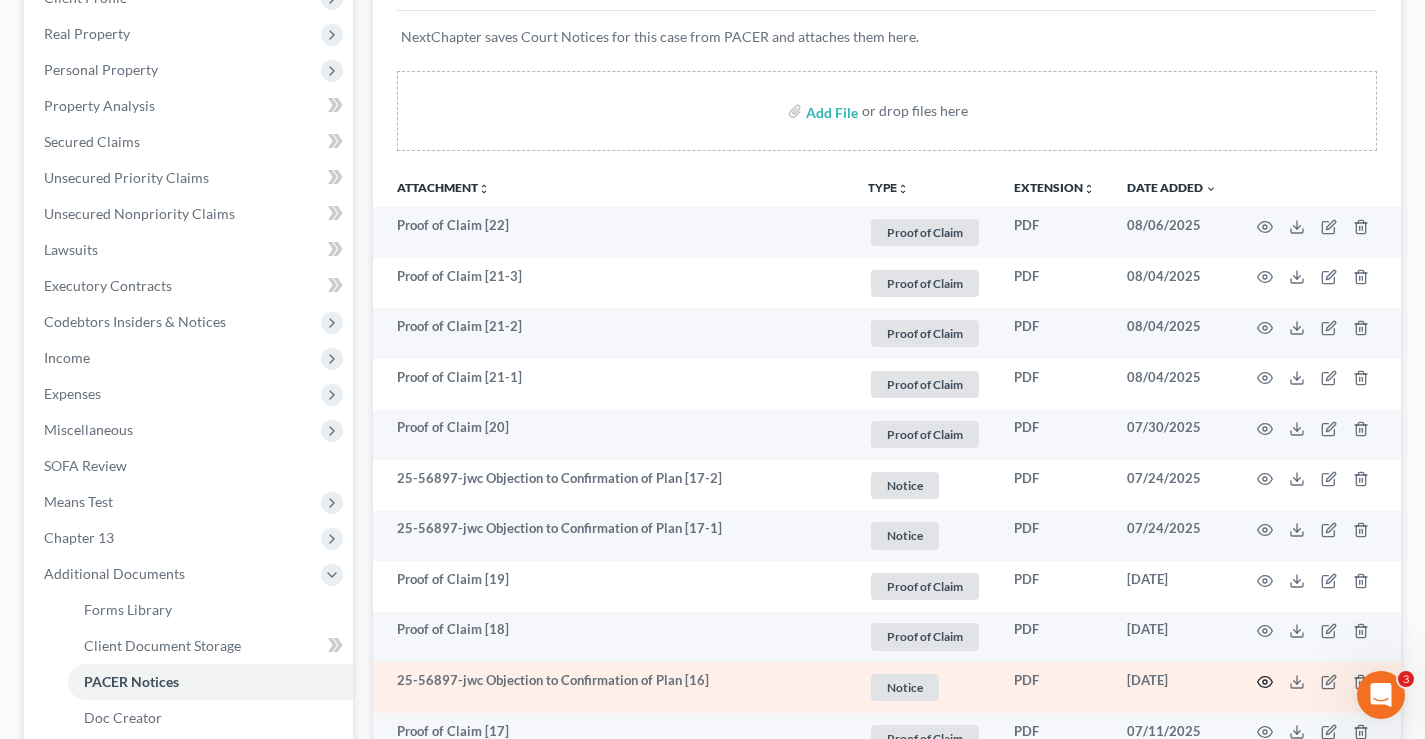 click 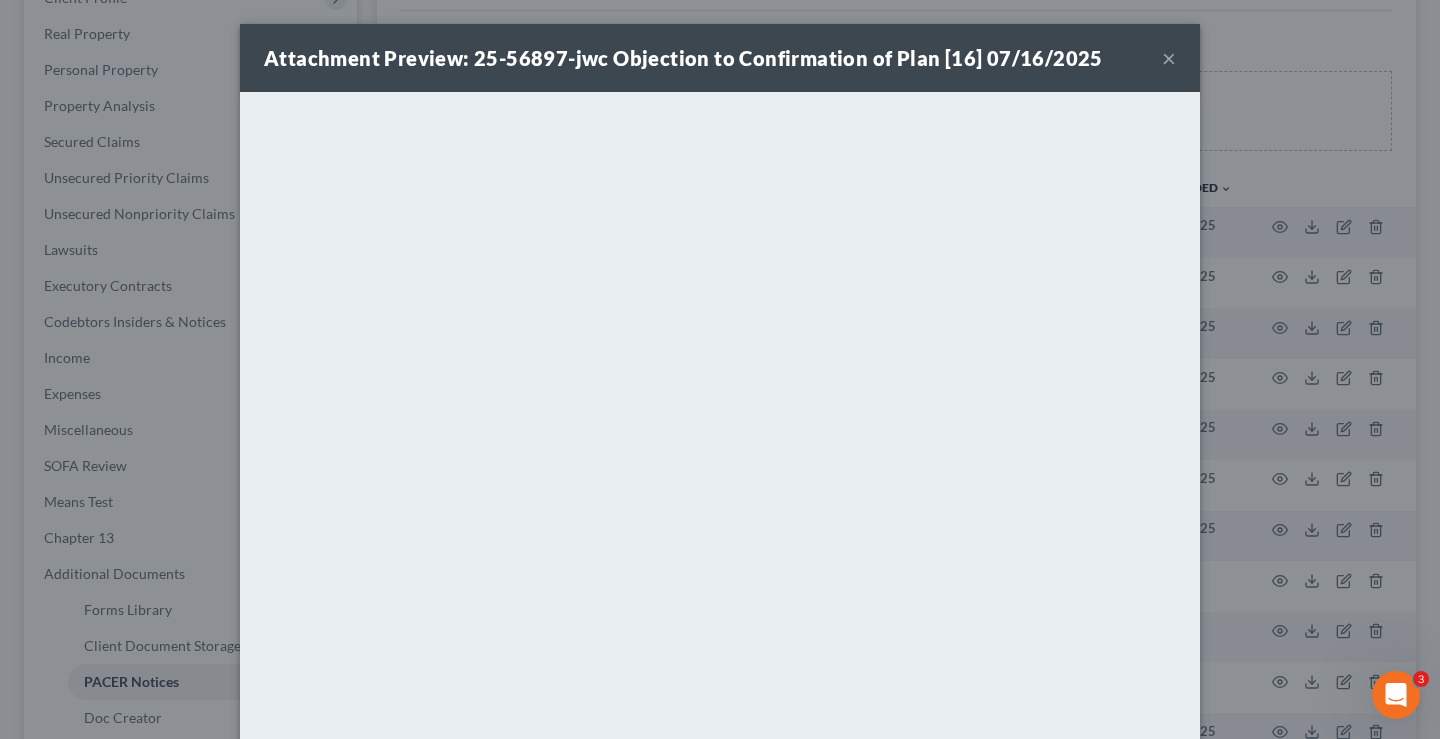 click on "×" at bounding box center [1169, 58] 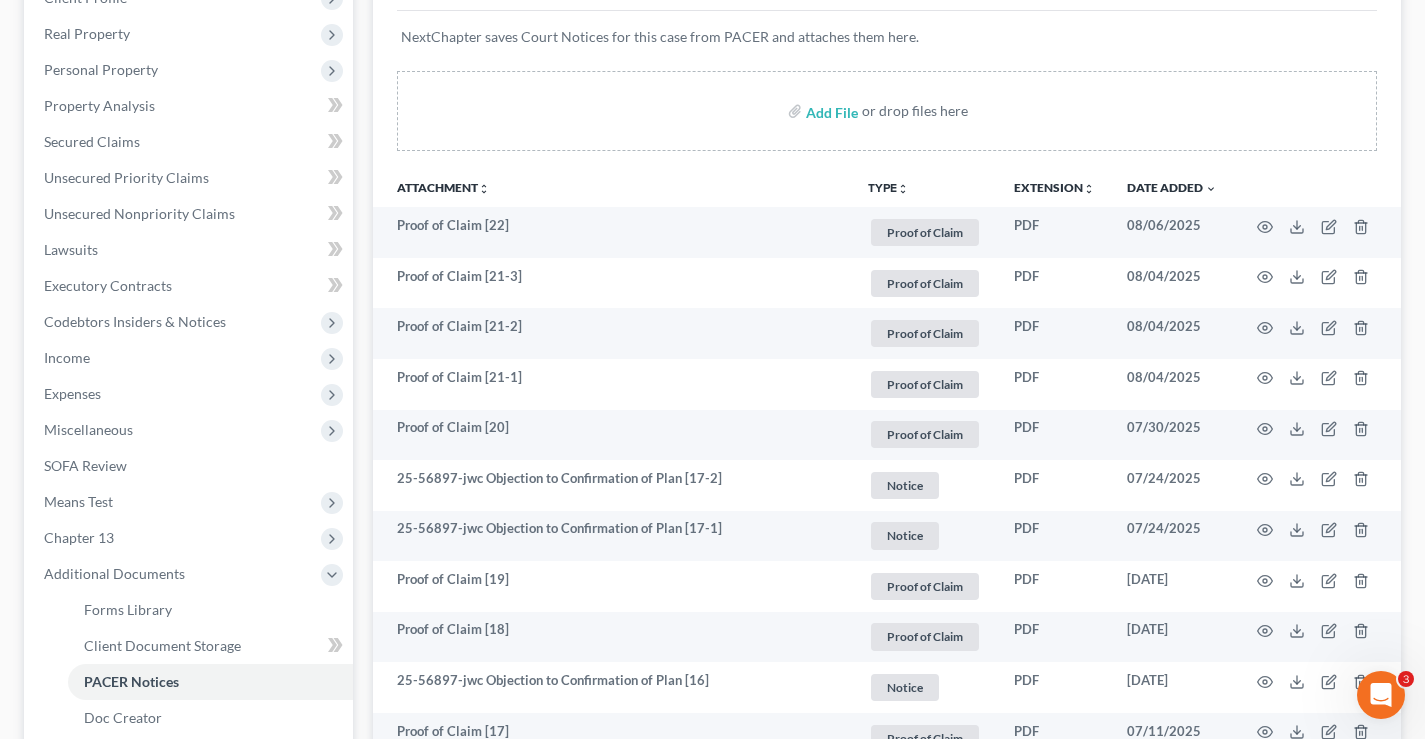 scroll, scrollTop: 0, scrollLeft: 0, axis: both 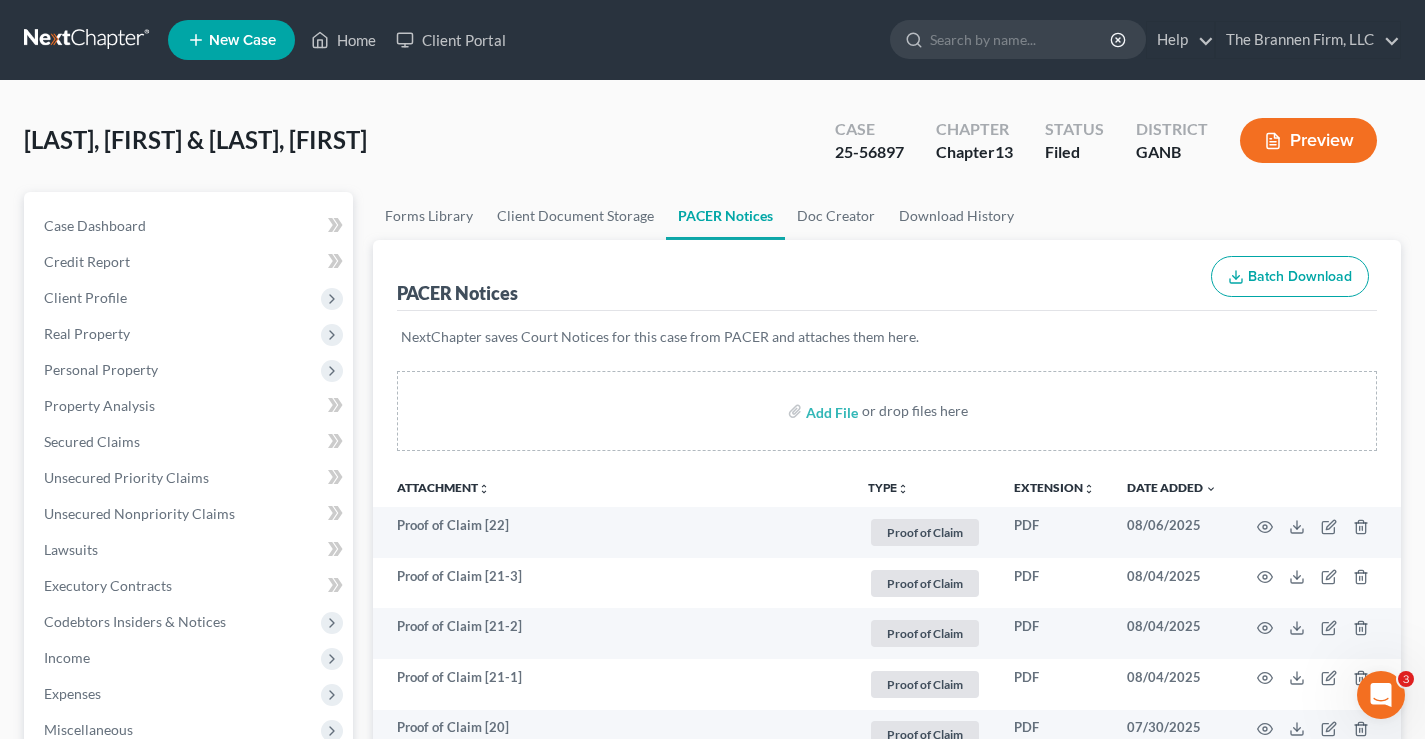 click on "[LAST], [FIRST] & [LAST]-[LAST], [FIRST]" at bounding box center (195, 139) 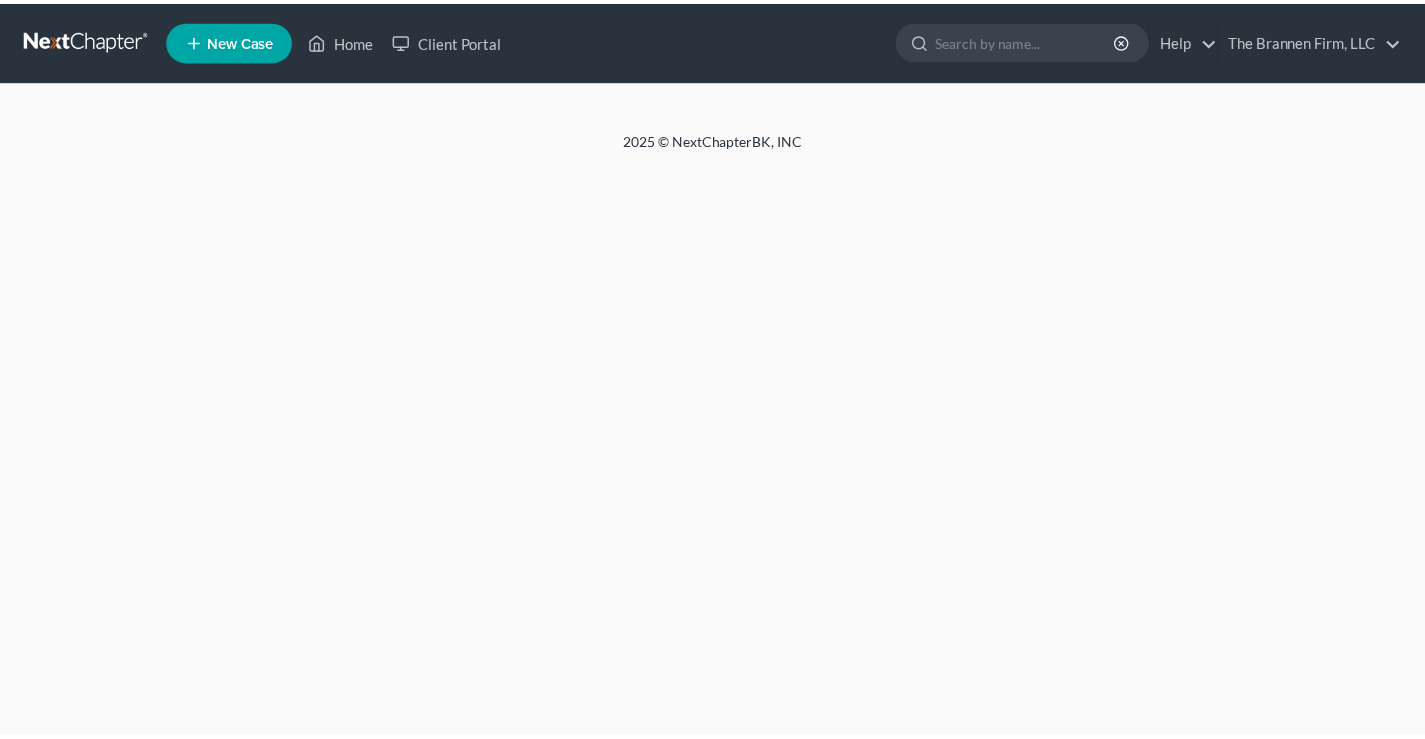 scroll, scrollTop: 0, scrollLeft: 0, axis: both 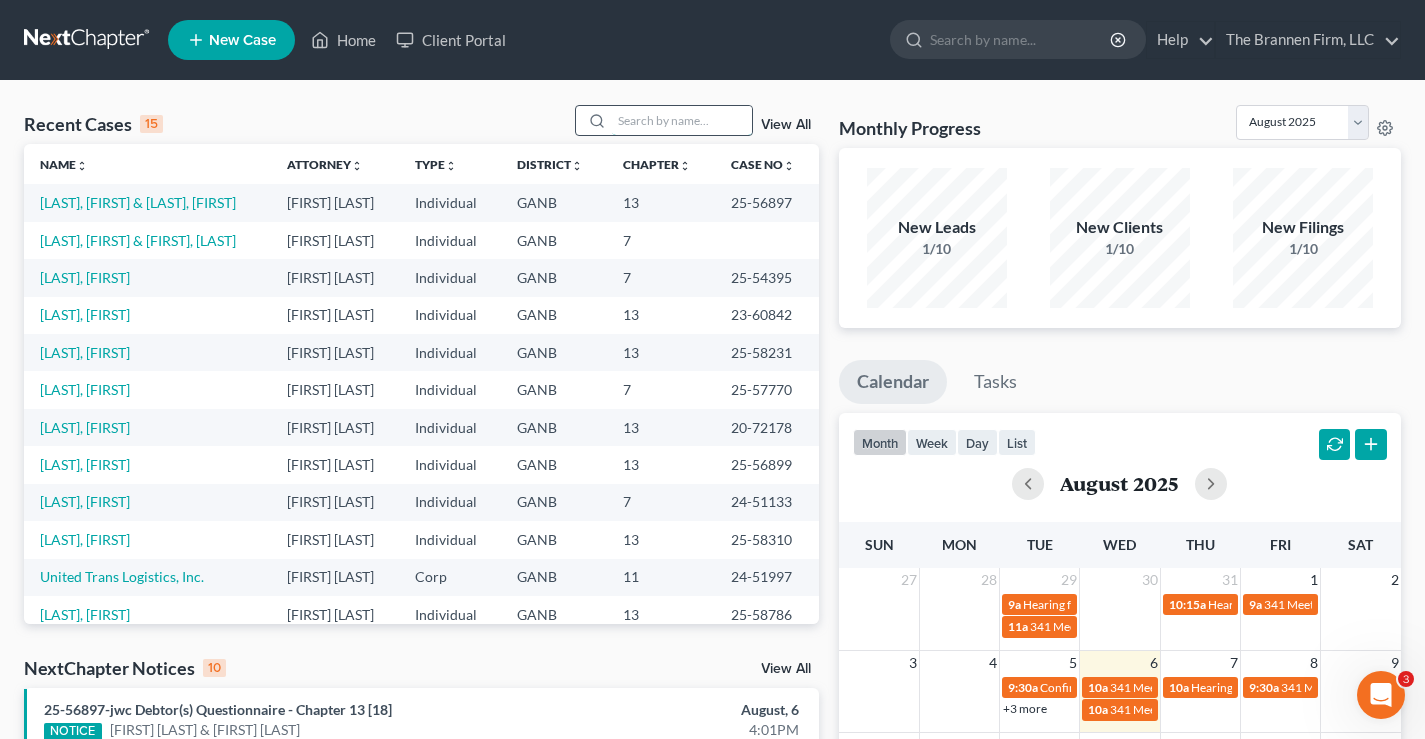 click at bounding box center [682, 120] 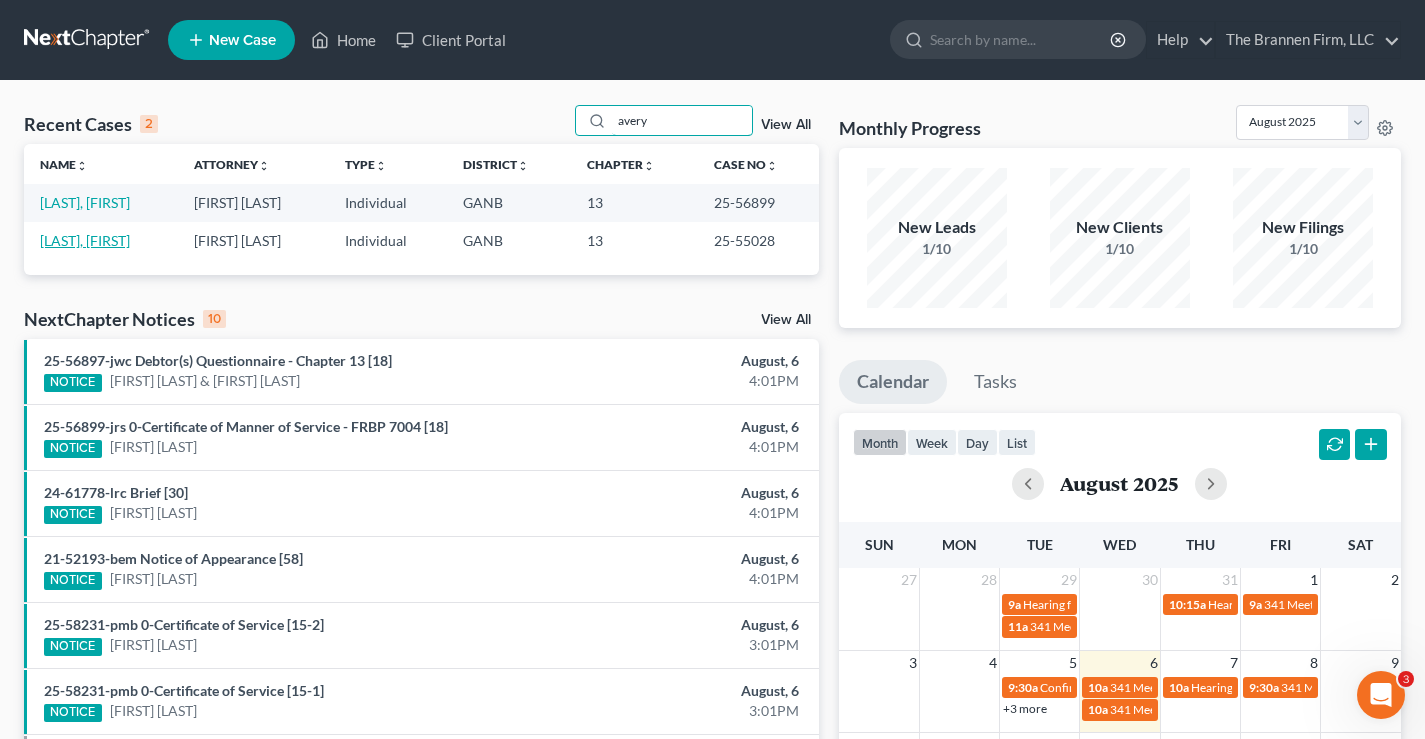 type on "avery" 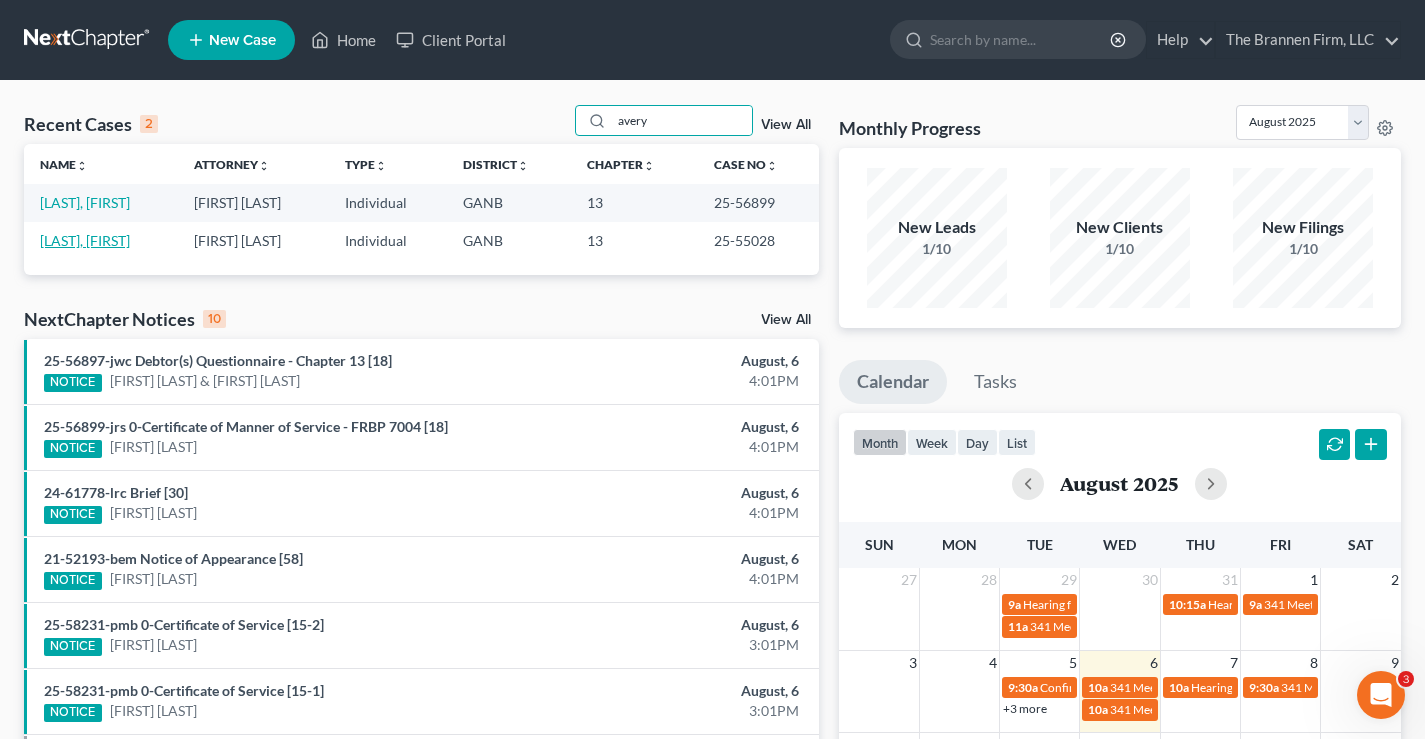 click on "[LAST], [FIRST]" at bounding box center (85, 240) 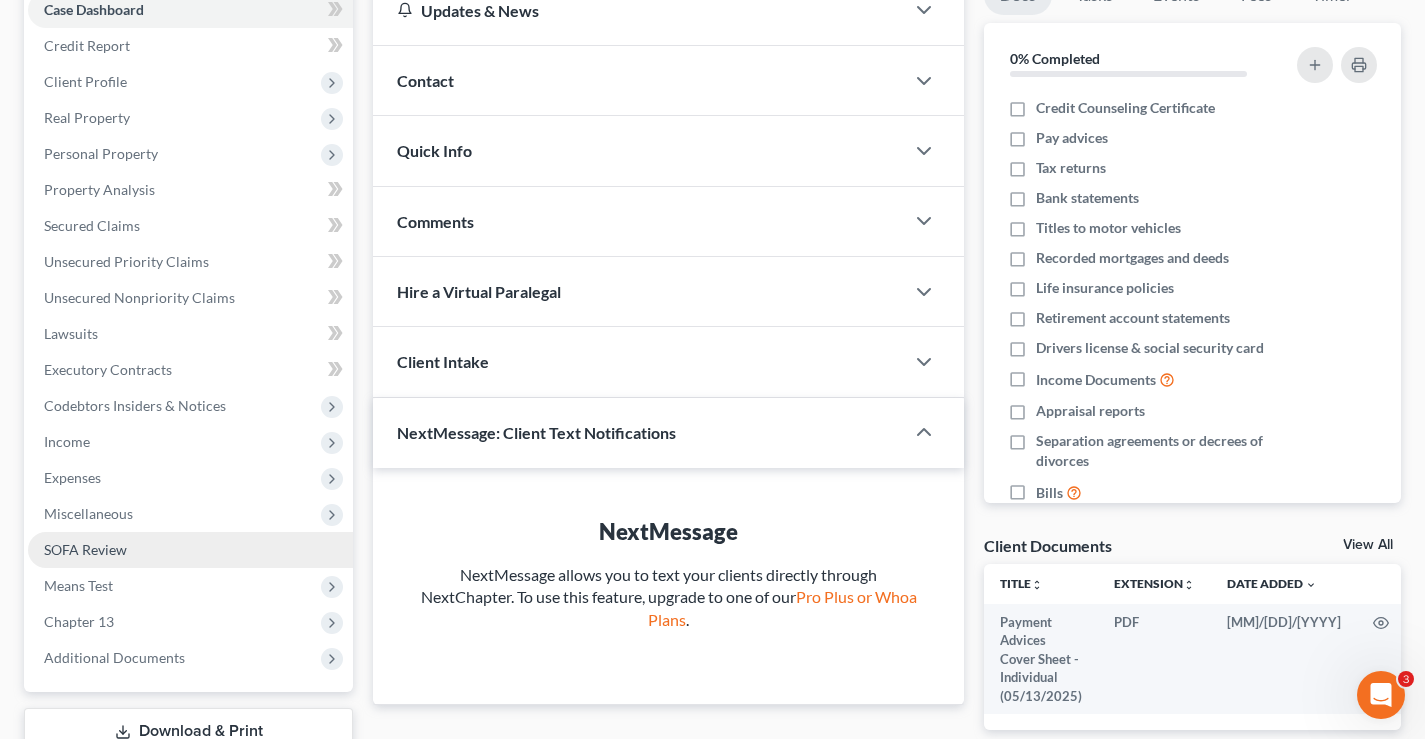 scroll, scrollTop: 360, scrollLeft: 0, axis: vertical 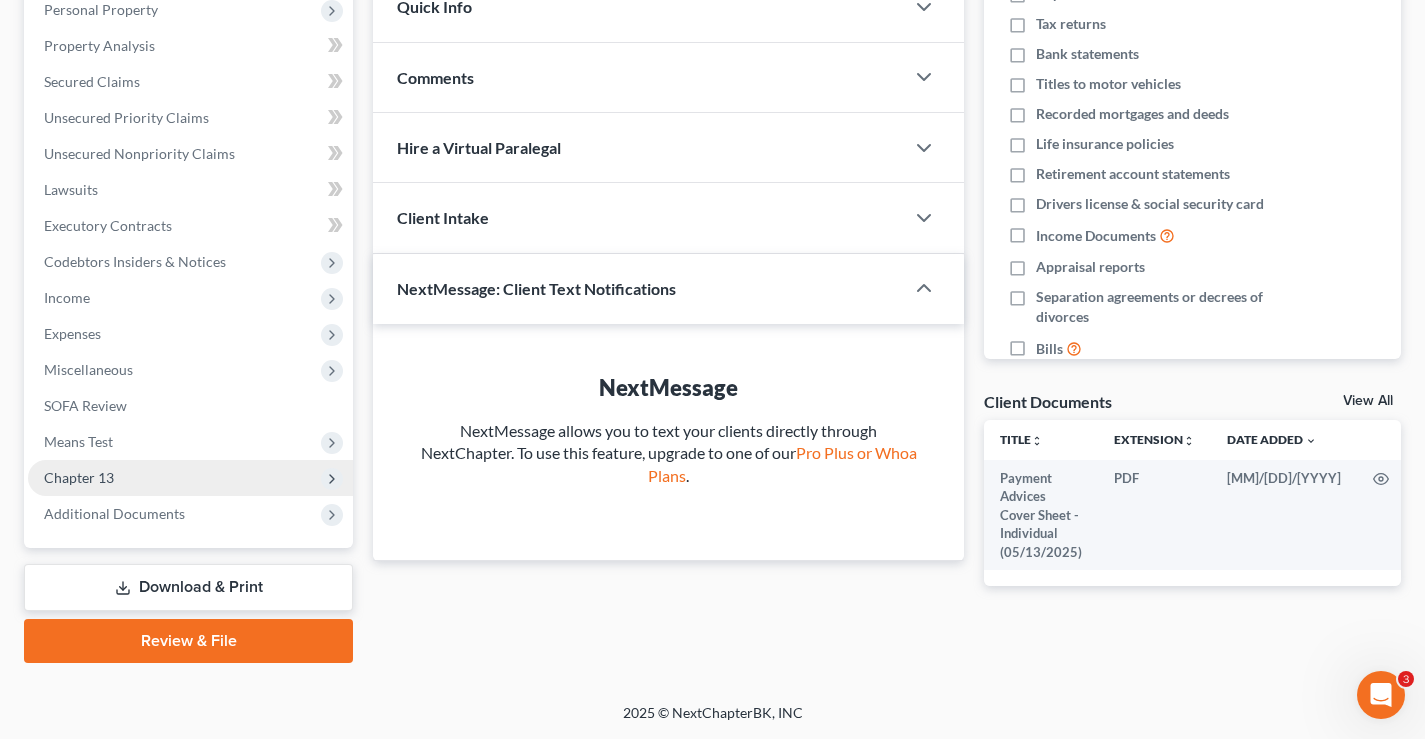 click on "Chapter 13" at bounding box center (79, 477) 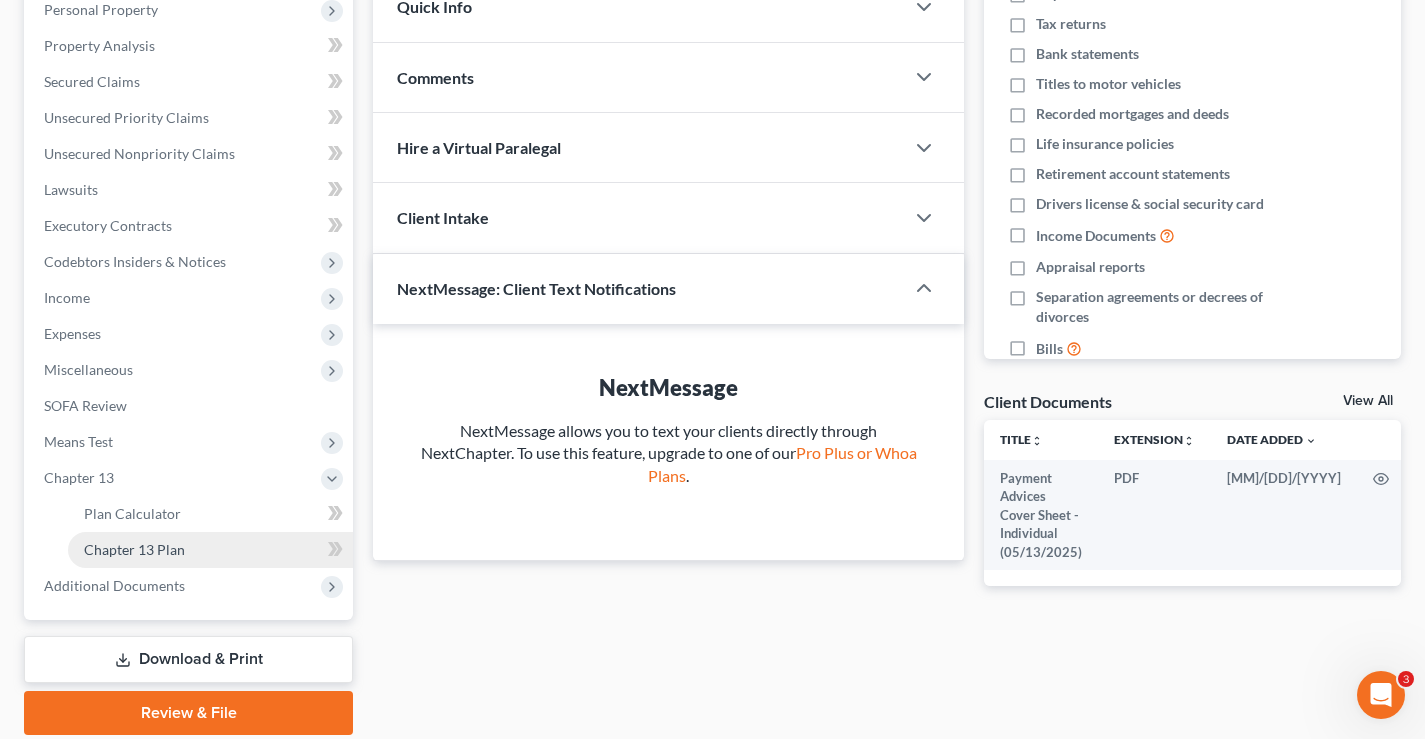 click on "Chapter 13 Plan" at bounding box center [134, 549] 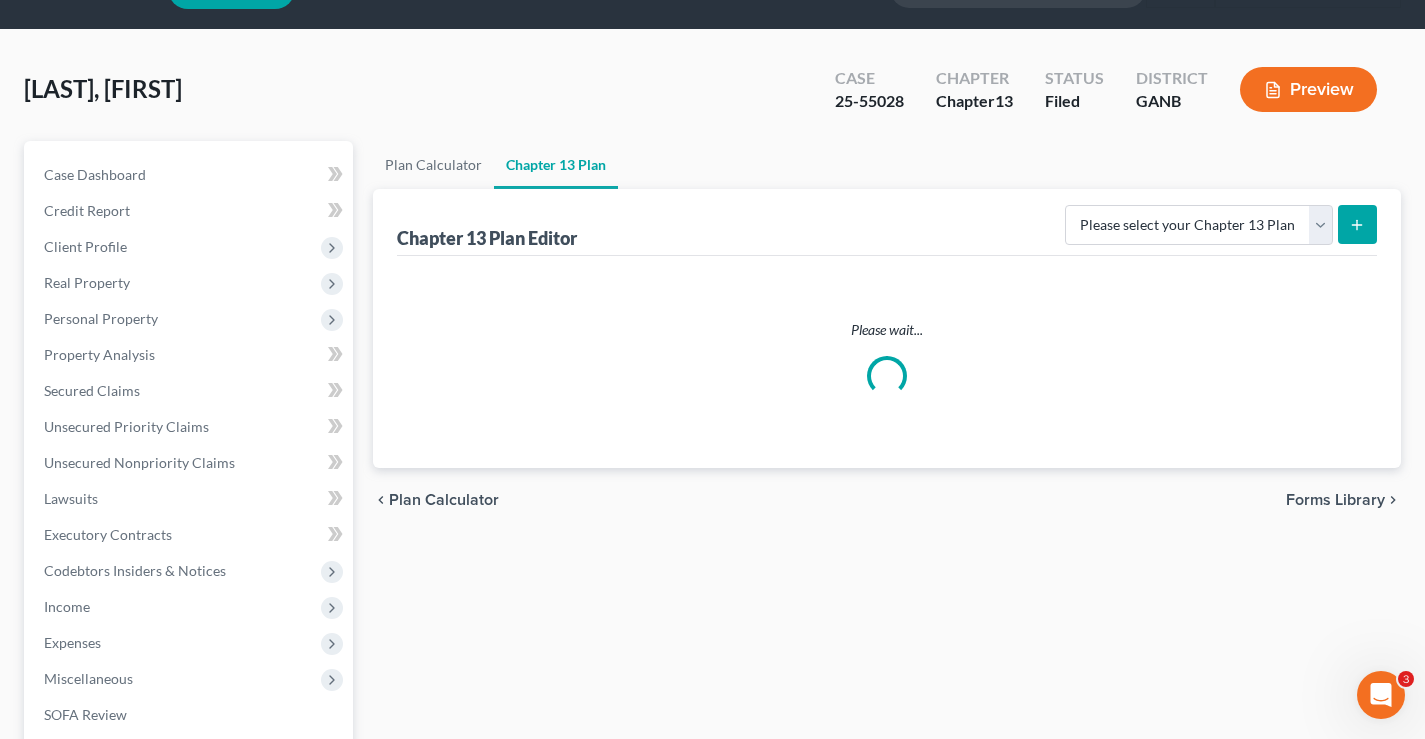 scroll, scrollTop: 0, scrollLeft: 0, axis: both 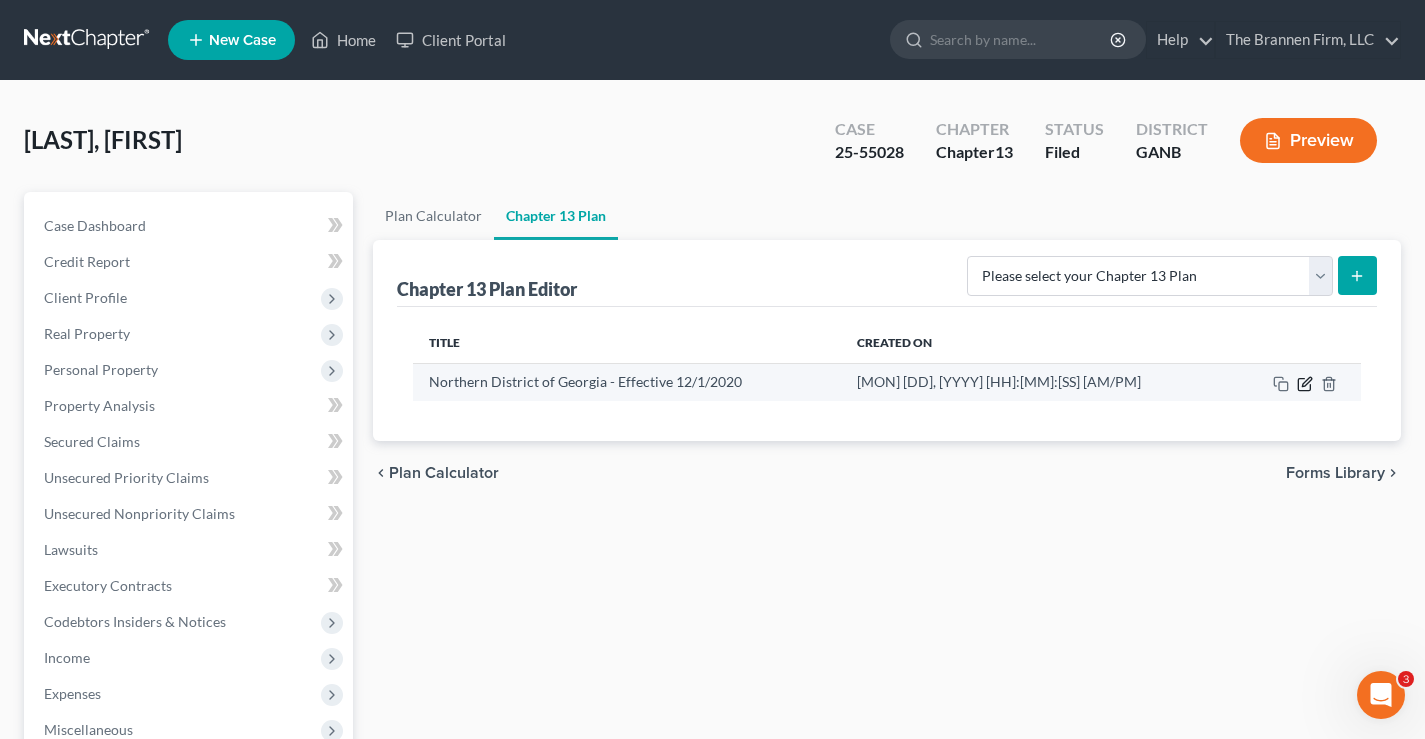 click 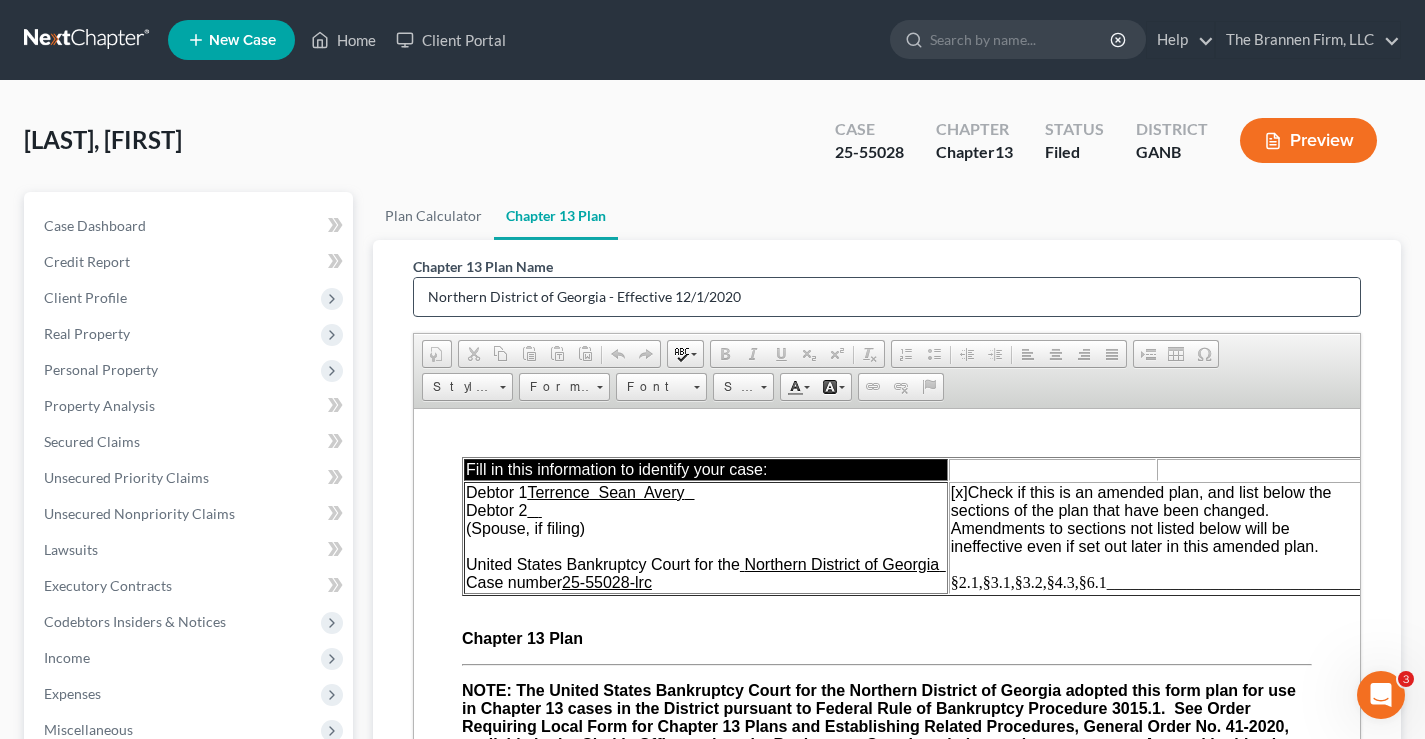 scroll, scrollTop: 0, scrollLeft: 0, axis: both 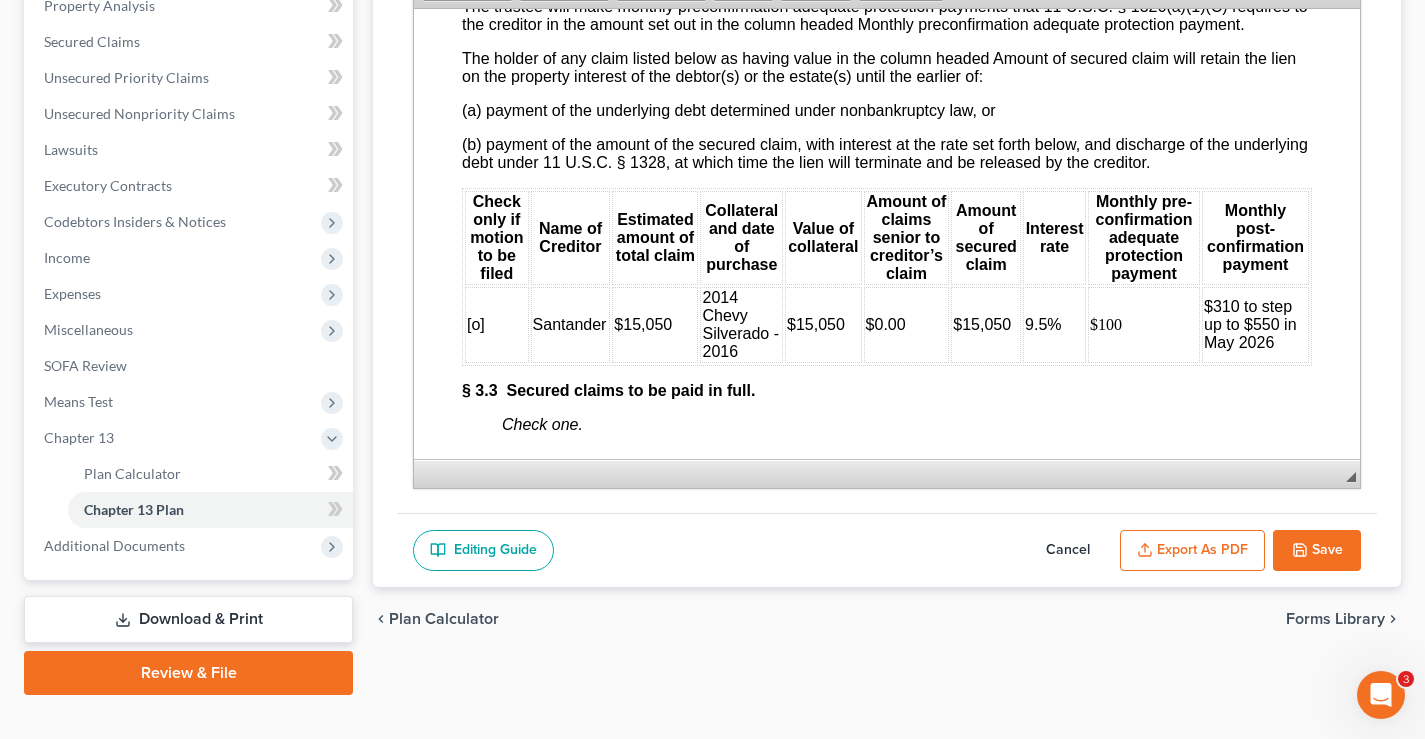 click on "9.5%" at bounding box center [1043, 323] 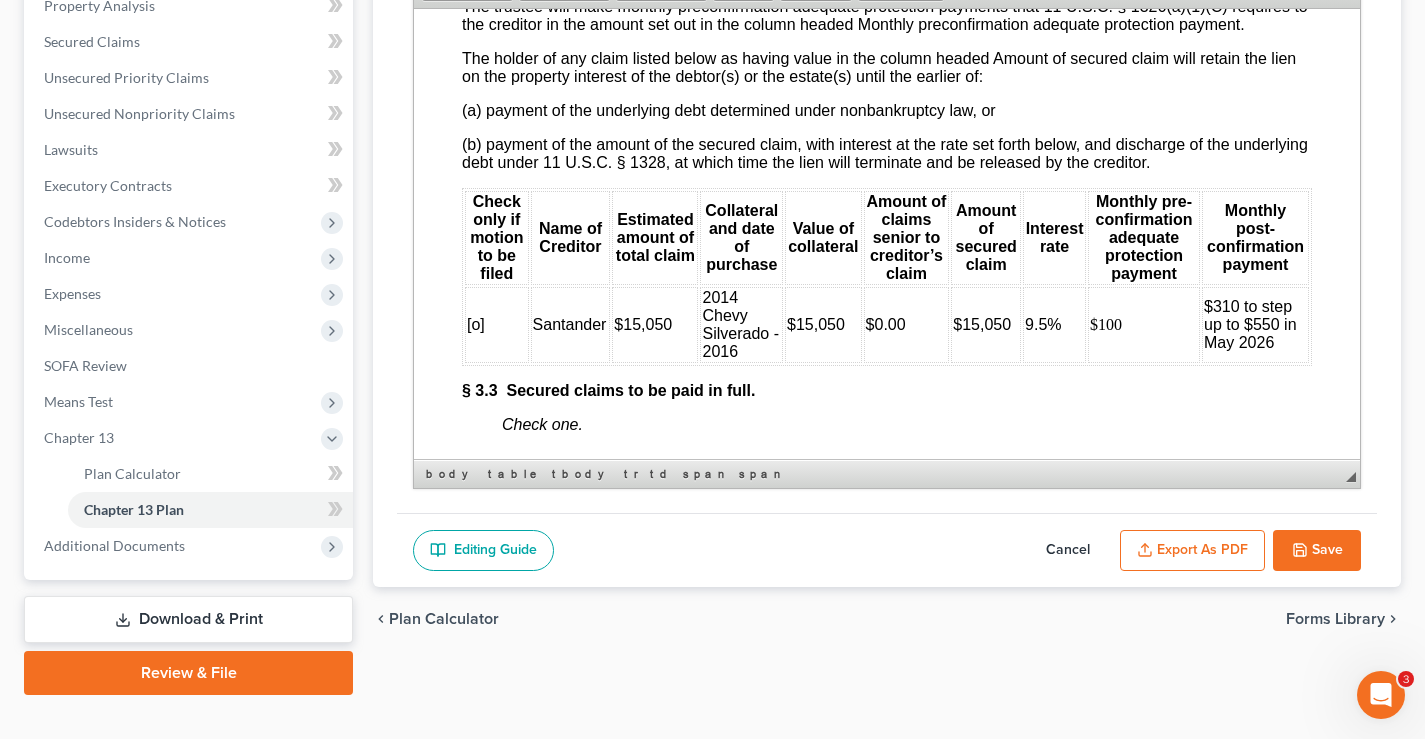 type 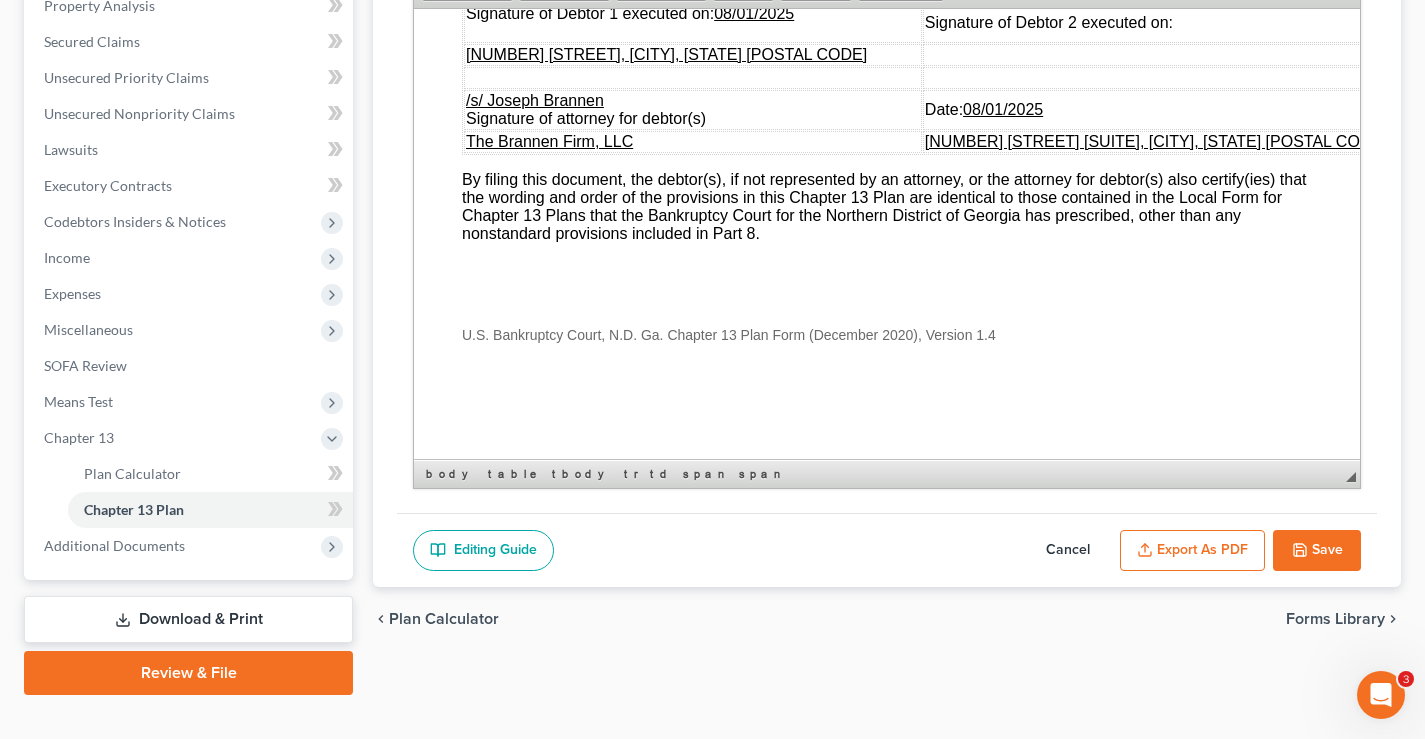 scroll, scrollTop: 7804, scrollLeft: 0, axis: vertical 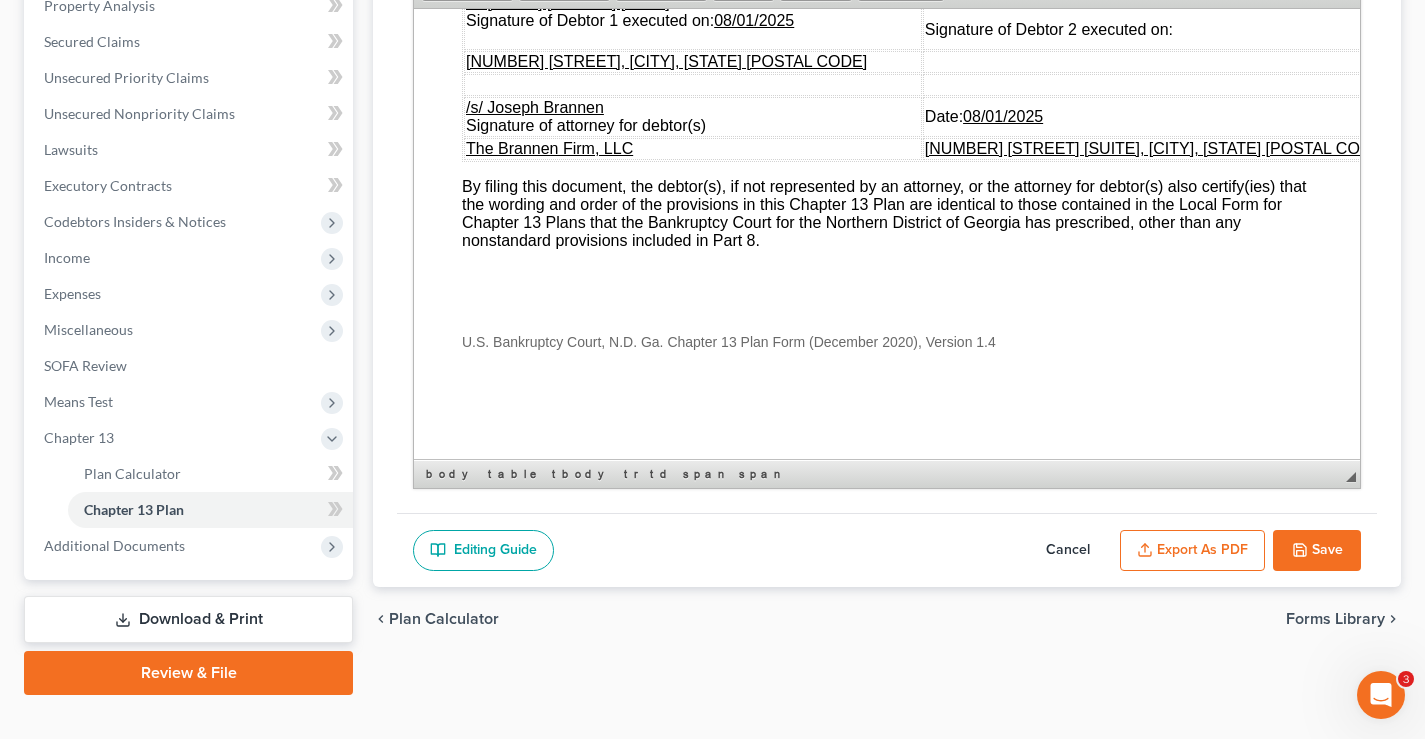click on "08/01/2025" at bounding box center [754, 19] 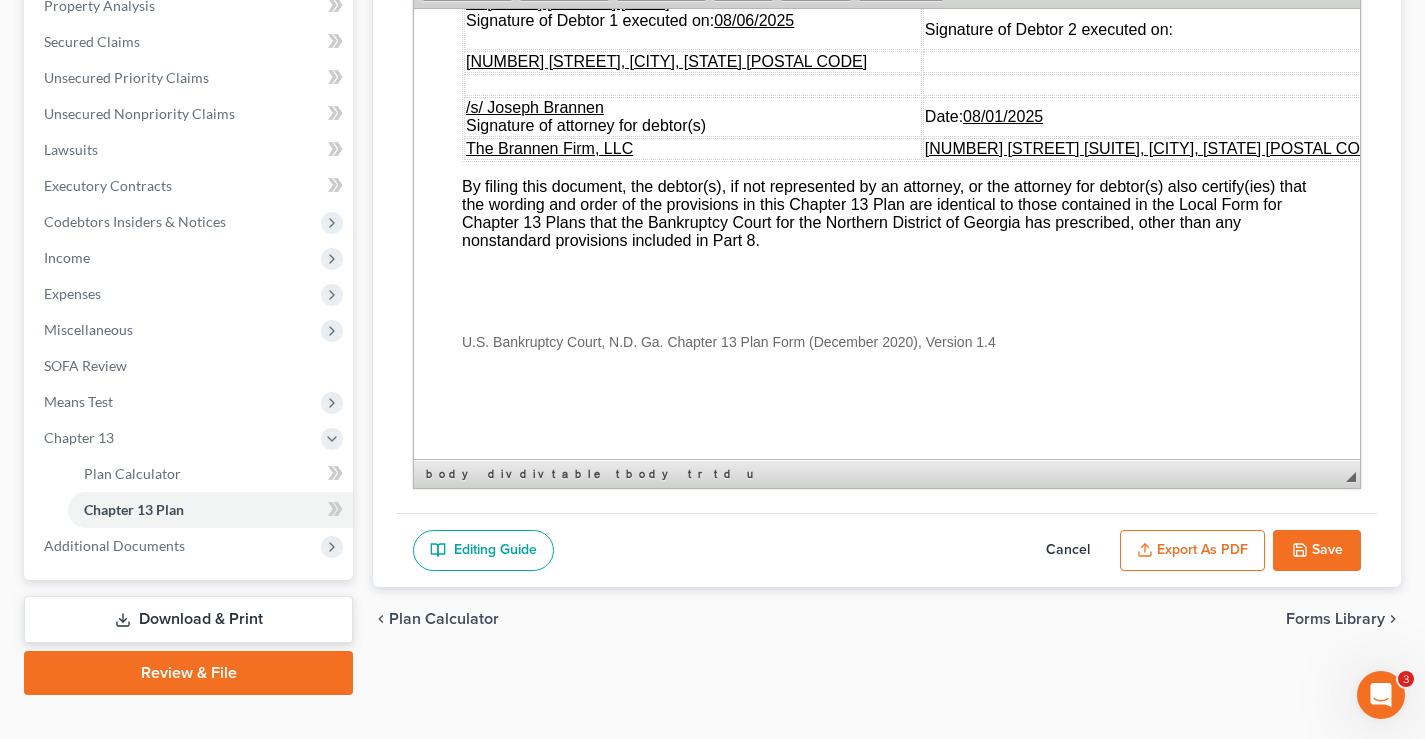 click on "08/01/2025" at bounding box center [1003, 115] 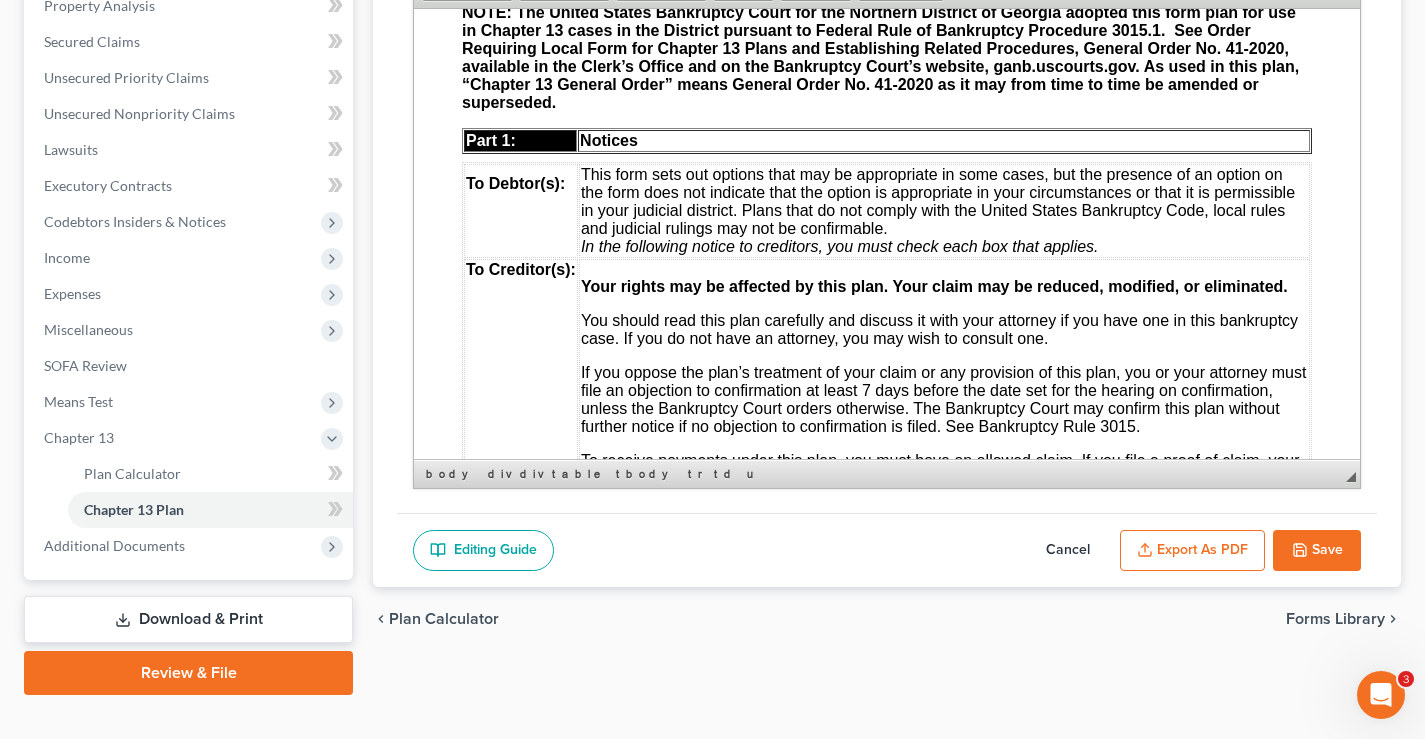 scroll, scrollTop: 0, scrollLeft: 0, axis: both 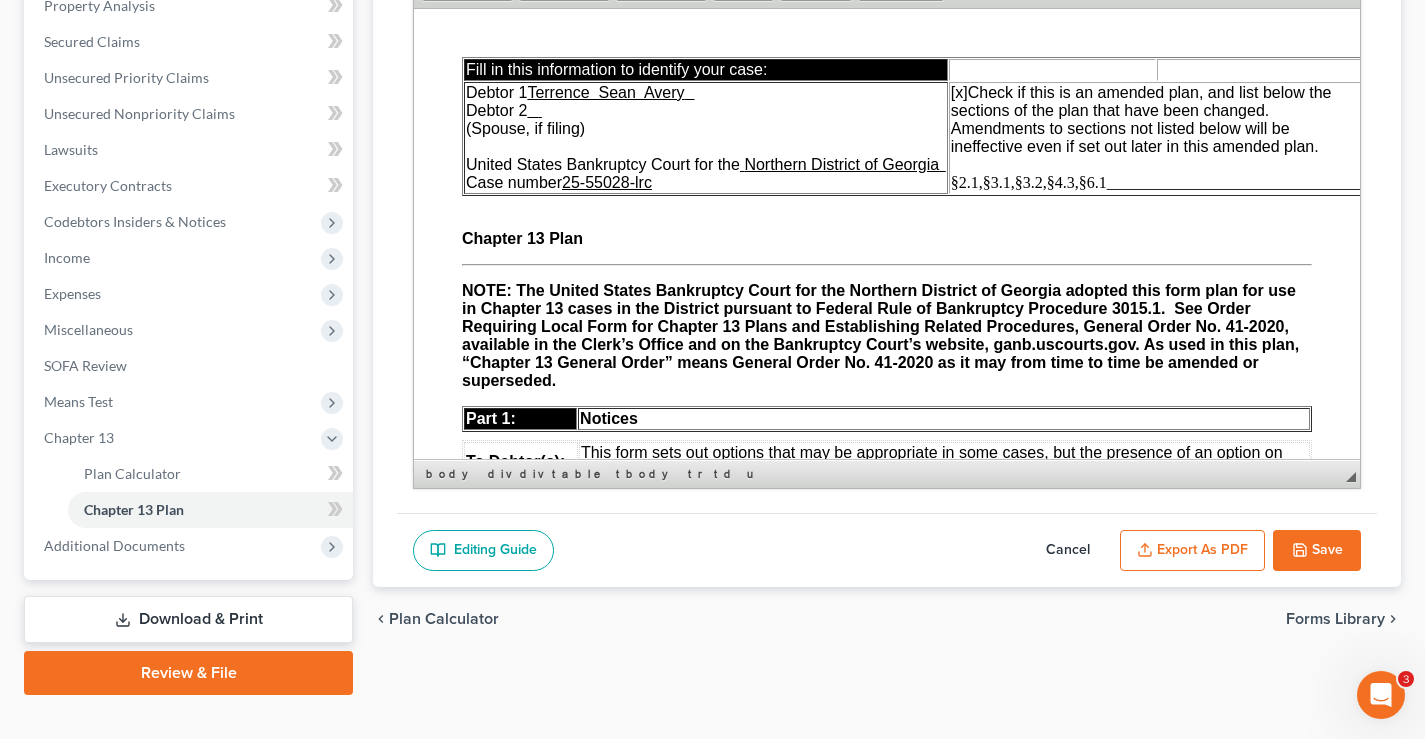 drag, startPoint x: 1351, startPoint y: 407, endPoint x: 1668, endPoint y: 11, distance: 507.2524 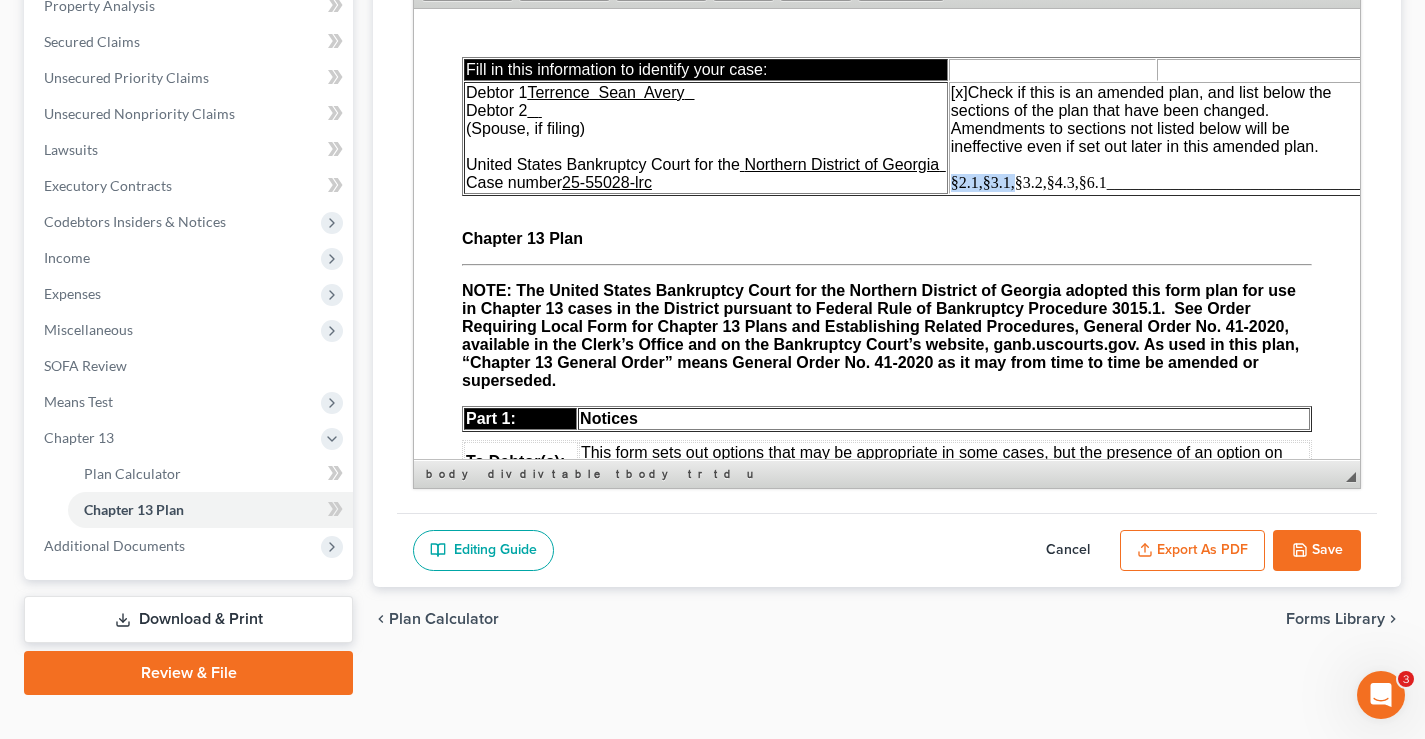 drag, startPoint x: 1019, startPoint y: 183, endPoint x: 957, endPoint y: 187, distance: 62.1289 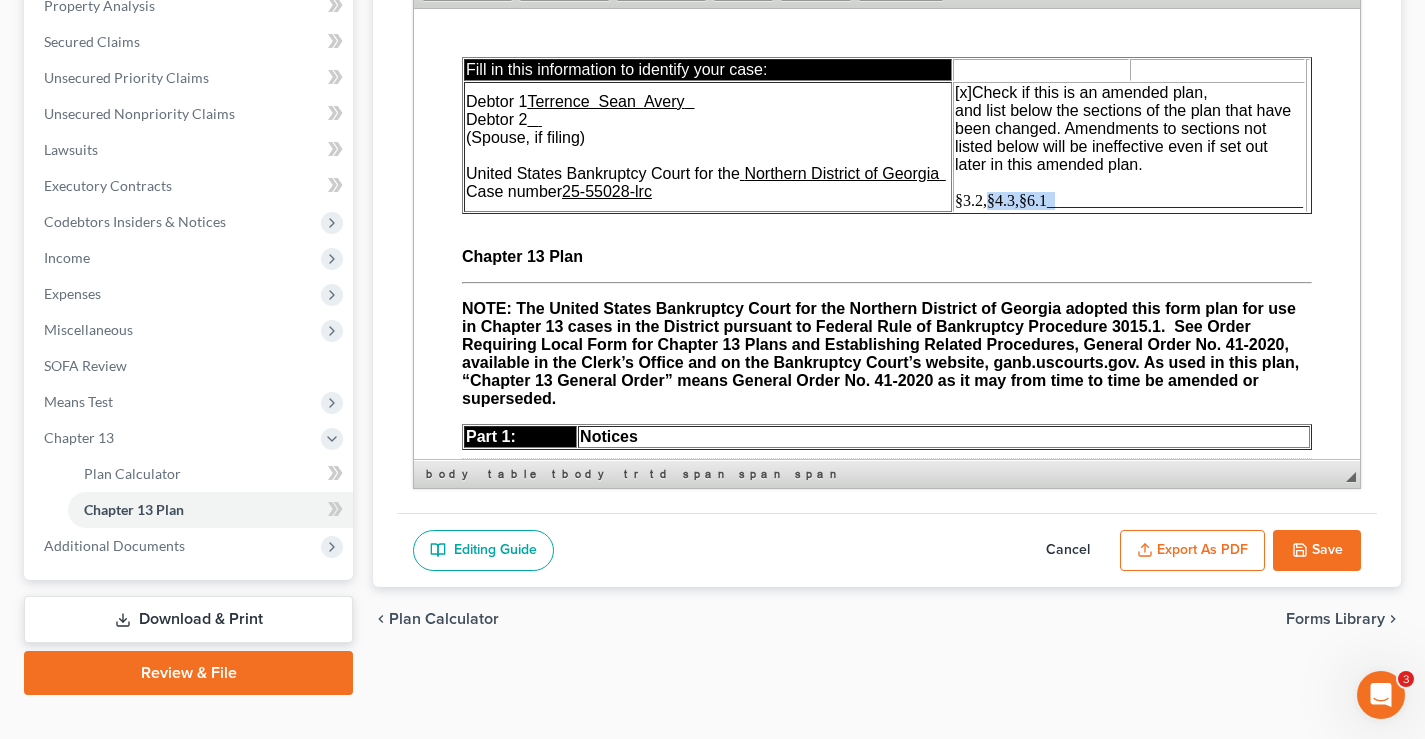 drag, startPoint x: 988, startPoint y: 205, endPoint x: 1052, endPoint y: 195, distance: 64.77654 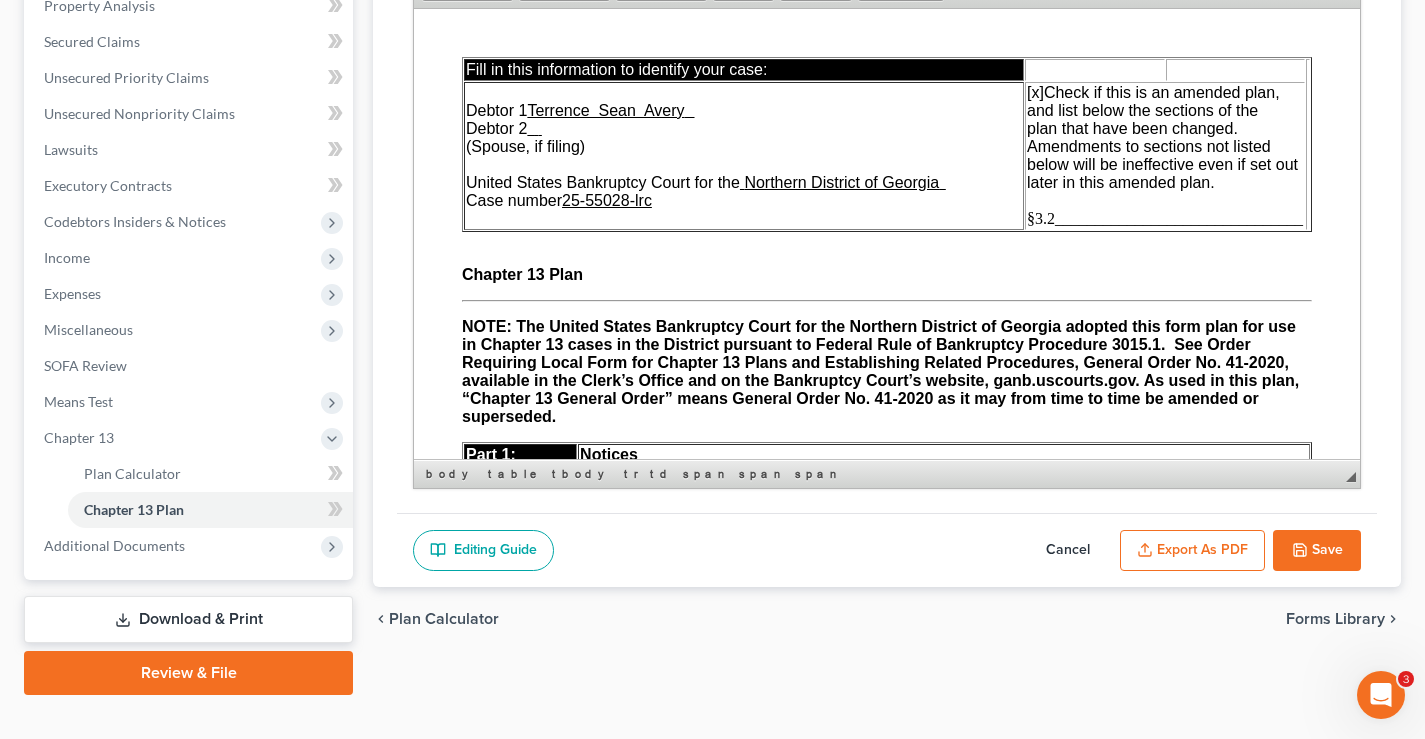 click on "Save" at bounding box center [1317, 551] 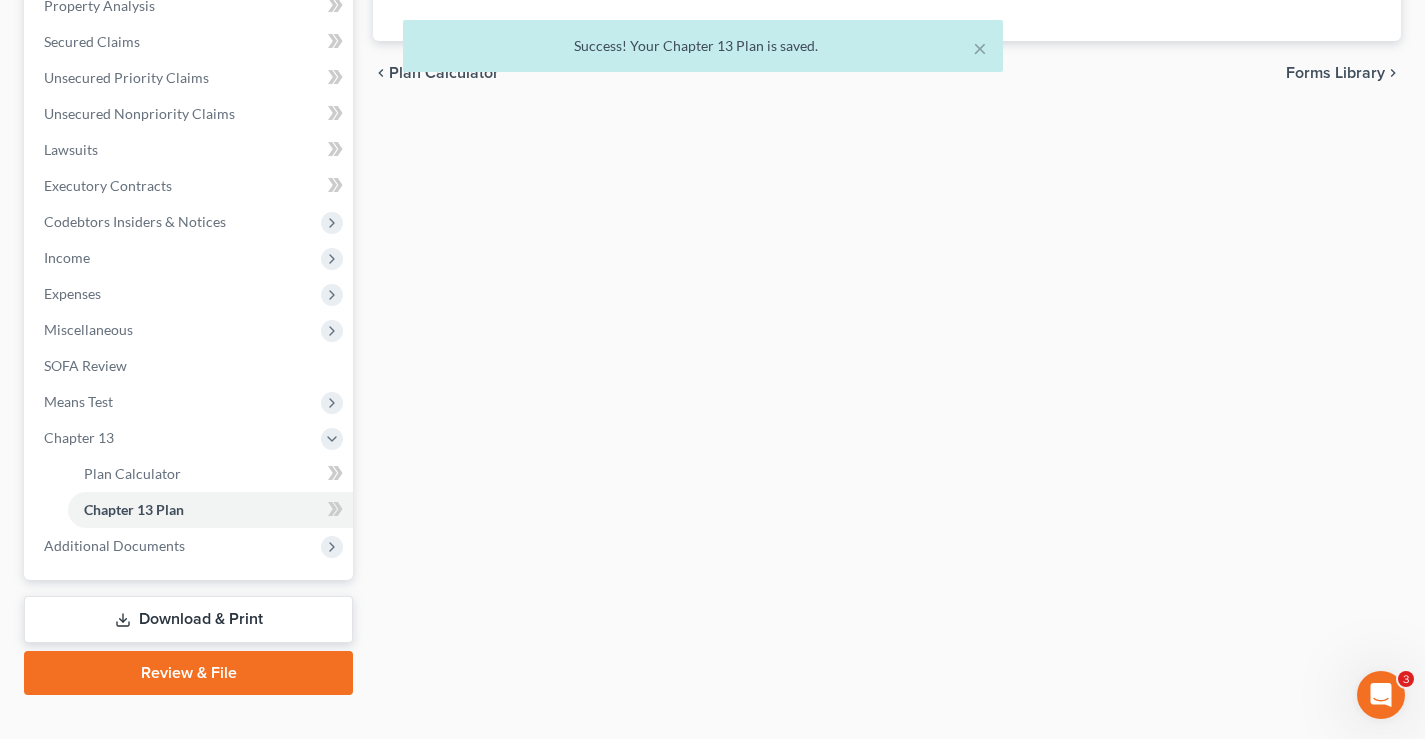 scroll, scrollTop: 0, scrollLeft: 0, axis: both 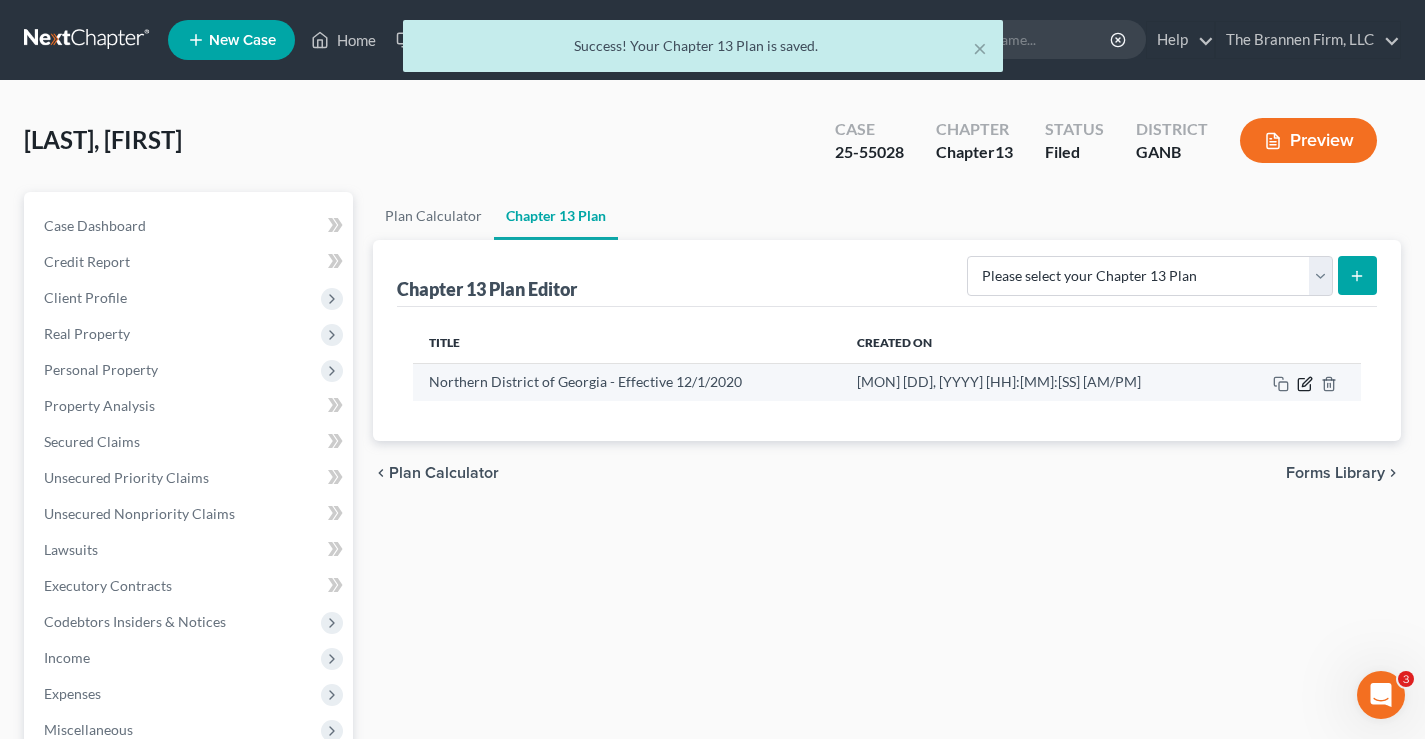 click 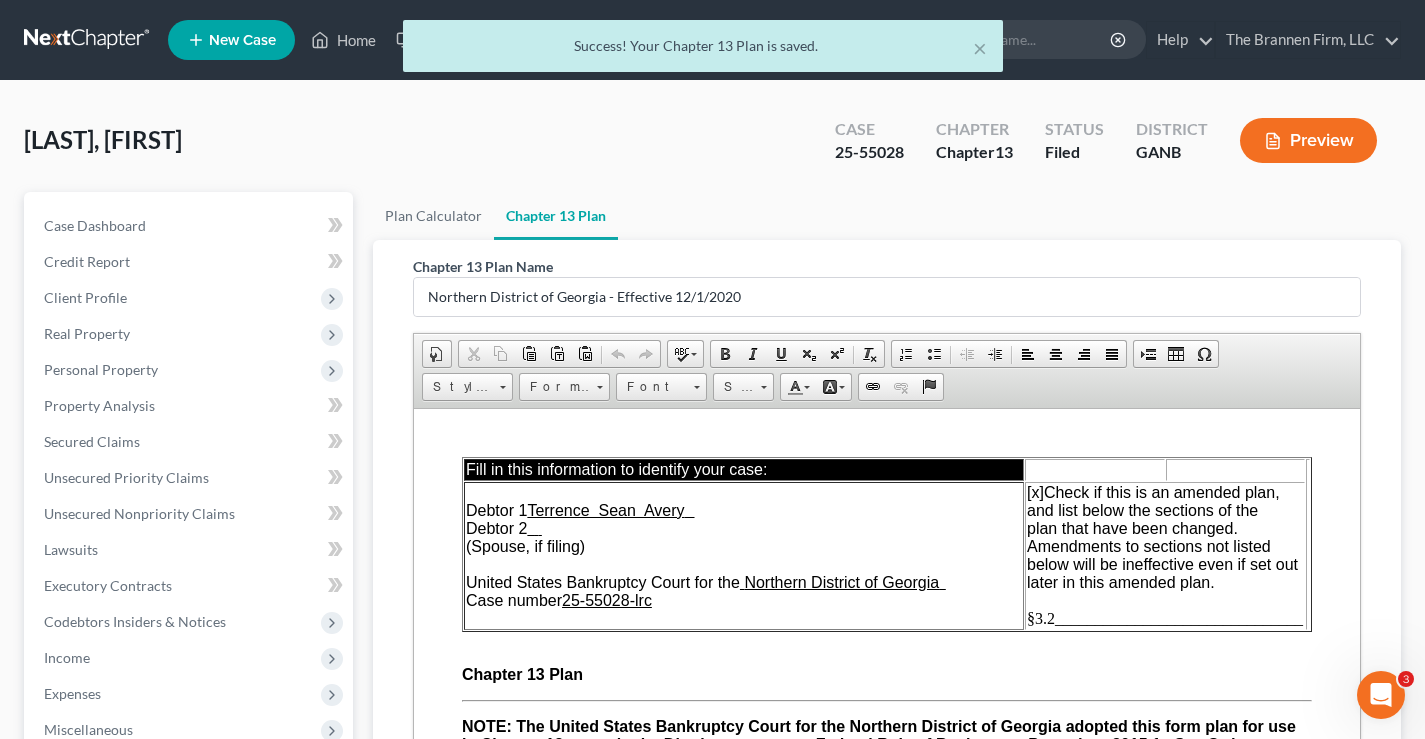 scroll, scrollTop: 0, scrollLeft: 0, axis: both 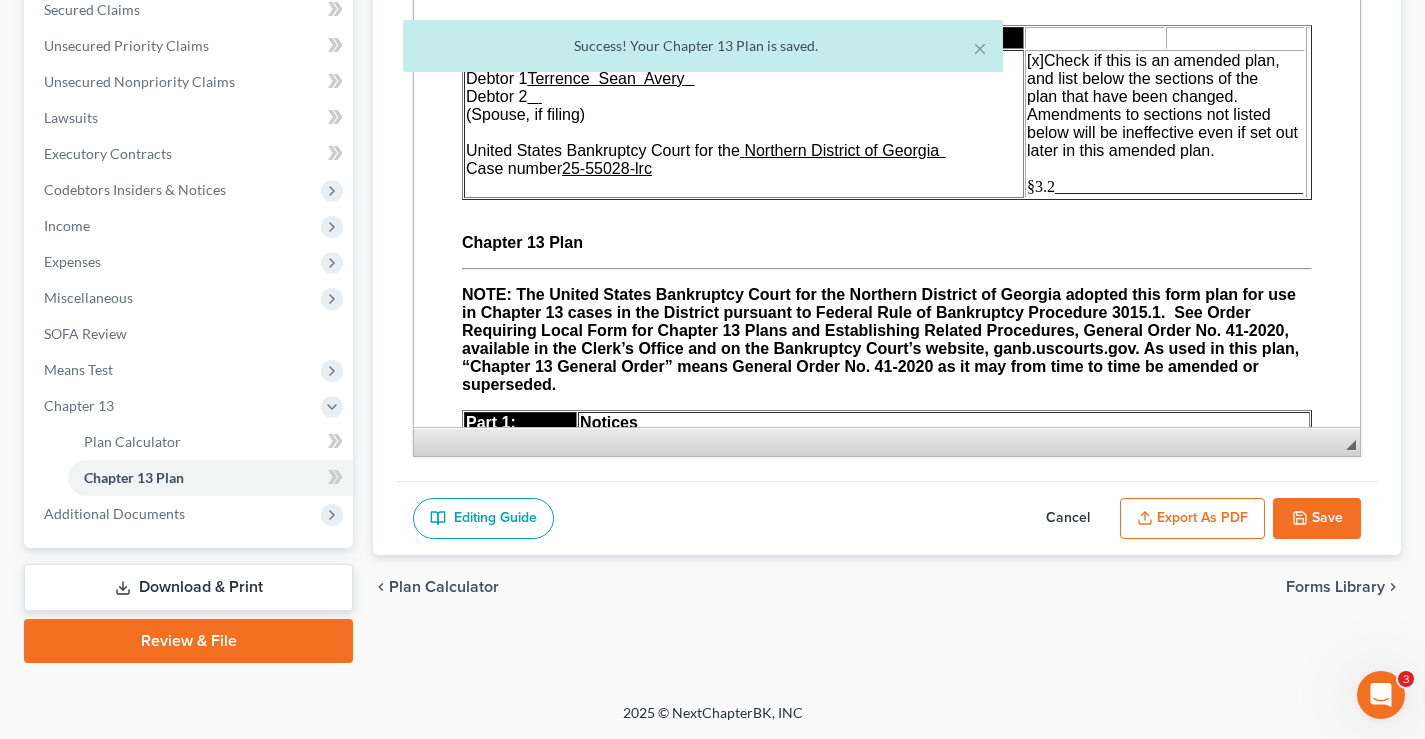 click on "Export as PDF" at bounding box center [1192, 519] 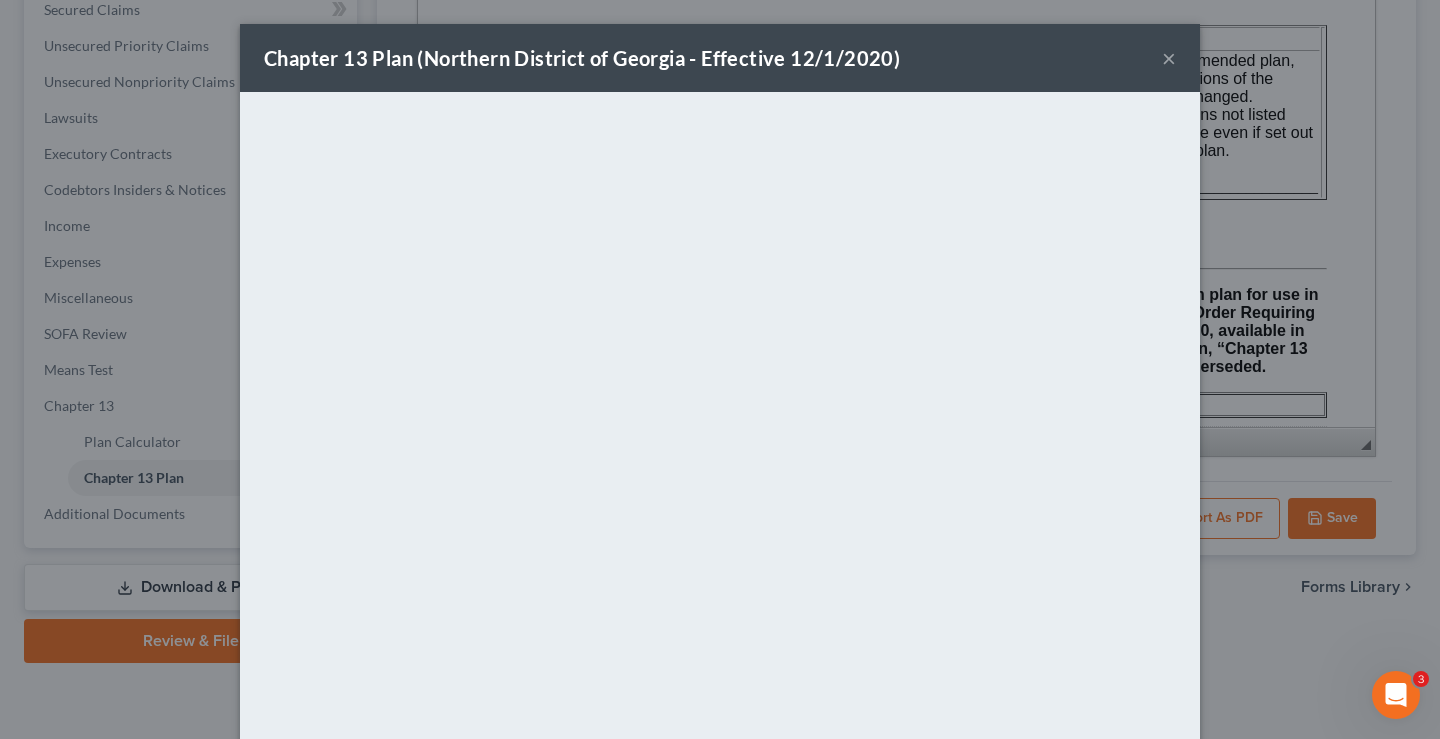 click on "×" at bounding box center [1169, 58] 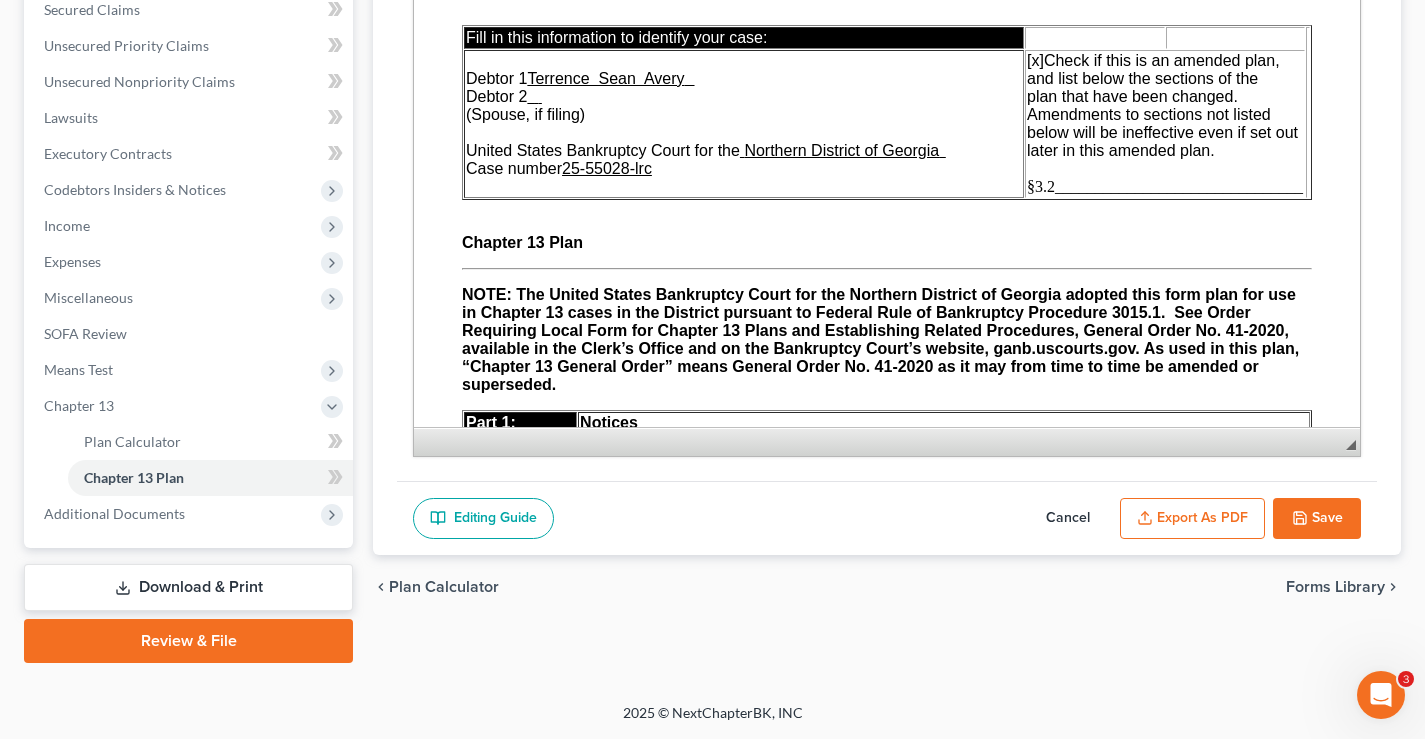 click on "Save" at bounding box center (1317, 519) 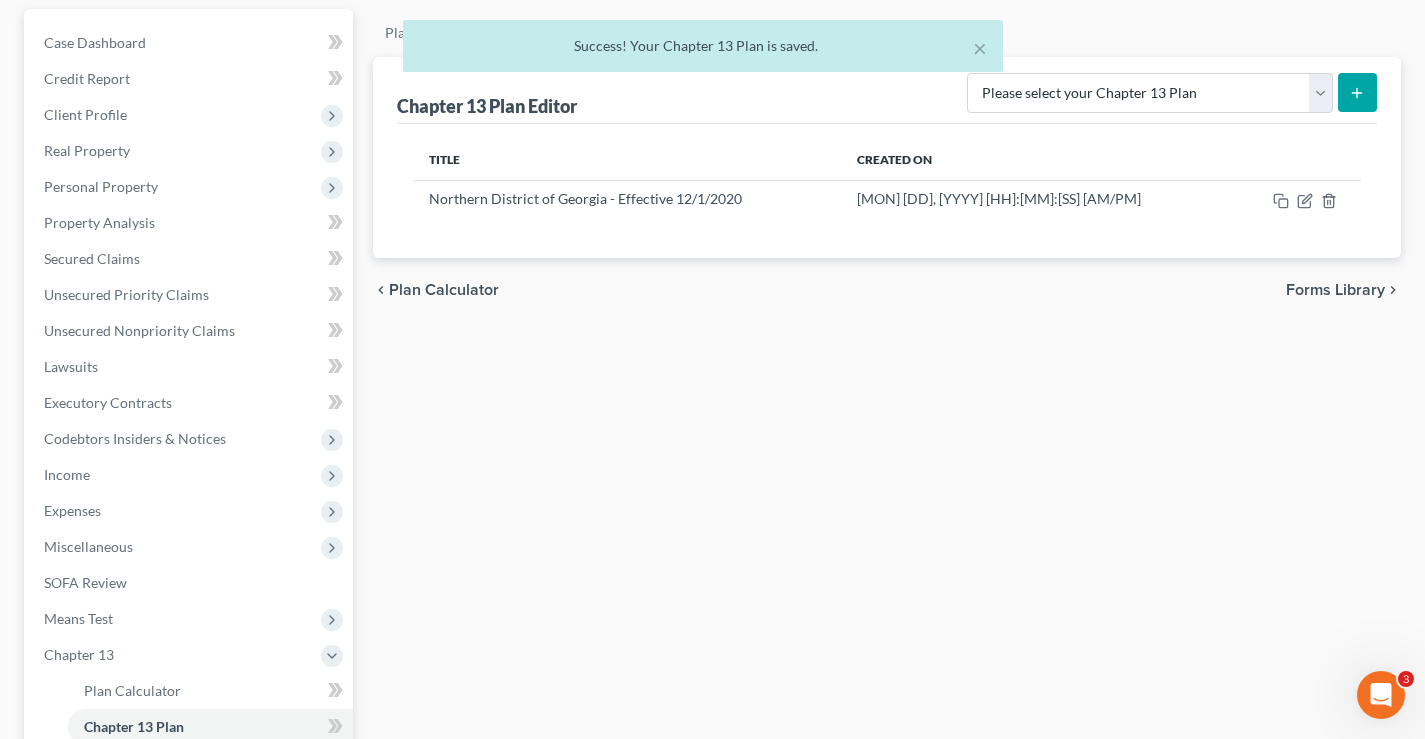 scroll, scrollTop: 0, scrollLeft: 0, axis: both 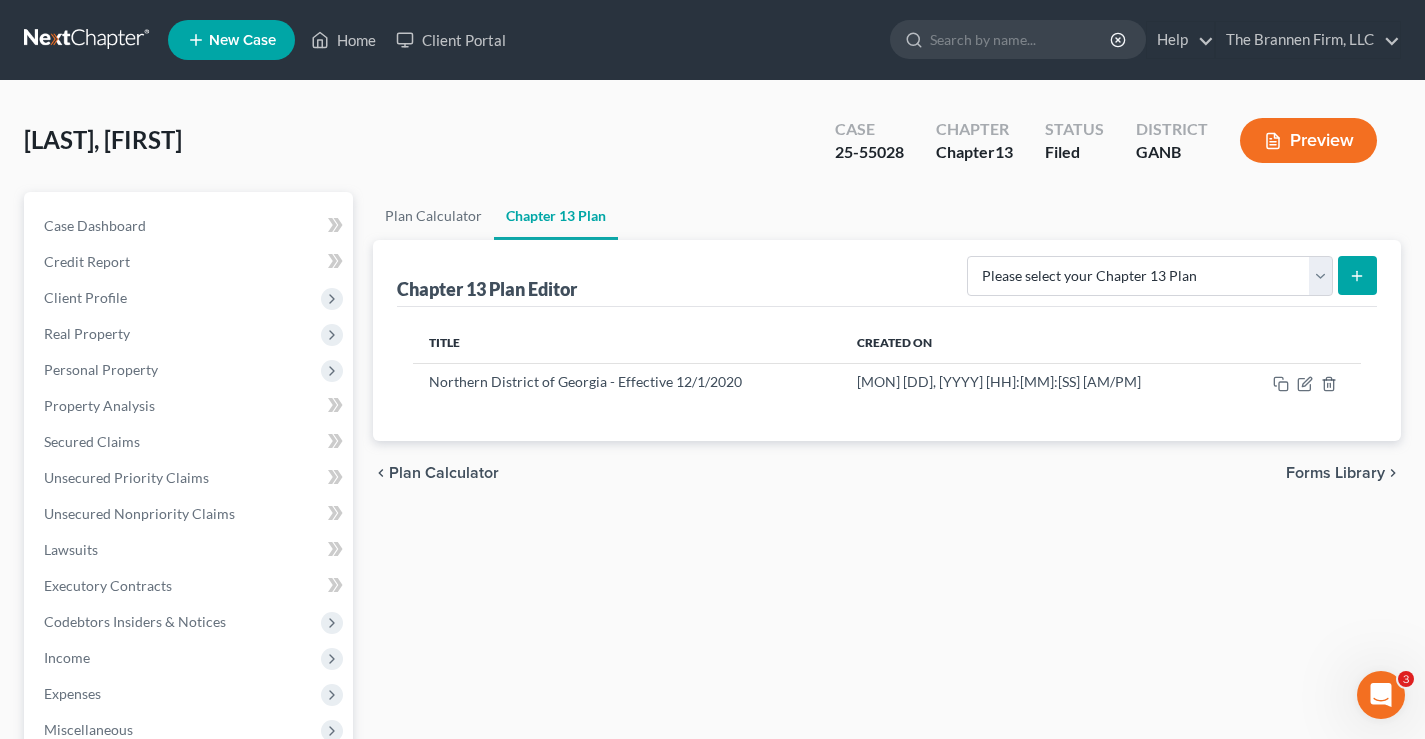 click on "Avery, Terrence Upgraded Case 25-55028 Chapter Chapter  13 Status Filed District GANB Preview Petition Navigation
Case Dashboard
Payments
Invoices
Payments
Payments
Credit Report
Home" at bounding box center [712, 608] 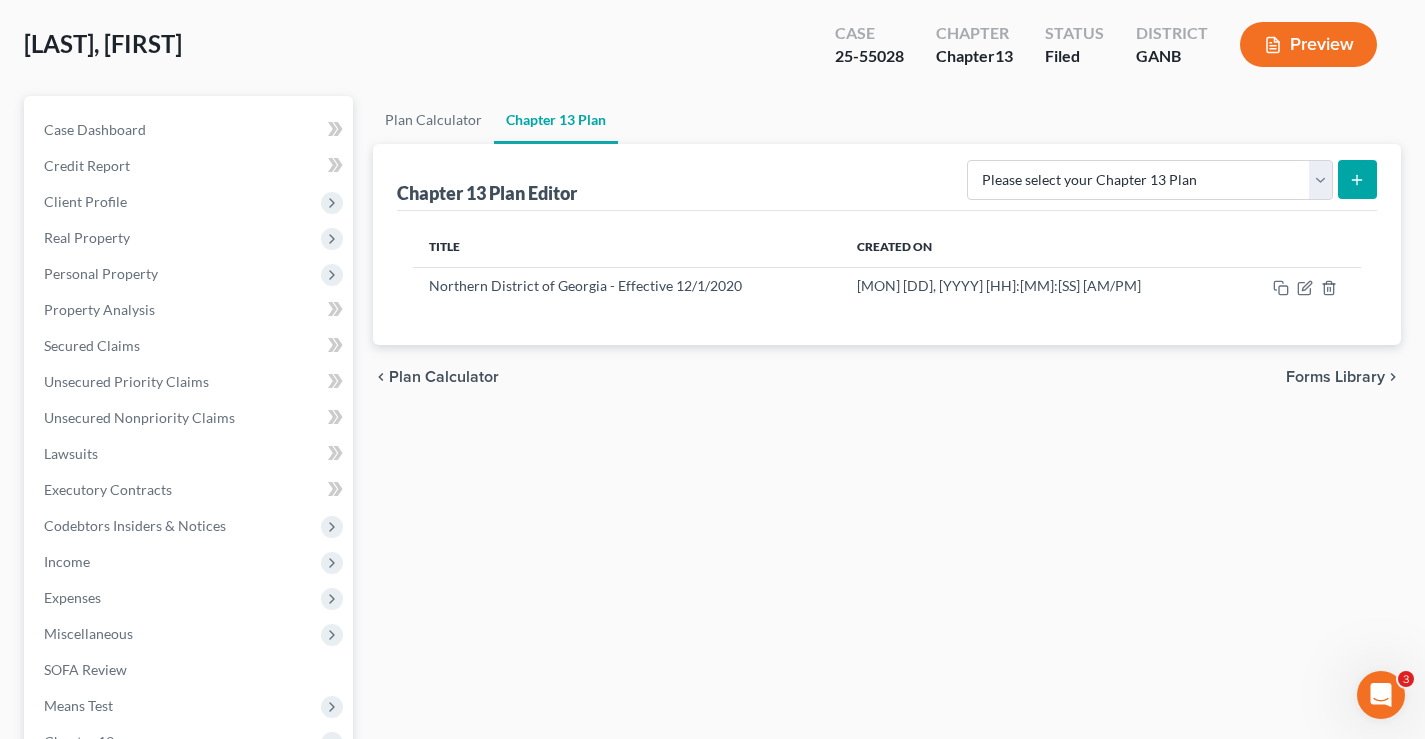 scroll, scrollTop: 0, scrollLeft: 0, axis: both 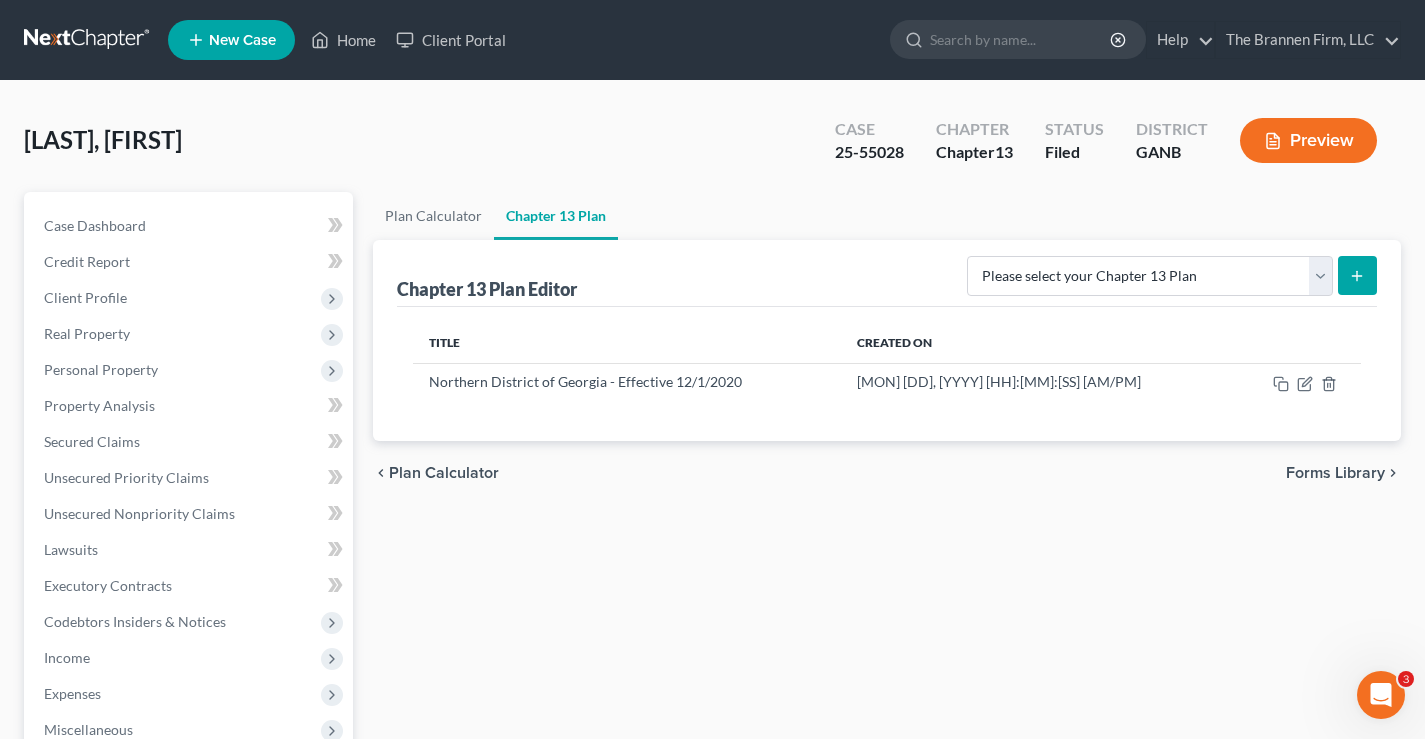 click at bounding box center (88, 40) 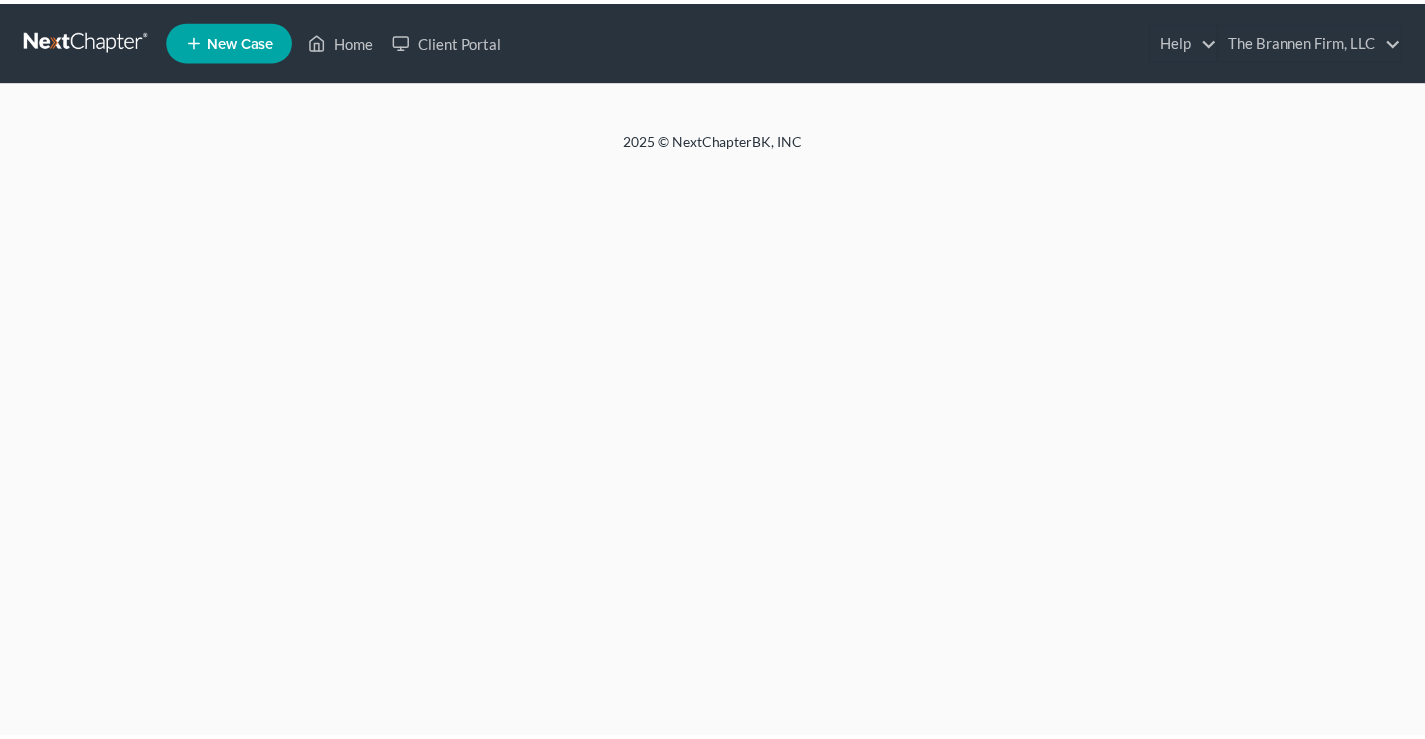 scroll, scrollTop: 0, scrollLeft: 0, axis: both 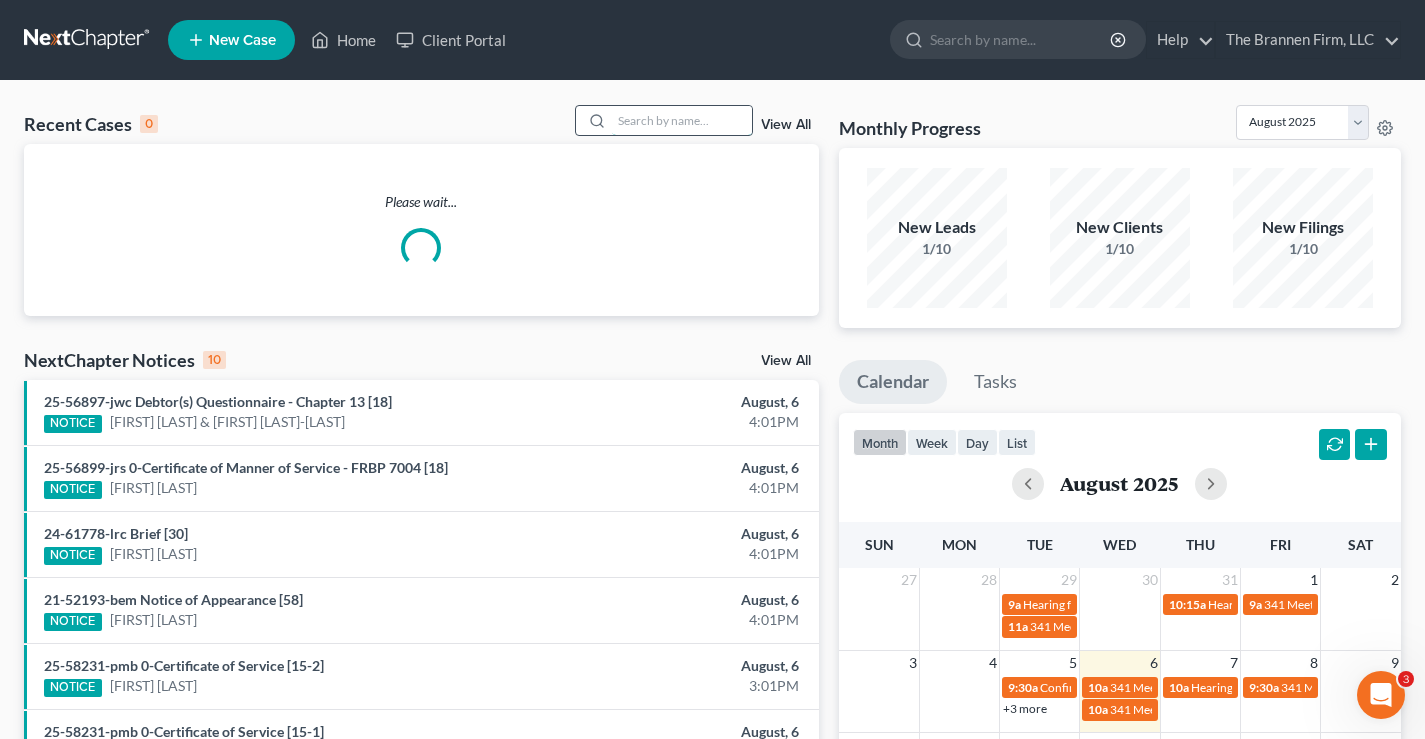 click at bounding box center [682, 120] 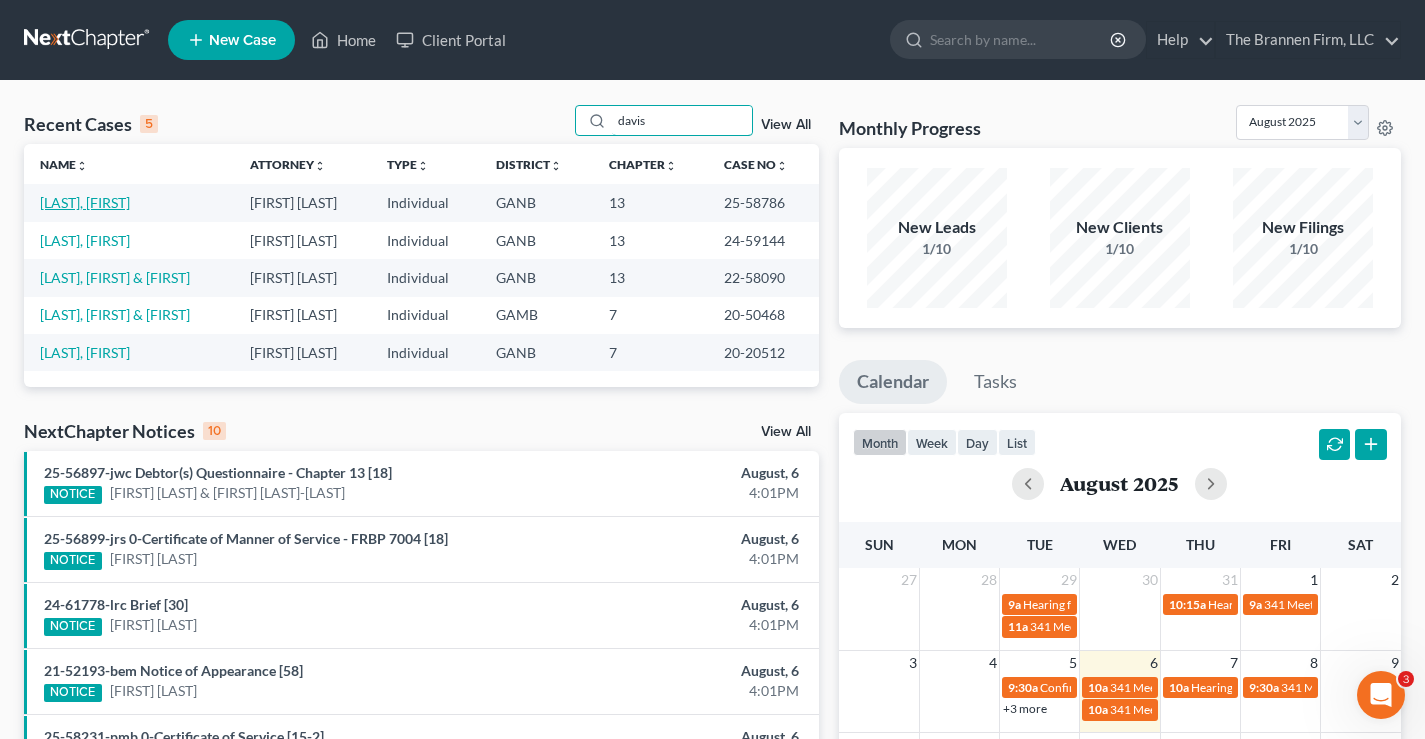 type on "davis" 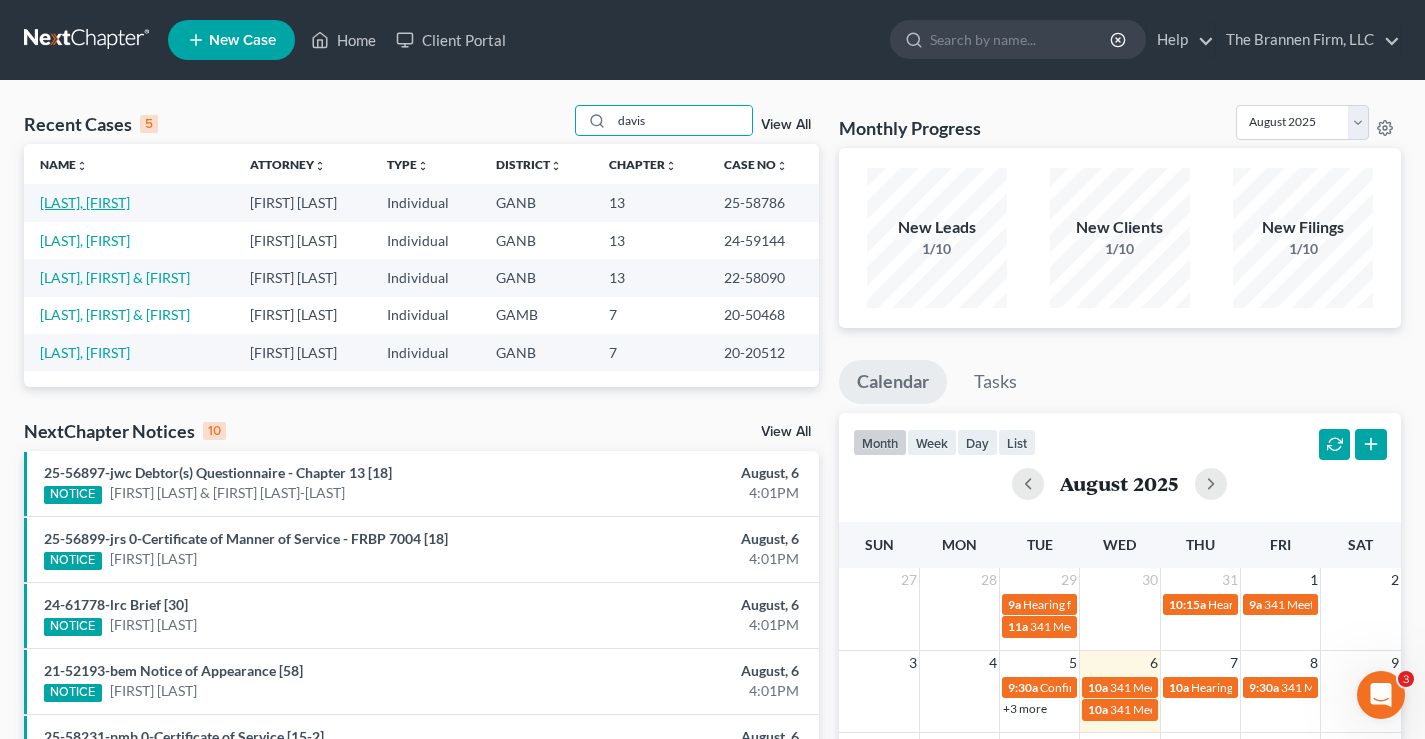 click on "[LAST], [FIRST]" at bounding box center (85, 202) 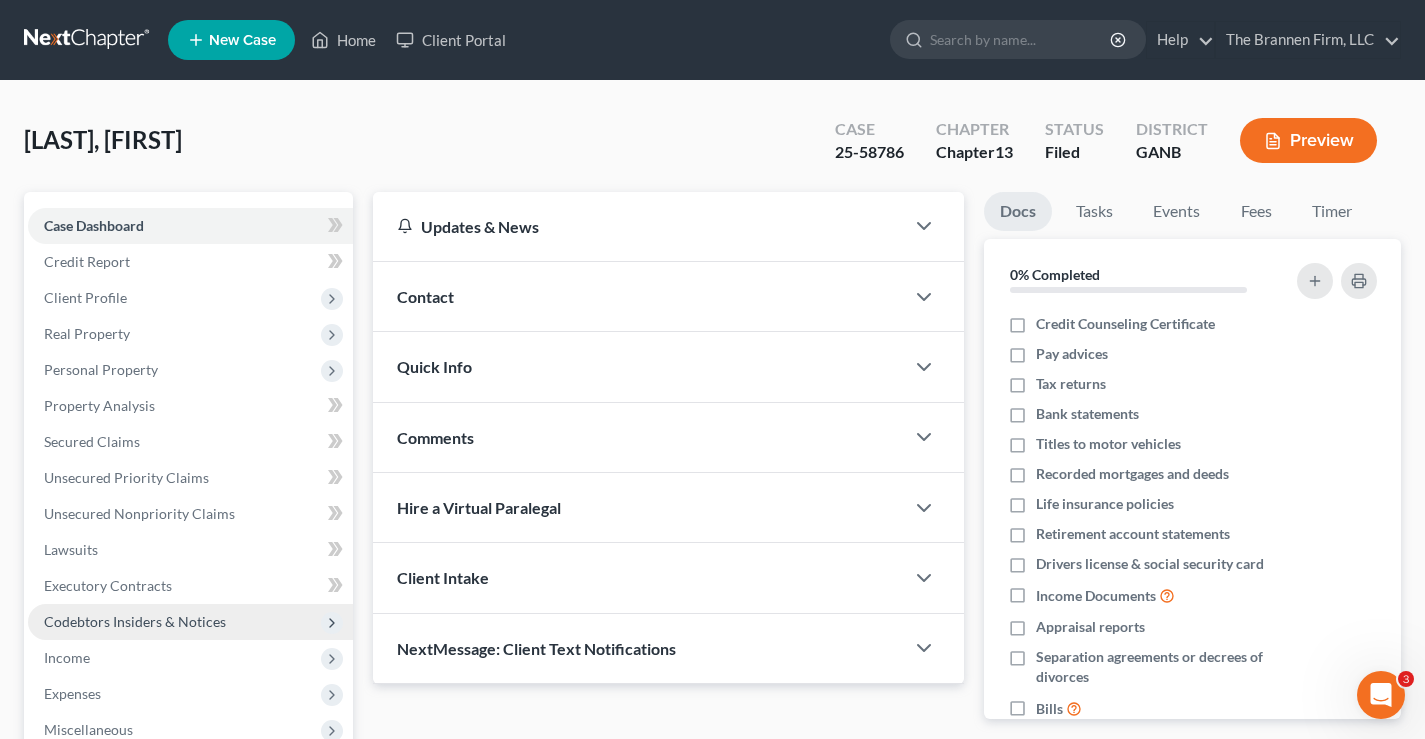 scroll, scrollTop: 360, scrollLeft: 0, axis: vertical 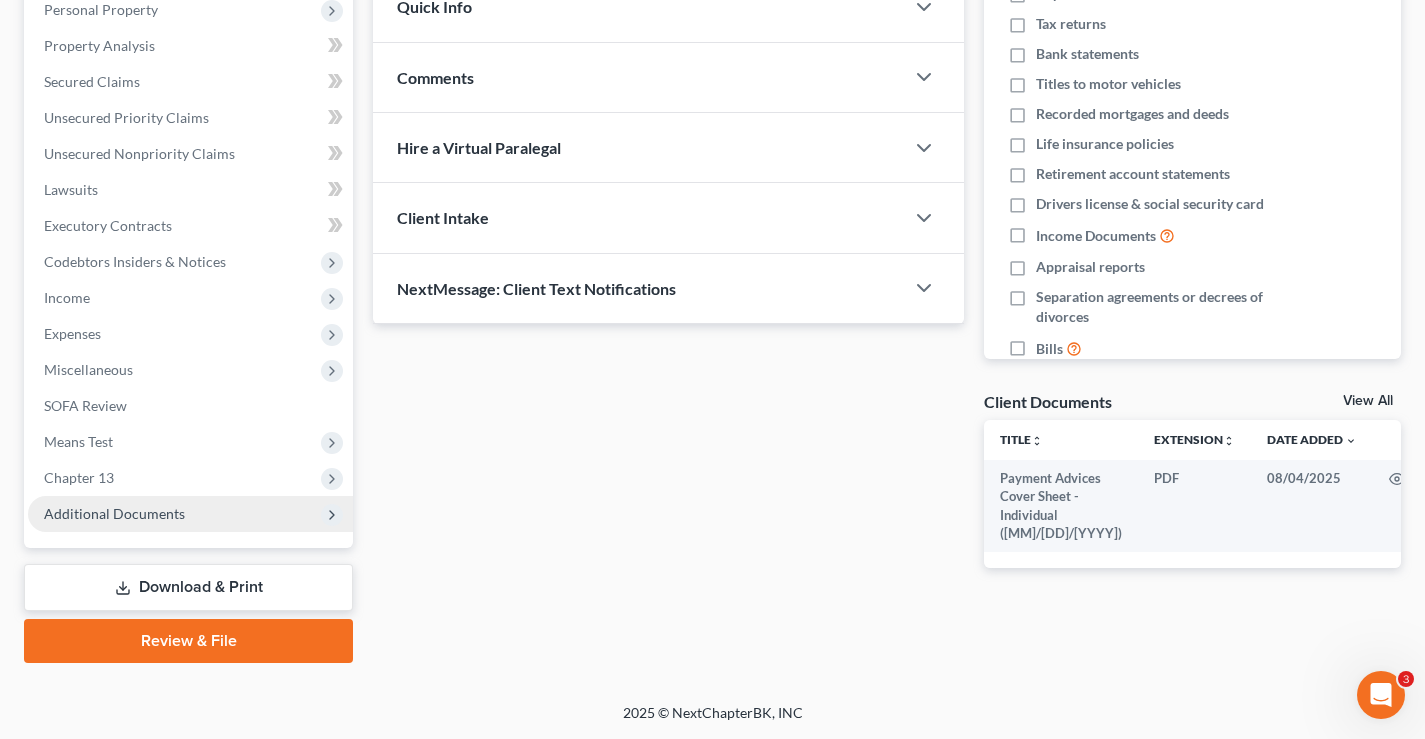 click on "Additional Documents" at bounding box center [114, 513] 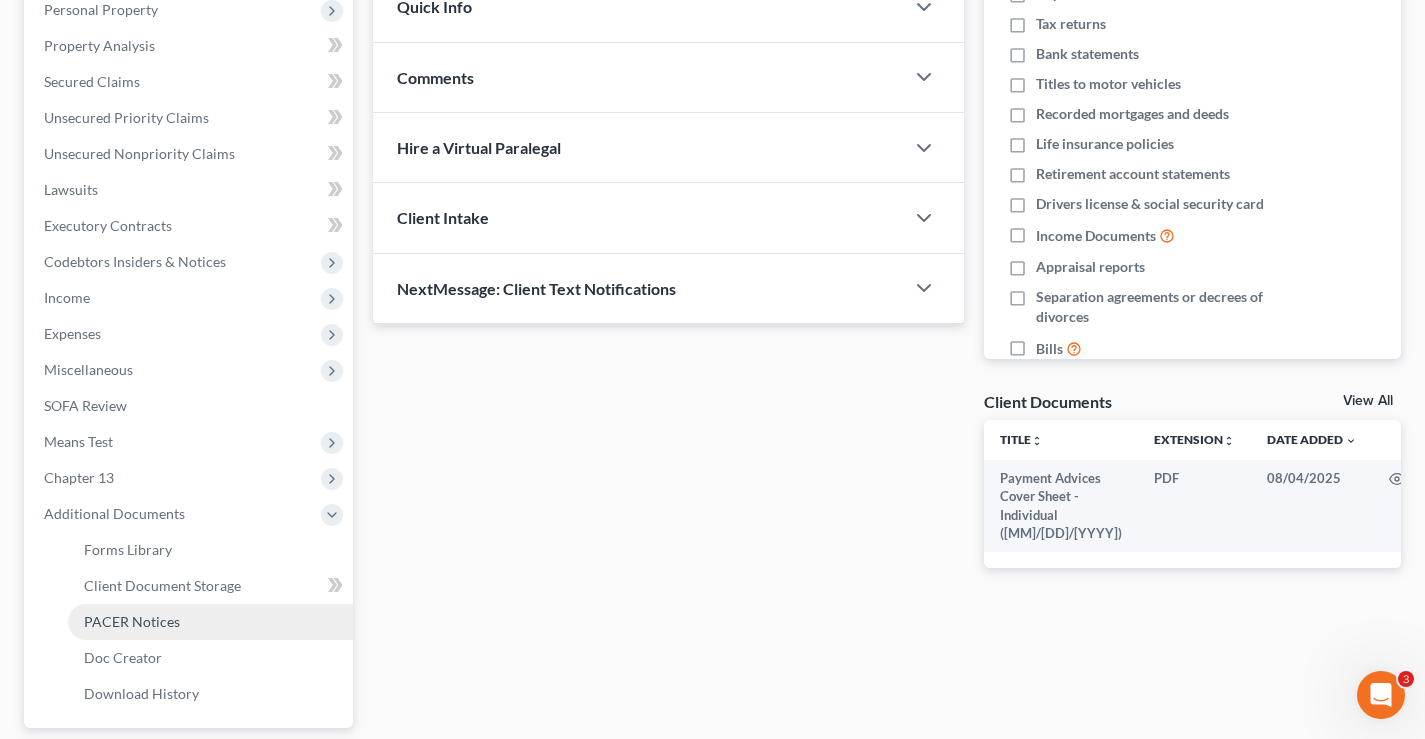 click on "PACER Notices" at bounding box center (132, 621) 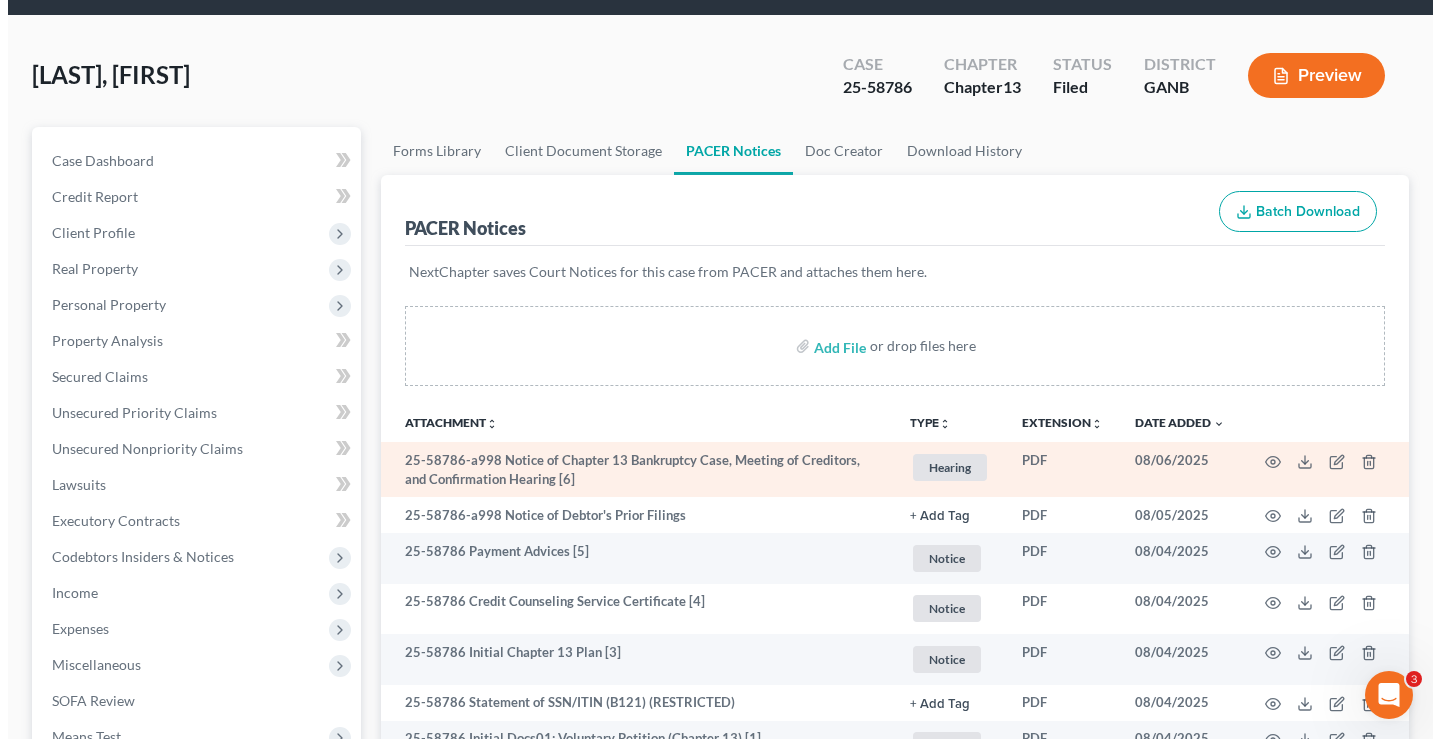 scroll, scrollTop: 100, scrollLeft: 0, axis: vertical 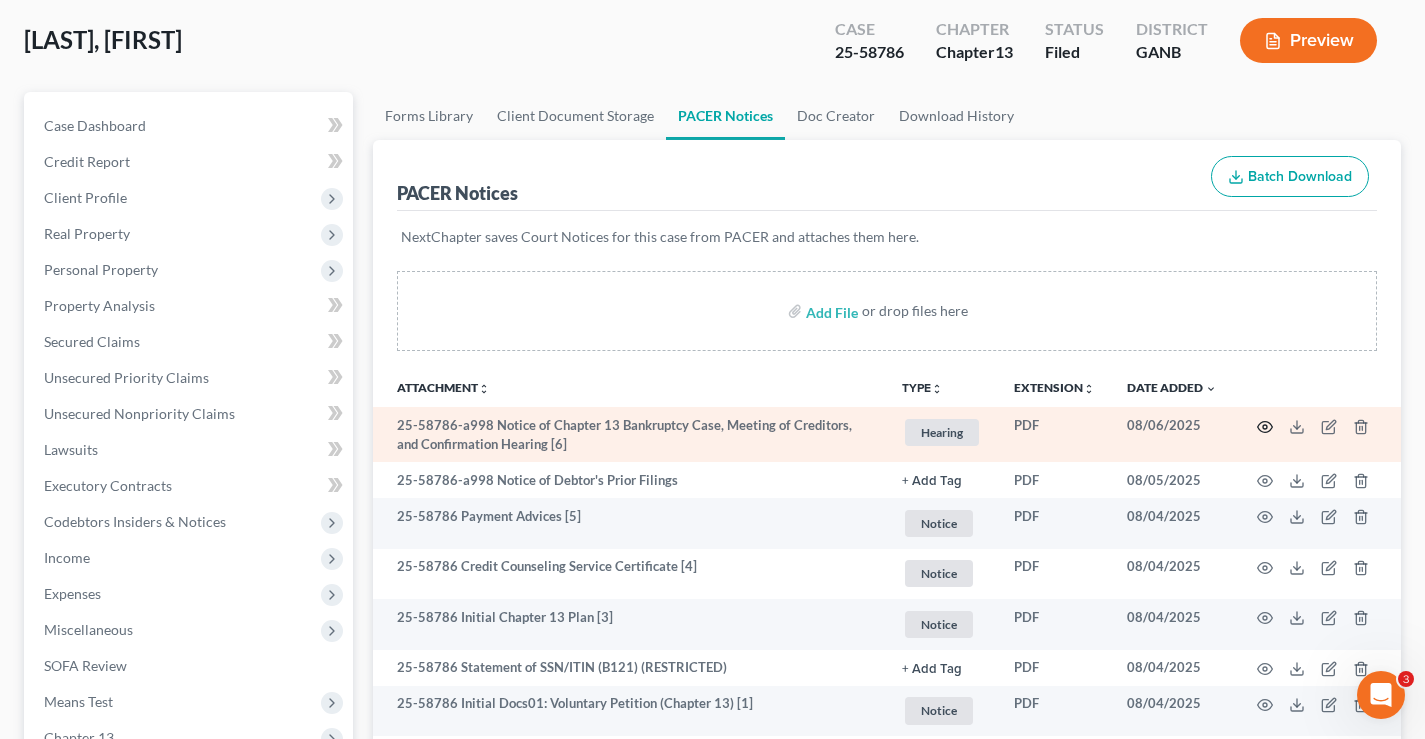 click 